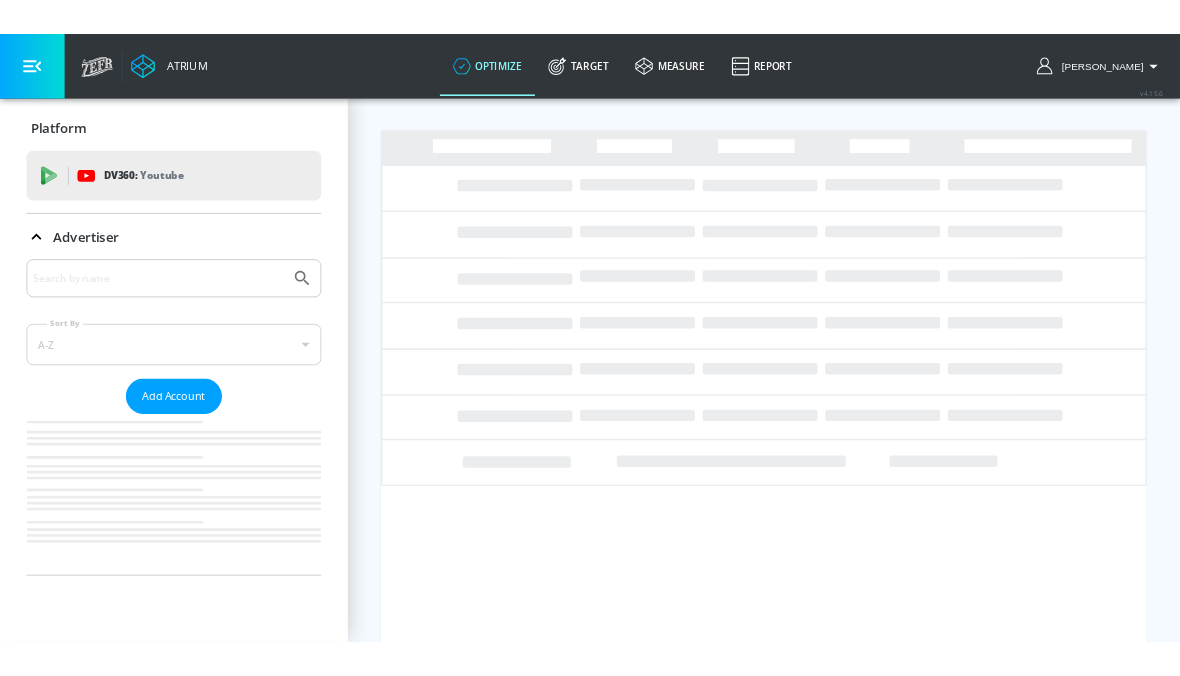 scroll, scrollTop: 0, scrollLeft: 0, axis: both 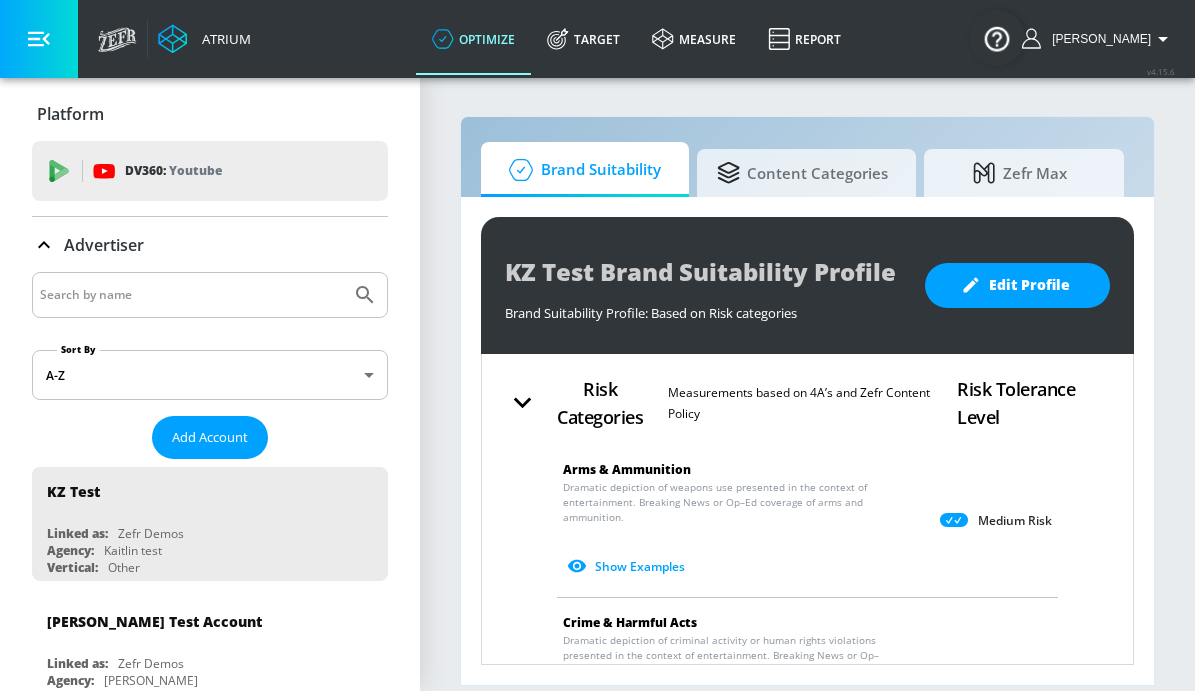 click at bounding box center (191, 295) 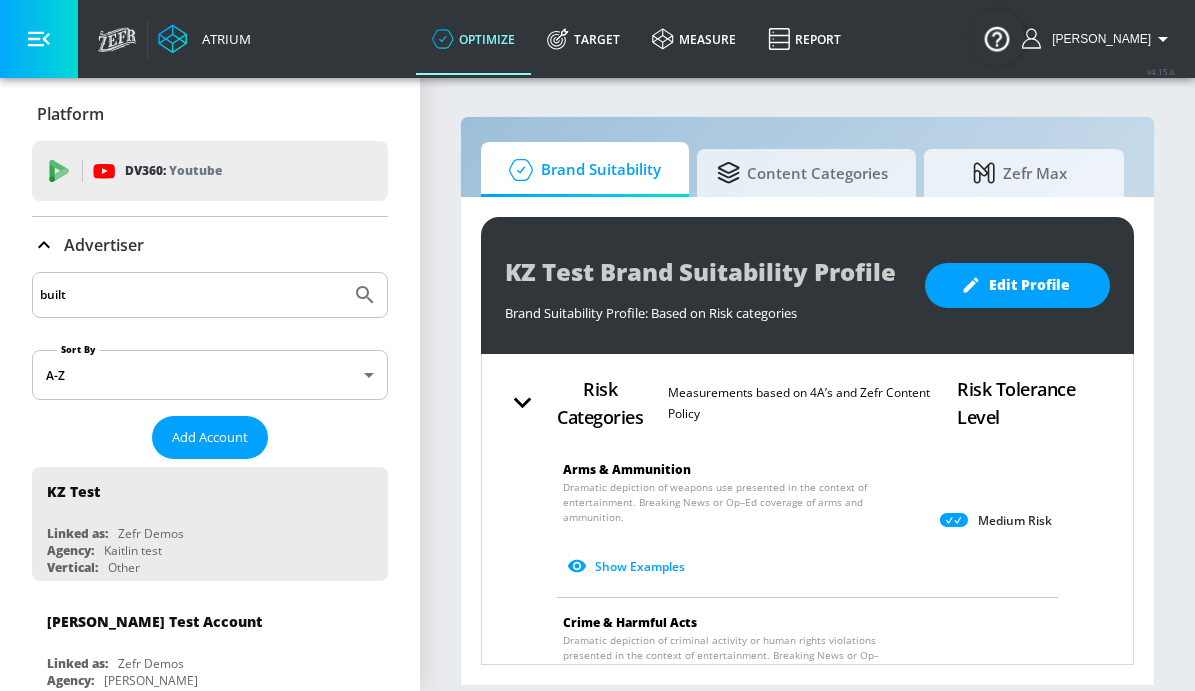 type on "built" 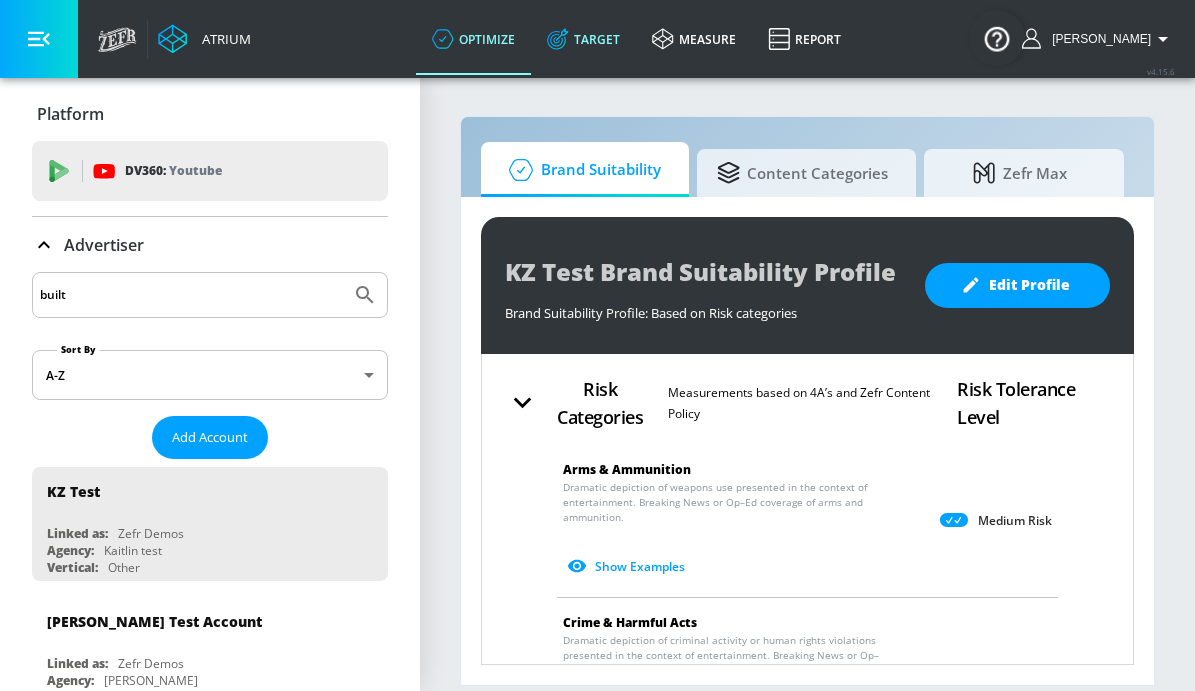 click on "Target" at bounding box center [583, 39] 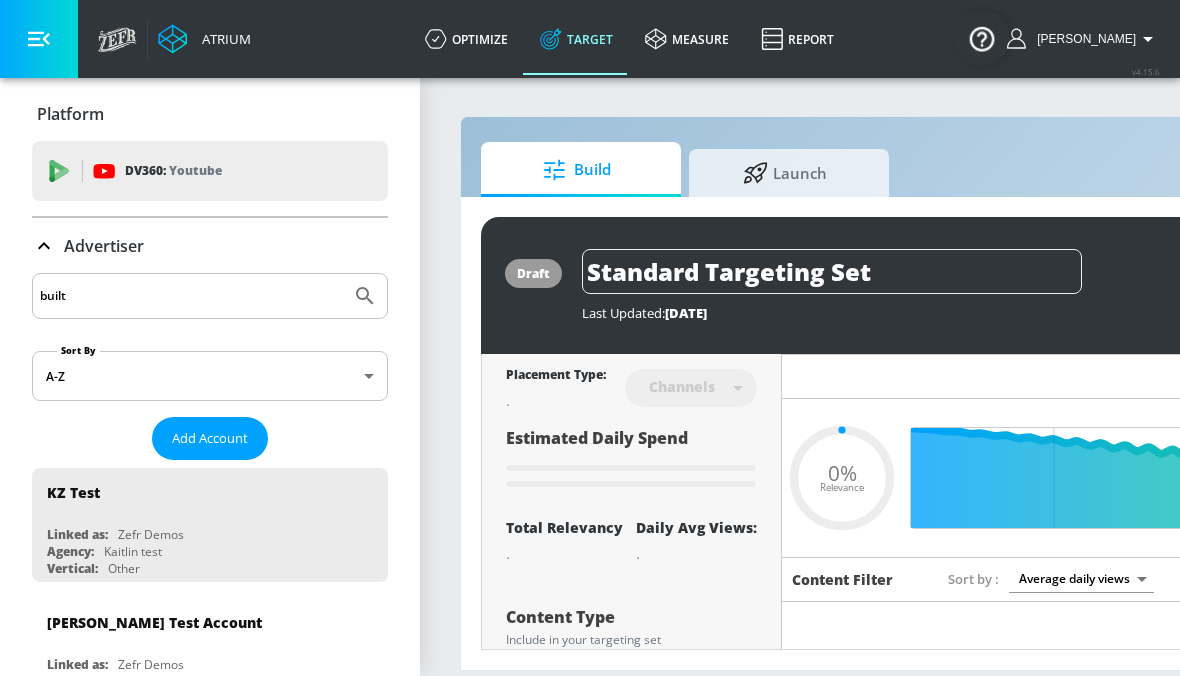 type on "0.6" 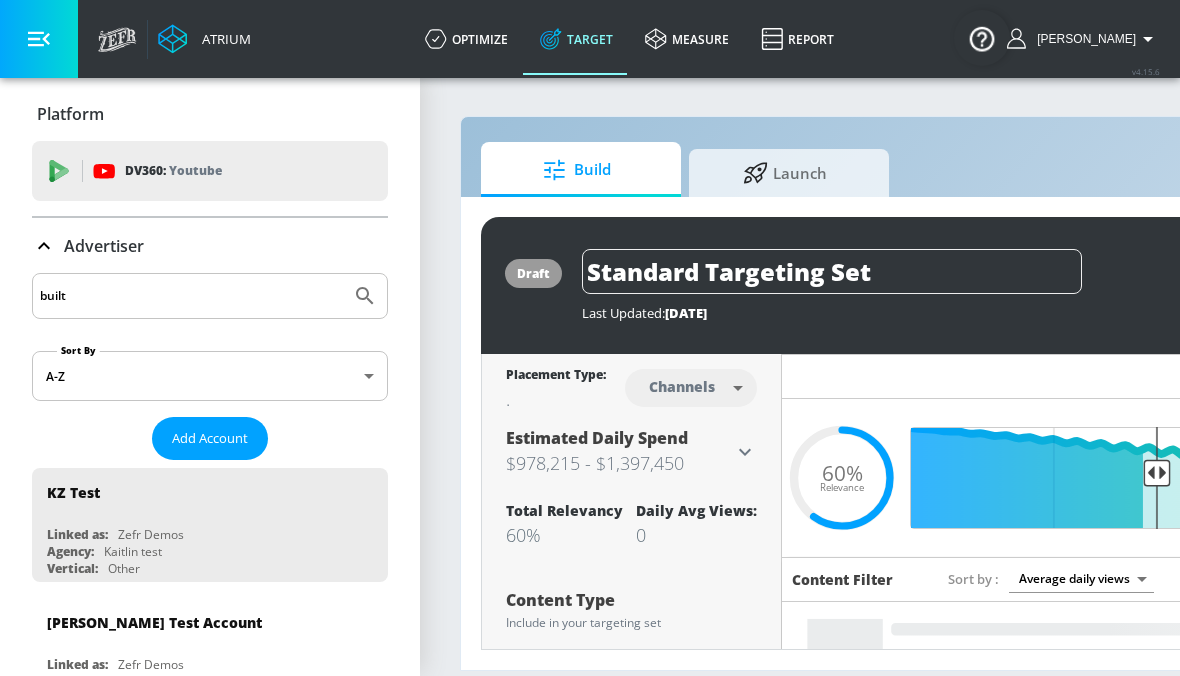 click on "built" at bounding box center (191, 296) 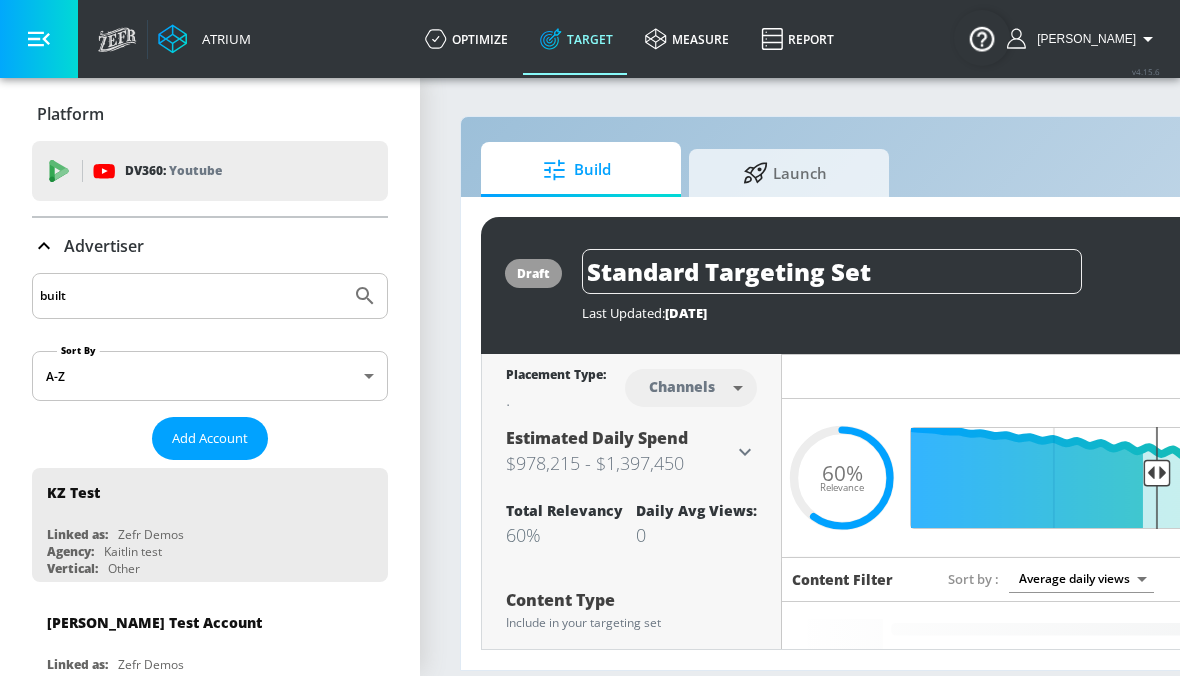 click at bounding box center [365, 296] 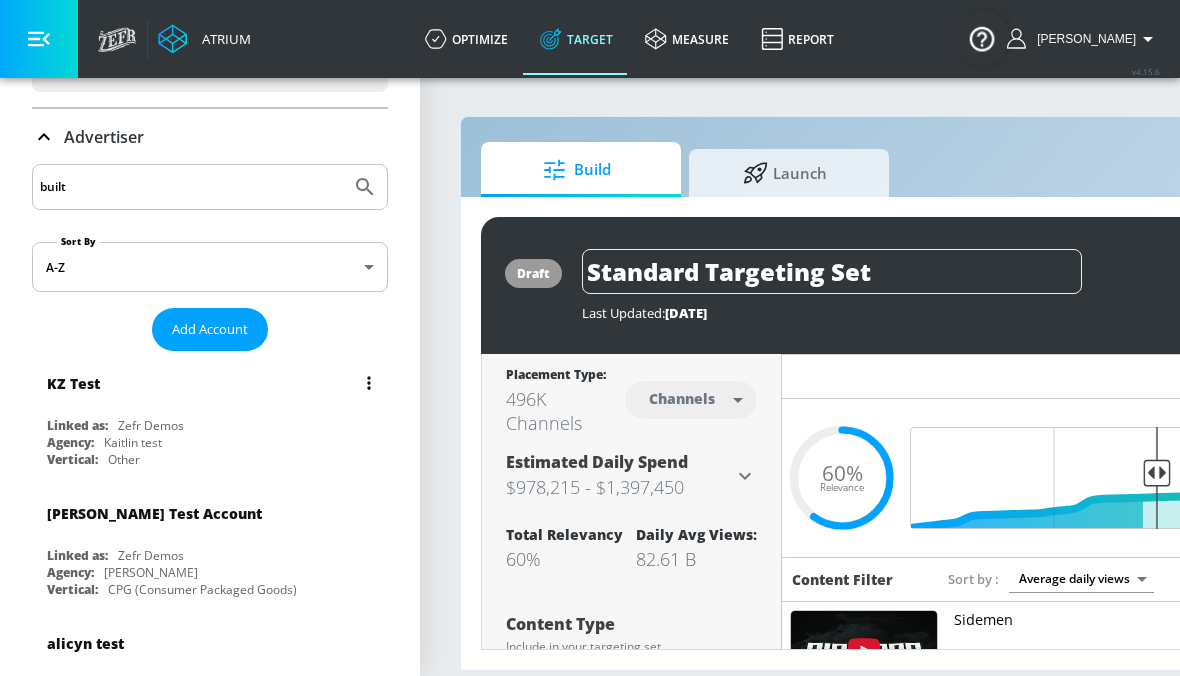 scroll, scrollTop: 0, scrollLeft: 0, axis: both 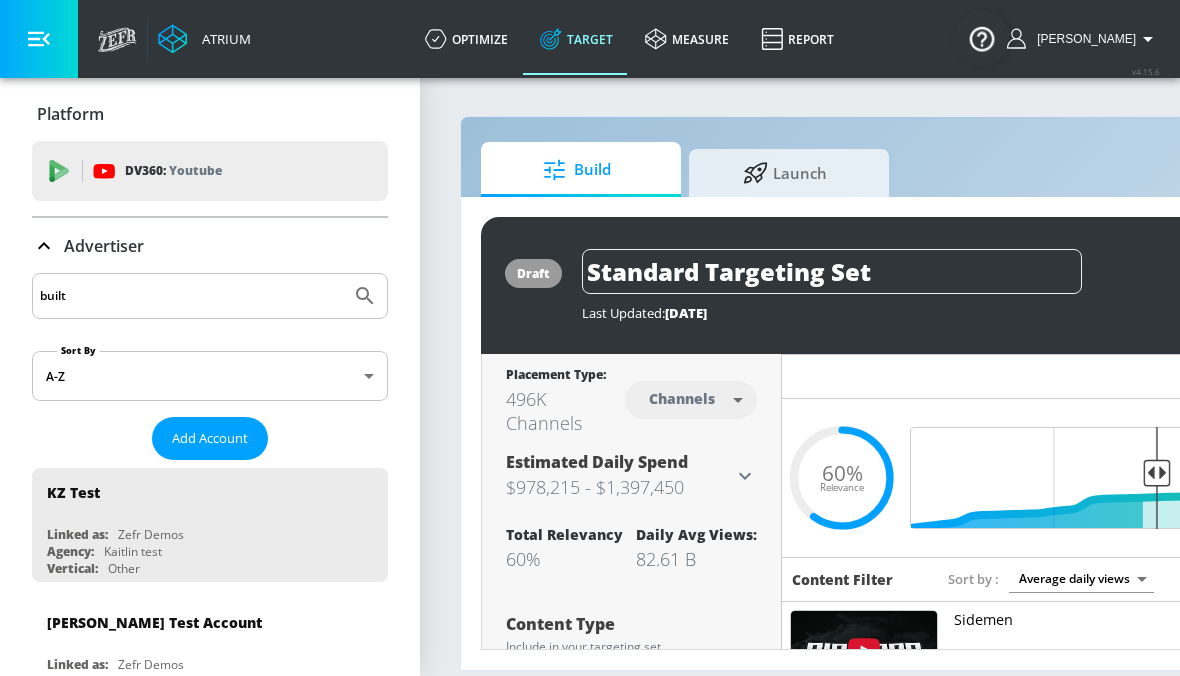 click on "built" at bounding box center [191, 296] 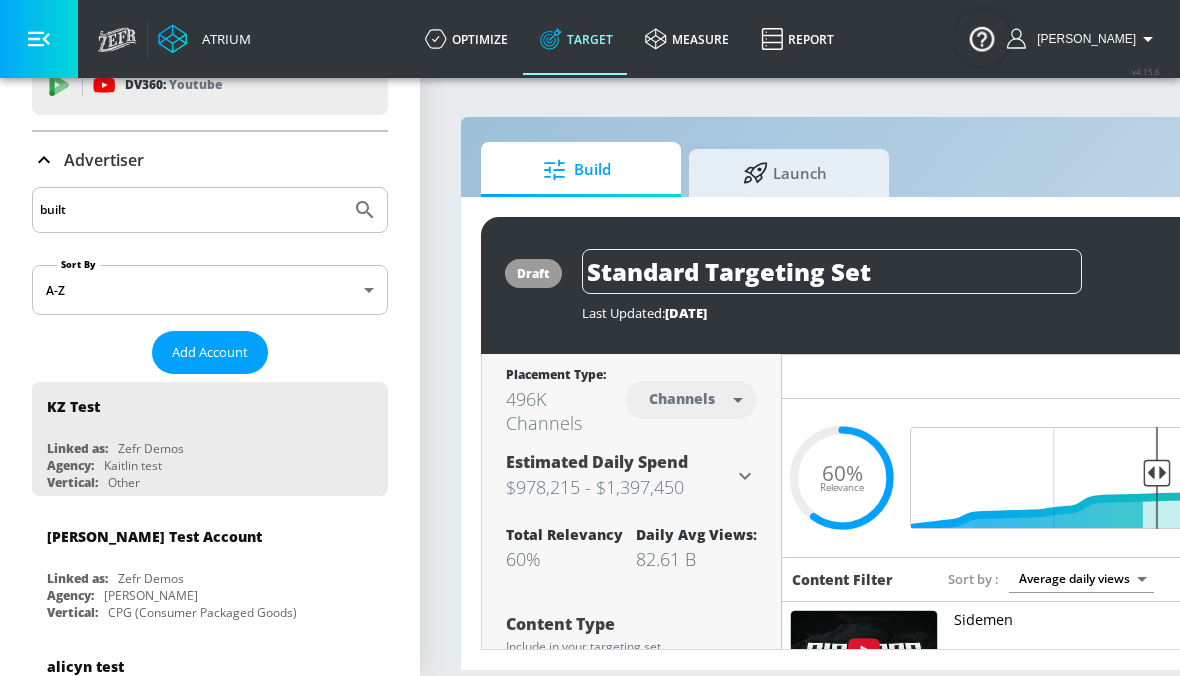 scroll, scrollTop: 117, scrollLeft: 0, axis: vertical 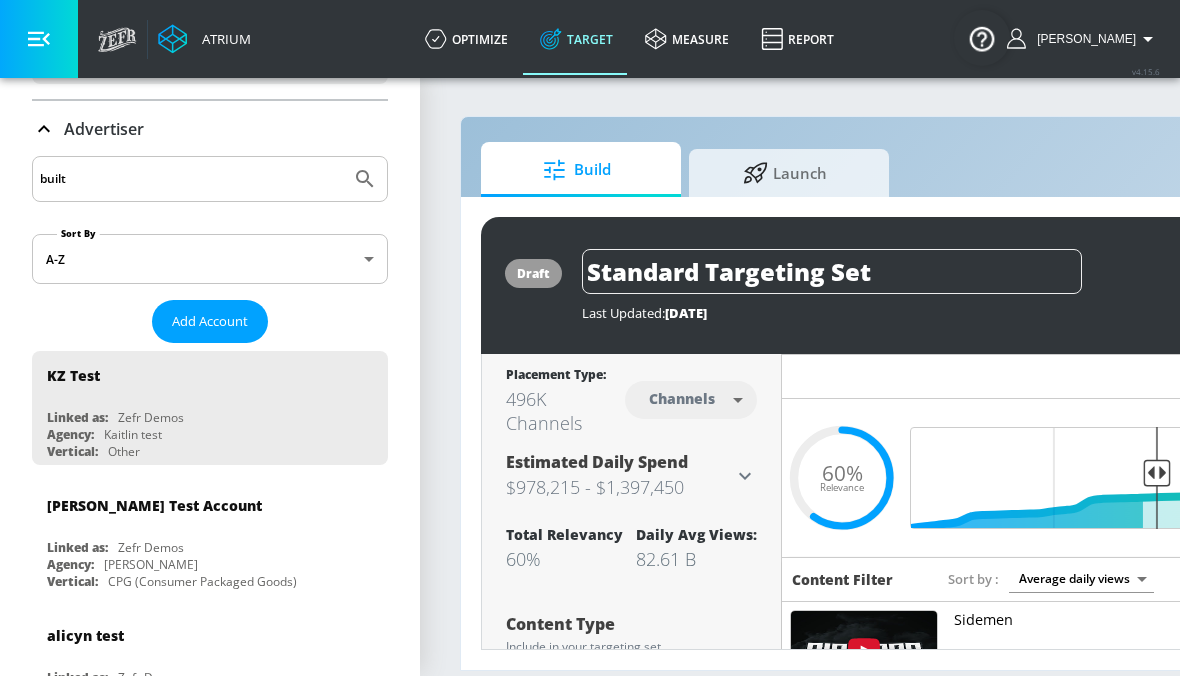 drag, startPoint x: 130, startPoint y: 189, endPoint x: -125, endPoint y: 108, distance: 267.5556 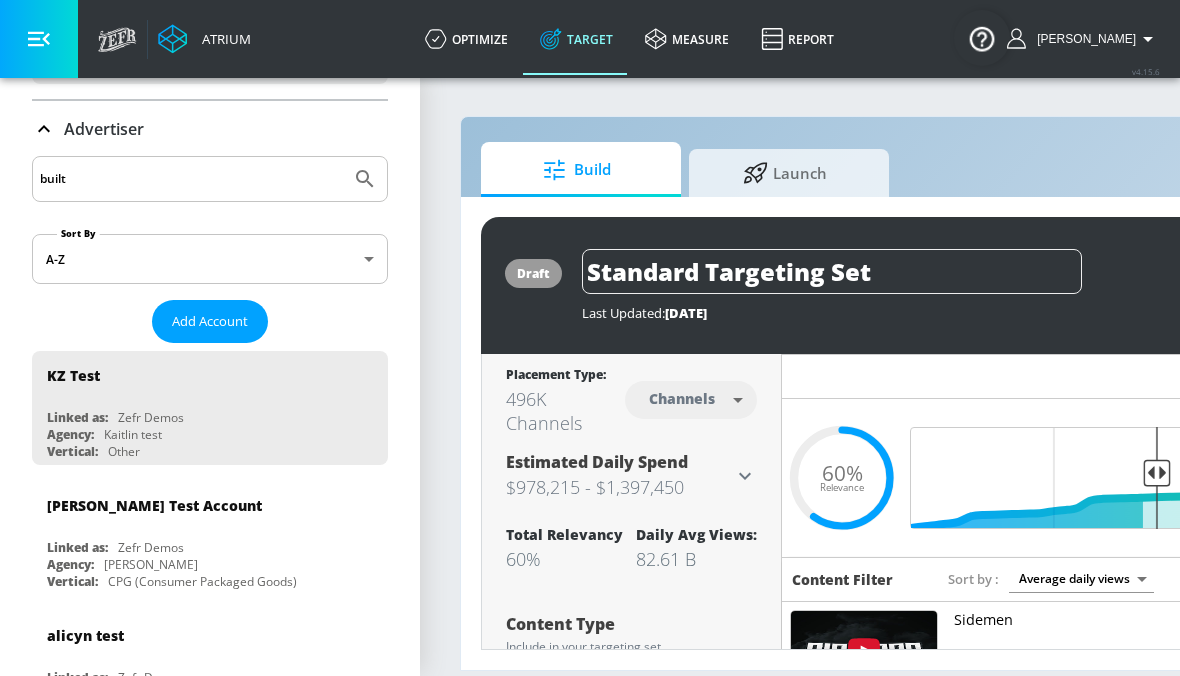 click on "Atrium optimize Target measure Report optimize Target measure Report v 4.15.6 [PERSON_NAME] Platform DV360:   Youtube DV360:   Youtube Advertiser built Sort By A-Z asc ​ Add Account KZ Test  Linked as: Zefr Demos Agency: Kaitlin test  Vertical: Other [PERSON_NAME] C Test Account Linked as: Zefr Demos Agency: [PERSON_NAME] Vertical: CPG (Consumer Packaged Goods) alicyn test Linked as: Zefr Demos Agency: alicyn test Vertical: Healthcare Parry Test Linked as: Zefr Demos Agency: [PERSON_NAME] Test Vertical: Music [PERSON_NAME] Account Linked as: Zefr Demos Agency: [PERSON_NAME] Test Agency Vertical: Fashion [PERSON_NAME] TEST Linked as: Zefr Demos Agency: [PERSON_NAME] TEST Vertical: Other Test Linked as: Zefr Demos Agency: Test Vertical: Travel Shaq Test Account Linked as: Zefr Demos Agency: Zefr Vertical: Software Benz TEST Linked as: Zefr Demos Agency: ZEFR Vertical: Other Rawan Test Linked as: Zefr Demos Agency: Test Vertical: Entertainment TikTok Brand (TT TESTING) Linked as: TikTok Brand Agency: None Vertical: Other [PERSON_NAME] & [PERSON_NAME][MEDICAL_DATA] Account qa" at bounding box center (590, 338) 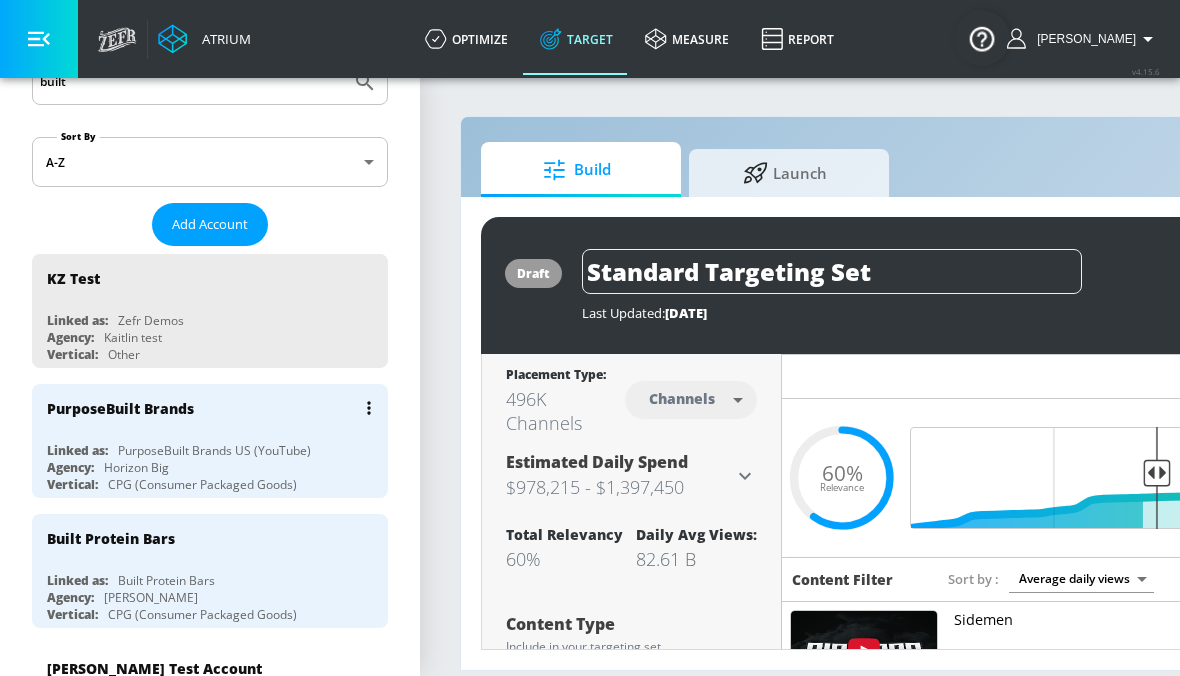 scroll, scrollTop: 227, scrollLeft: 0, axis: vertical 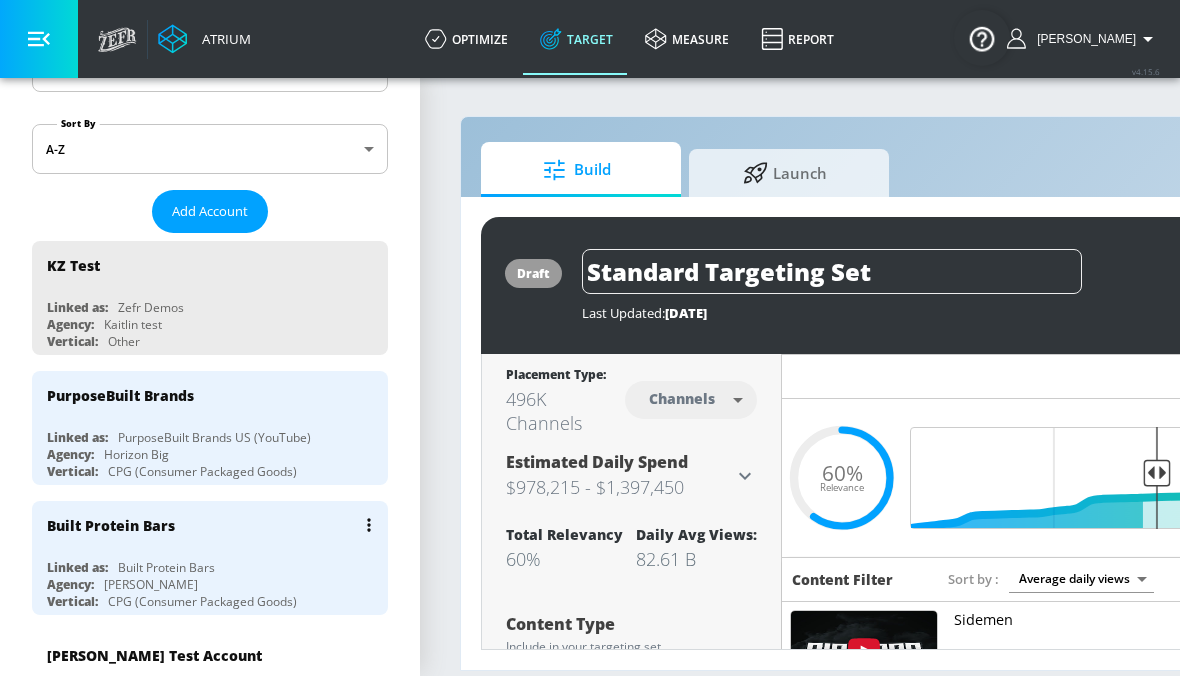 click on "Built Protein Bars" at bounding box center [215, 525] 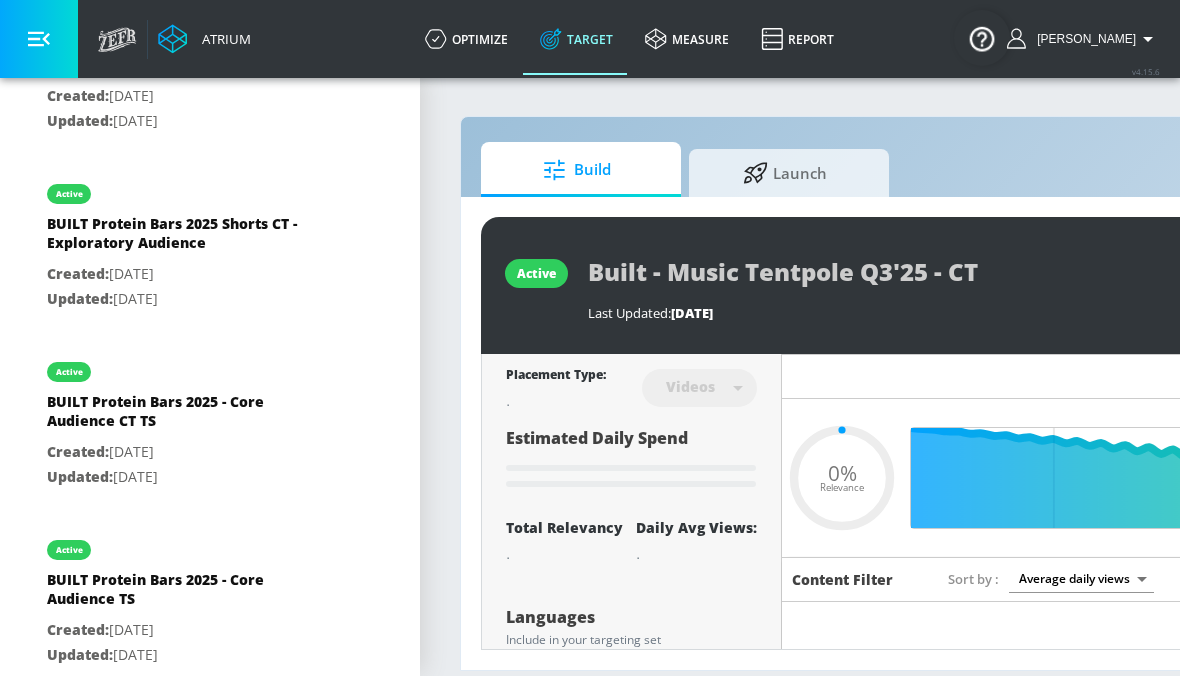 scroll, scrollTop: 820, scrollLeft: 0, axis: vertical 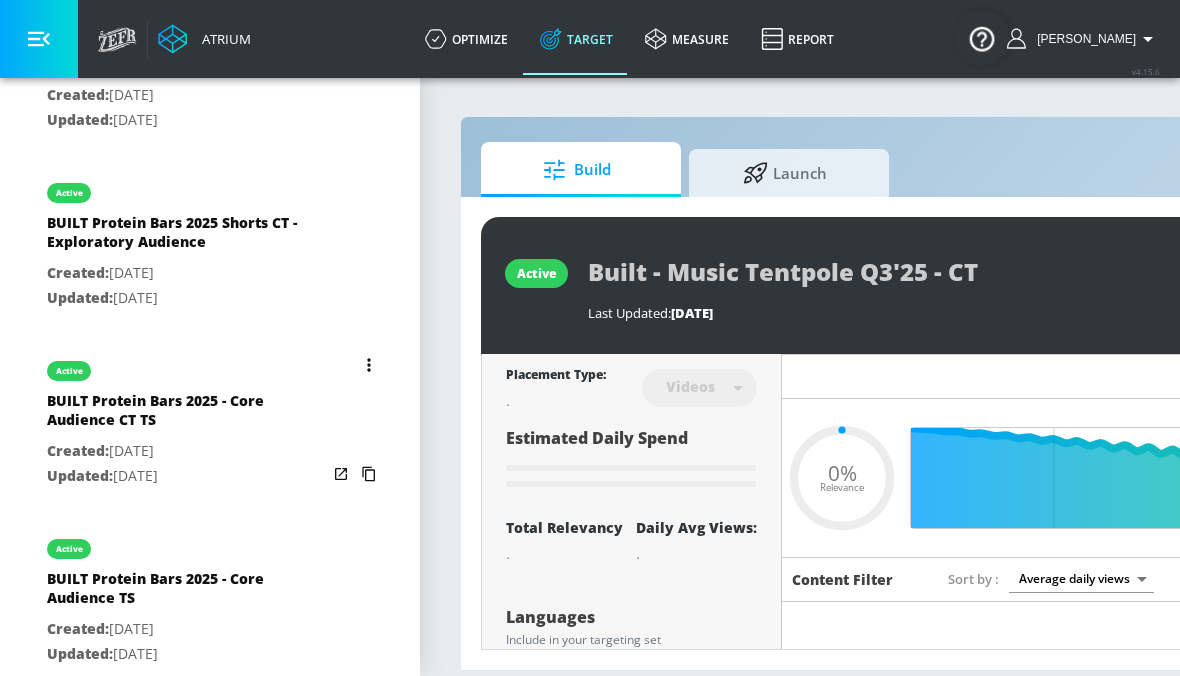 type on "0.49" 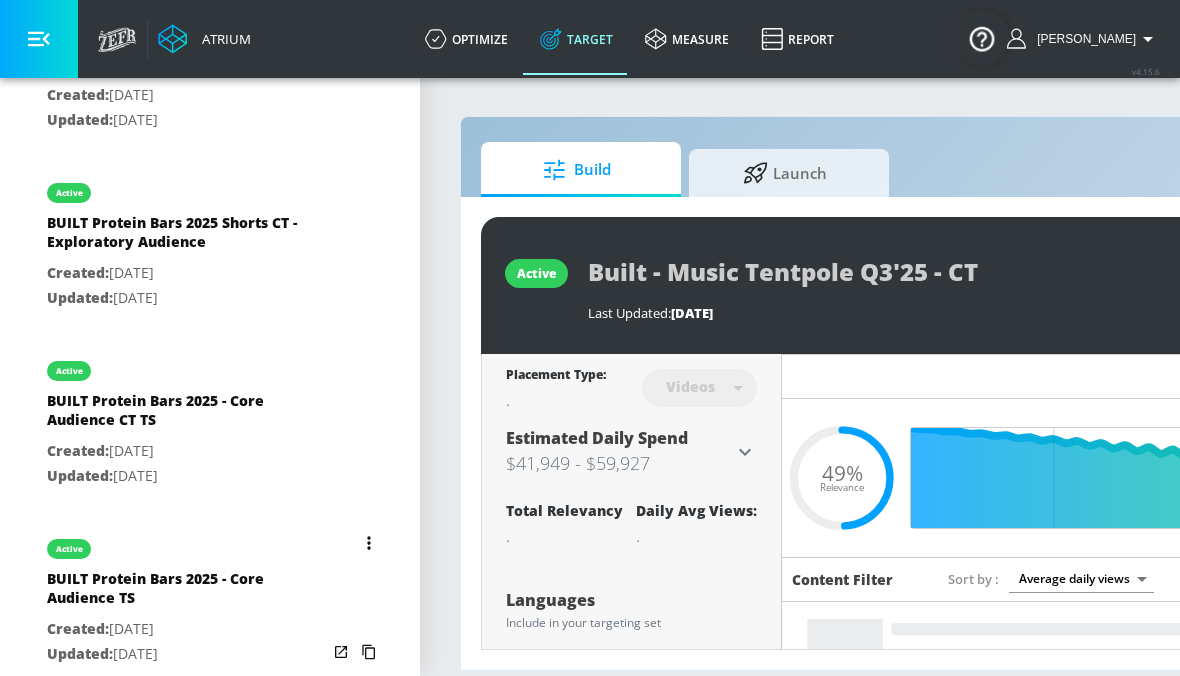scroll, scrollTop: 869, scrollLeft: 0, axis: vertical 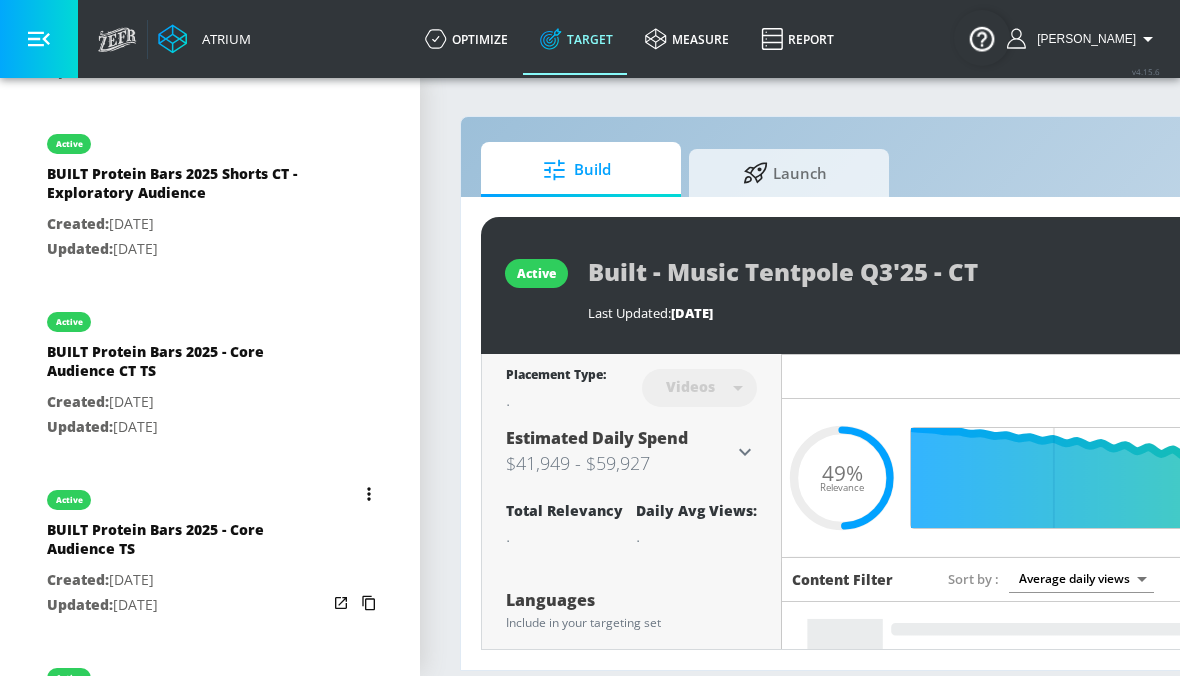 click at bounding box center [369, 494] 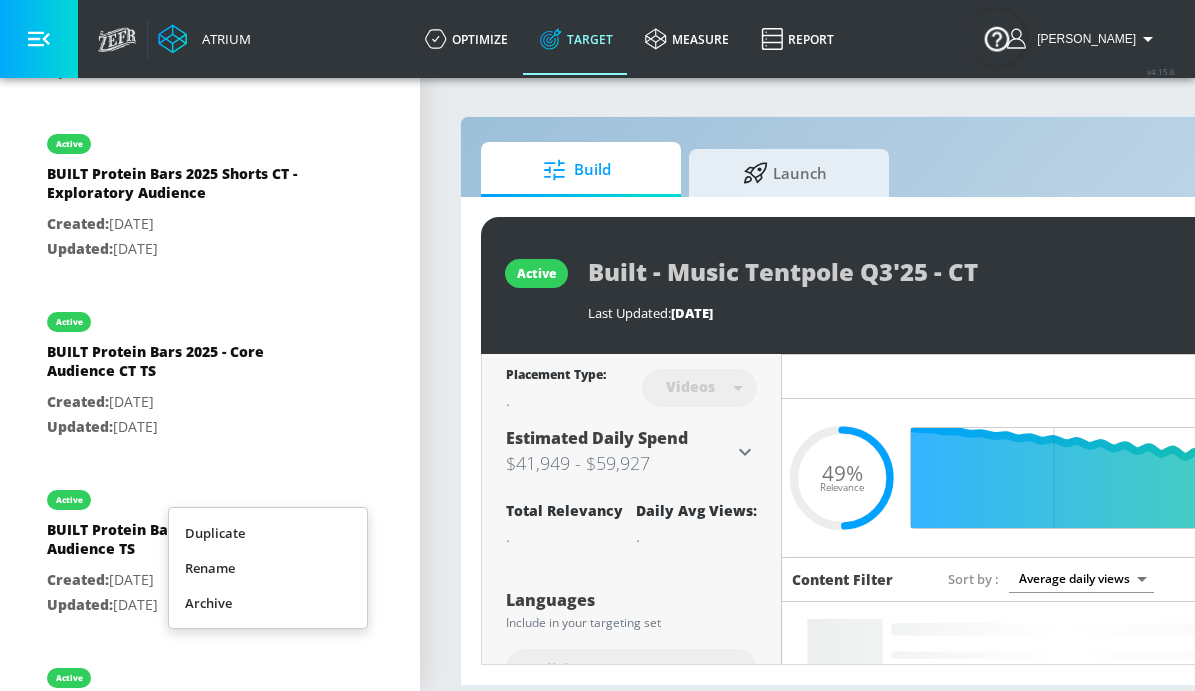 click on "Duplicate" at bounding box center (268, 533) 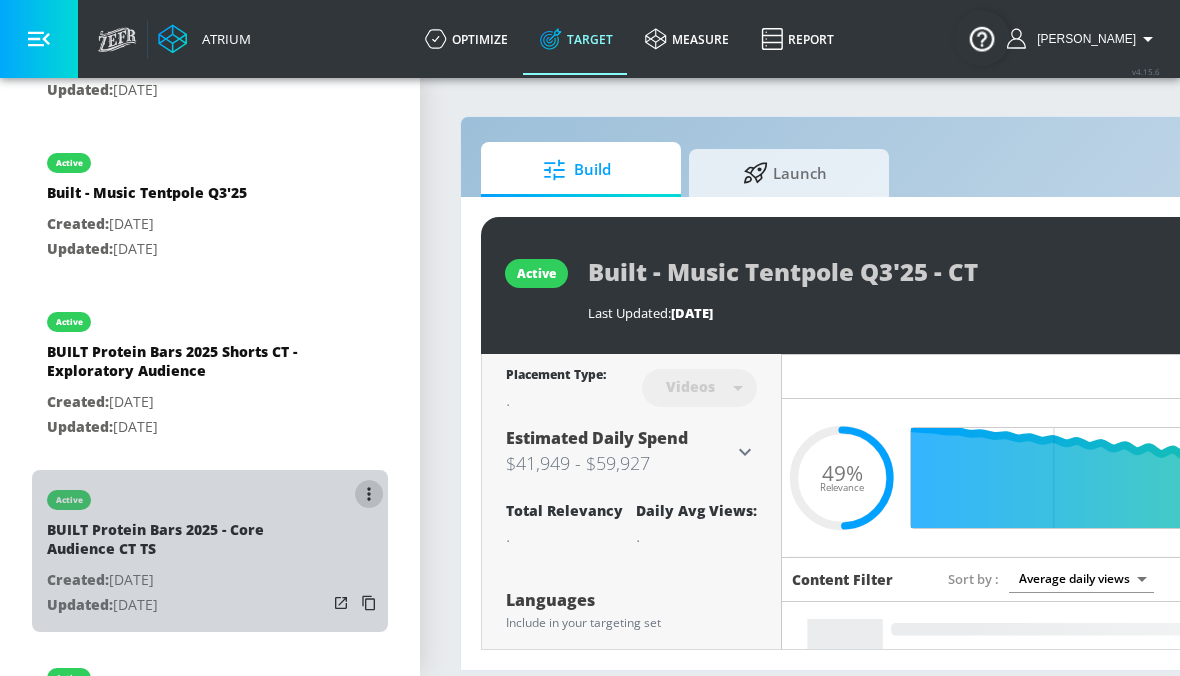 click at bounding box center (369, 494) 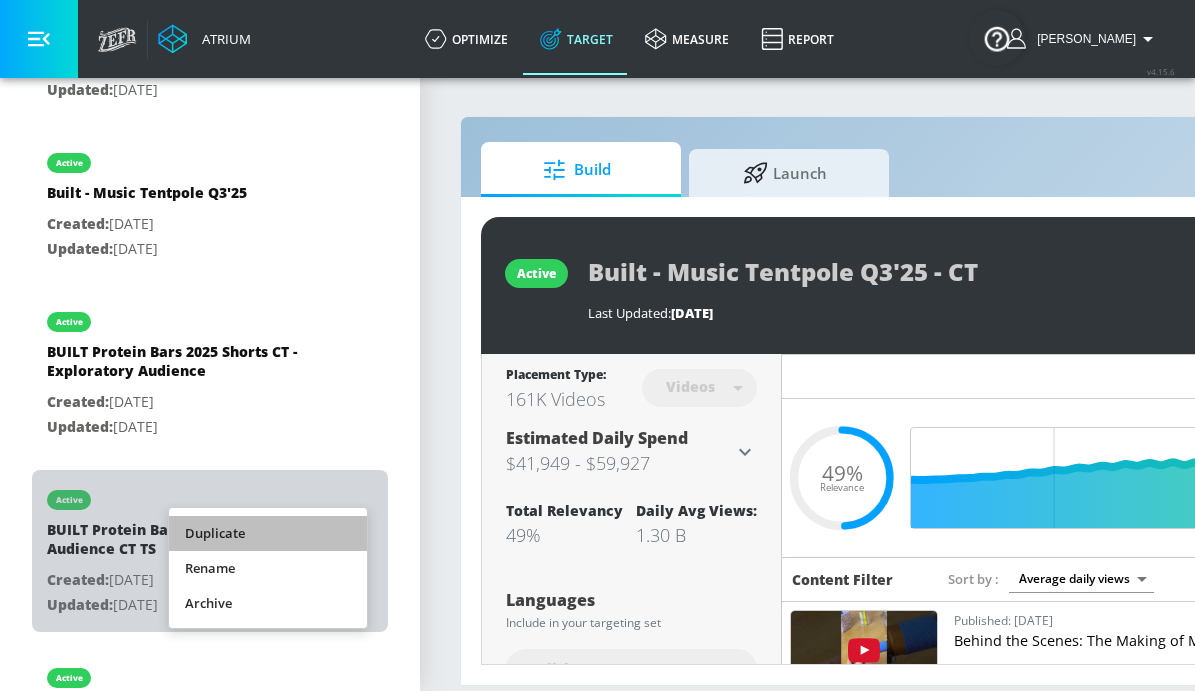 click on "Duplicate" at bounding box center [268, 533] 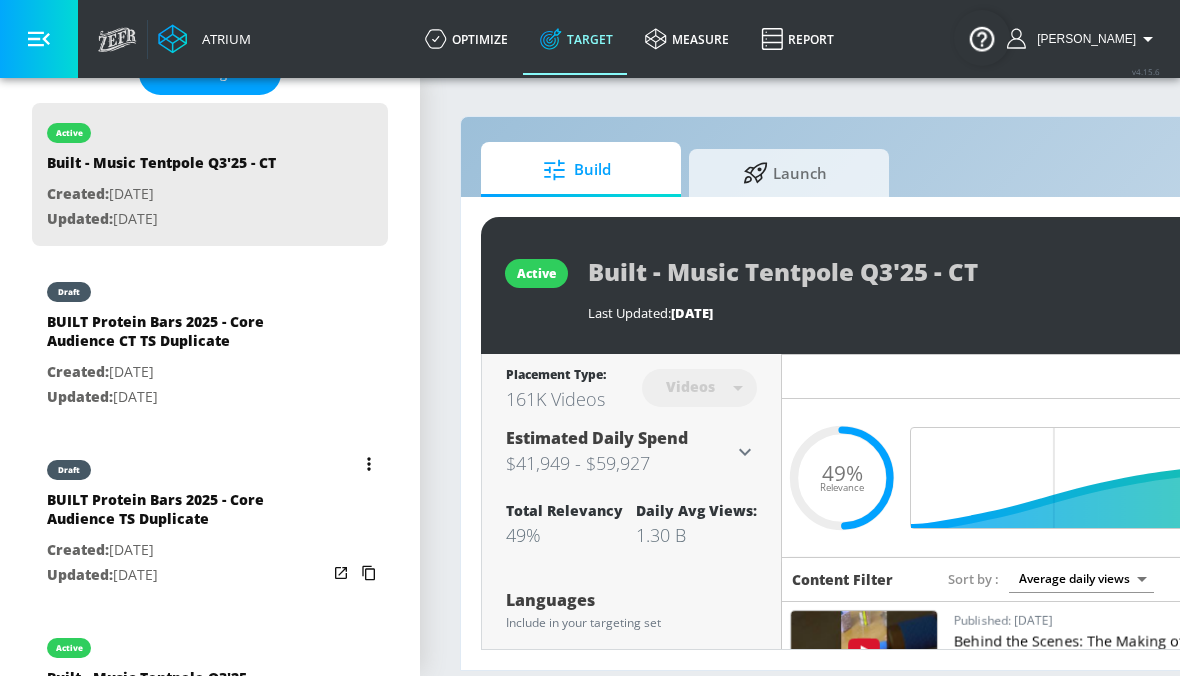 scroll, scrollTop: 559, scrollLeft: 0, axis: vertical 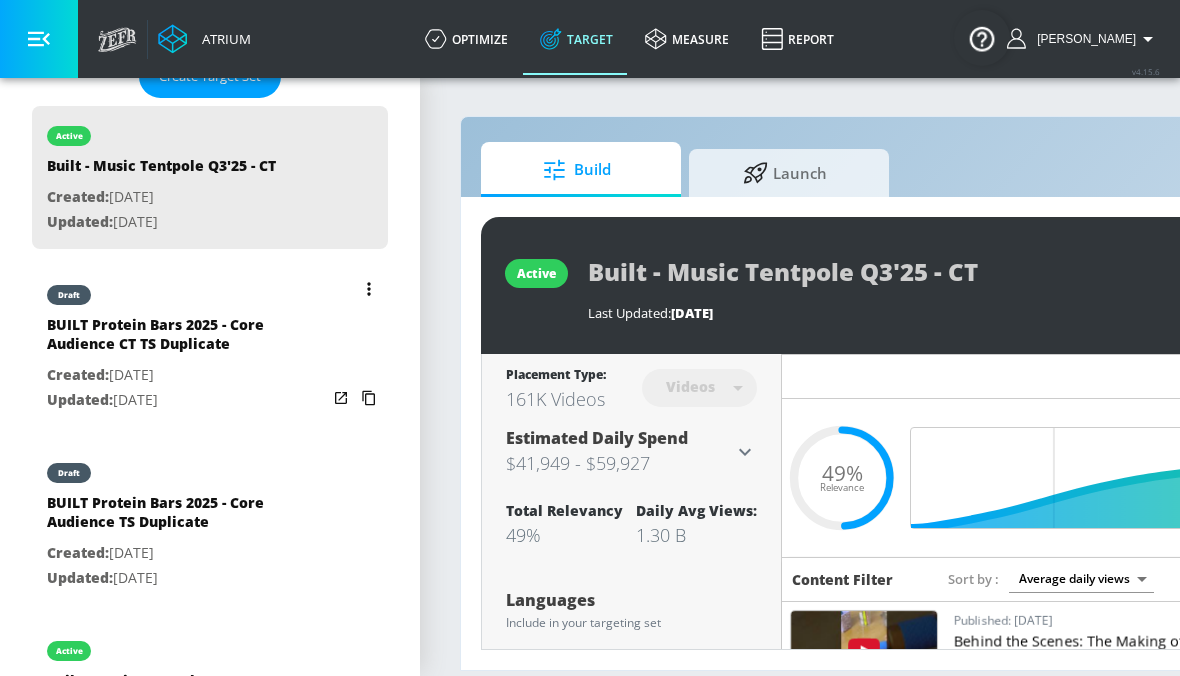 click on "Updated:  [DATE]" at bounding box center [187, 400] 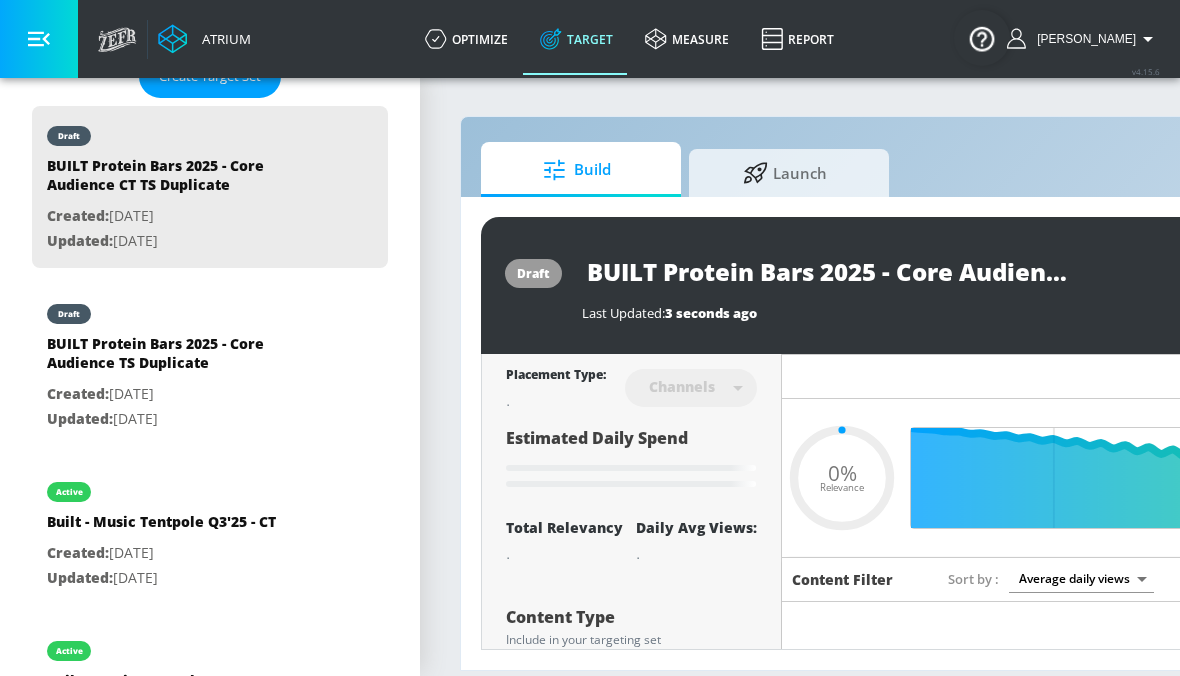 click on "BUILT Protein Bars 2025 - Core Audience CT TS Duplicate" at bounding box center [832, 271] 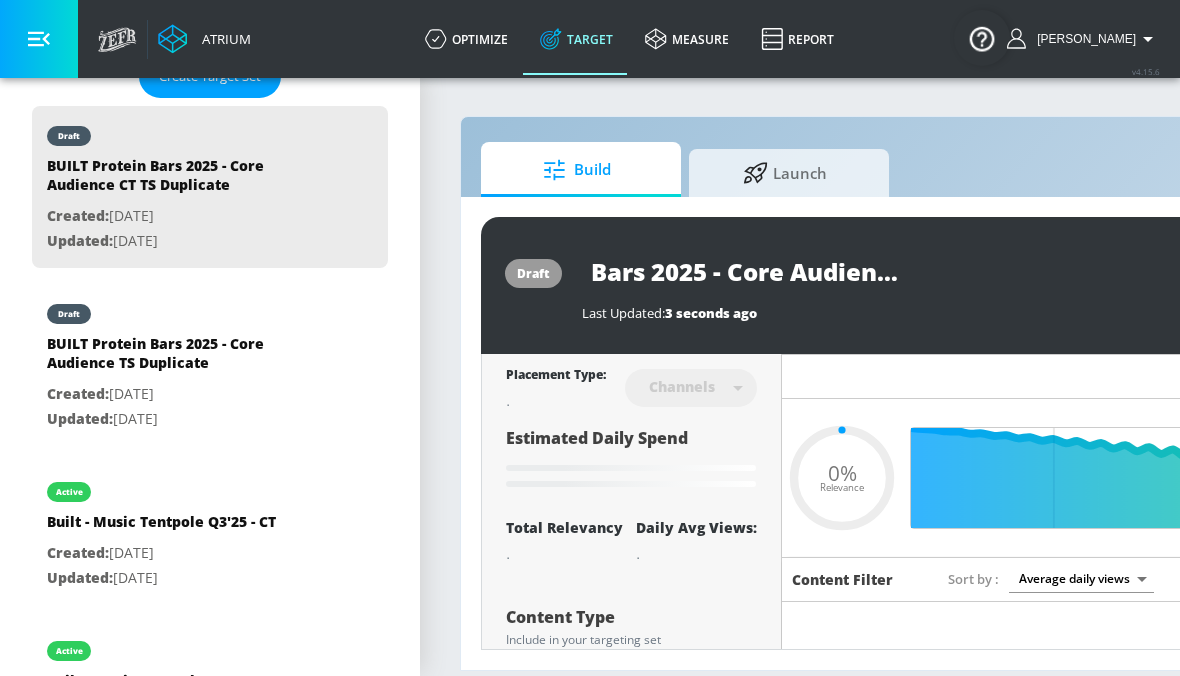 scroll, scrollTop: 0, scrollLeft: 195, axis: horizontal 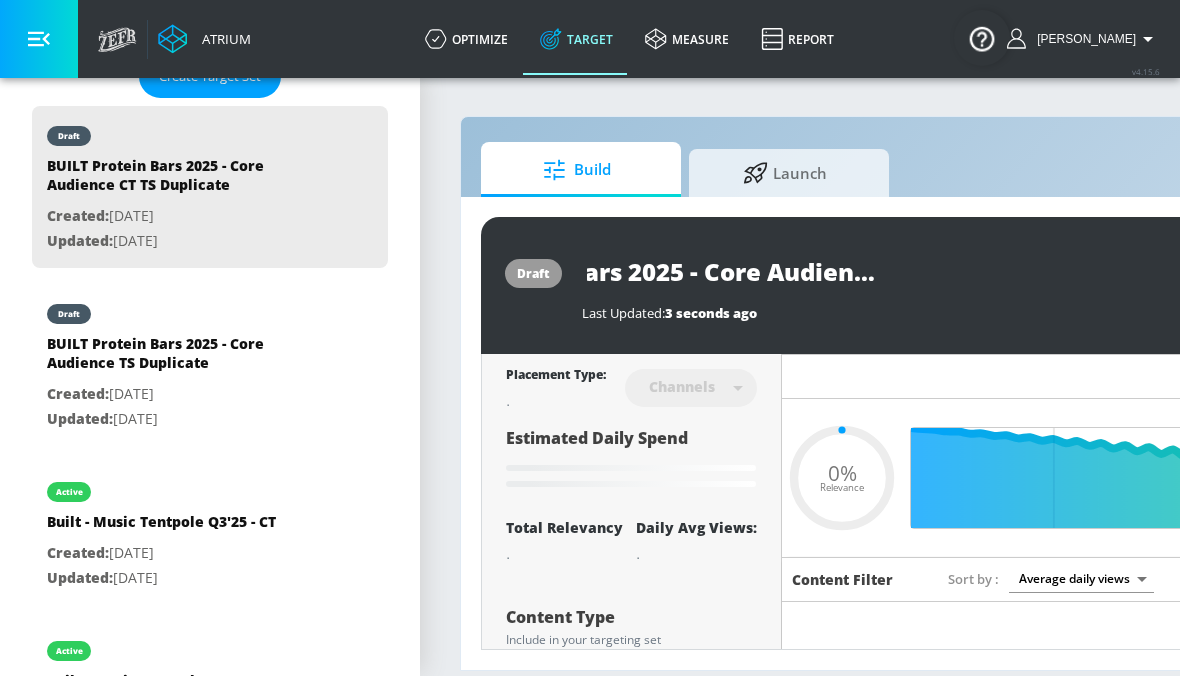 drag, startPoint x: 957, startPoint y: 275, endPoint x: 1130, endPoint y: 284, distance: 173.23395 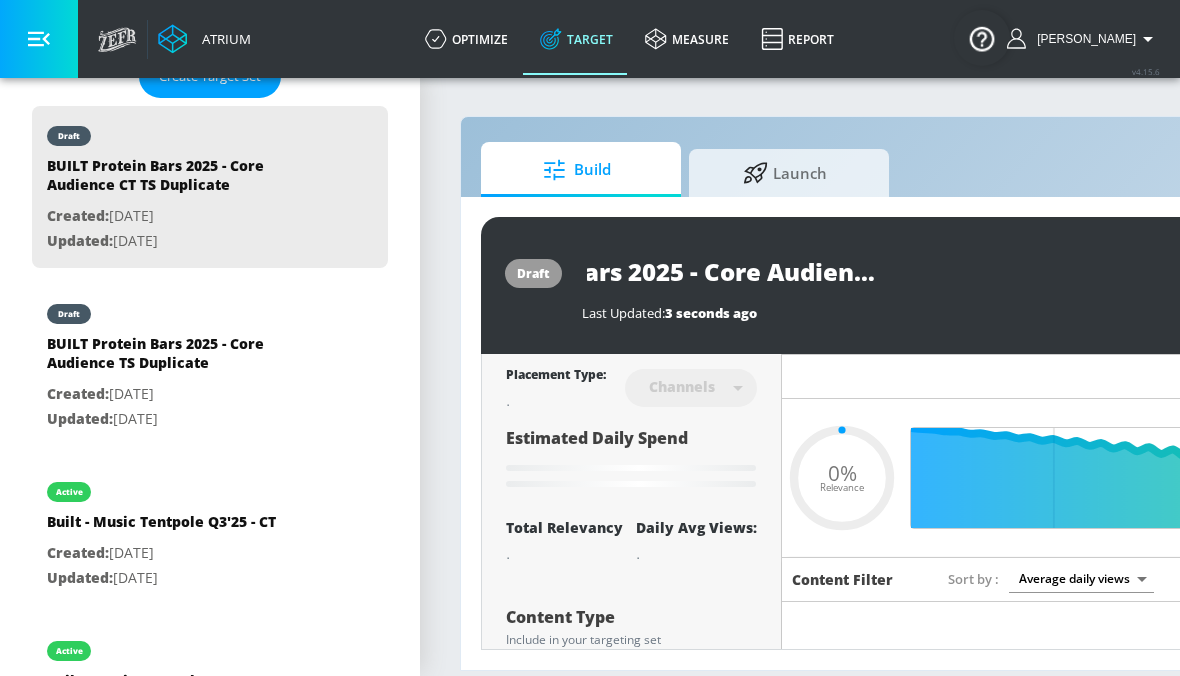 click on "BUILT Protein Bars 2025 - Core Audience CT TS Duplicate" at bounding box center [1014, 271] 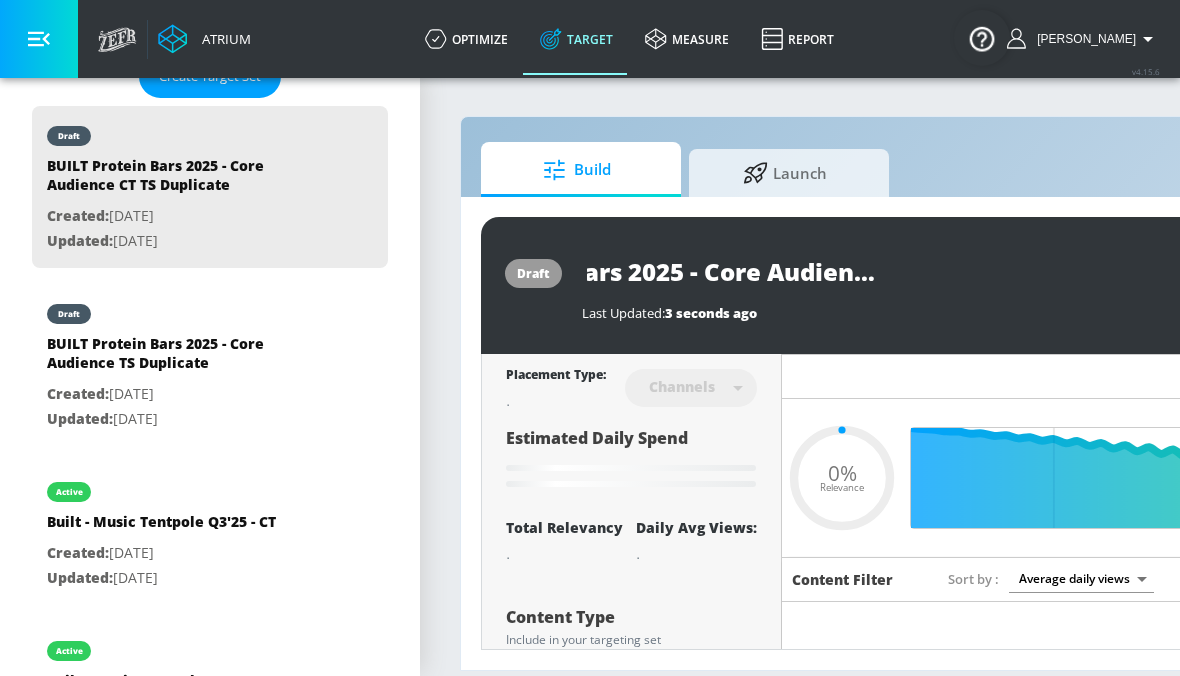 type on "BUILT Protein Bars 2025 - Core" 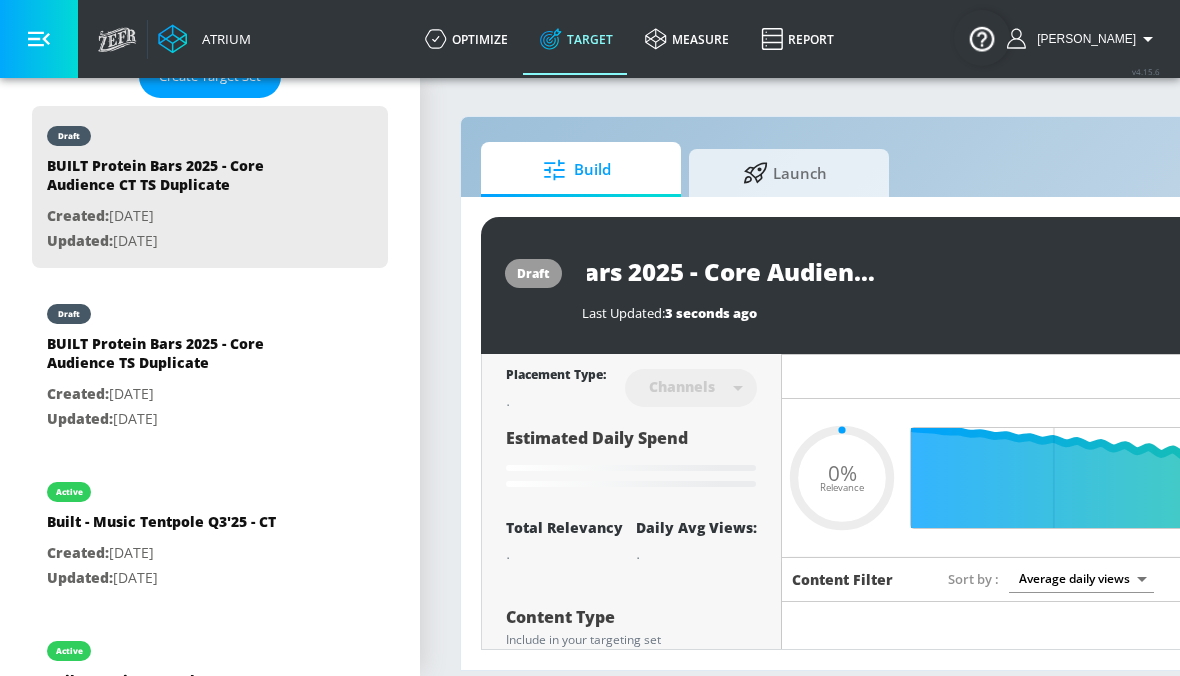 type on "0.05" 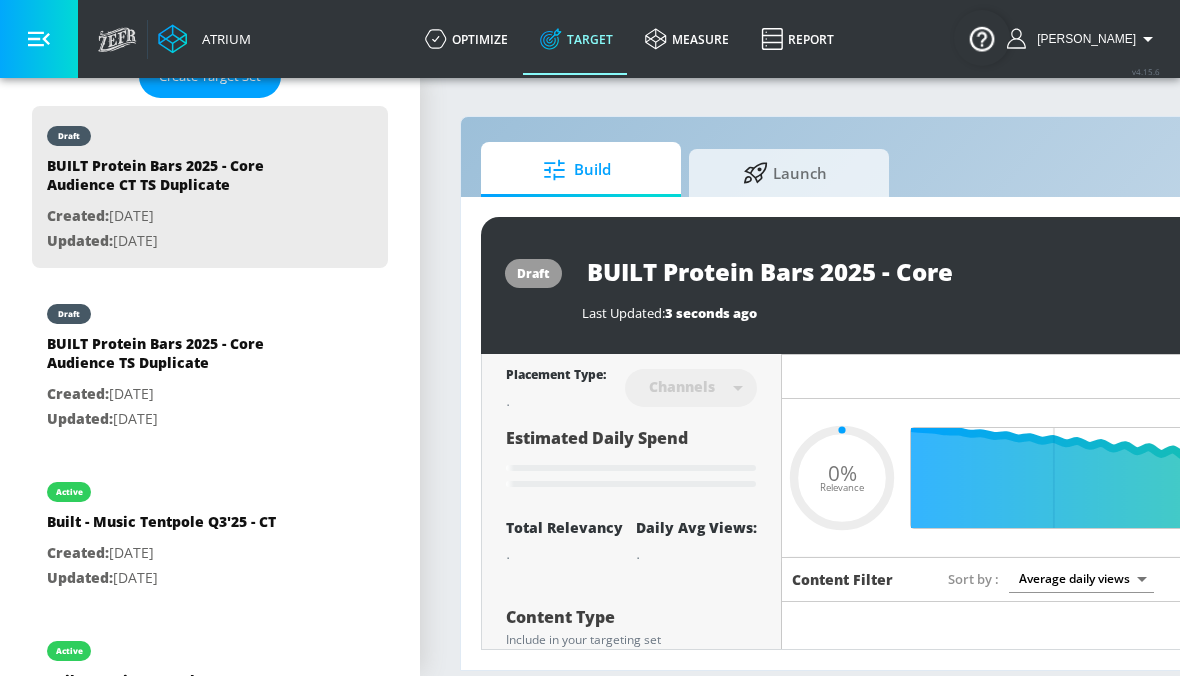 scroll, scrollTop: 0, scrollLeft: 0, axis: both 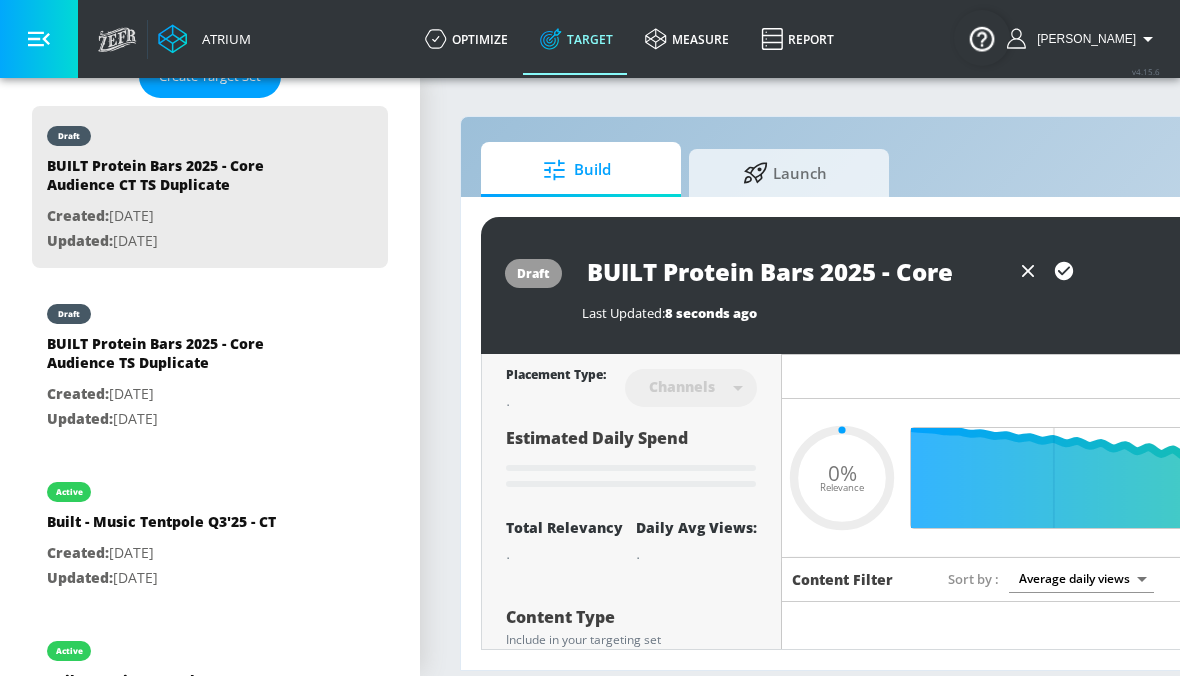 type on "BUILT Protein Bars 2025 - Core G" 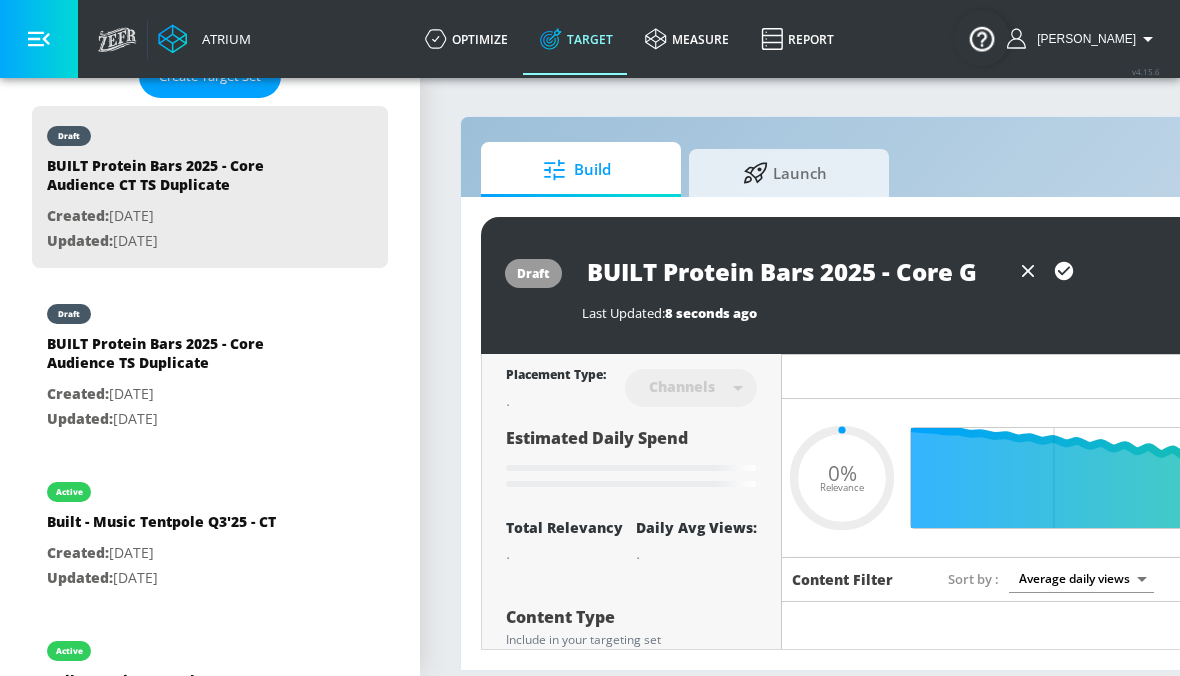 type on "BUILT Protein Bars 2025 - Core Go" 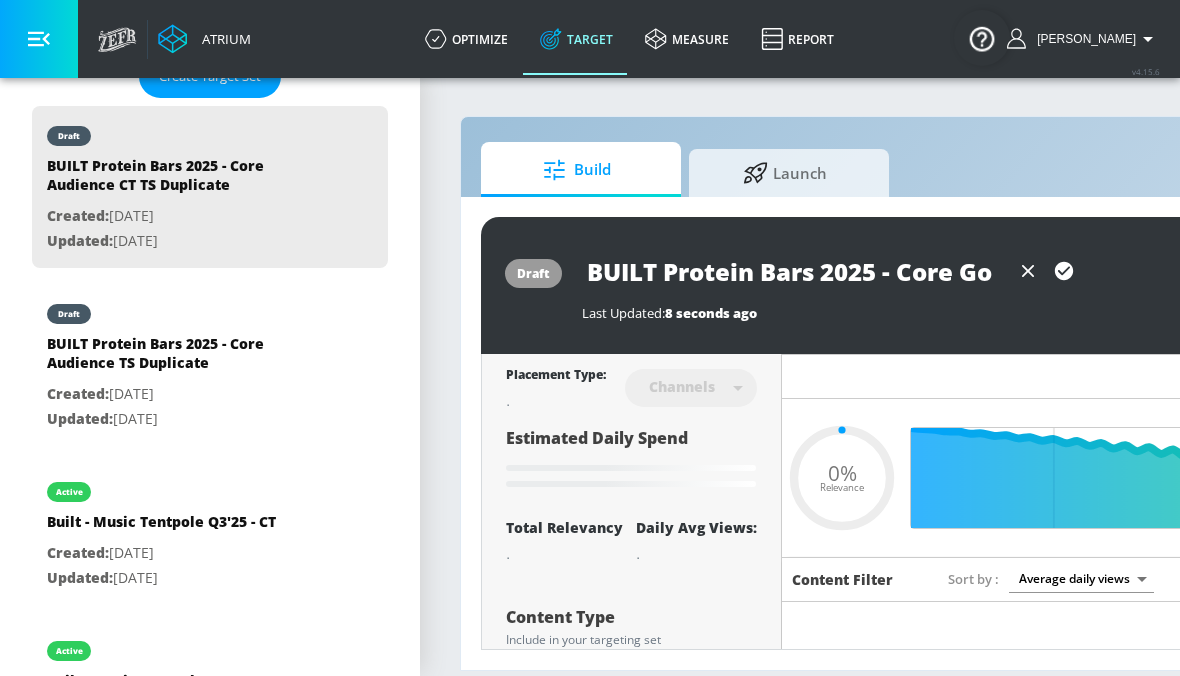 type on "0.05" 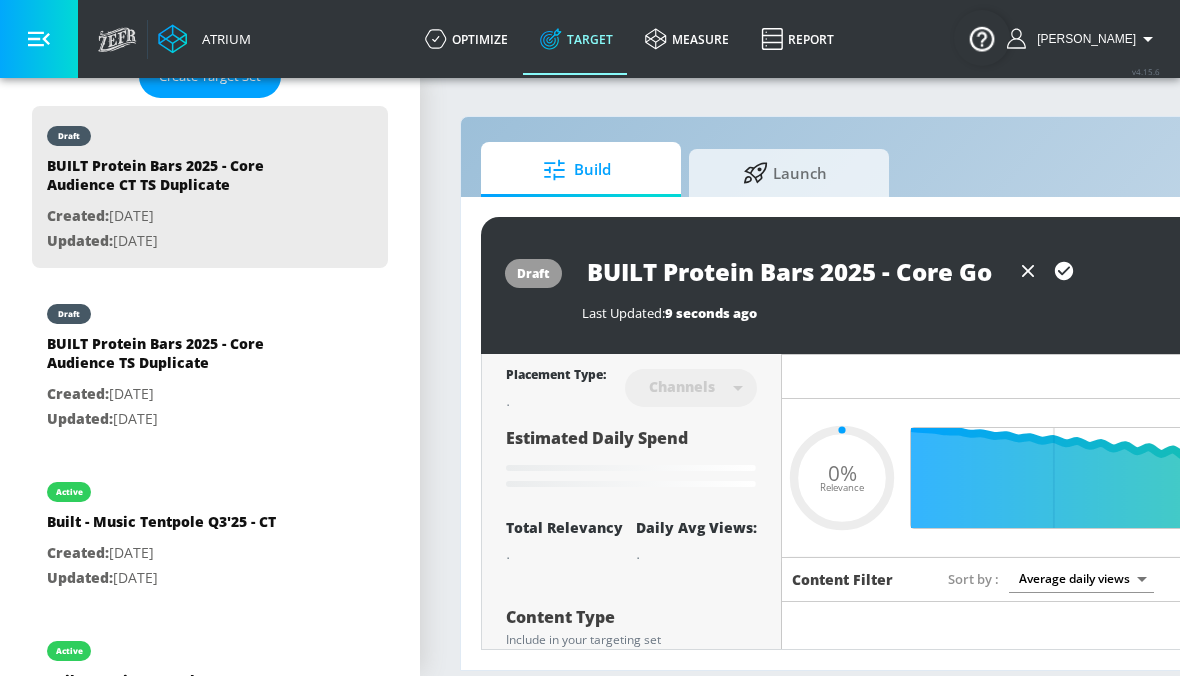 type on "BUILT Protein Bars 2025 - Core Go-" 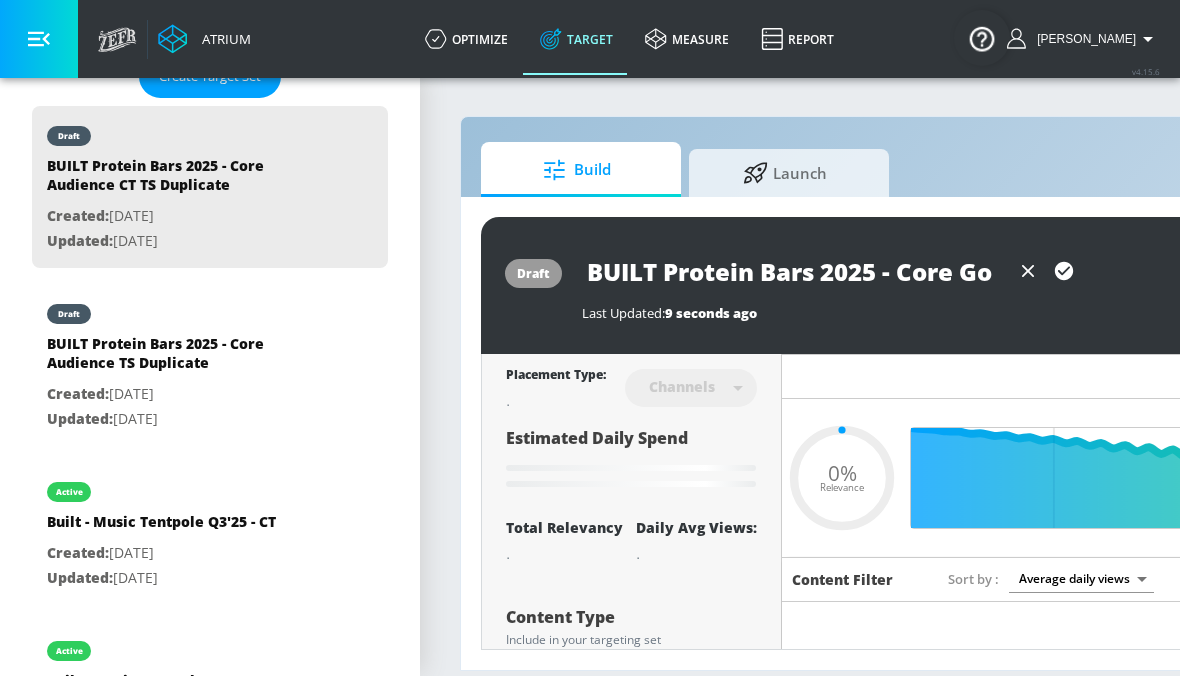 type on "0.05" 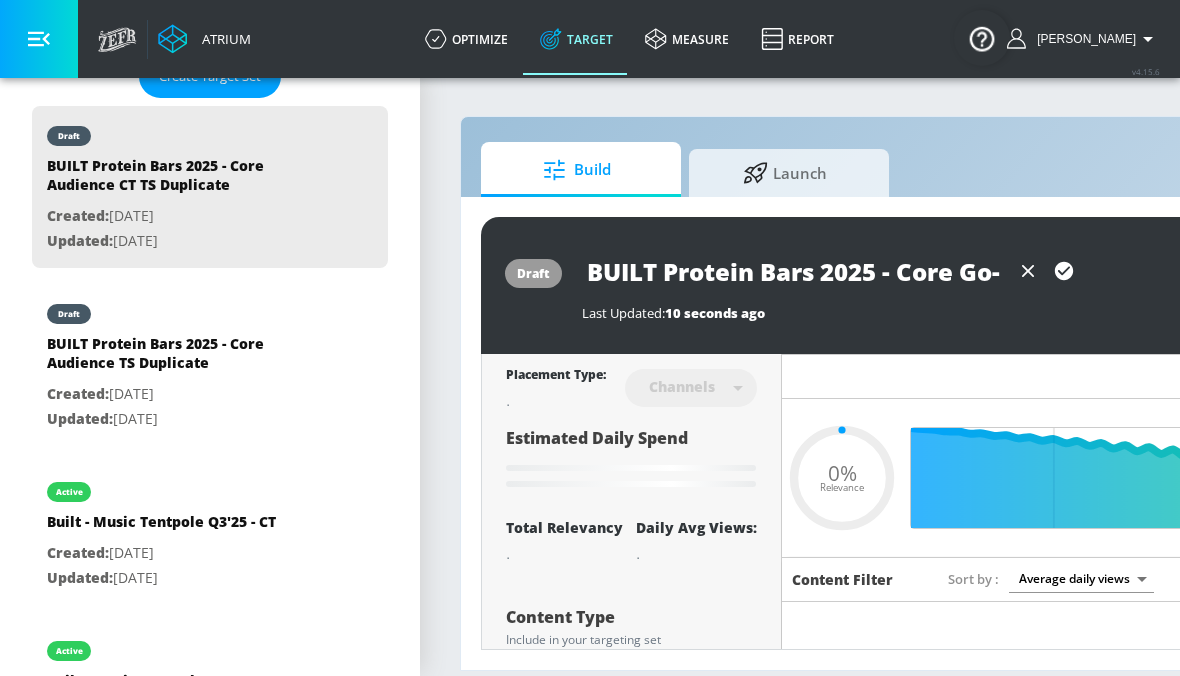 type on "BUILT Protein Bars 2025 - Core Go-G" 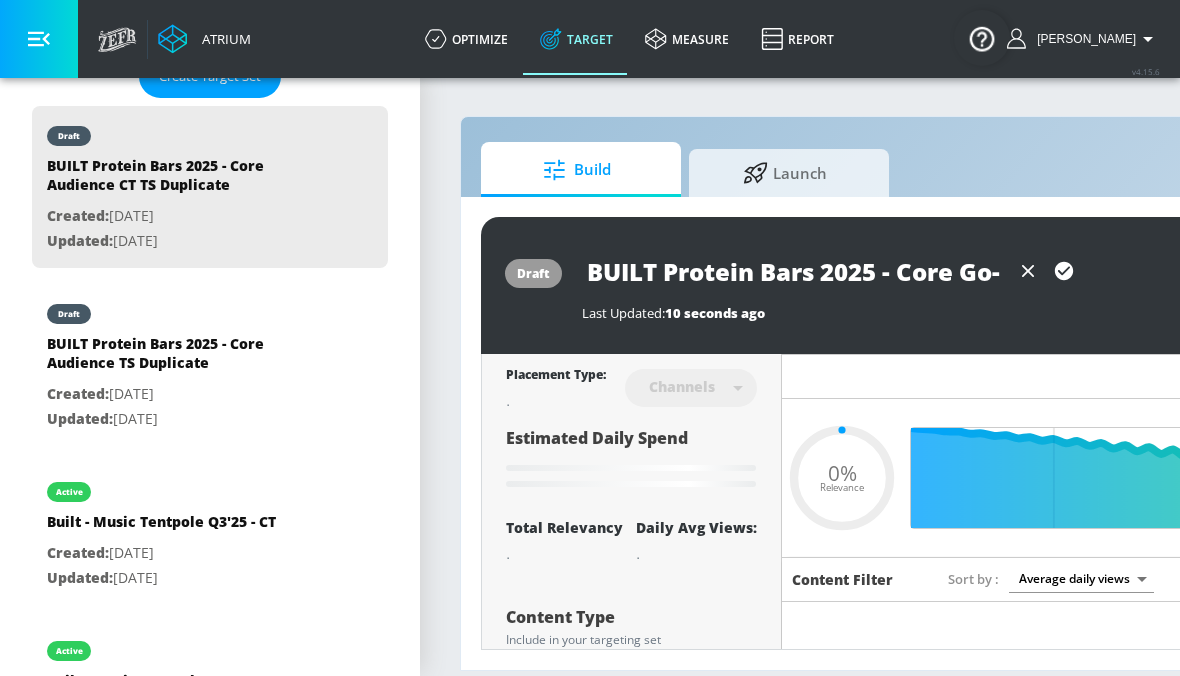 type on "0.05" 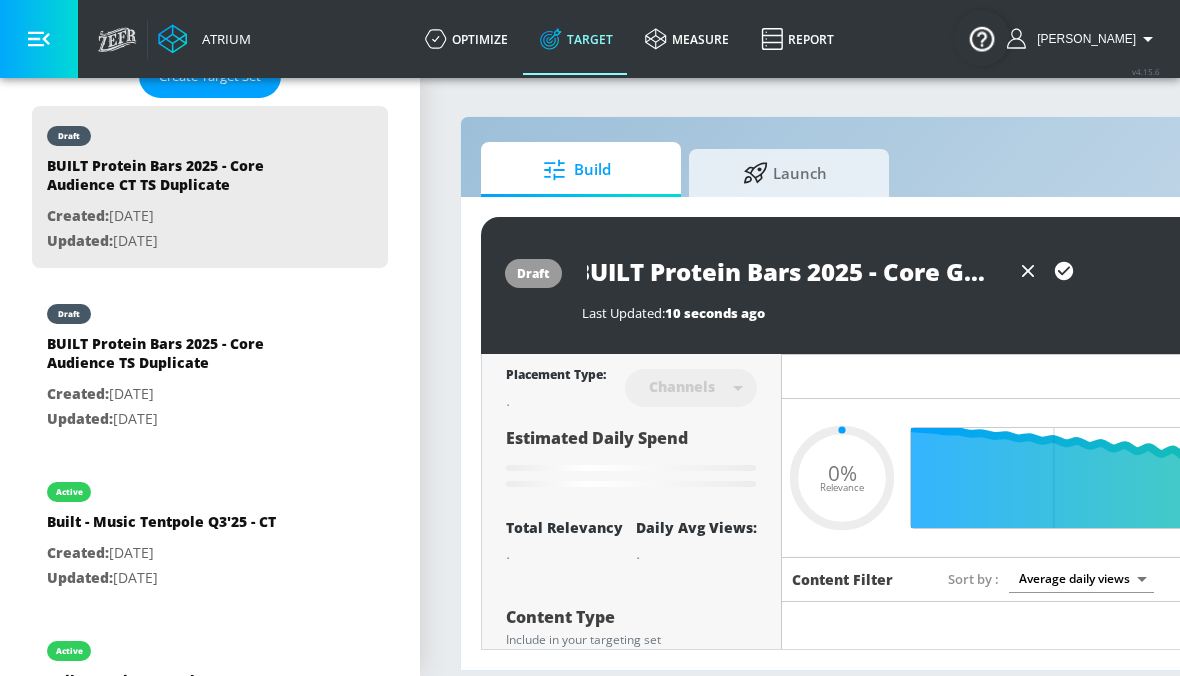 type on "BUILT Protein Bars 2025 - Core Go-Ge" 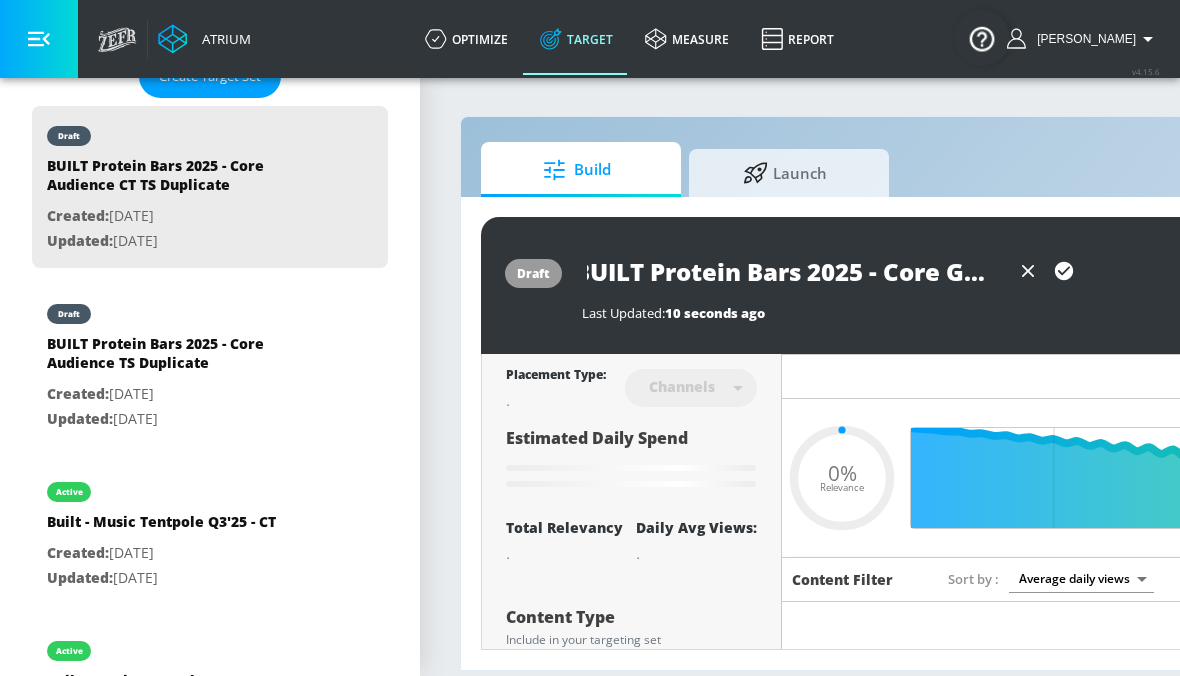 type on "0.05" 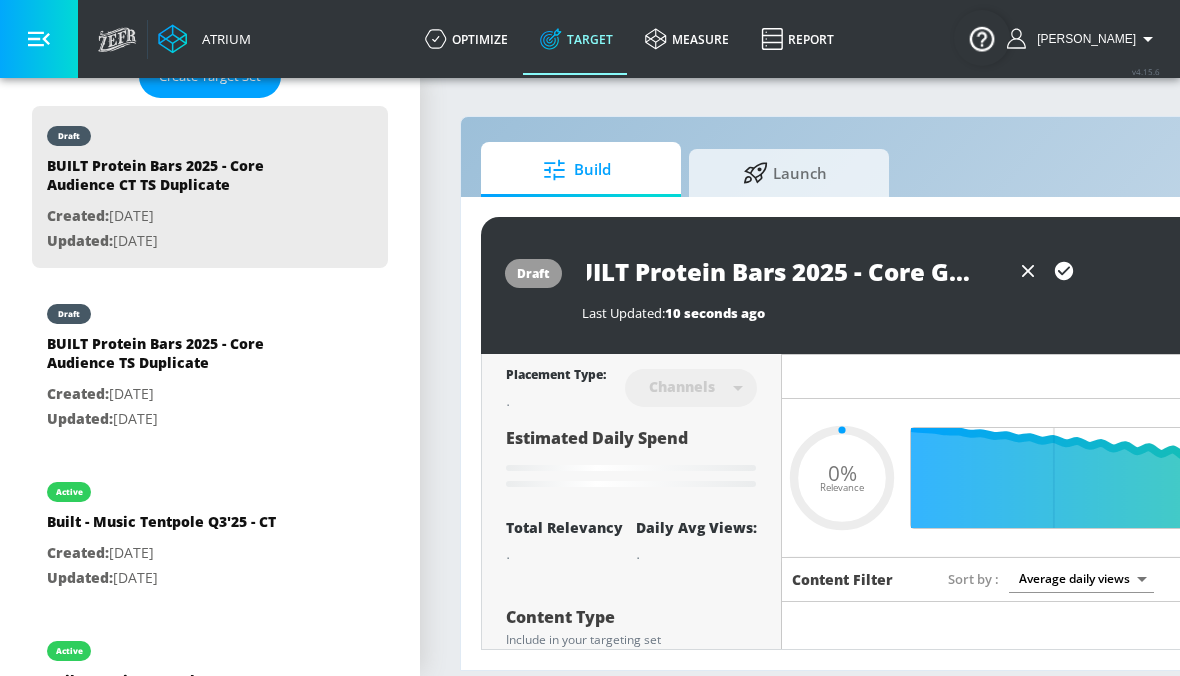 type on "BUILT Protein Bars 2025 - Core Go-Get" 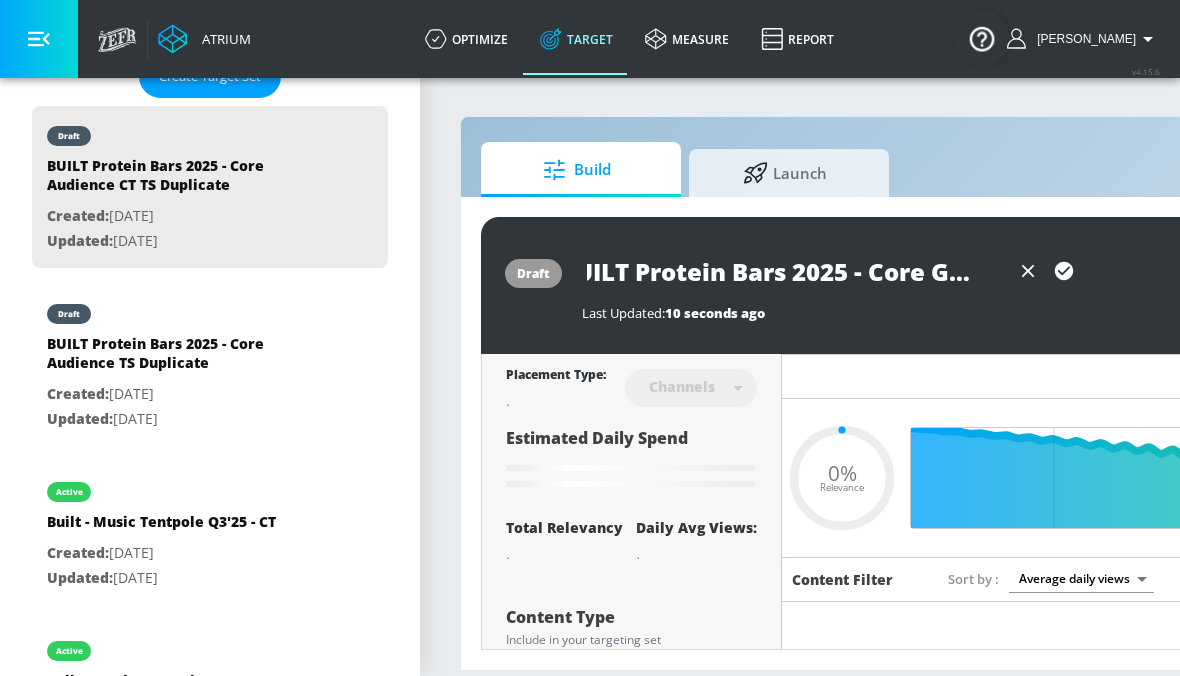 type on "0.05" 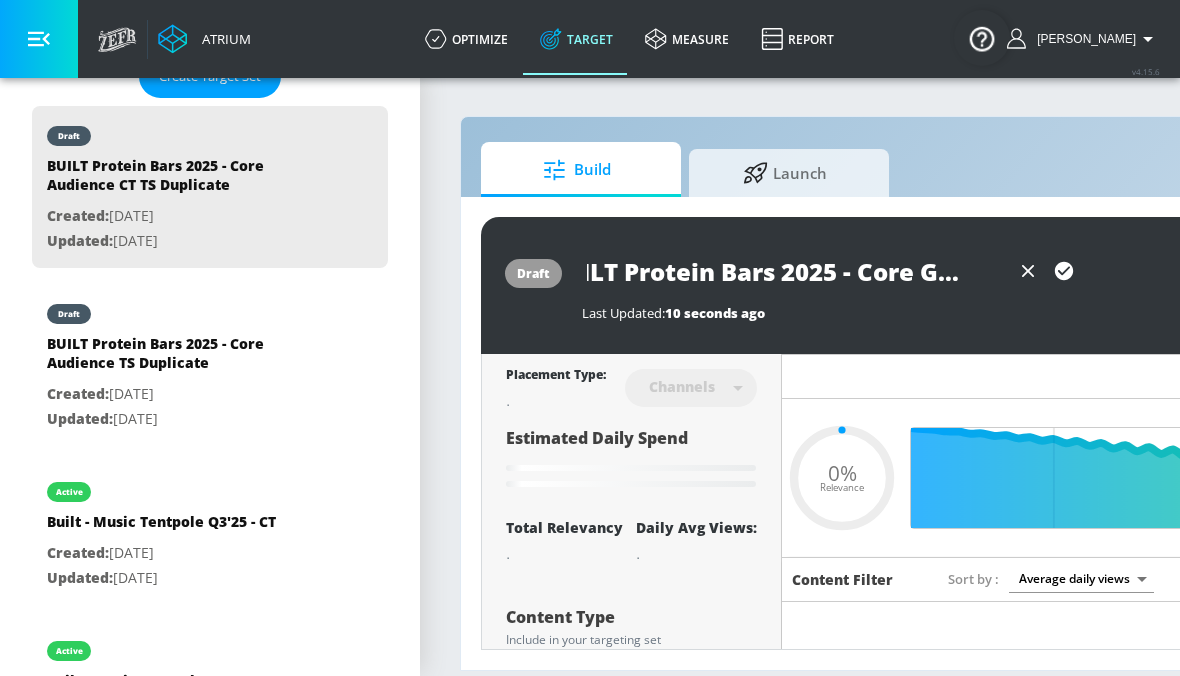 type on "BUILT Protein Bars 2025 - Core Go-Gett" 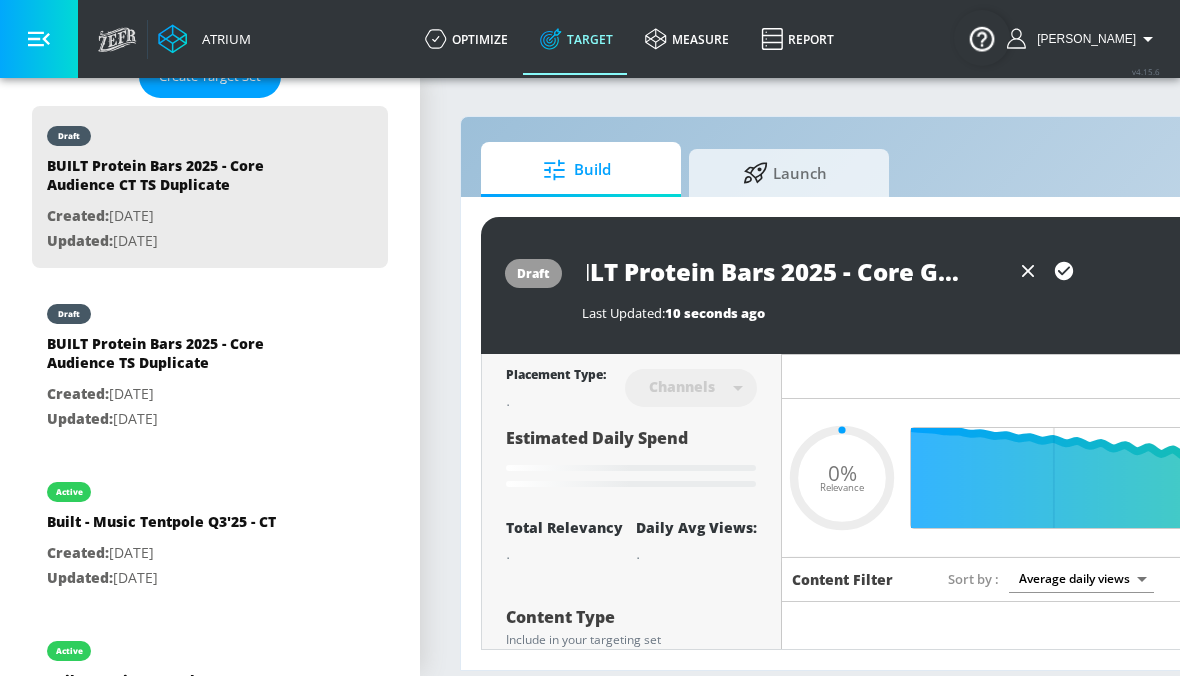 type on "0.05" 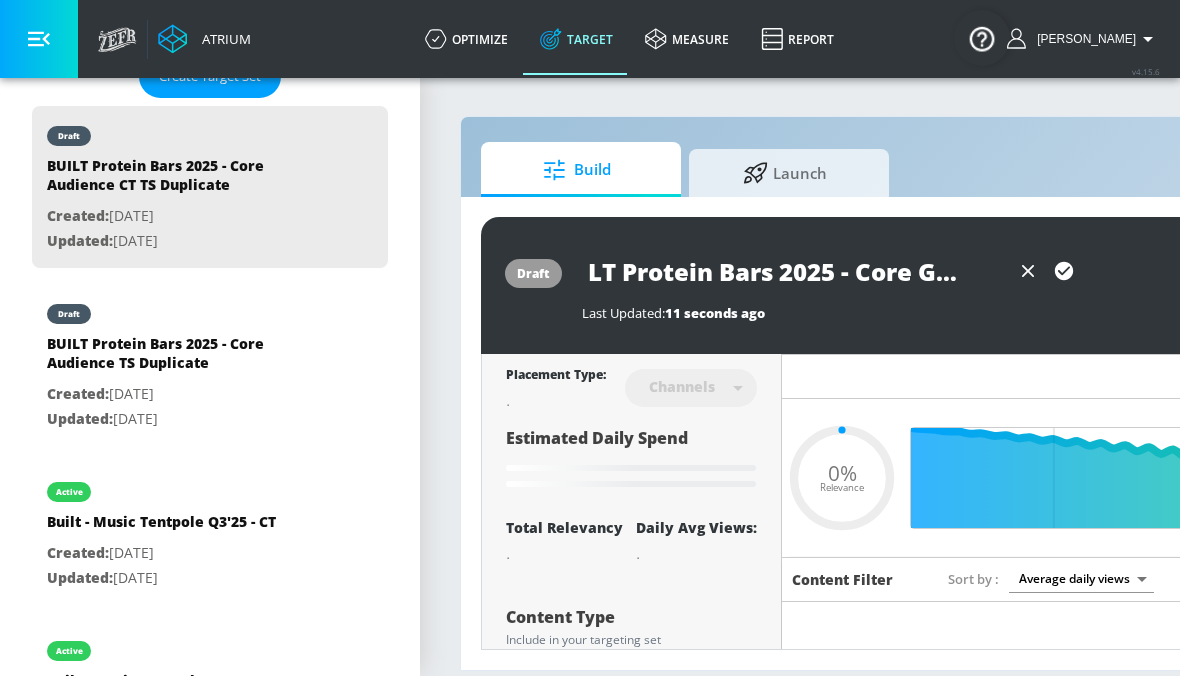 type on "BUILT Protein Bars 2025 - Core Go-[PERSON_NAME]" 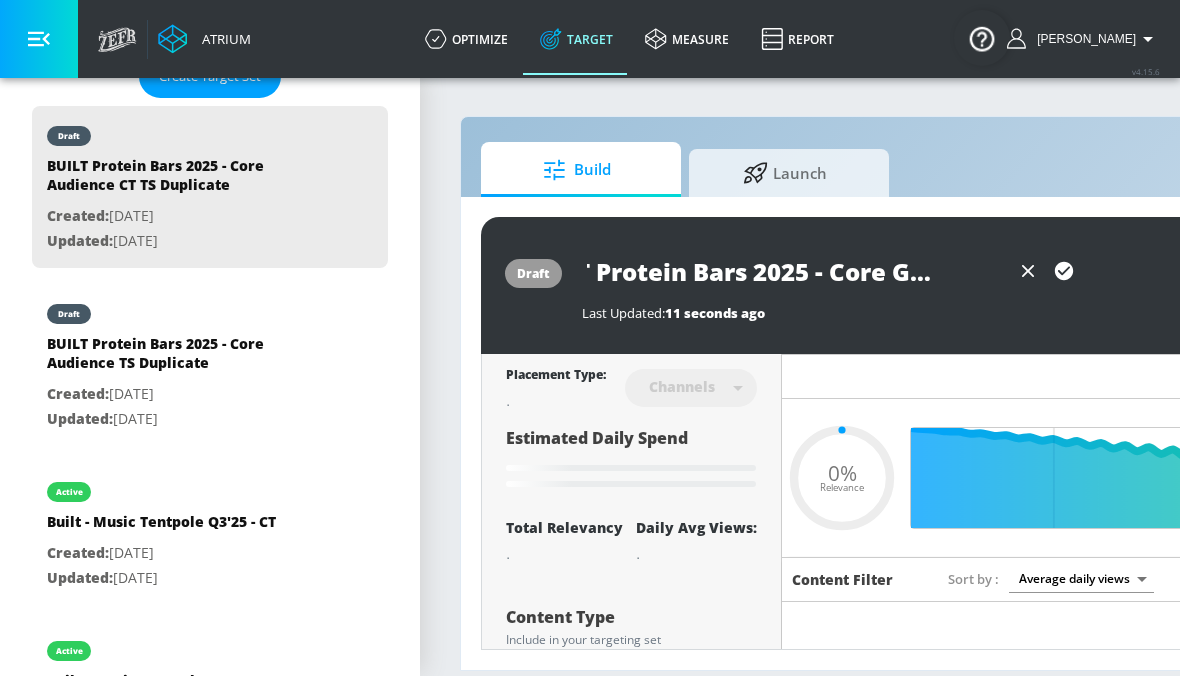 type on "0.31" 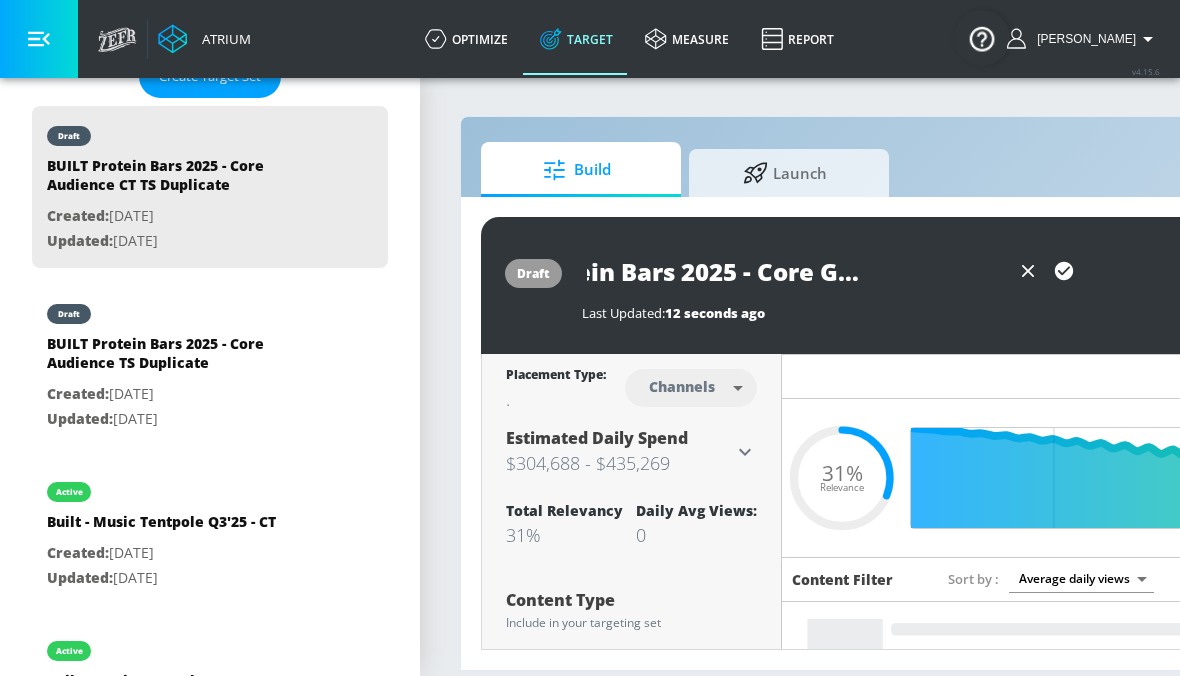 scroll, scrollTop: 0, scrollLeft: 153, axis: horizontal 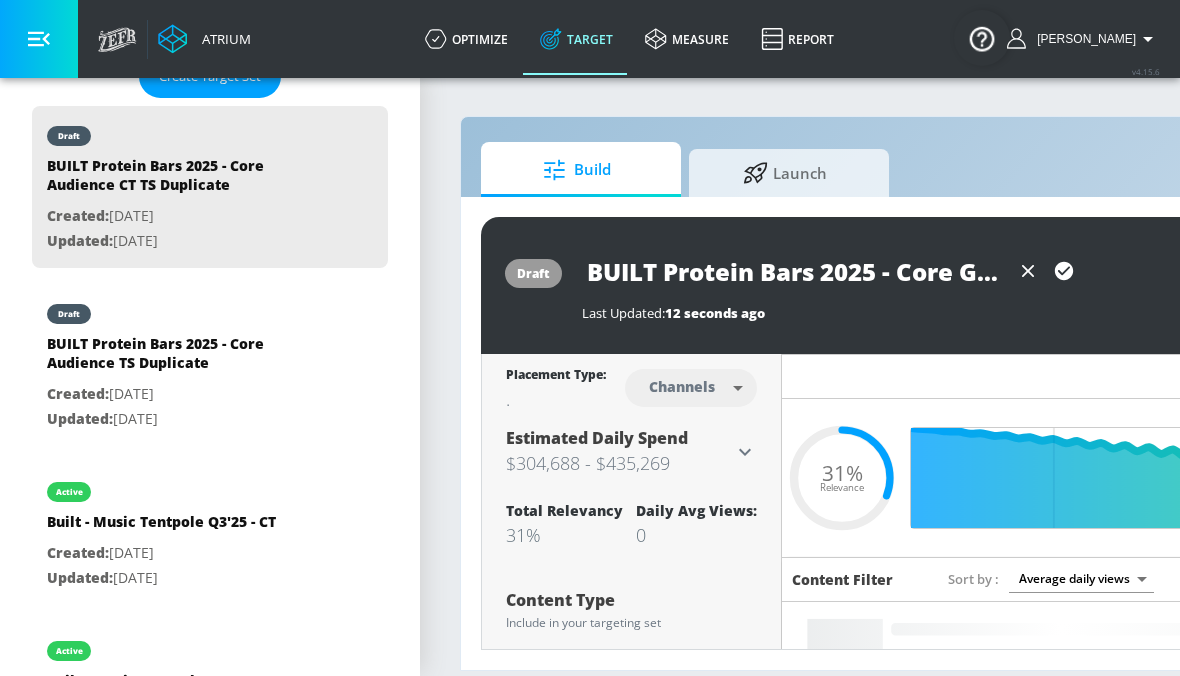 click 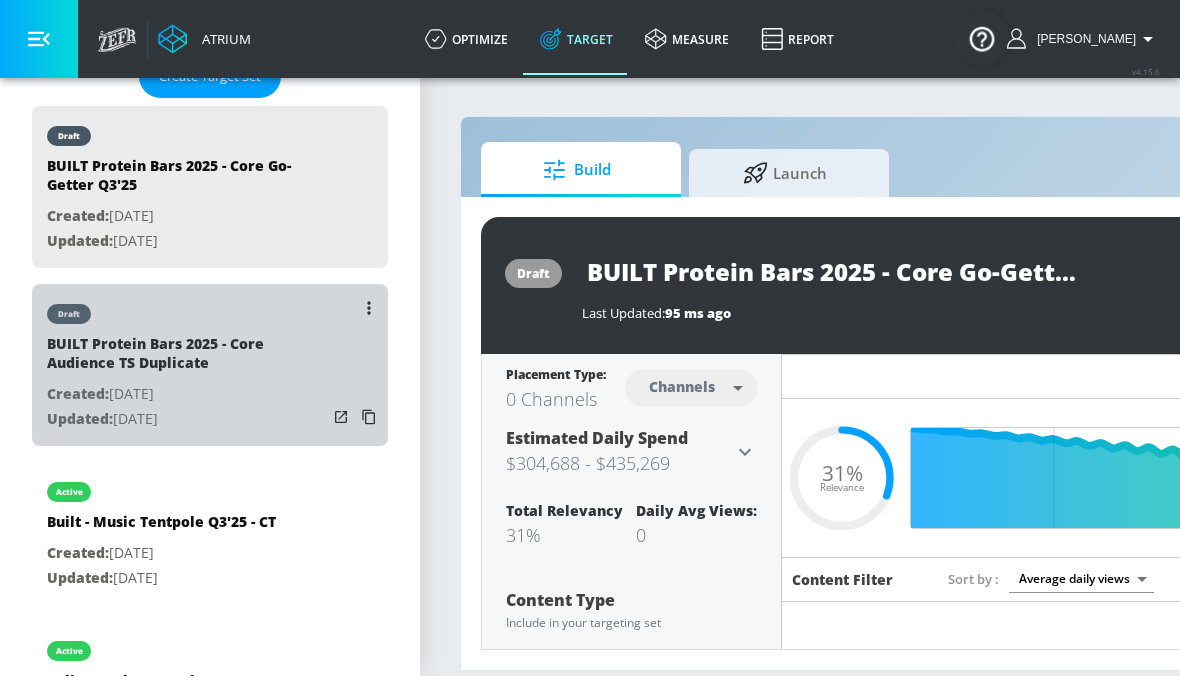 click on "Created:  [DATE]" at bounding box center (187, 394) 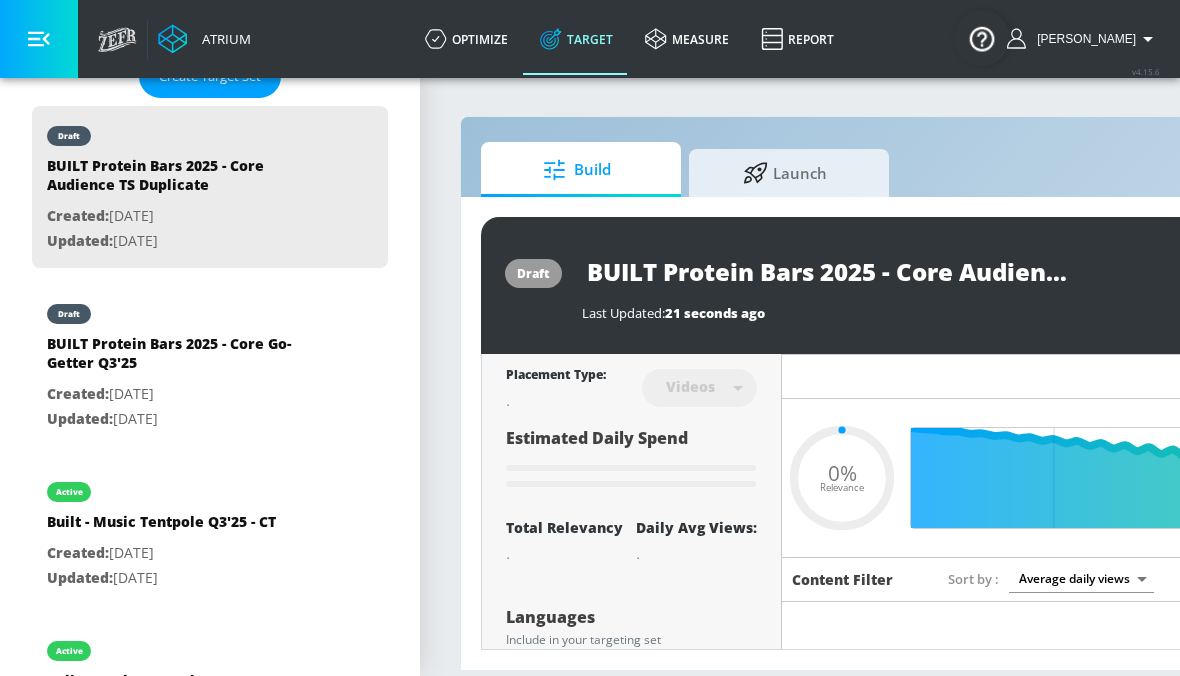 click on "BUILT Protein Bars 2025 - Core Audience TS Duplicate" at bounding box center (832, 271) 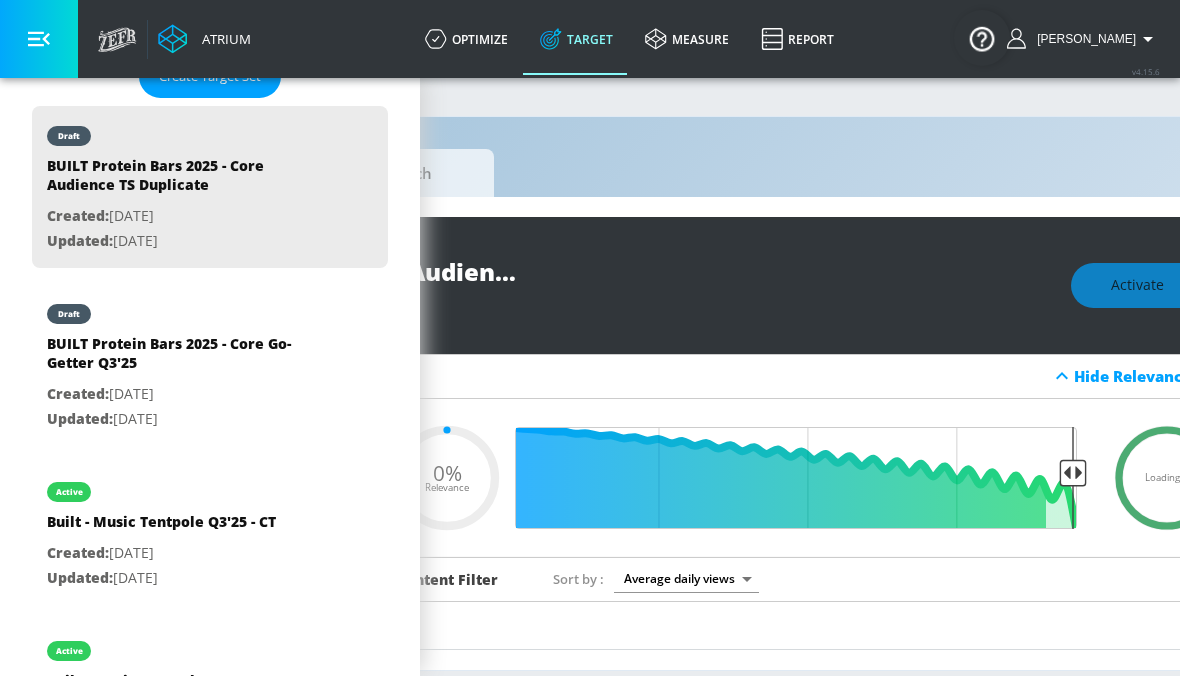 scroll, scrollTop: 0, scrollLeft: 519, axis: horizontal 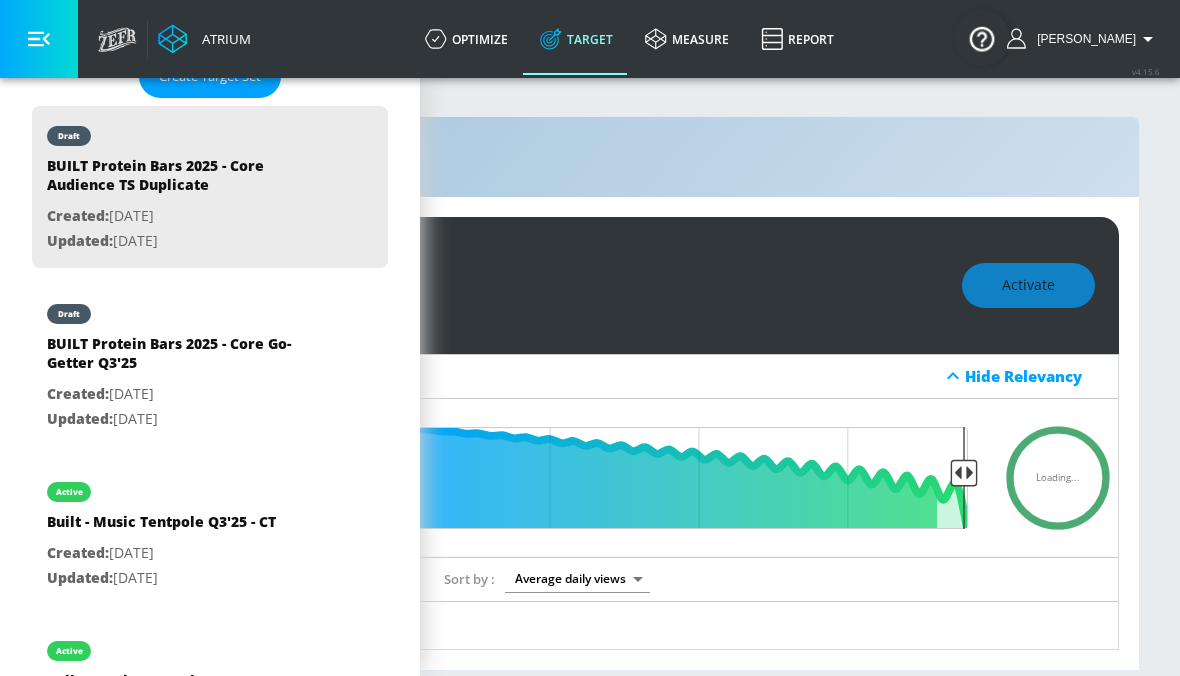 drag, startPoint x: 960, startPoint y: 276, endPoint x: 1201, endPoint y: 272, distance: 241.03319 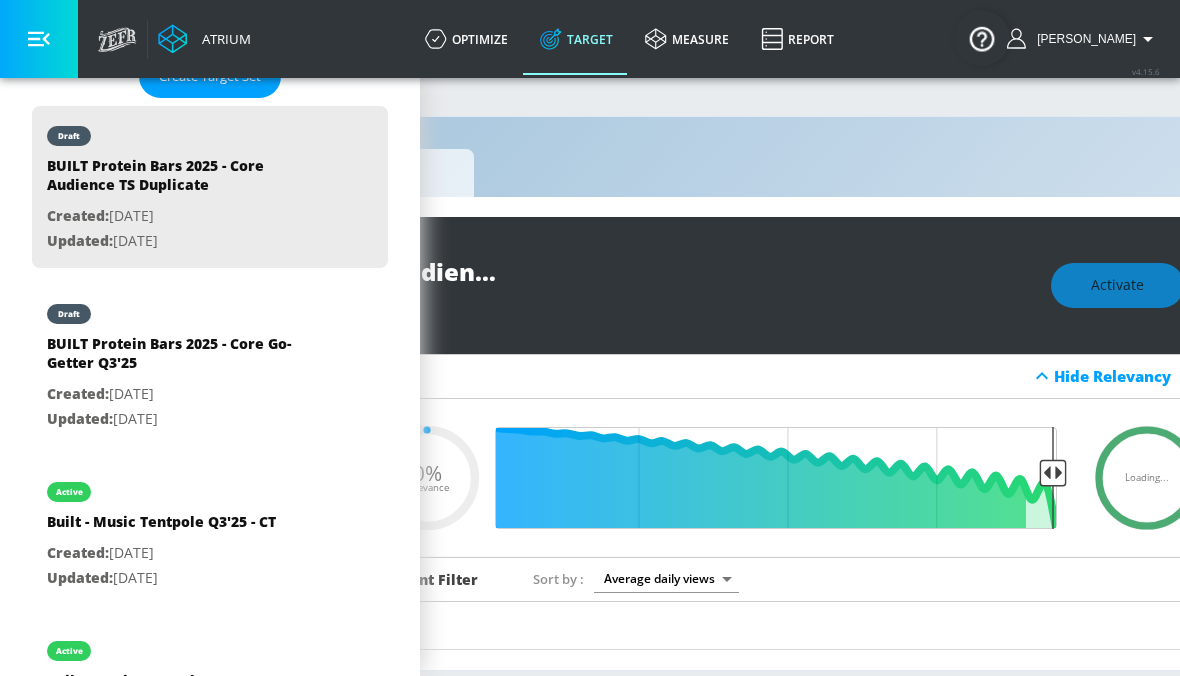 scroll, scrollTop: 0, scrollLeft: 0, axis: both 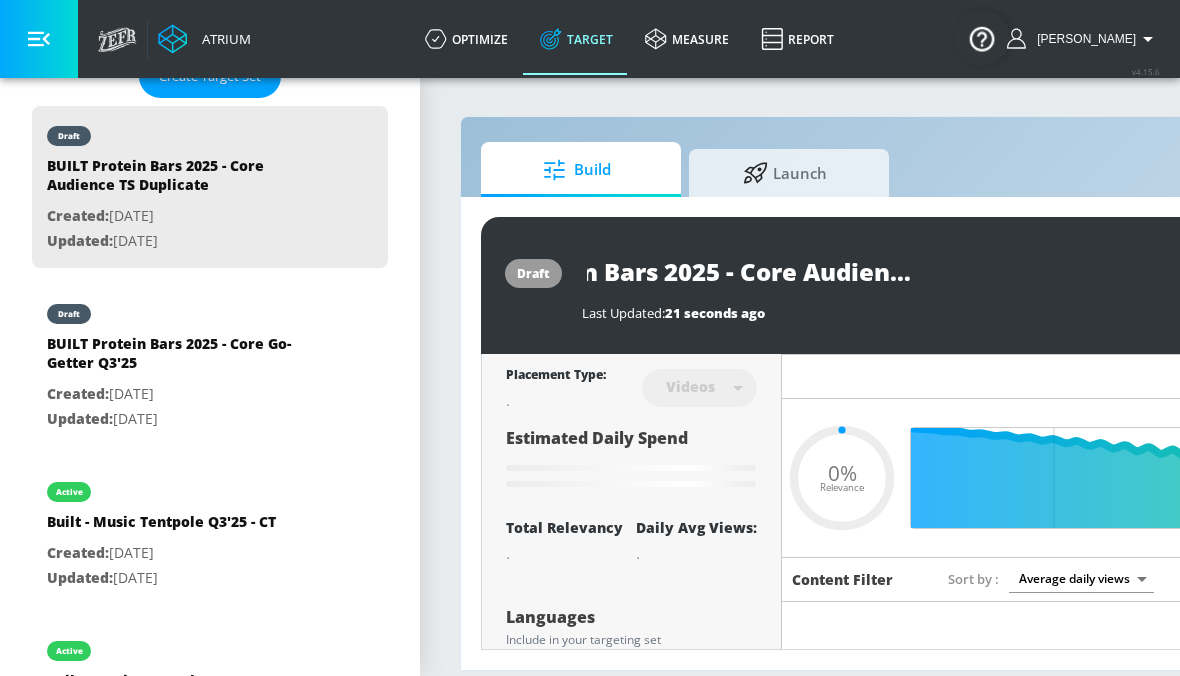 type on "BUILT Protein Bars 2025 - Core H" 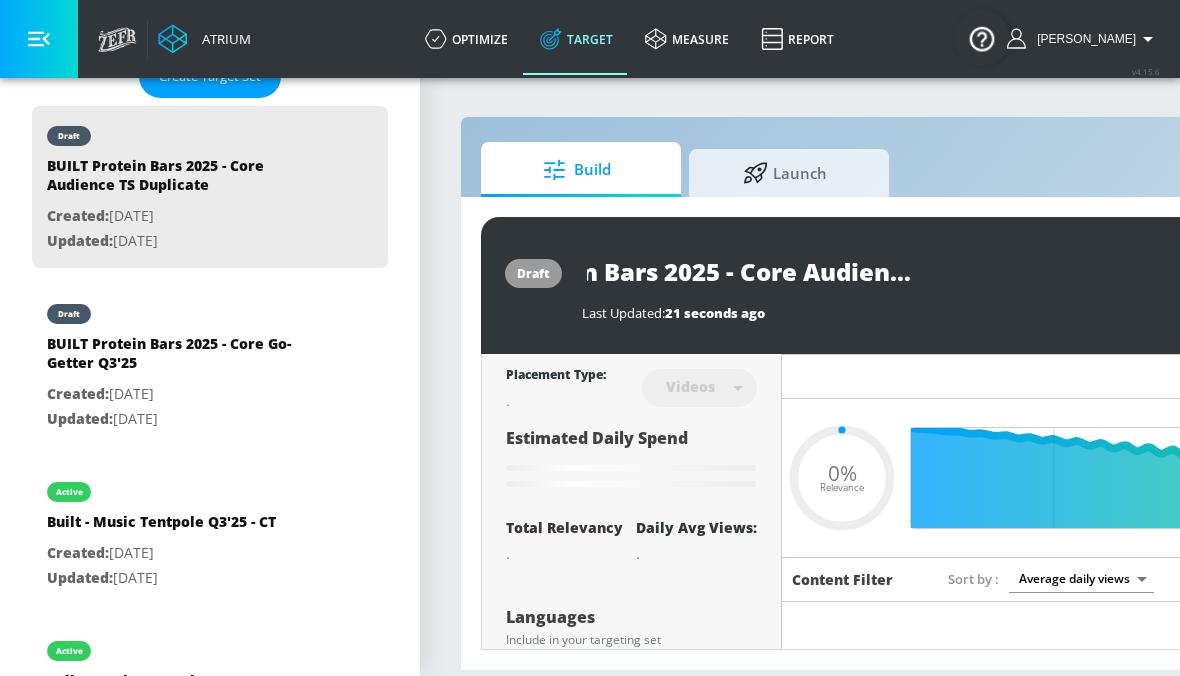 type on "0.05" 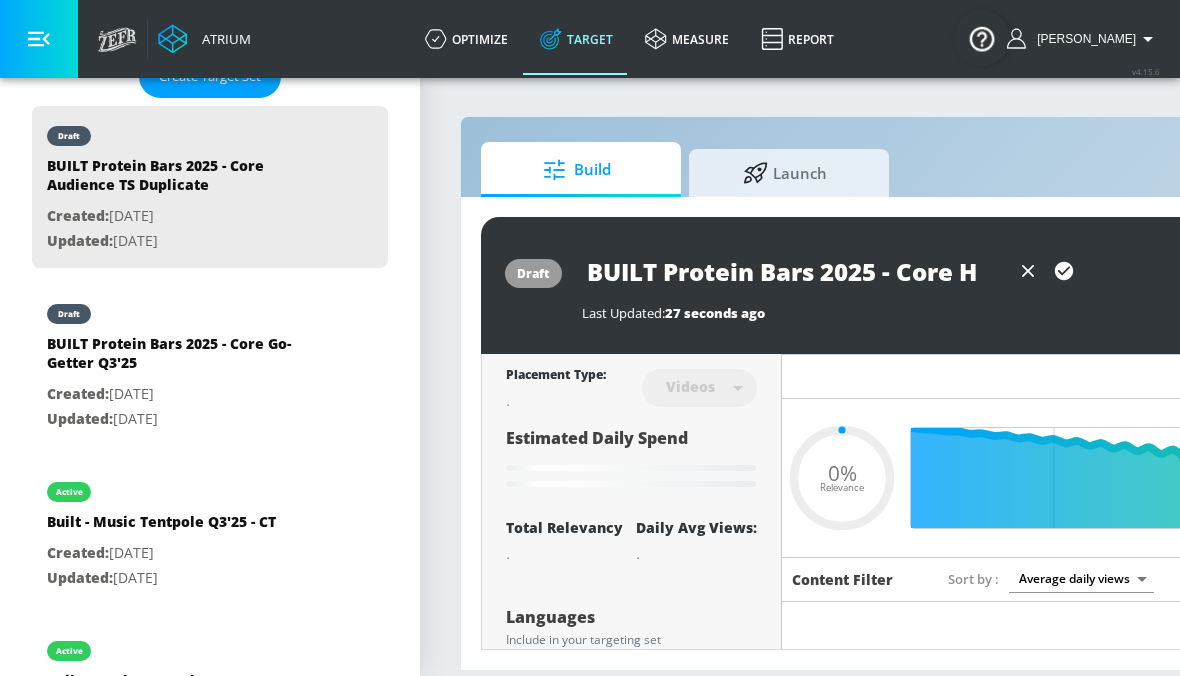 scroll, scrollTop: 0, scrollLeft: 0, axis: both 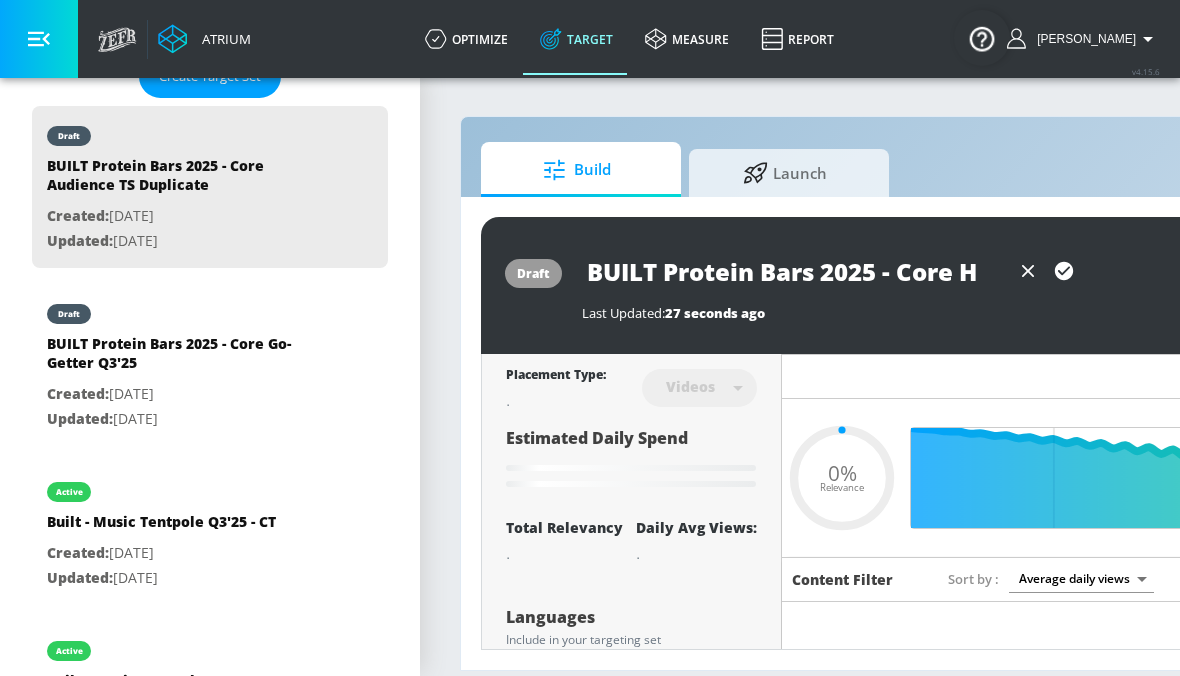 type on "BUILT Protein Bars 2025 - Core He" 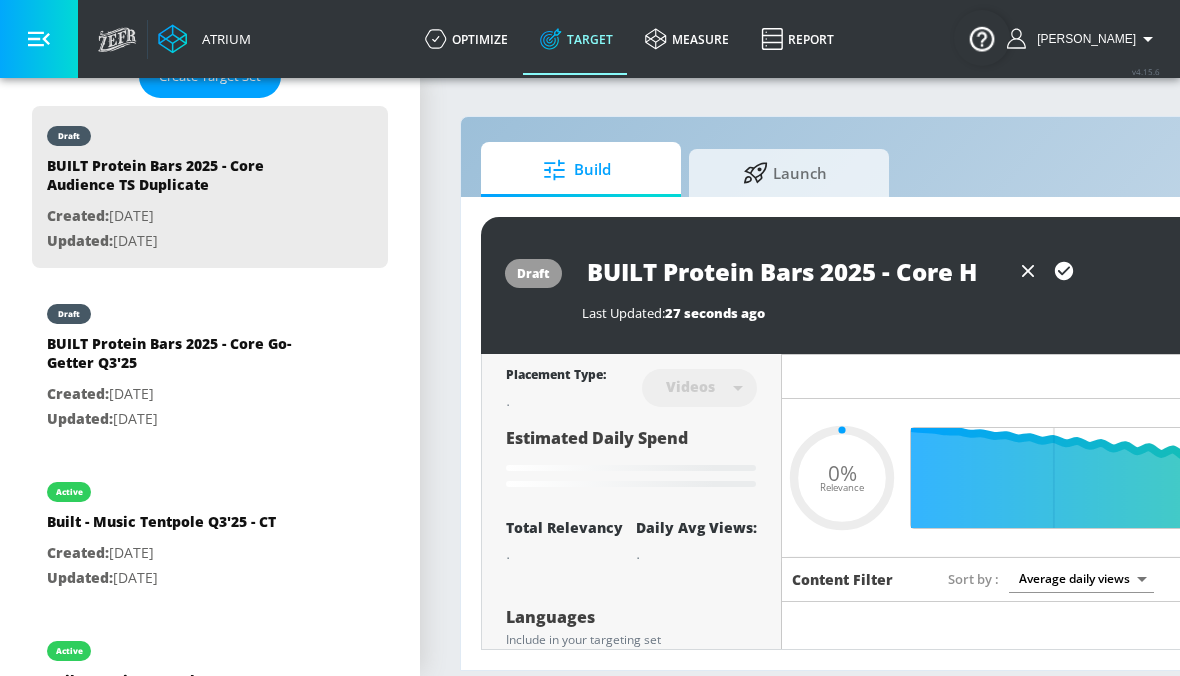 type on "0.05" 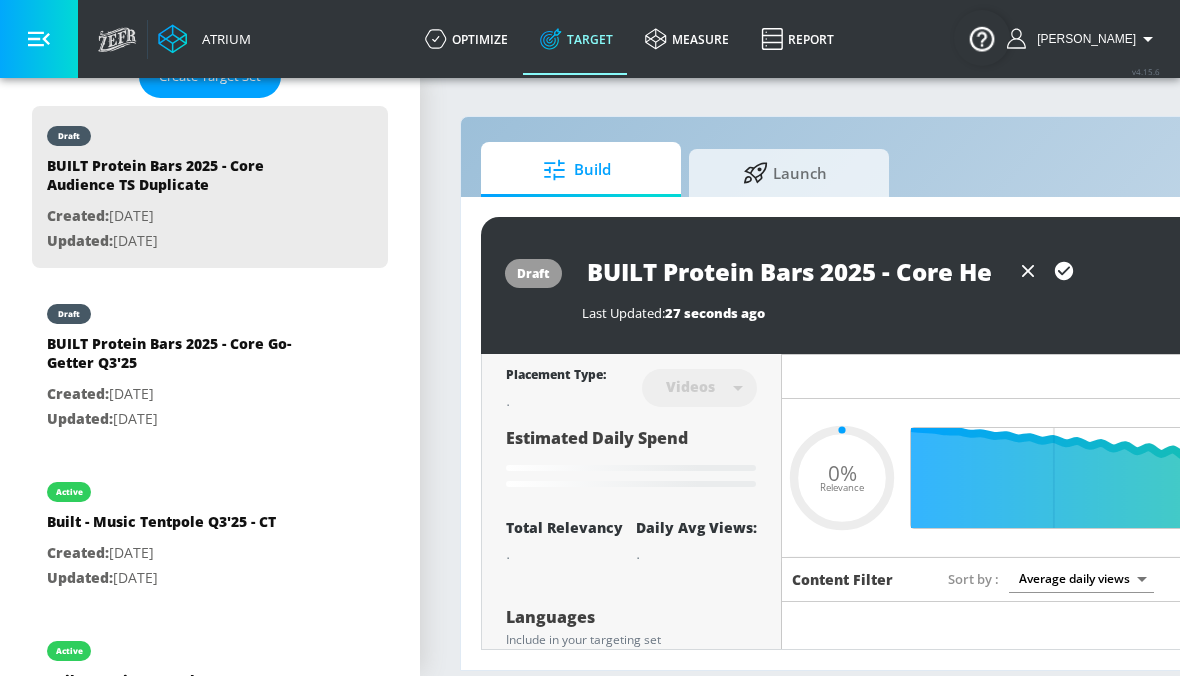 type on "BUILT Protein Bars 2025 - Core Hea" 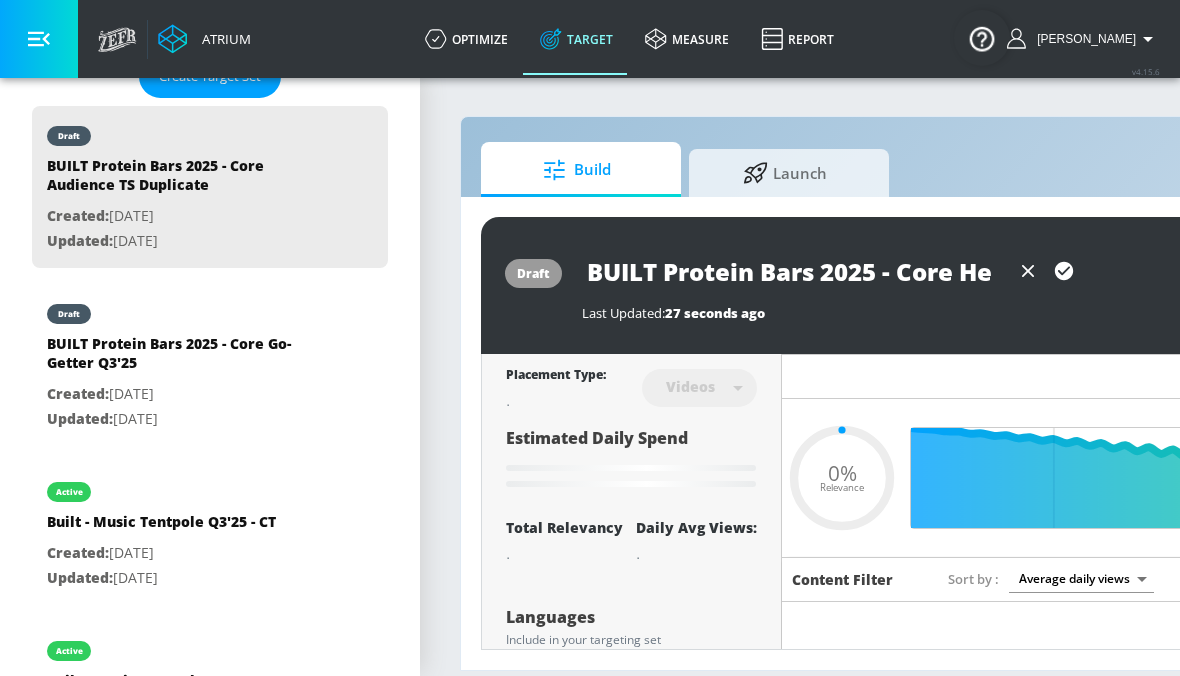 type on "0.05" 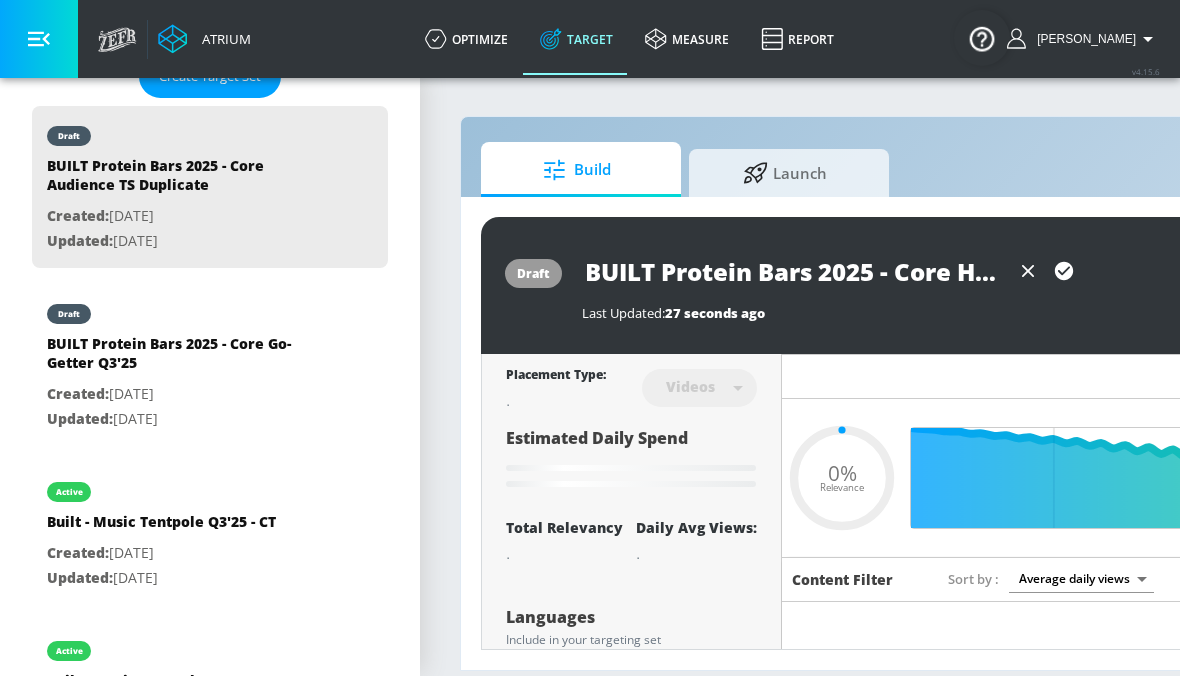 type on "BUILT Protein Bars 2025 - Core Heal" 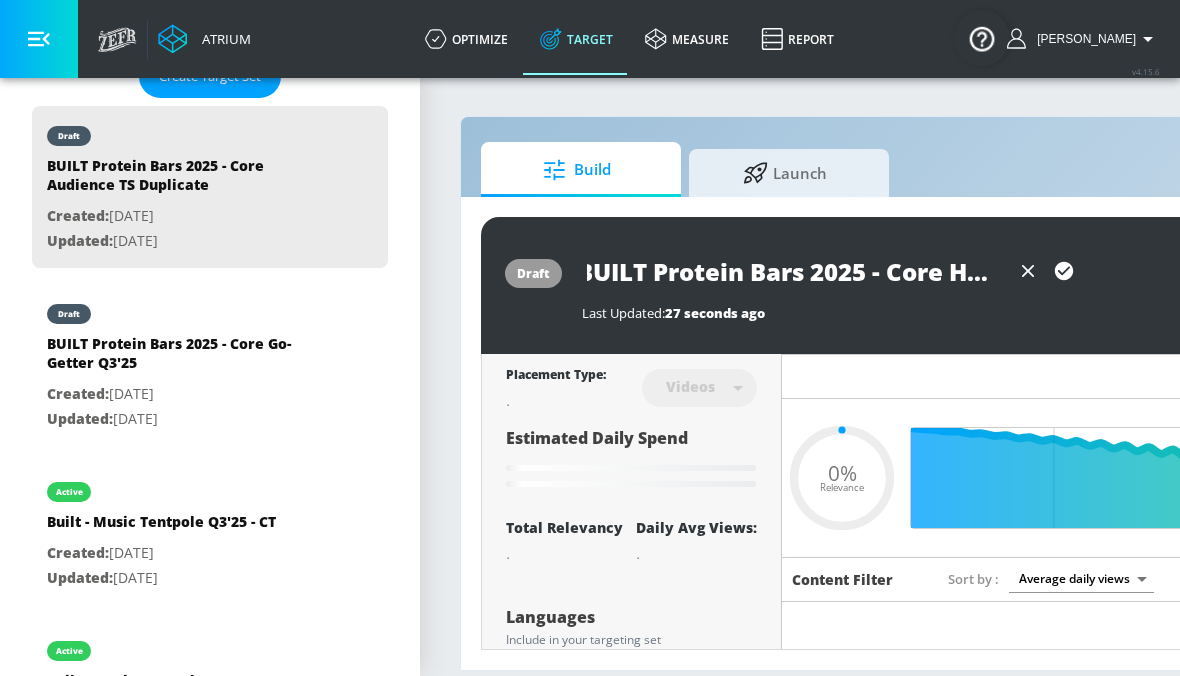 type on "BUILT Protein Bars 2025 - Core Healt" 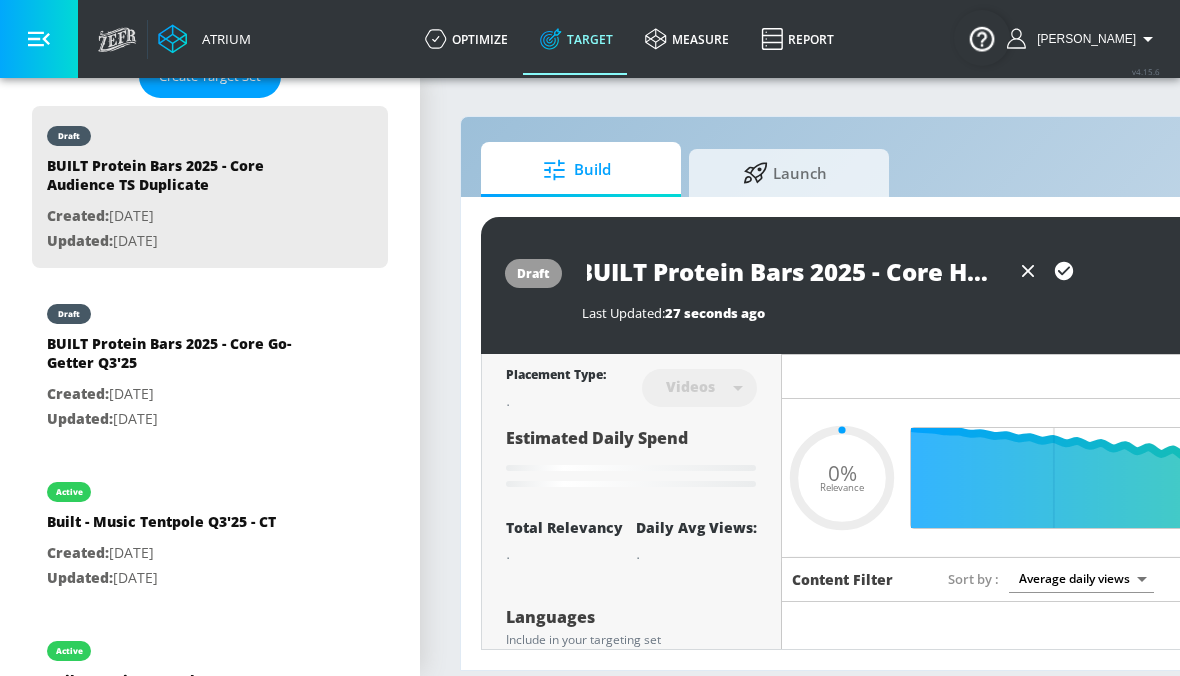 type on "0.05" 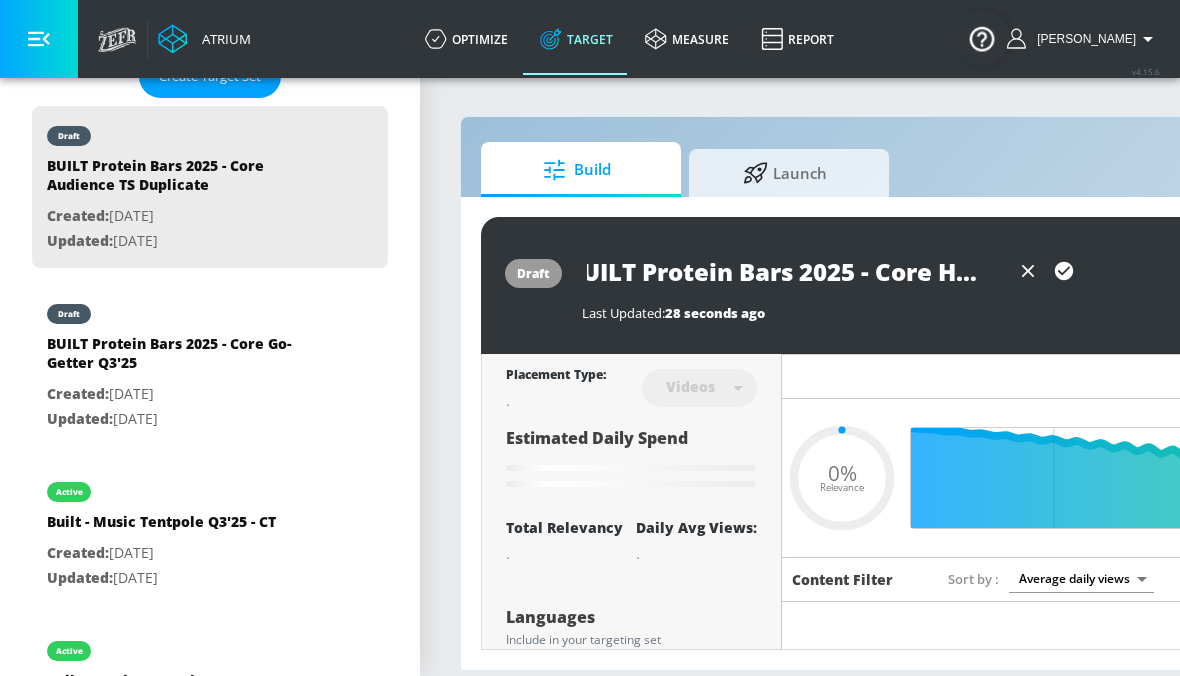type on "BUILT Protein Bars 2025 - Core Health" 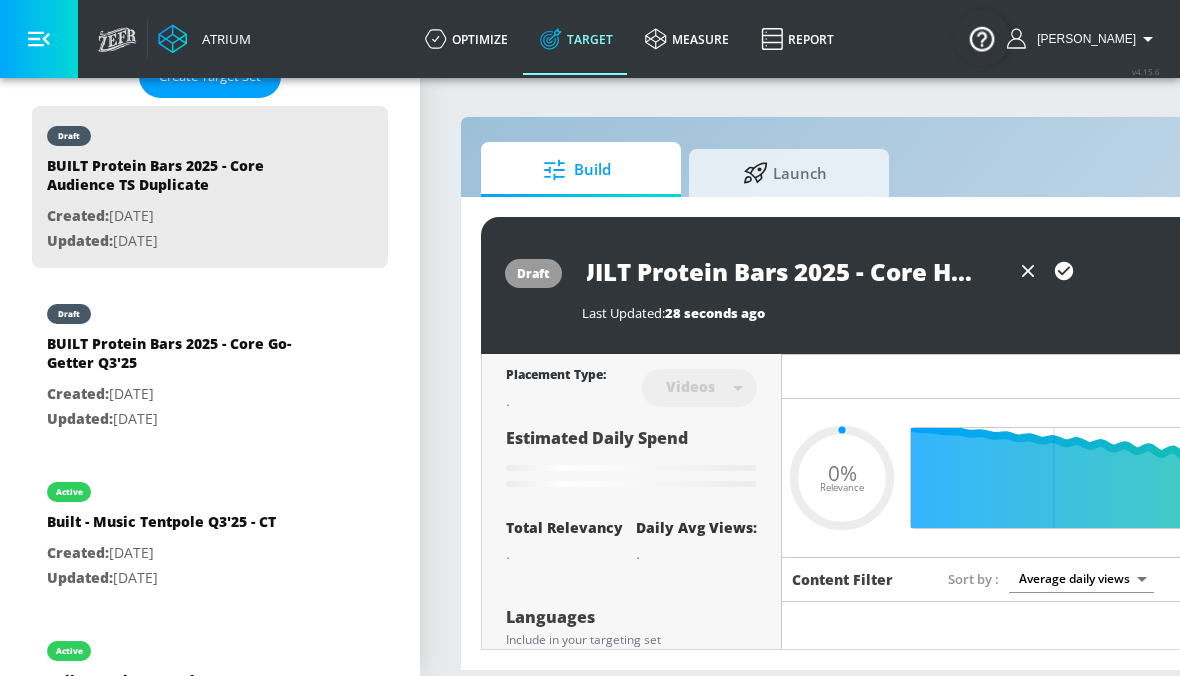 type on "0.05" 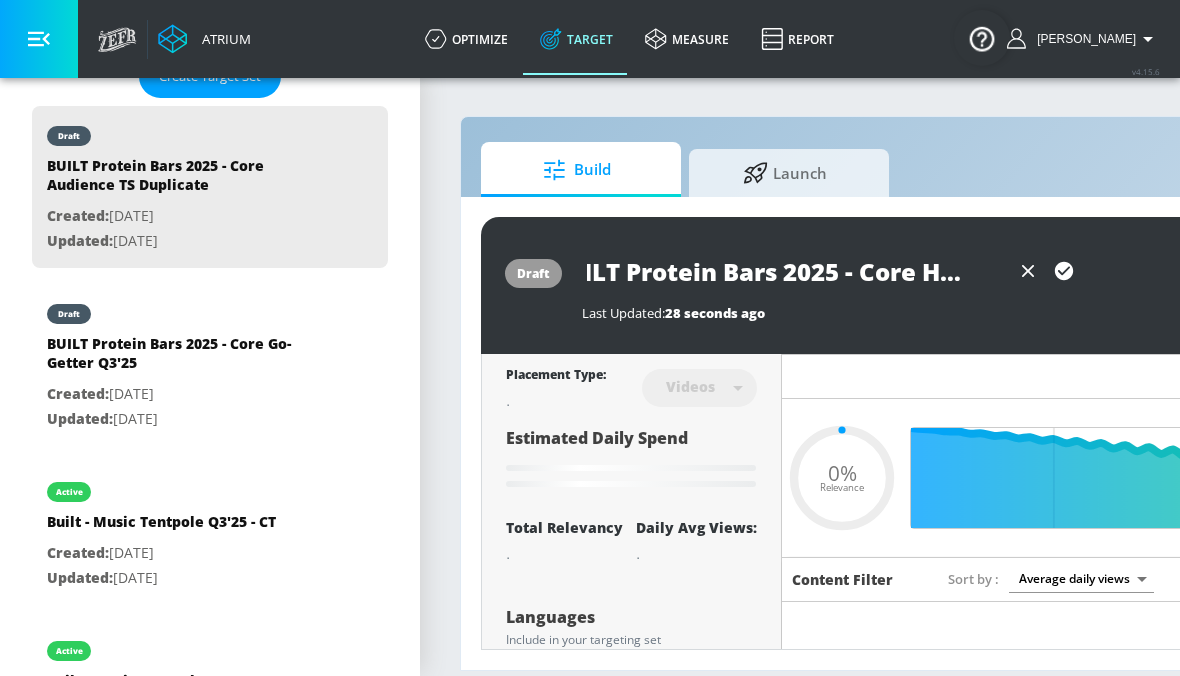 type on "BUILT Protein Bars 2025 - Core Health" 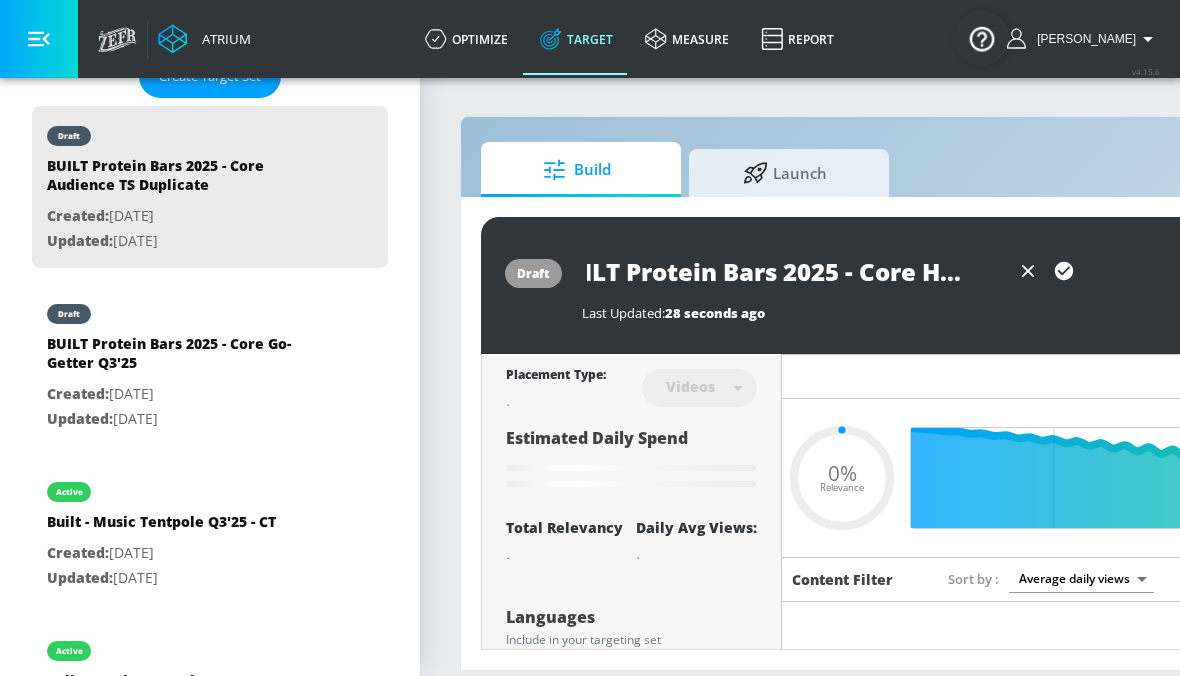 type on "0.05" 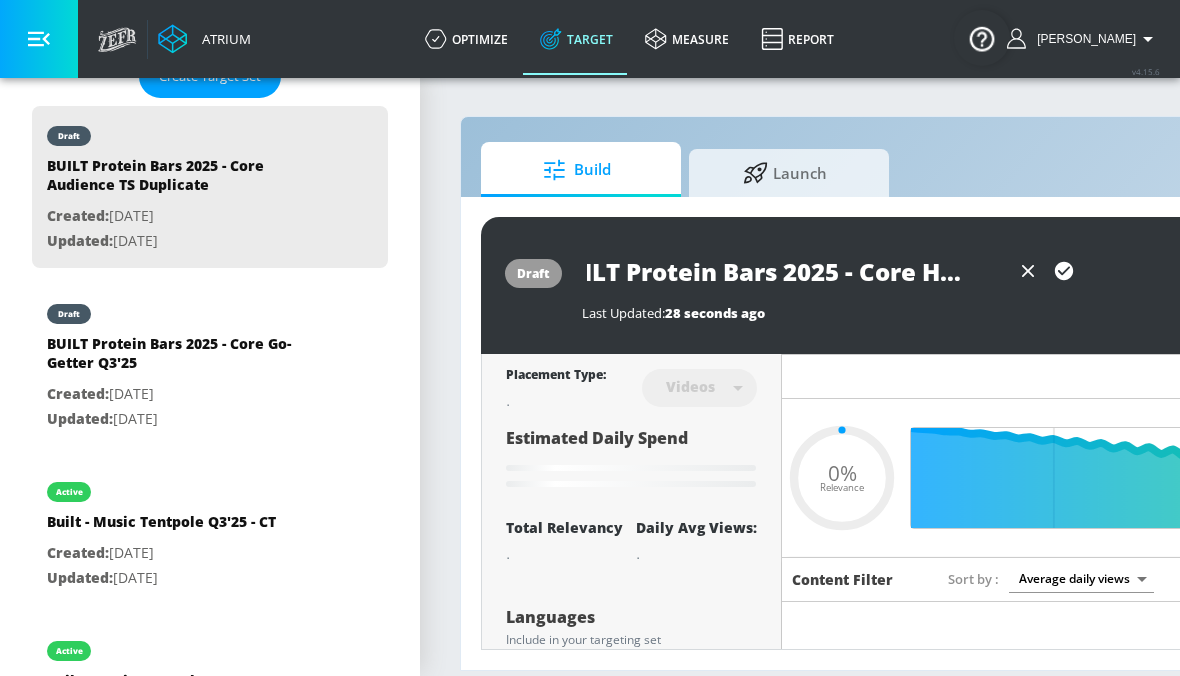 type on "BUILT Protein Bars 2025 - Core Health G" 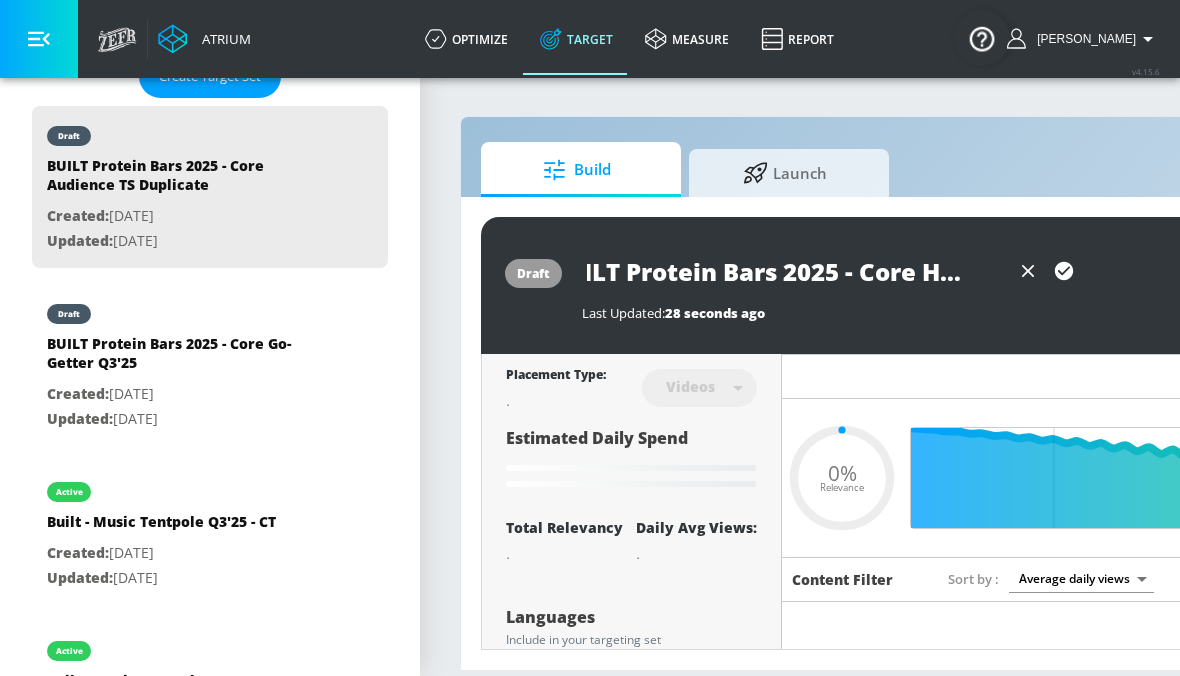 type on "0.05" 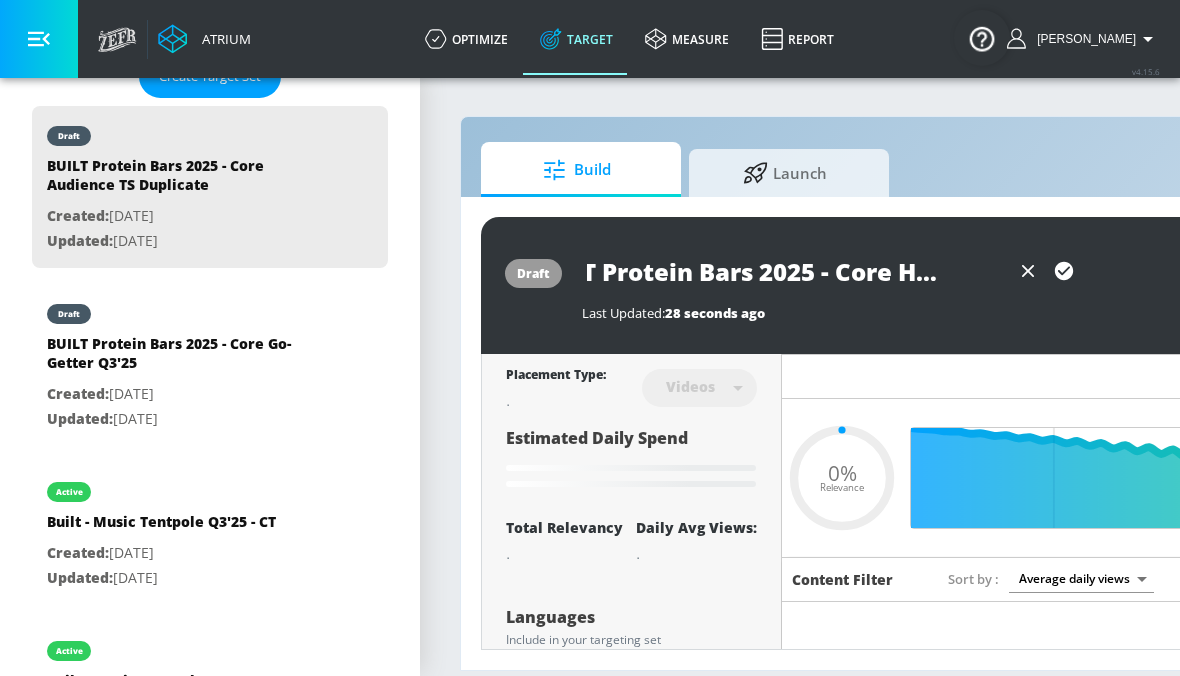 type on "BUILT Protein Bars 2025 - Core Health Go" 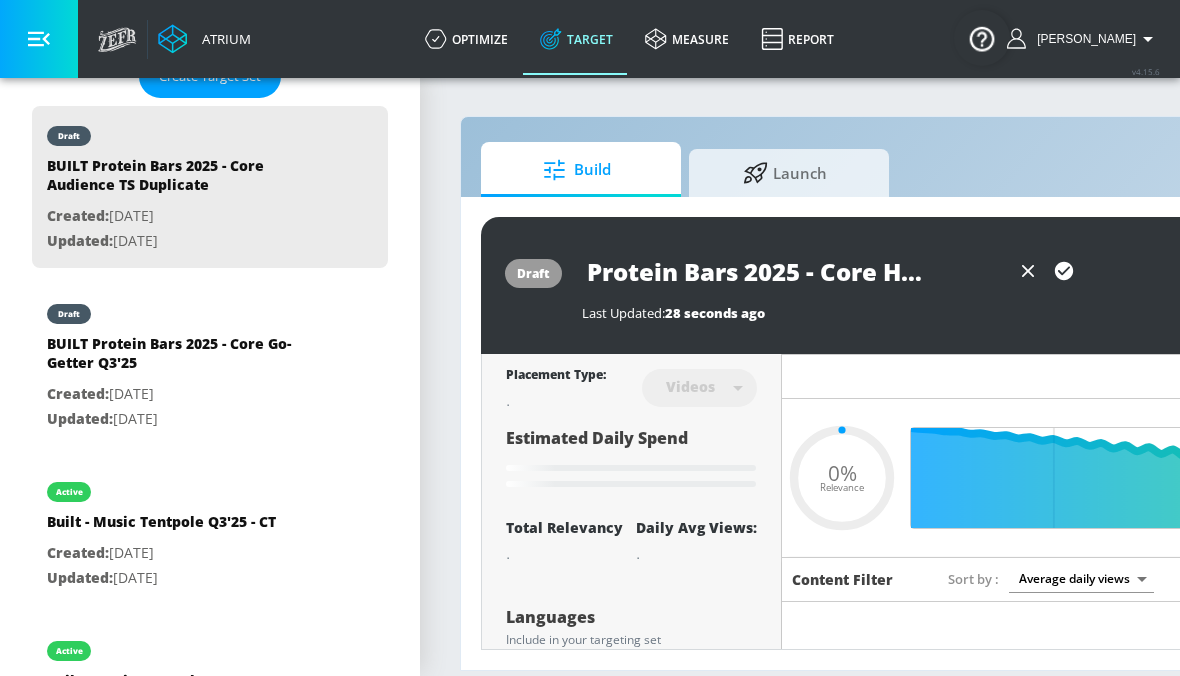type on "0.29" 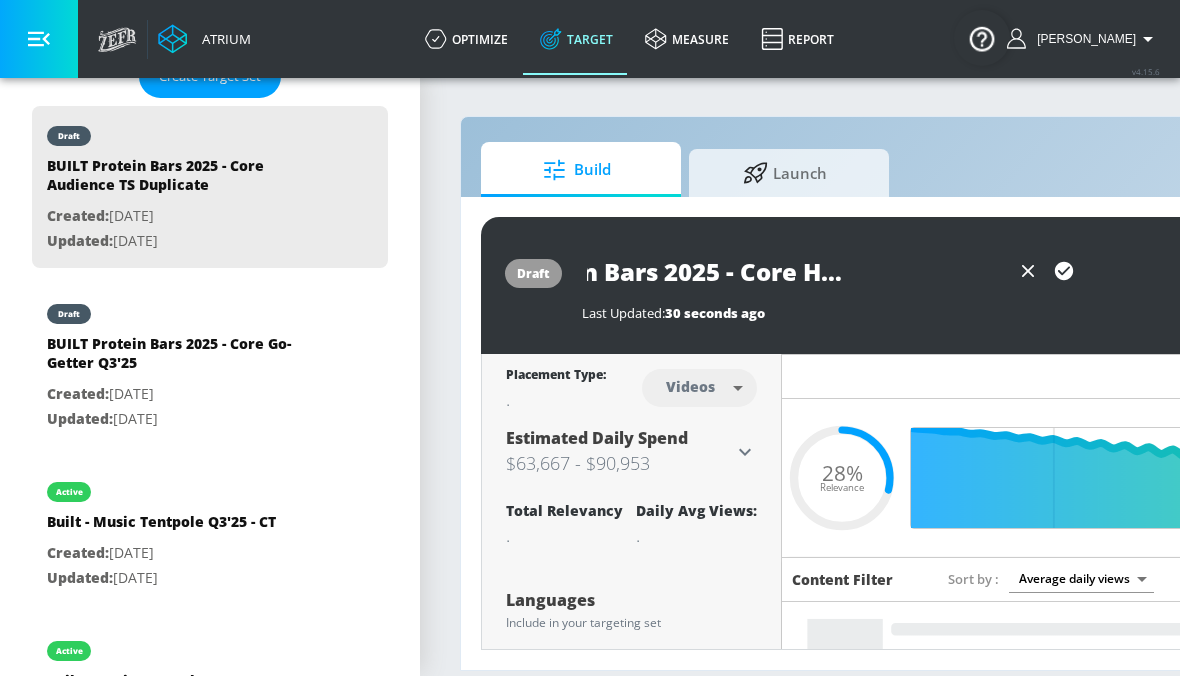 scroll, scrollTop: 0, scrollLeft: 168, axis: horizontal 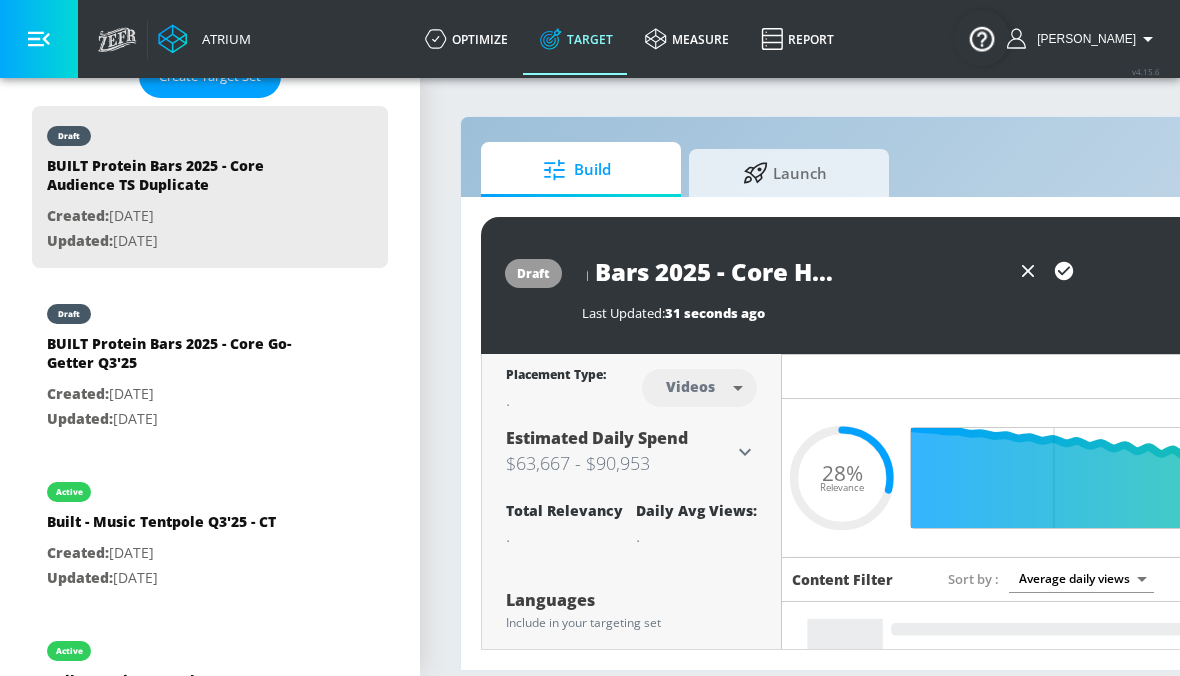drag, startPoint x: 887, startPoint y: 278, endPoint x: 792, endPoint y: 273, distance: 95.131485 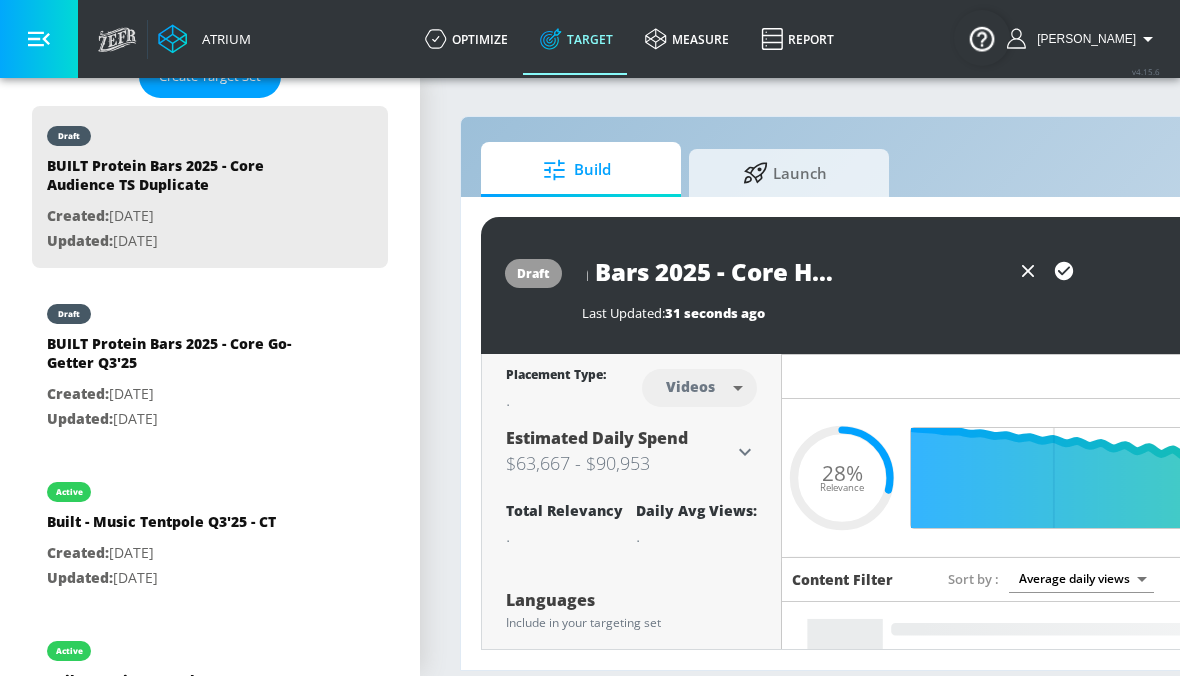 click on "BUILT Protein Bars 2025 - Core Health Go-Getter" at bounding box center (796, 271) 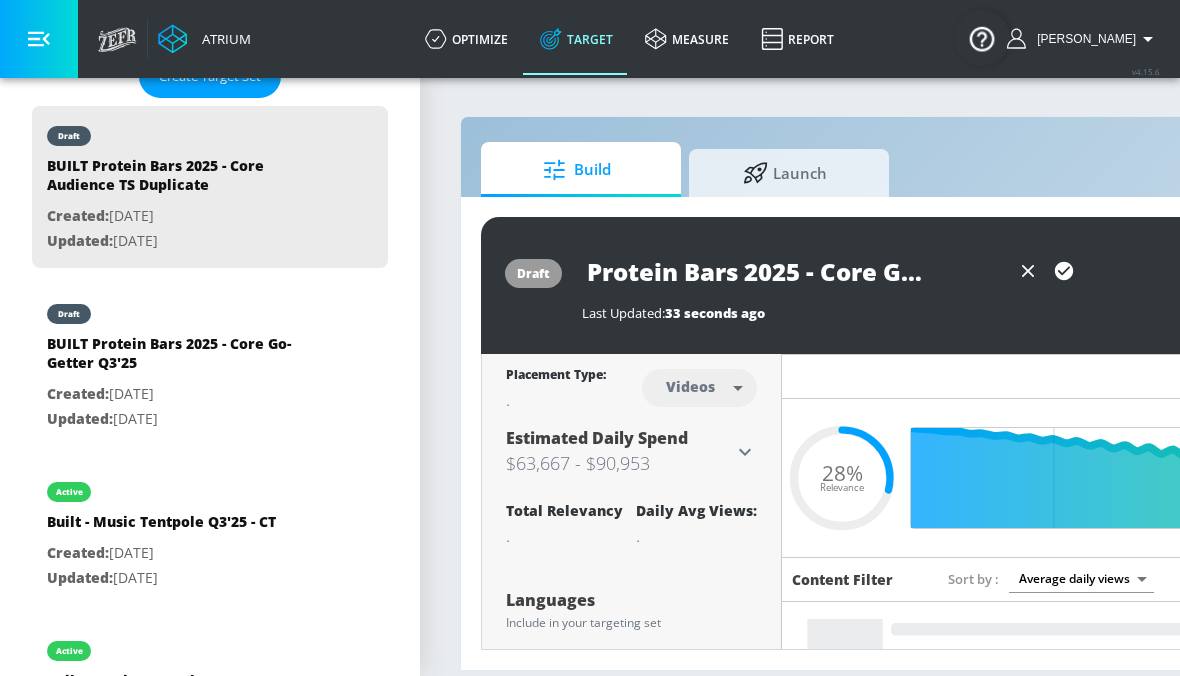 scroll, scrollTop: 0, scrollLeft: 79, axis: horizontal 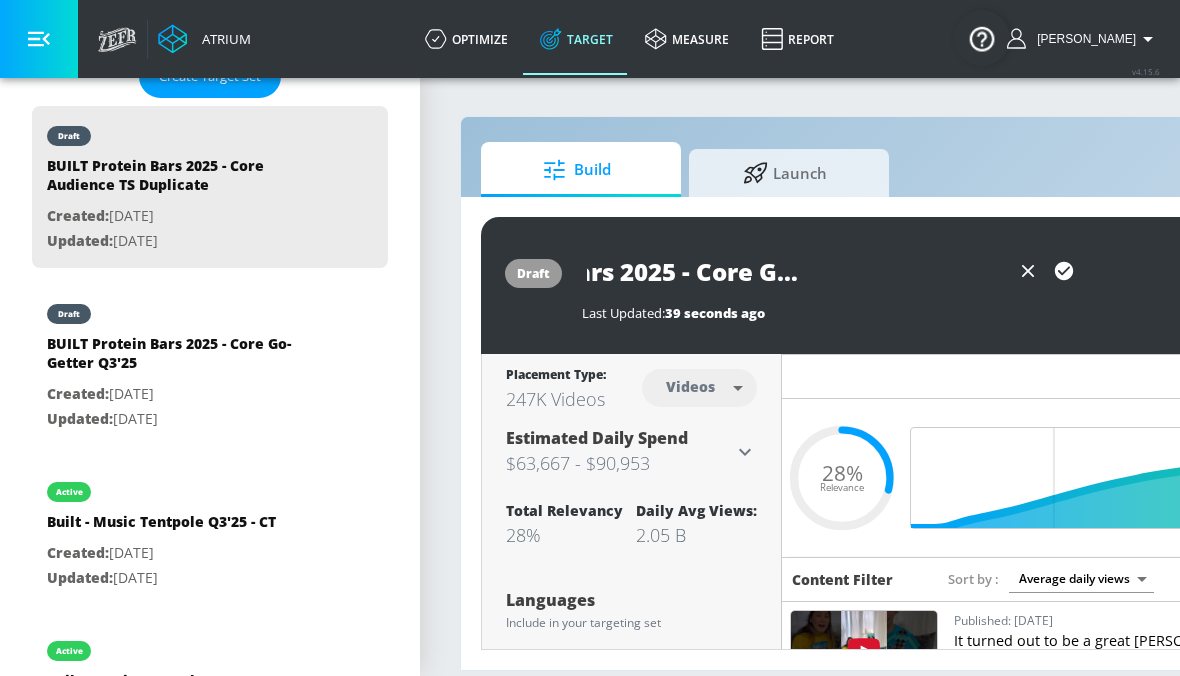 click 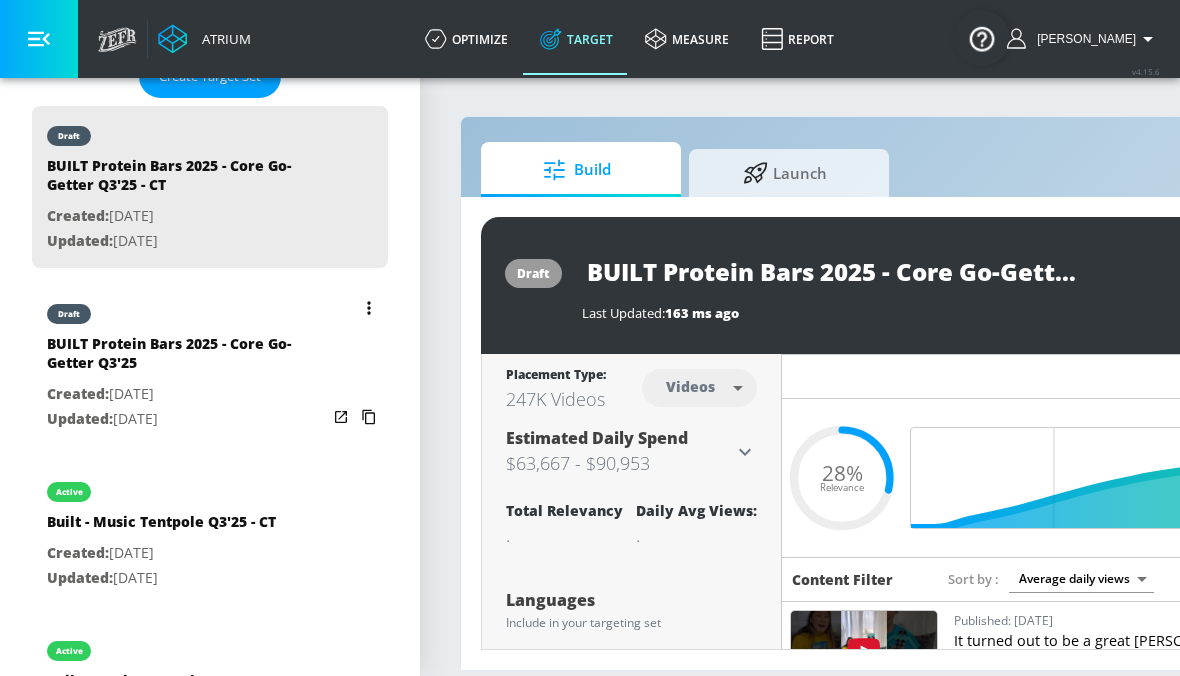 click on "Updated:  [DATE]" at bounding box center [187, 419] 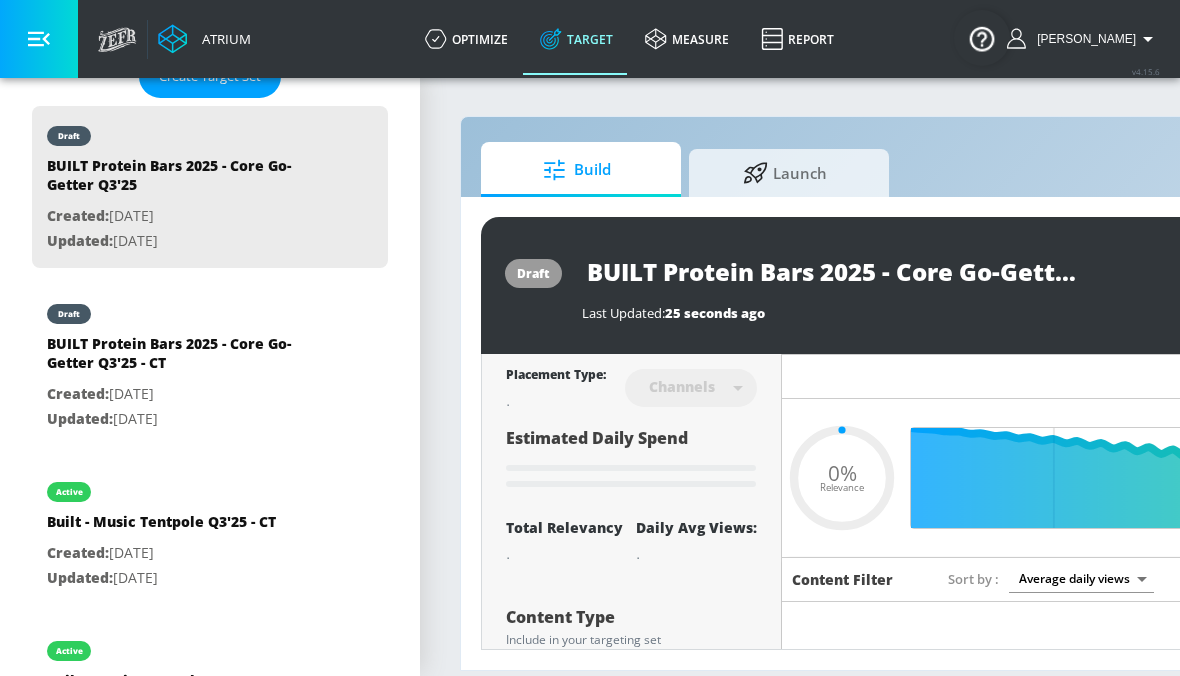 click on "BUILT Protein Bars 2025 - Core Go-Getter Q3'25" at bounding box center (832, 271) 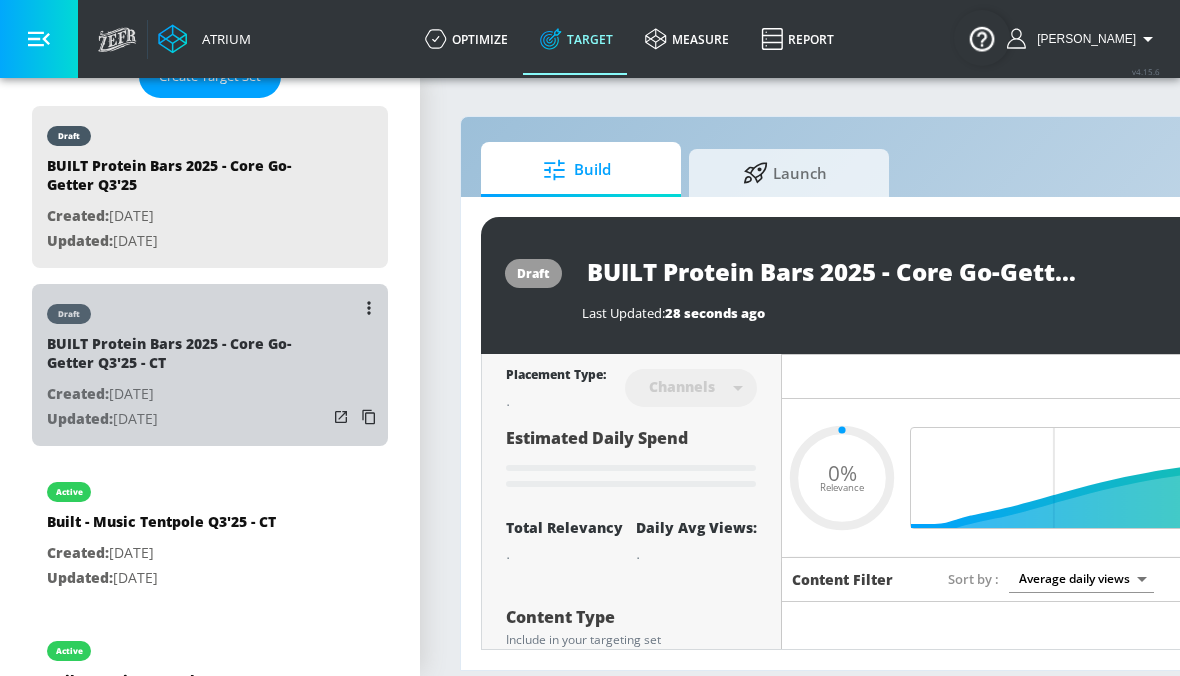 click on "BUILT Protein Bars 2025 - Core Go-Getter Q3'25 - CT" at bounding box center (187, 358) 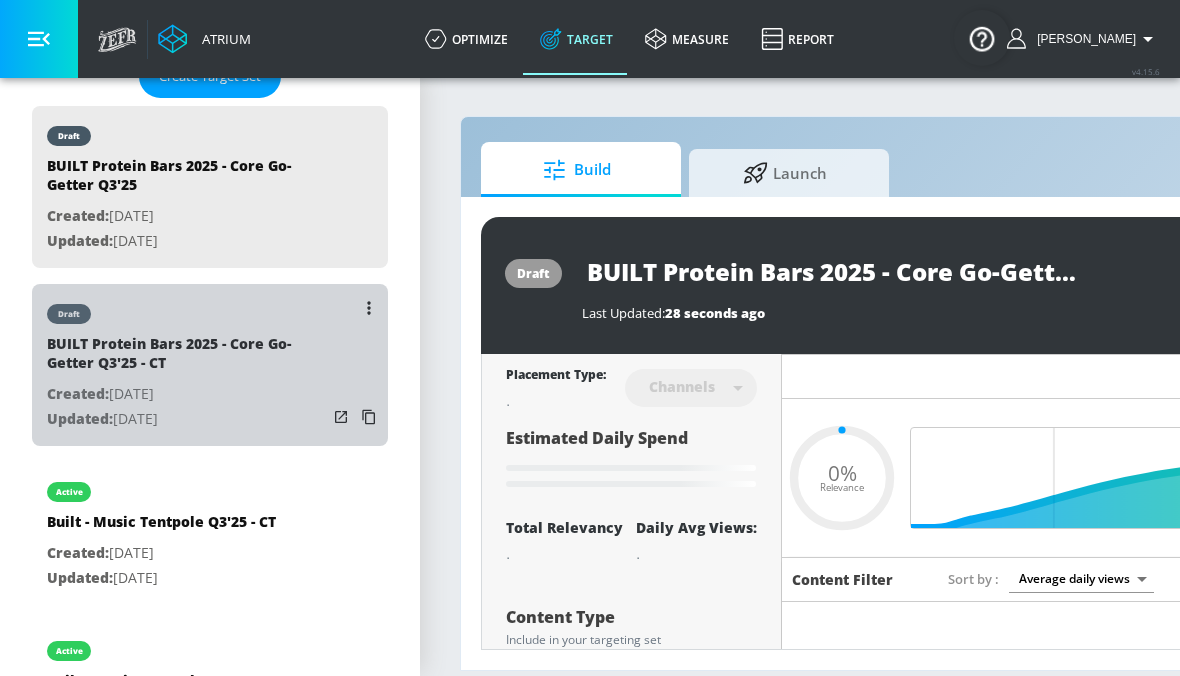 type on "BUILT Protein Bars 2025 - Core Go-Getter Q3'25 - CT" 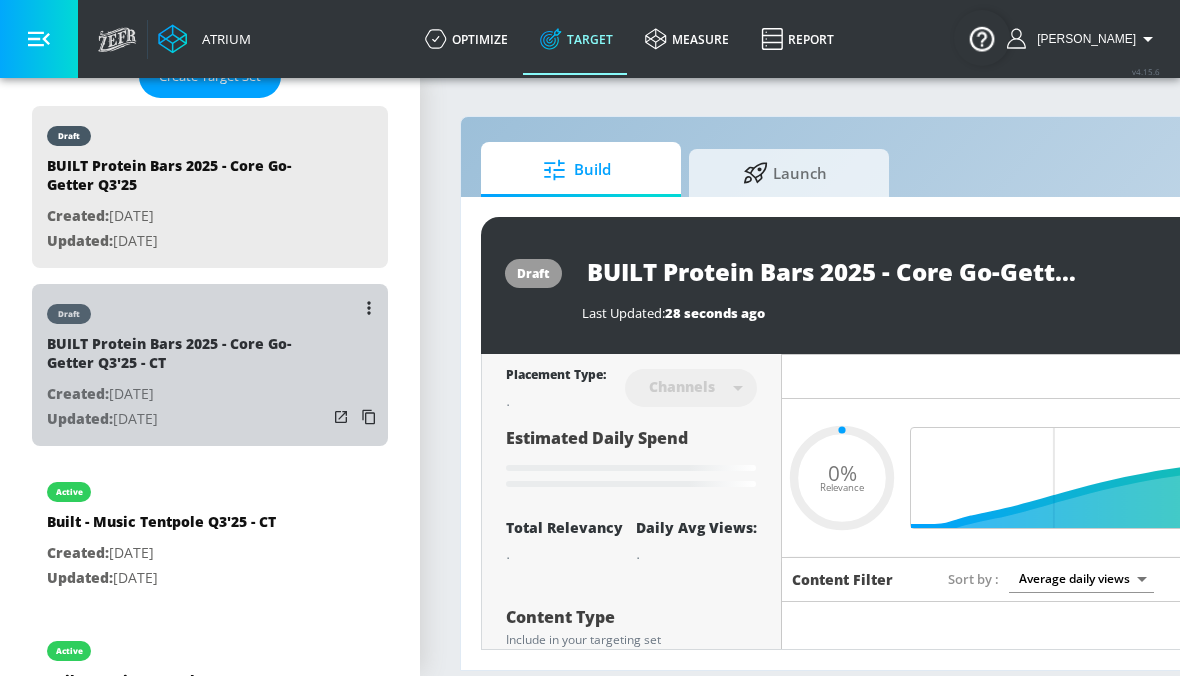 type on "videos" 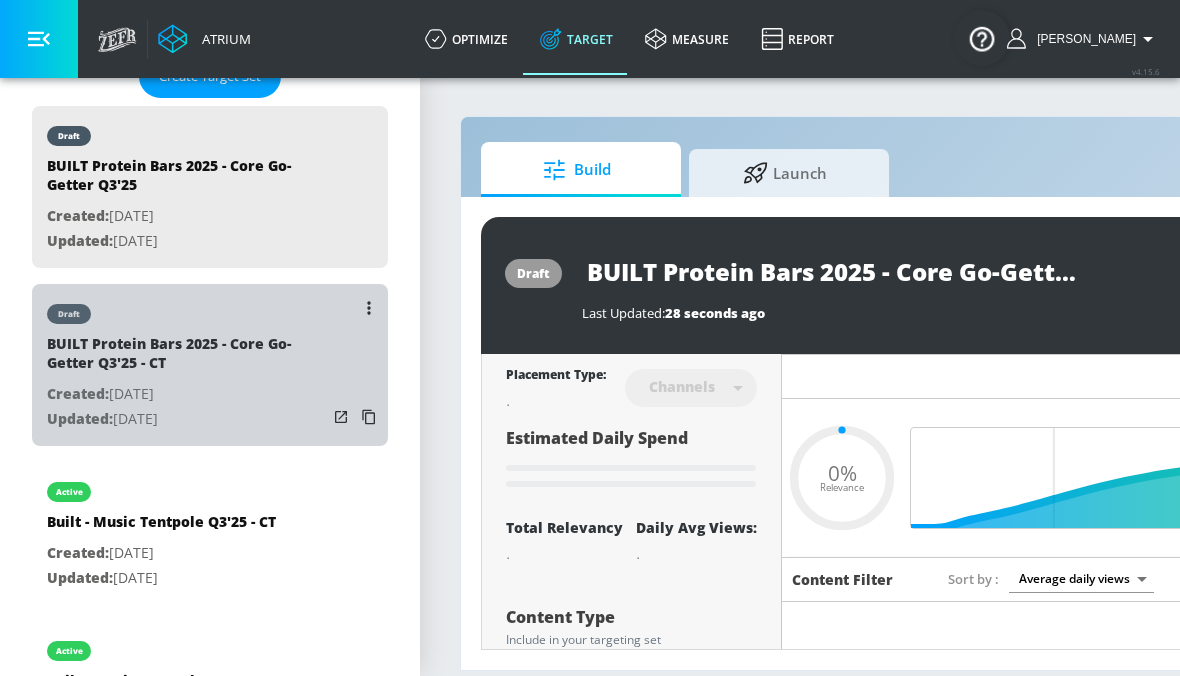 type on "0.05" 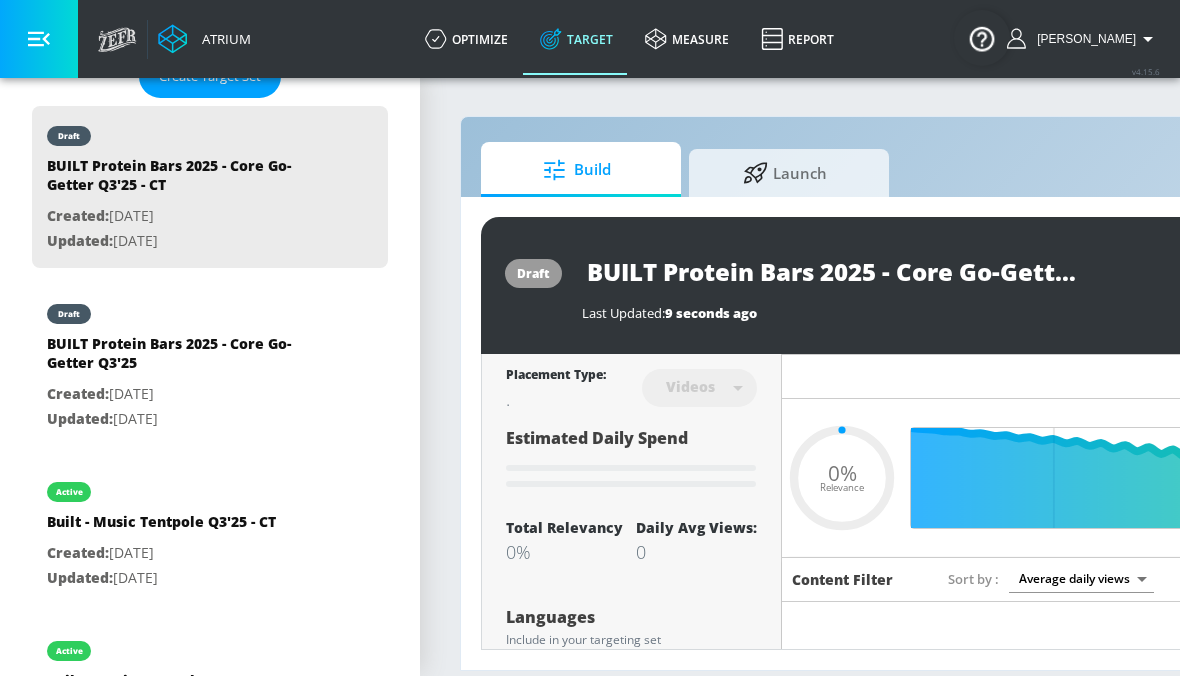 click on "draft BUILT Protein Bars 2025 - Core Go-Getter Q3'25 - CT Last Updated:  9 seconds ago Activate" at bounding box center (1052, 285) 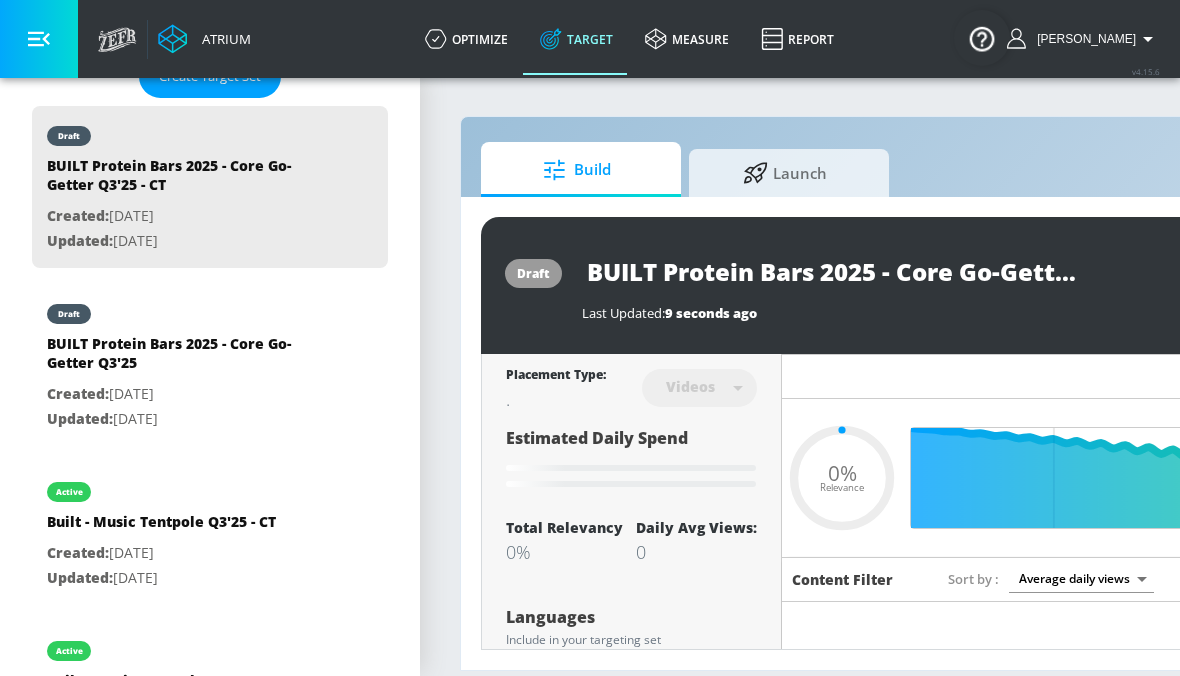 click on "BUILT Protein Bars 2025 - Core Go-Getter Q3'25 - CT" at bounding box center [832, 271] 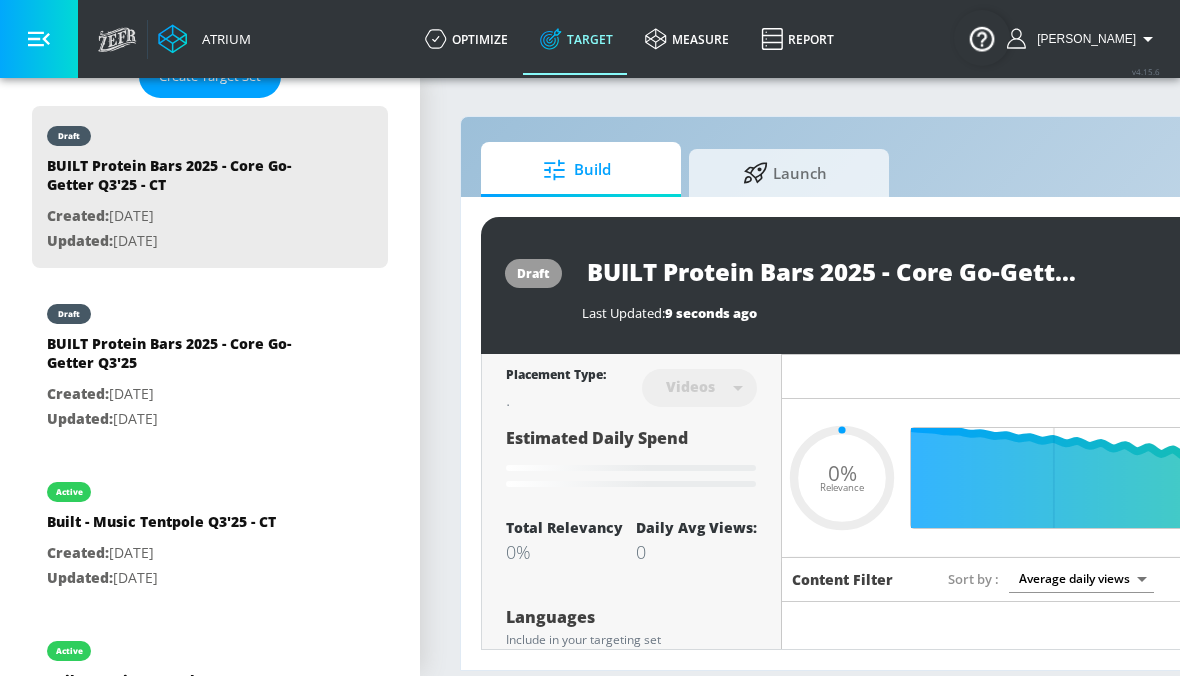 scroll, scrollTop: 0, scrollLeft: 131, axis: horizontal 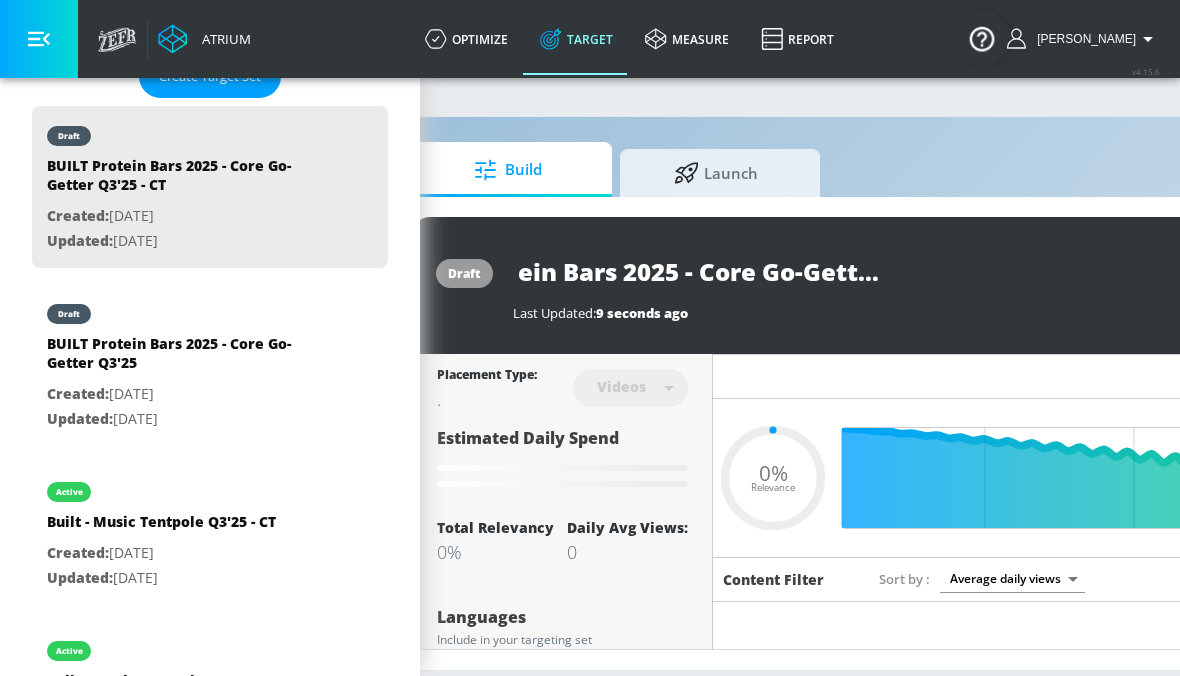 drag, startPoint x: 1015, startPoint y: 265, endPoint x: 1183, endPoint y: 279, distance: 168.58232 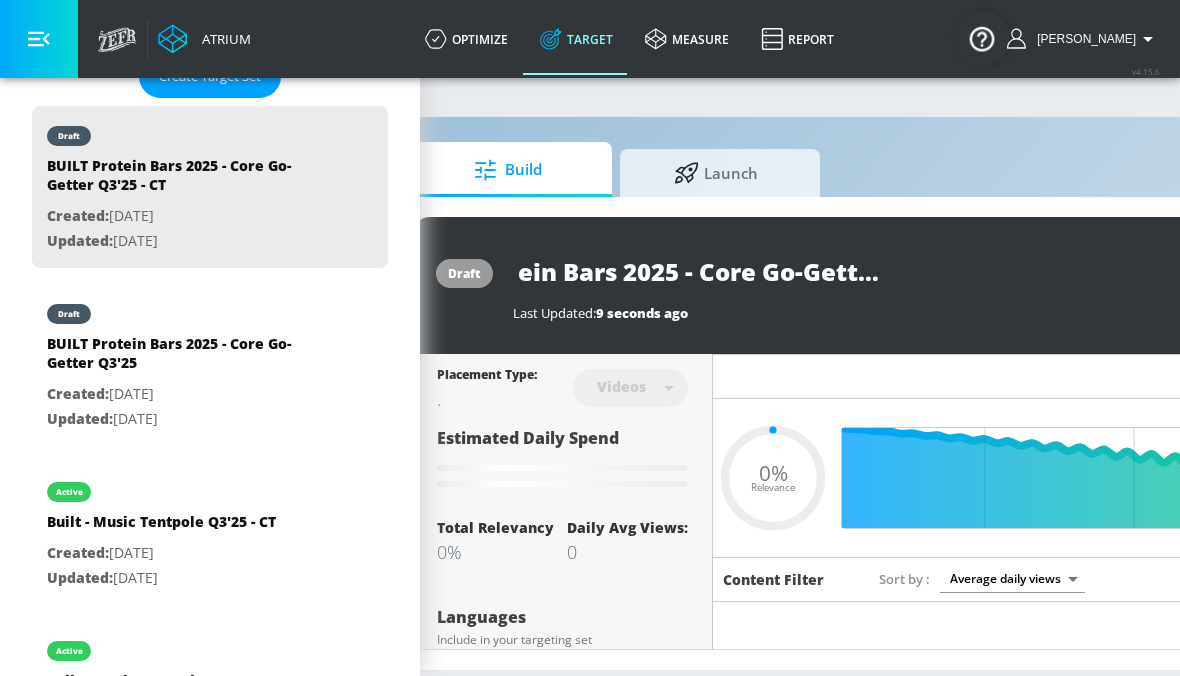 click on "Atrium optimize Target measure Report optimize Target measure Report v 4.15.6 [PERSON_NAME] Platform DV360:   Youtube DV360:   Youtube Advertiser built Sort By A-Z asc ​ Add Account Built Protein Bars Linked as: Built Protein Bars Agency: [PERSON_NAME] Vertical: CPG (Consumer Packaged Goods) PurposeBuilt Brands Linked as: PurposeBuilt Brands US (YouTube) Agency: Horizon Big Vertical: CPG (Consumer Packaged Goods) KZ Test  Linked as: Zefr Demos Agency: Kaitlin test  Vertical: Other [PERSON_NAME] C Test Account Linked as: Zefr Demos Agency: [PERSON_NAME] Vertical: CPG (Consumer Packaged Goods) alicyn test Linked as: Zefr Demos Agency: alicyn test Vertical: Healthcare Parry Test Linked as: Zefr Demos Agency: Parry Test Vertical: Music [PERSON_NAME] Test Account Linked as: Zefr Demos Agency: [PERSON_NAME] Test Agency Vertical: Fashion [PERSON_NAME] TEST Linked as: Zefr Demos Agency: [PERSON_NAME] TEST Vertical: Other Test Linked as: Zefr Demos Agency: Test Vertical: Travel Shaq Test Account Linked as: Zefr Demos Agency: Zefr Vertical: Software Benz TEST qa" at bounding box center [521, 338] 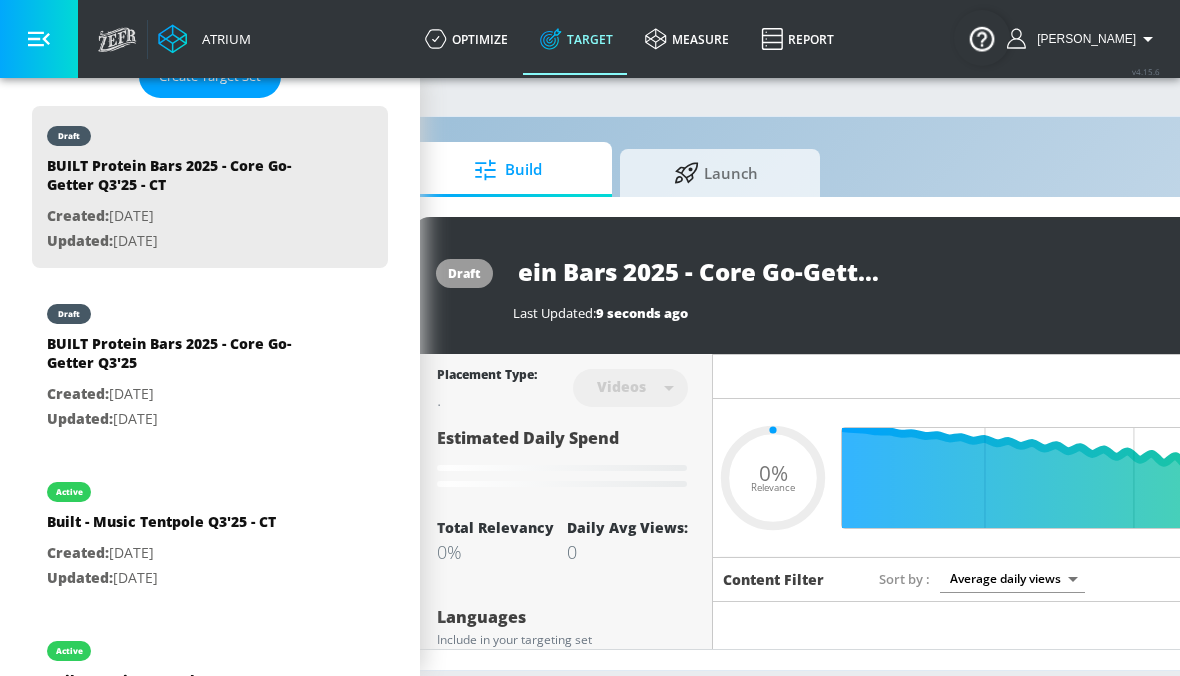 scroll, scrollTop: 0, scrollLeft: 125, axis: horizontal 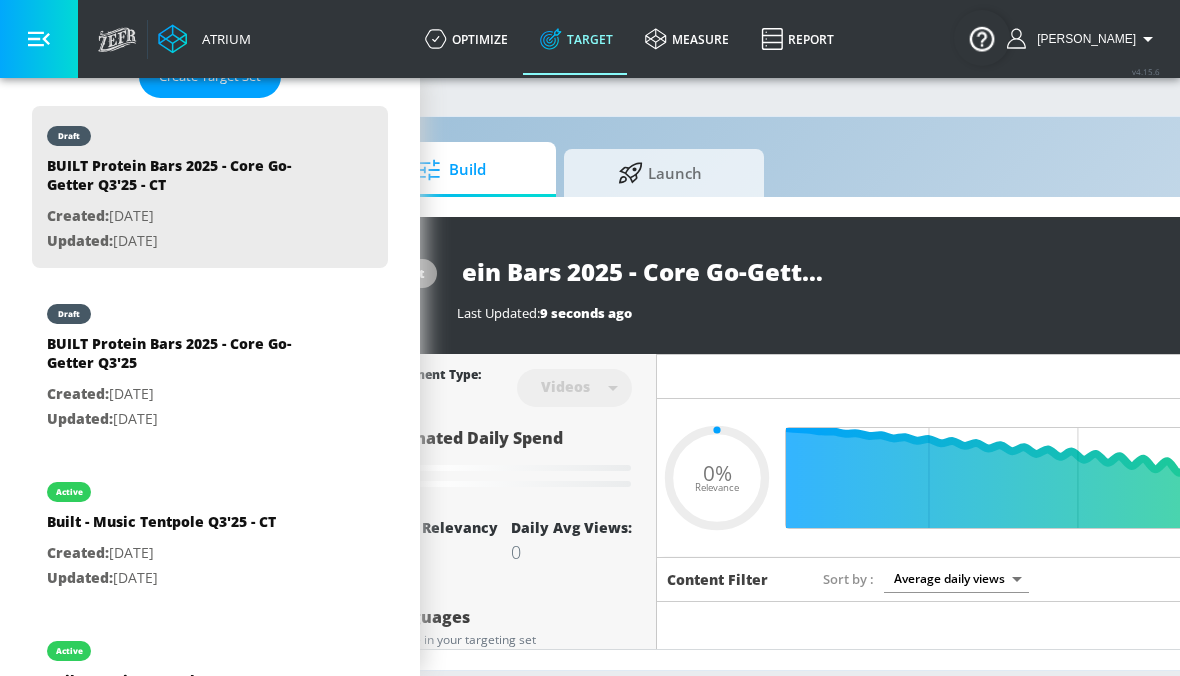 click on "BUILT Protein Bars 2025 - Core Go-Getter Q3'25 - CT" at bounding box center (707, 271) 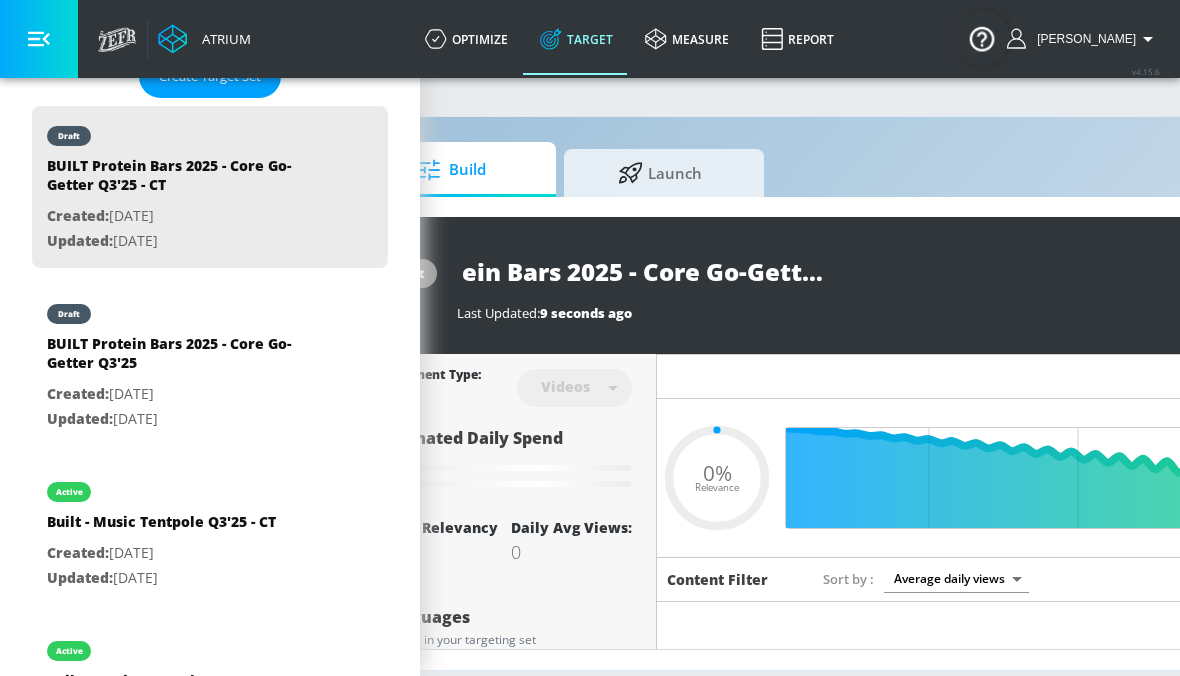 drag, startPoint x: 906, startPoint y: 271, endPoint x: 1004, endPoint y: 278, distance: 98.24968 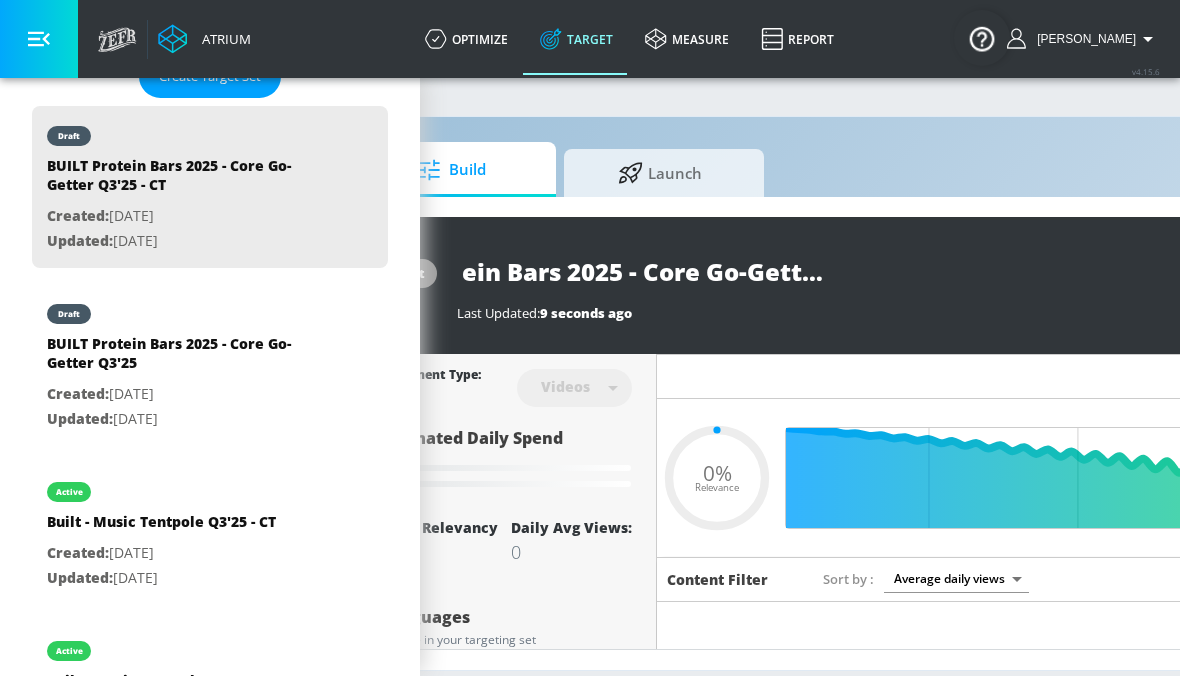 click on "BUILT Protein Bars 2025 - Core Go-Getter Q3'25 - CT" at bounding box center (889, 271) 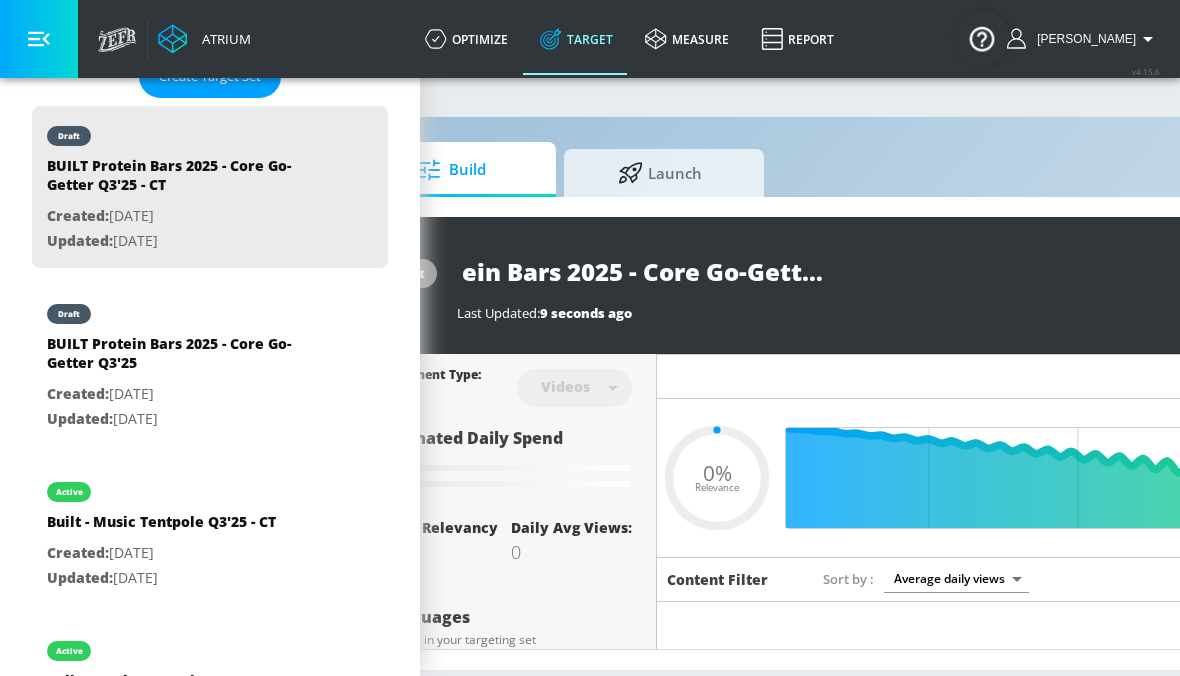 type on "BUILT Protein Bars 2025 - Core Go-Getter Q3'25 T" 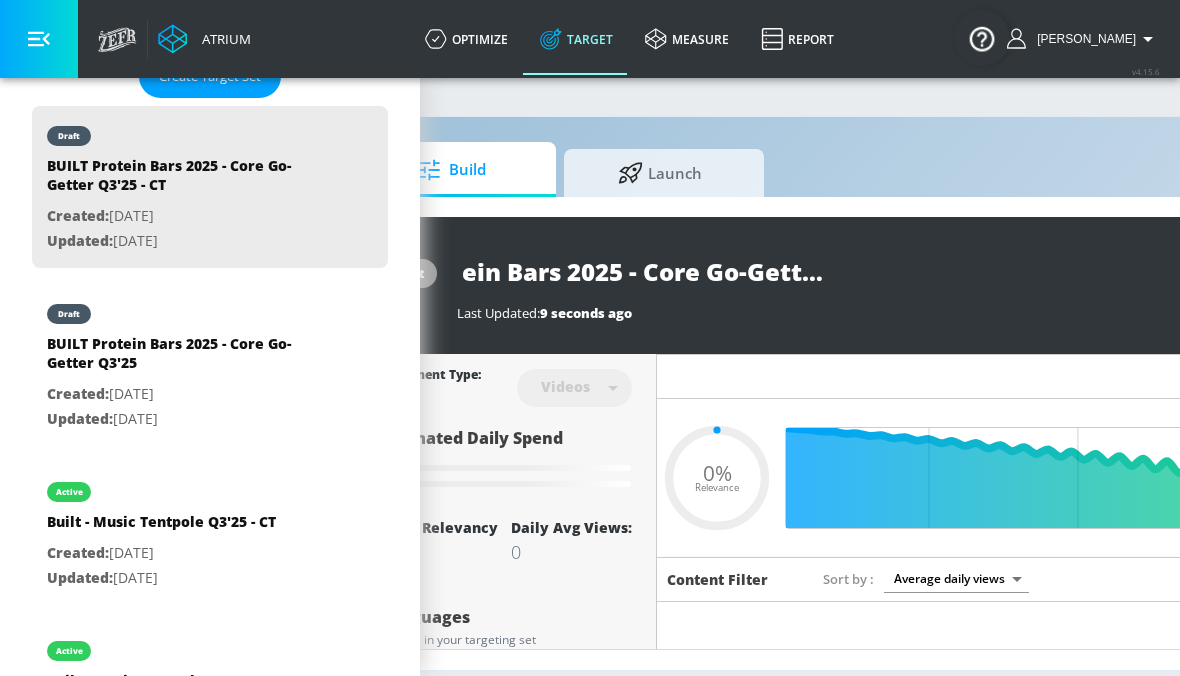 type on "0.05" 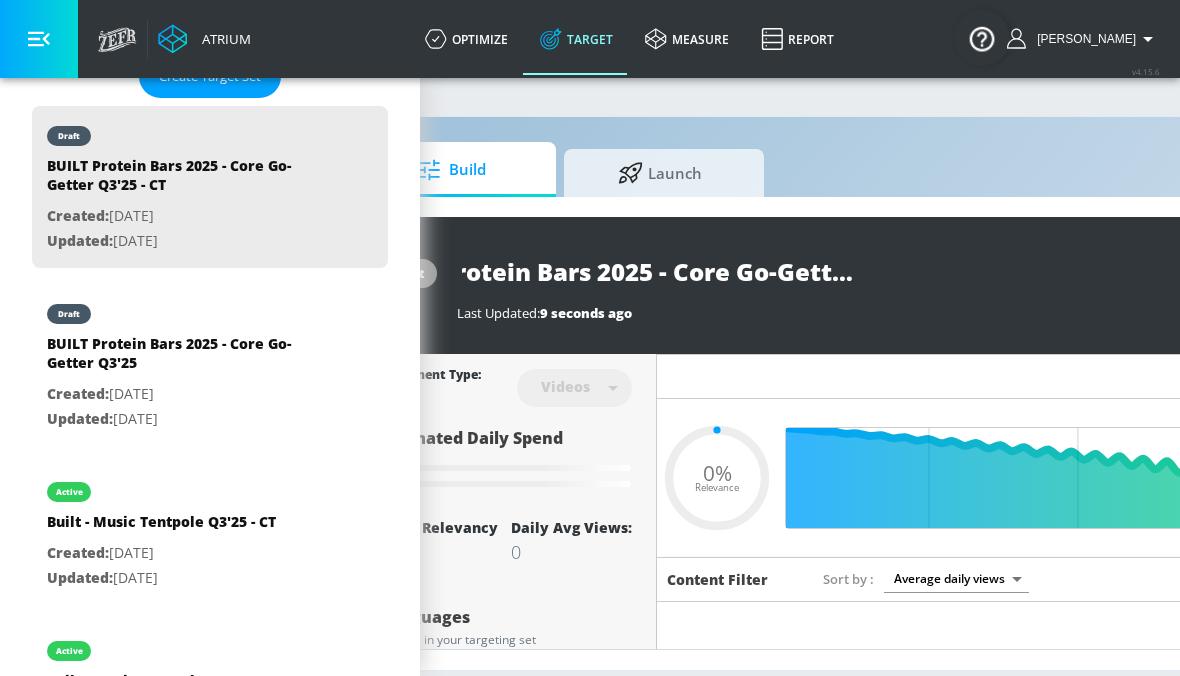 type on "BUILT Protein Bars 2025 - Core Go-Getter Q3'25 TS" 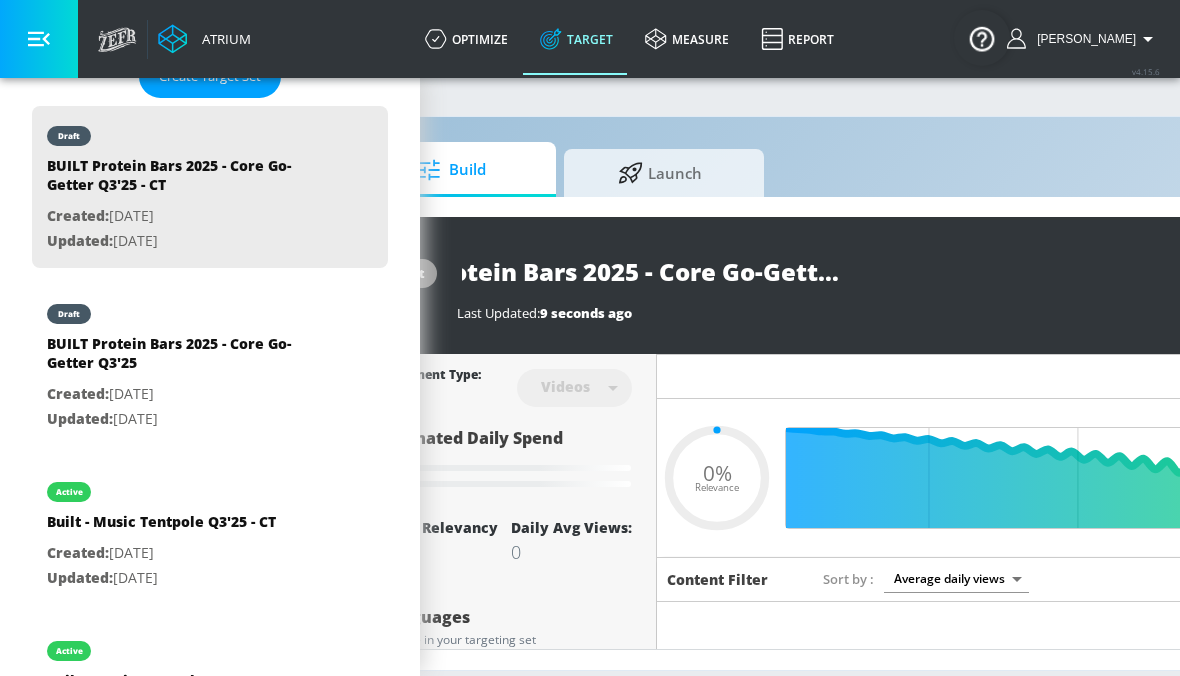scroll, scrollTop: 0, scrollLeft: 187, axis: horizontal 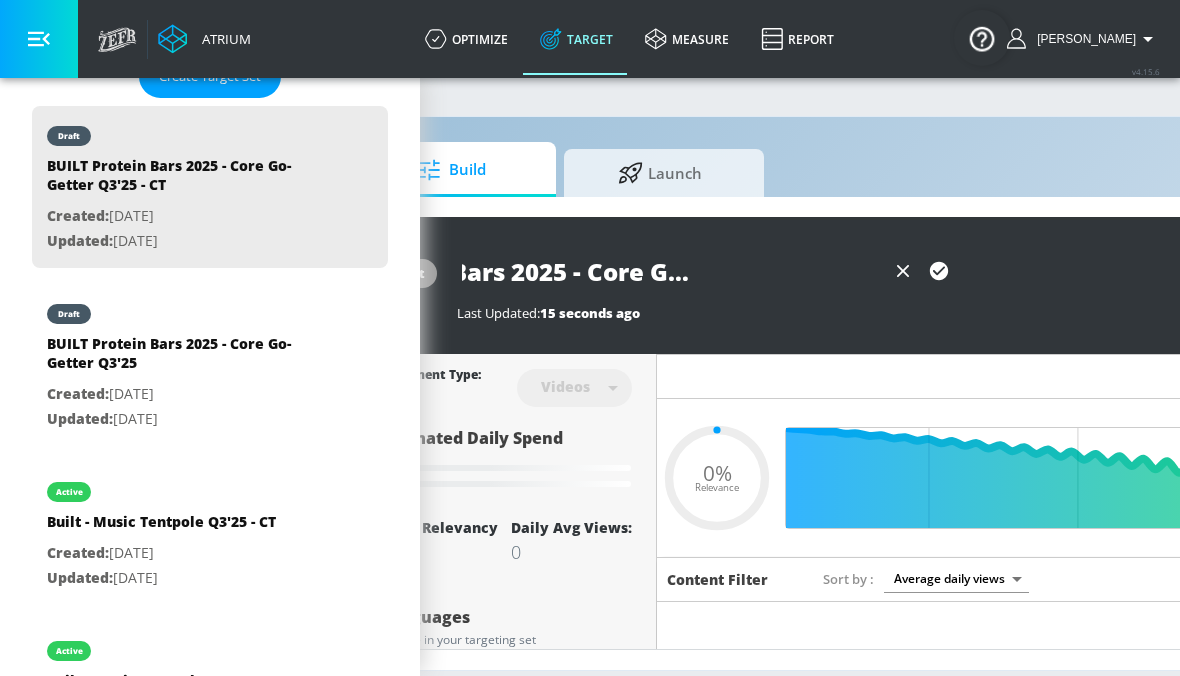 type on "0.29" 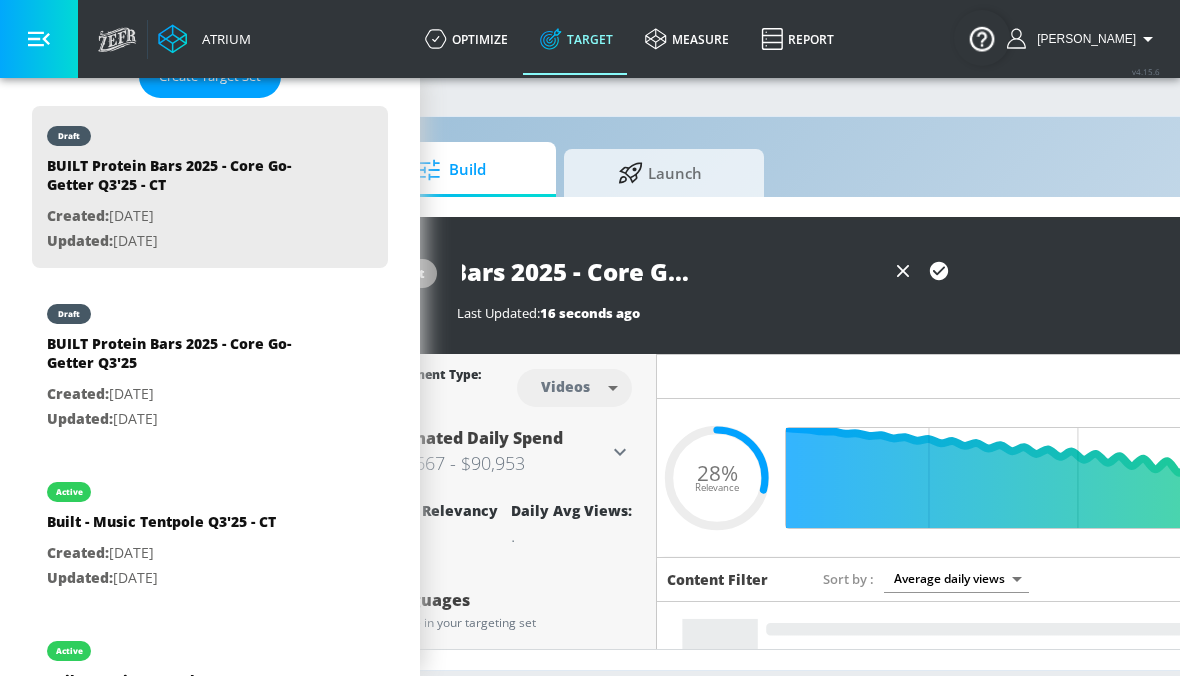 click 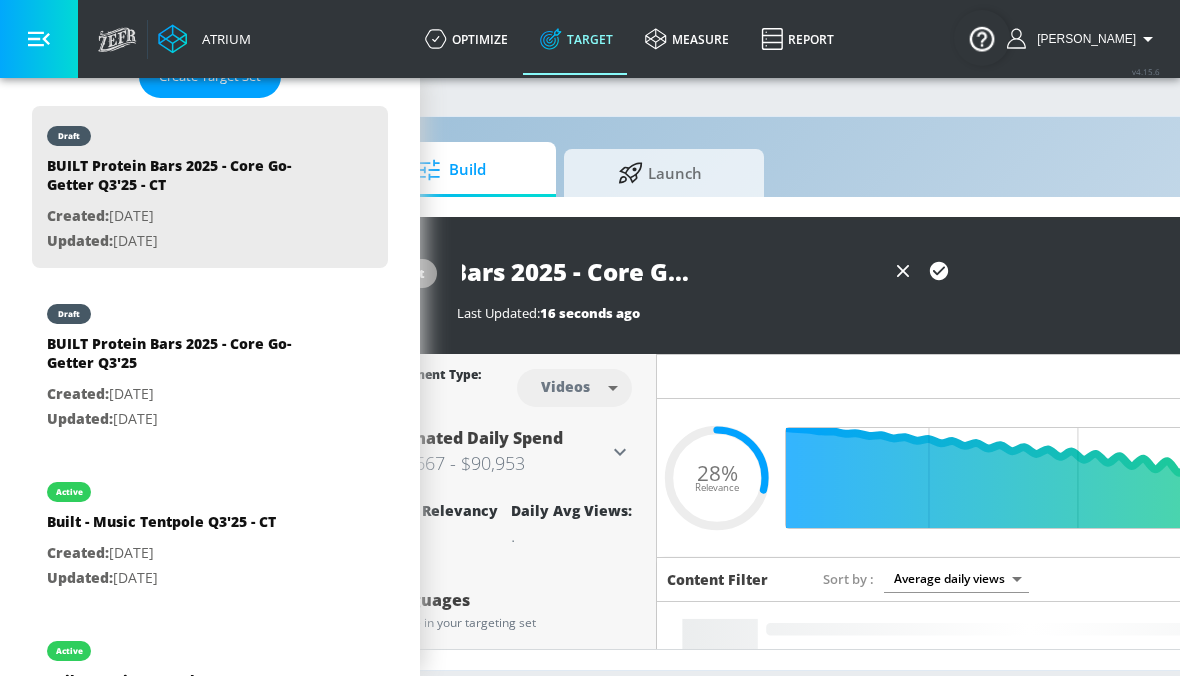scroll, scrollTop: 0, scrollLeft: 0, axis: both 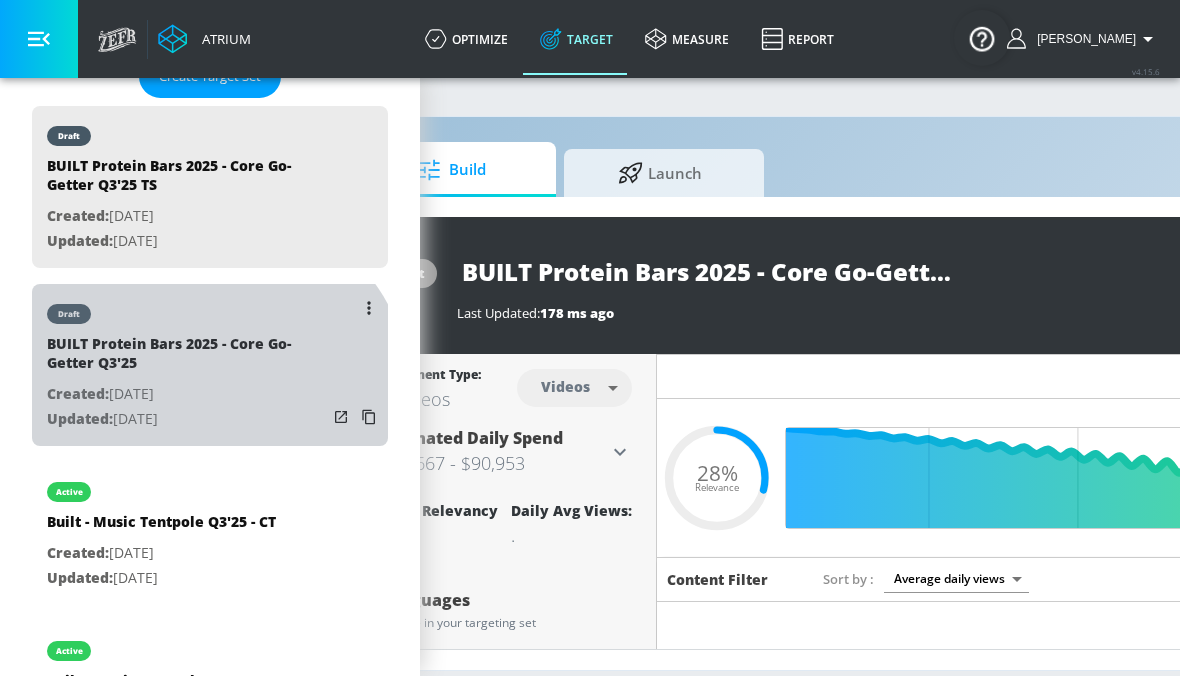 click on "Updated:  [DATE]" at bounding box center (187, 419) 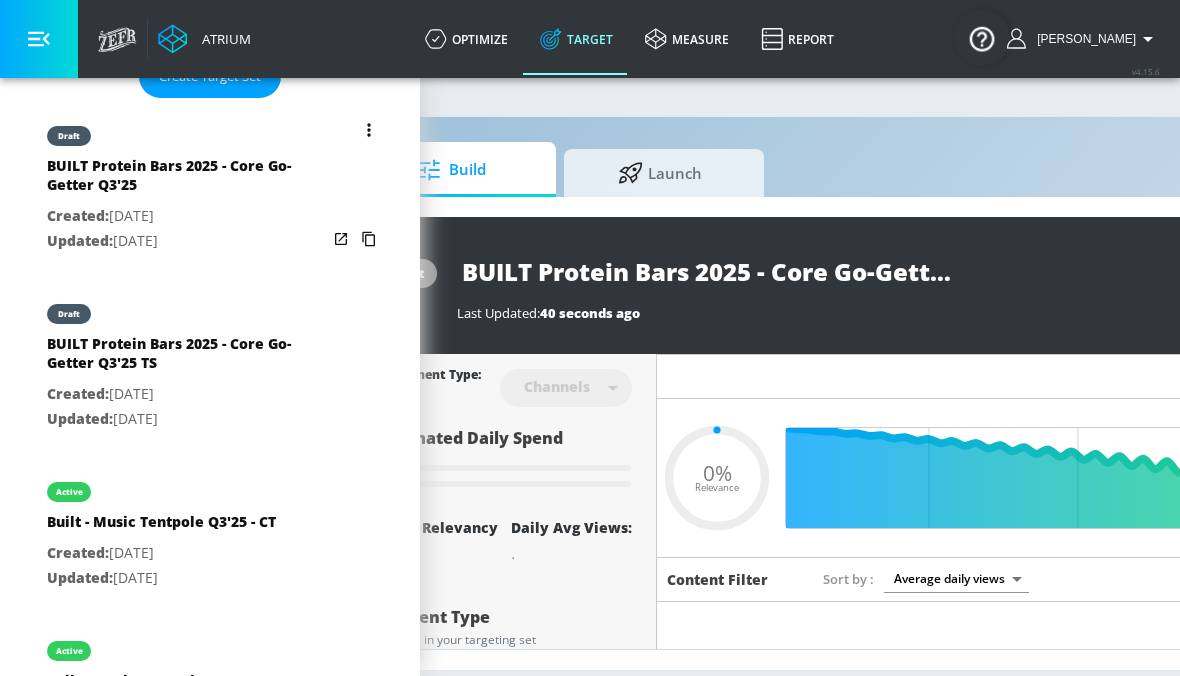 scroll, scrollTop: 0, scrollLeft: 0, axis: both 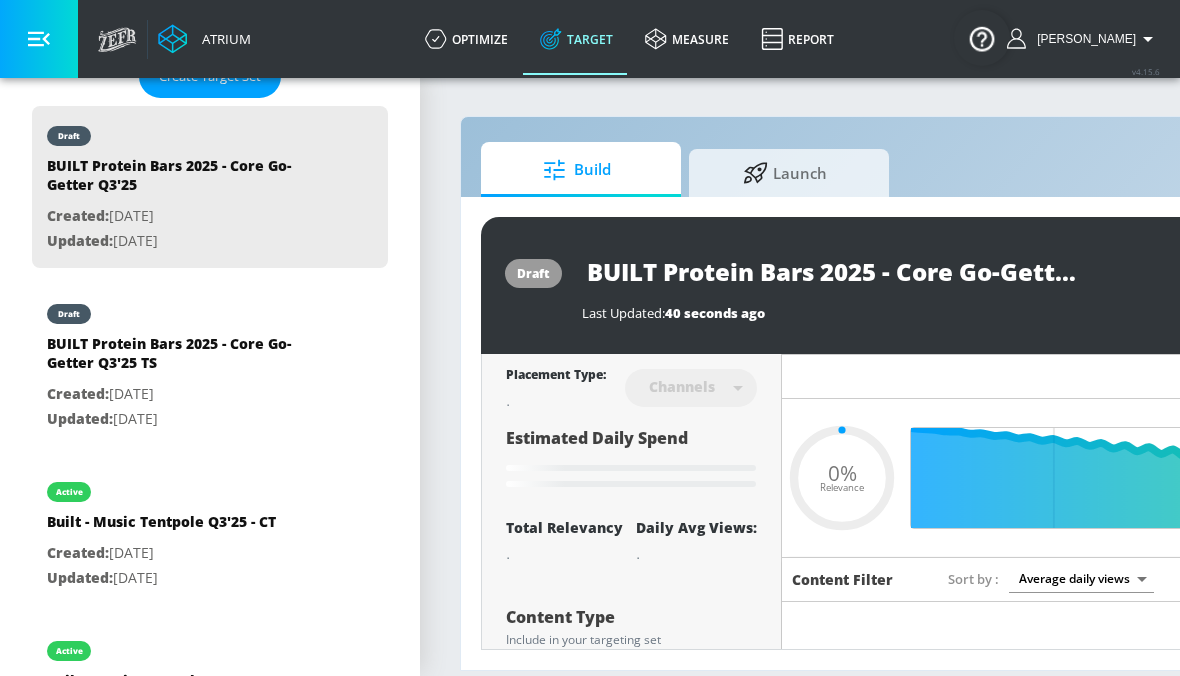 click on "BUILT Protein Bars 2025 - Core Go-Getter Q3'25" at bounding box center (832, 271) 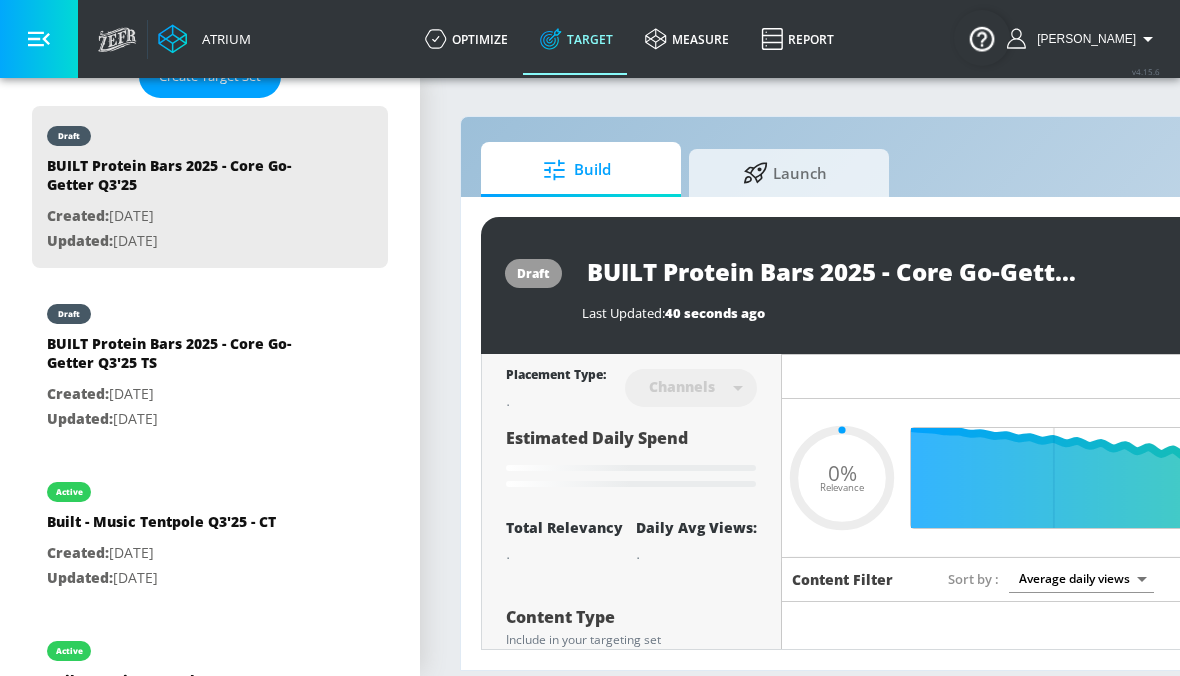 scroll, scrollTop: 0, scrollLeft: 81, axis: horizontal 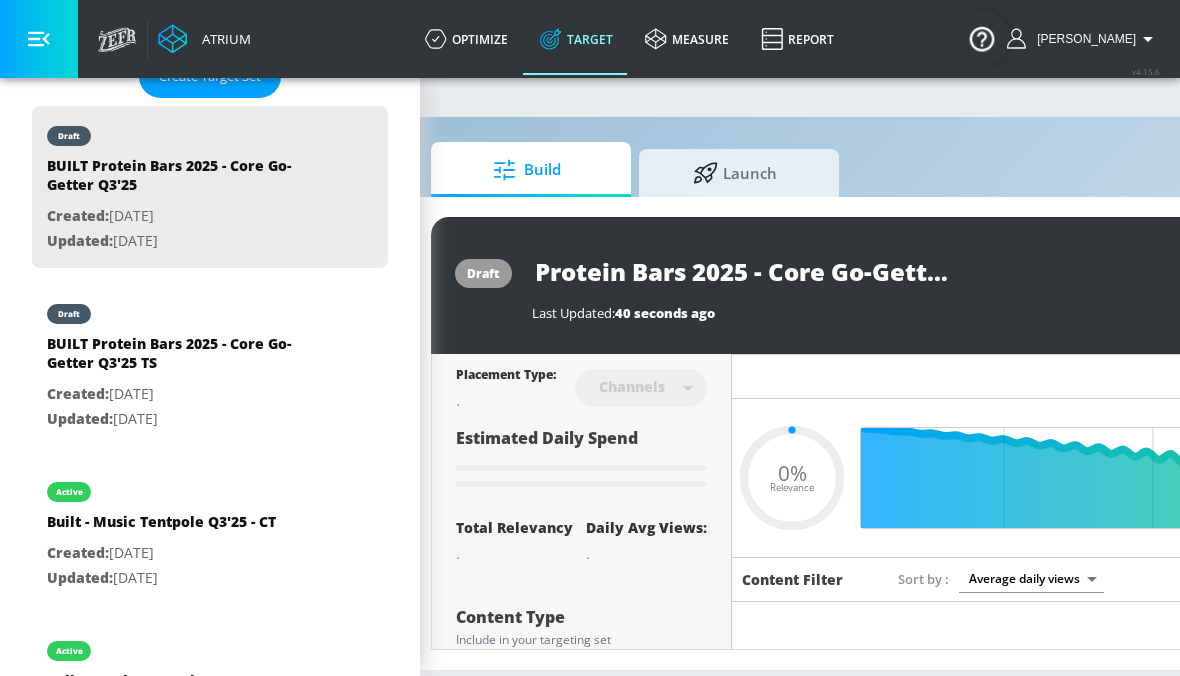 drag, startPoint x: 1003, startPoint y: 266, endPoint x: 1174, endPoint y: 293, distance: 173.11845 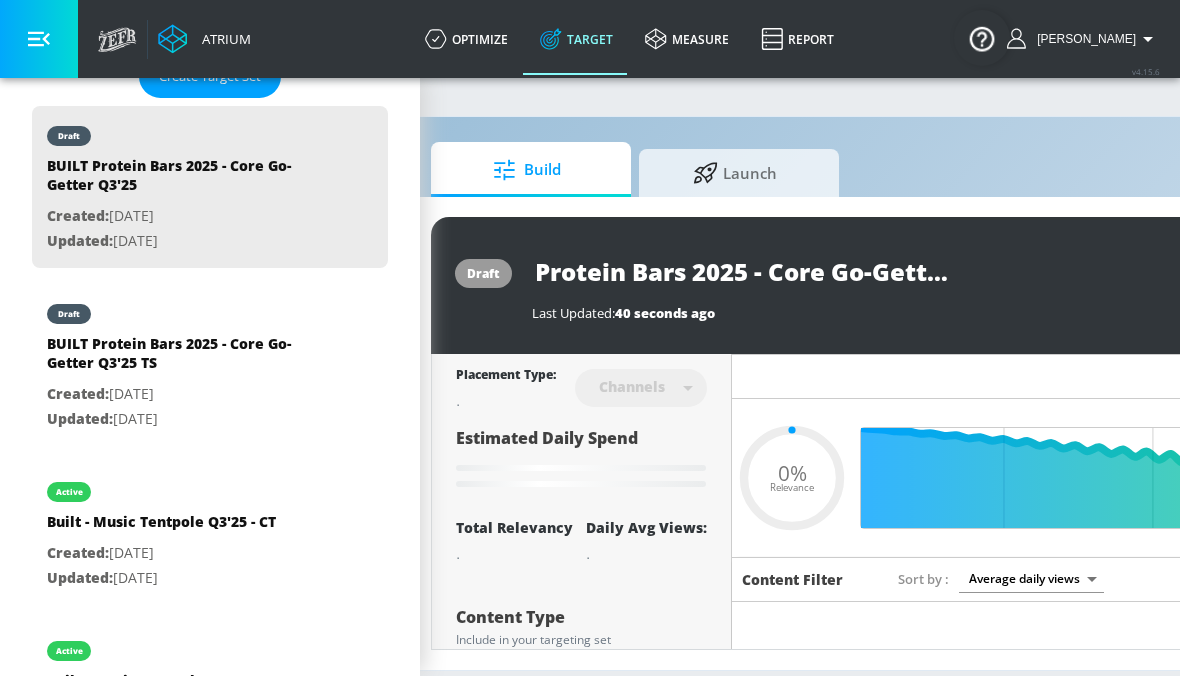 scroll, scrollTop: 0, scrollLeft: 56, axis: horizontal 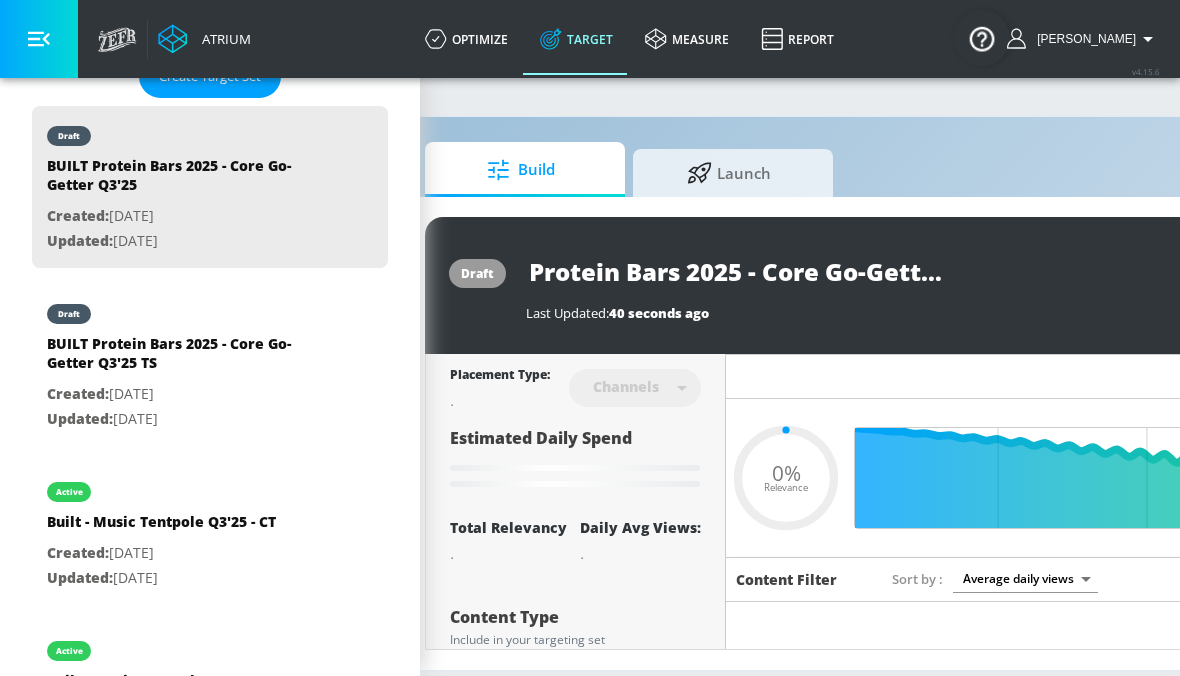 click on "BUILT Protein Bars 2025 - Core Go-Getter Q3'25" at bounding box center (776, 271) 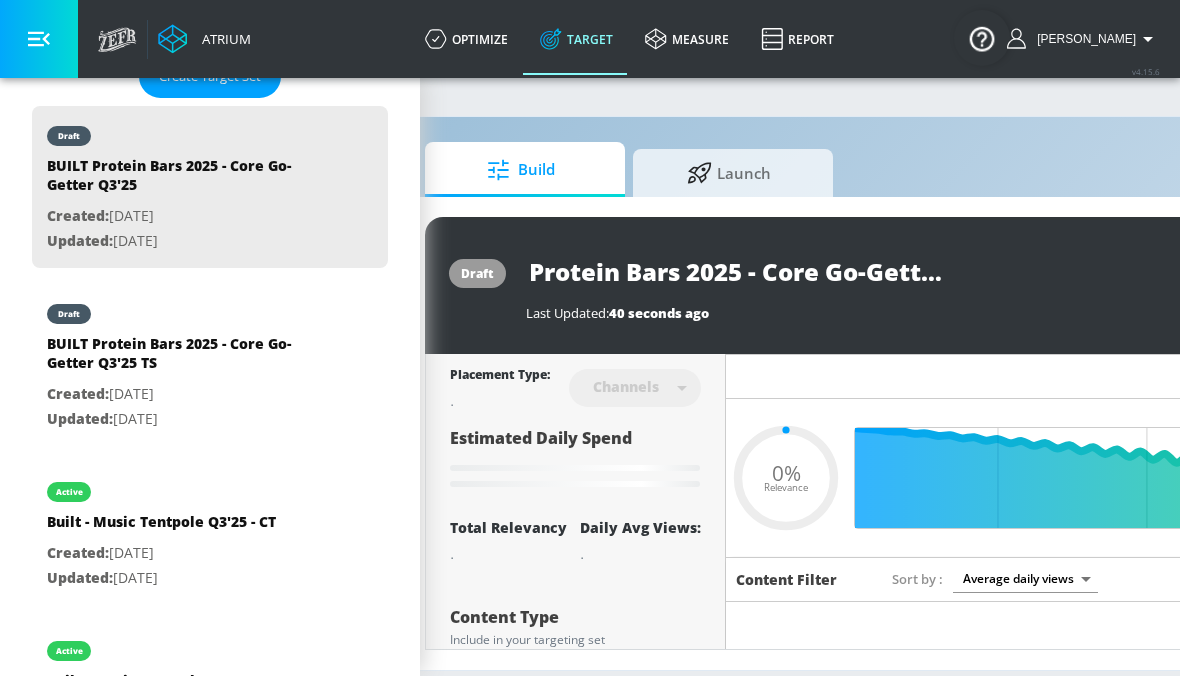 type on "BUILT Protein Bars 2025 - Core Go-Getter Q3'25" 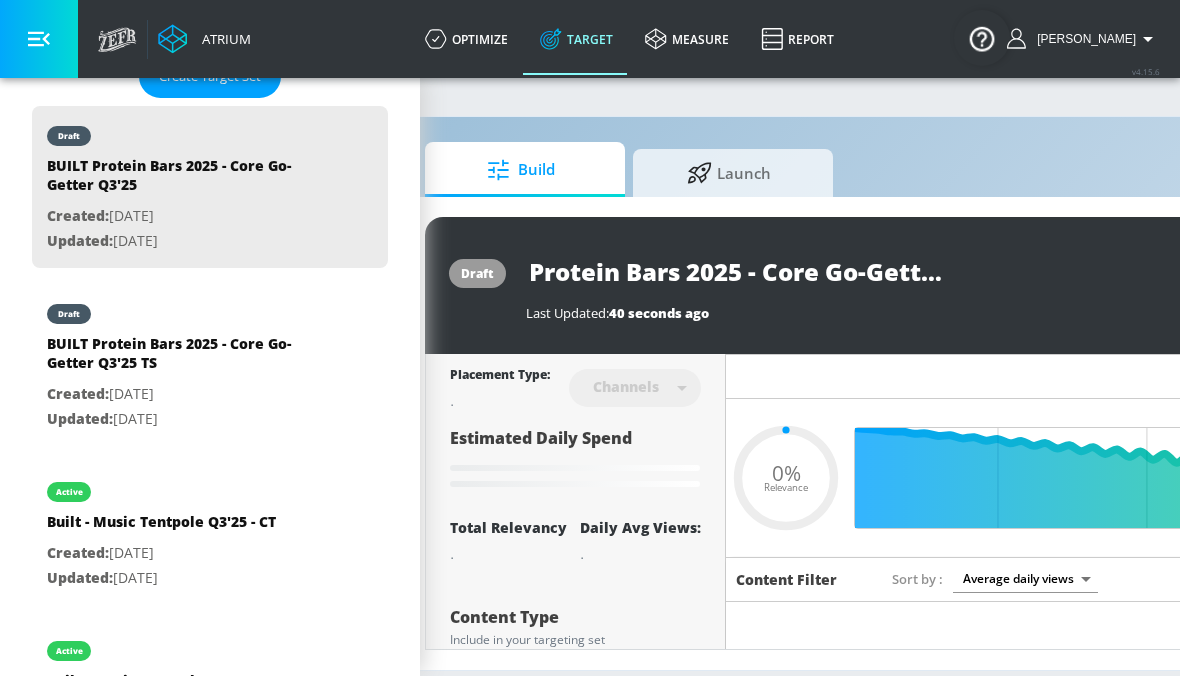 type on "0.05" 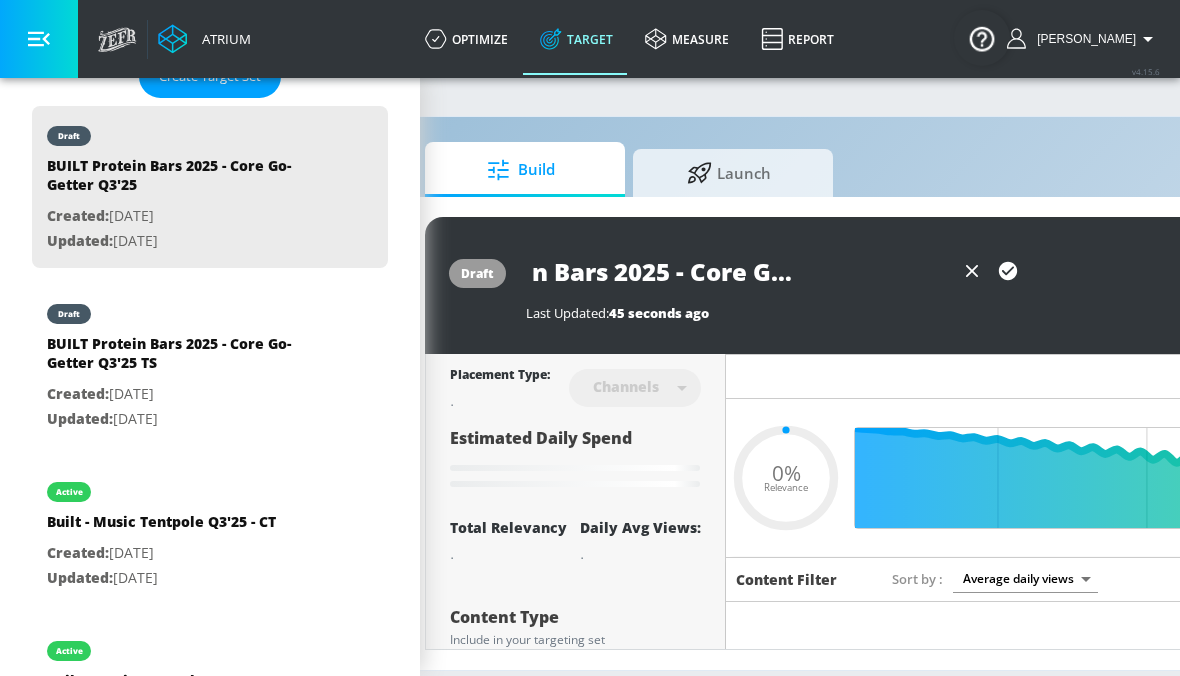 type on "BUILT Protein Bars 2025 - Core Go-Getter Q3'25 -" 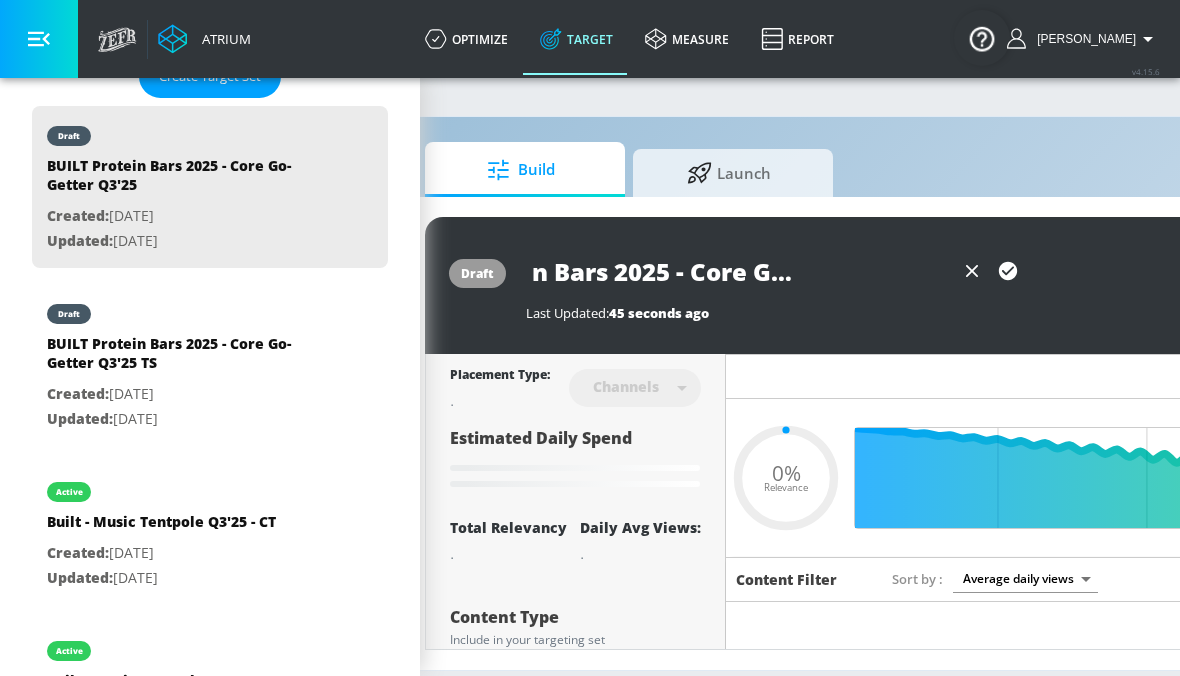 type on "0.05" 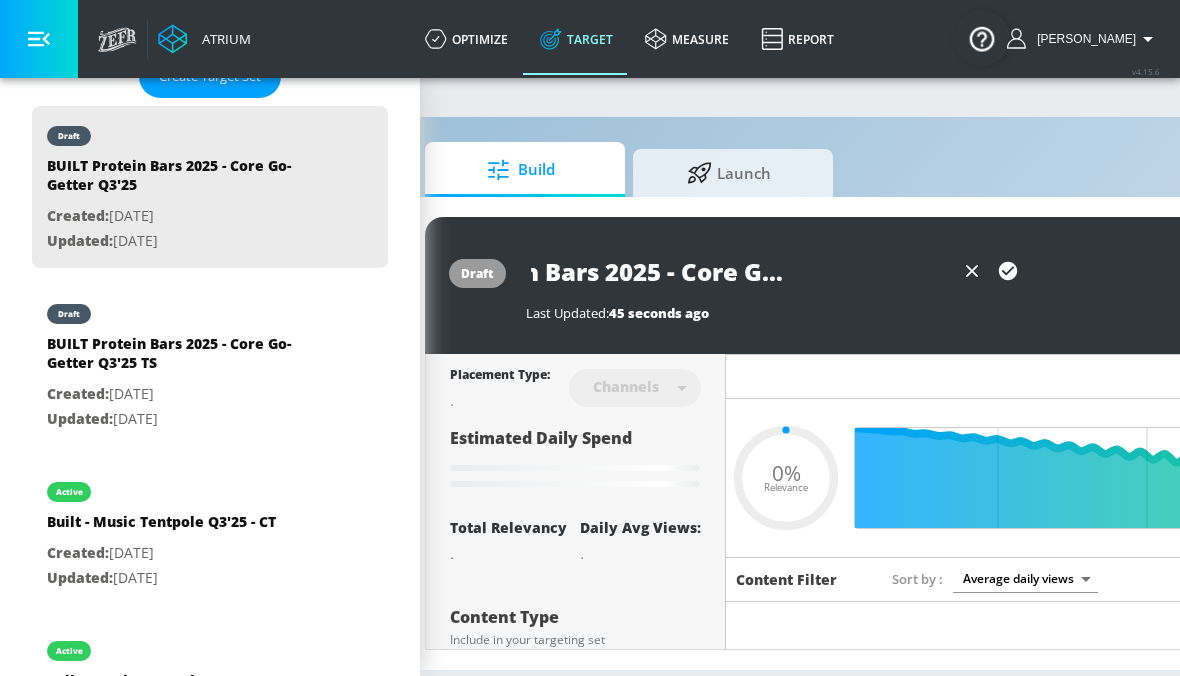 type on "BUILT Protein Bars 2025 - Core Go-Getter Q3'25 -" 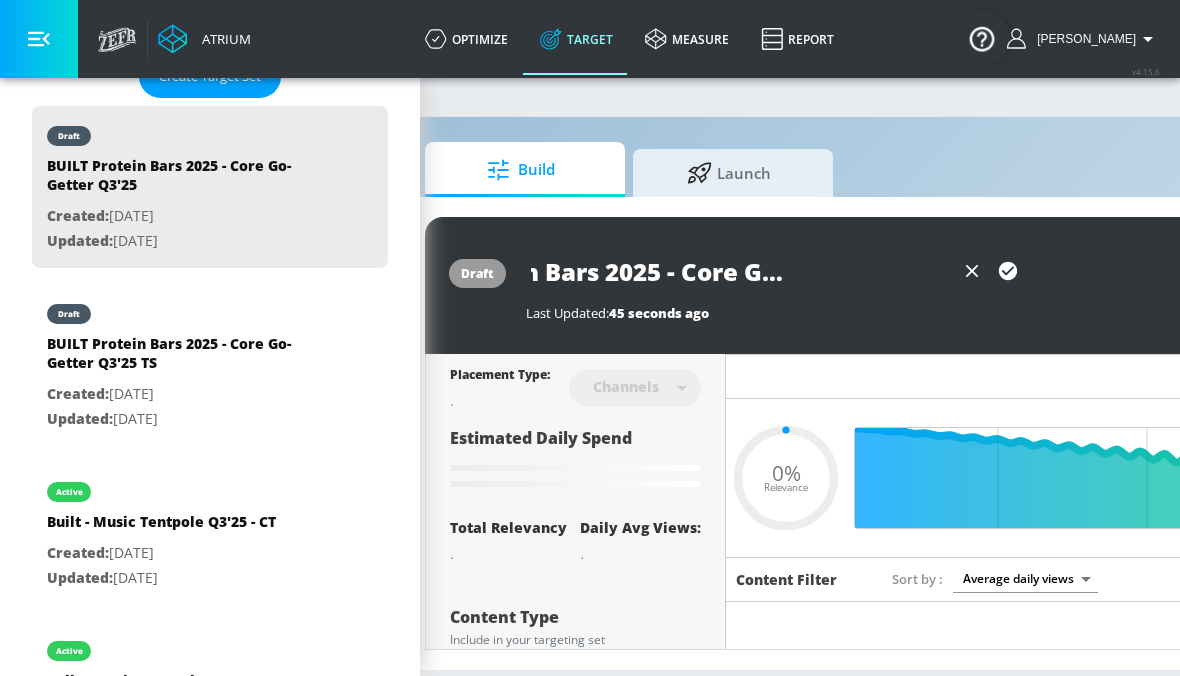 type on "0.05" 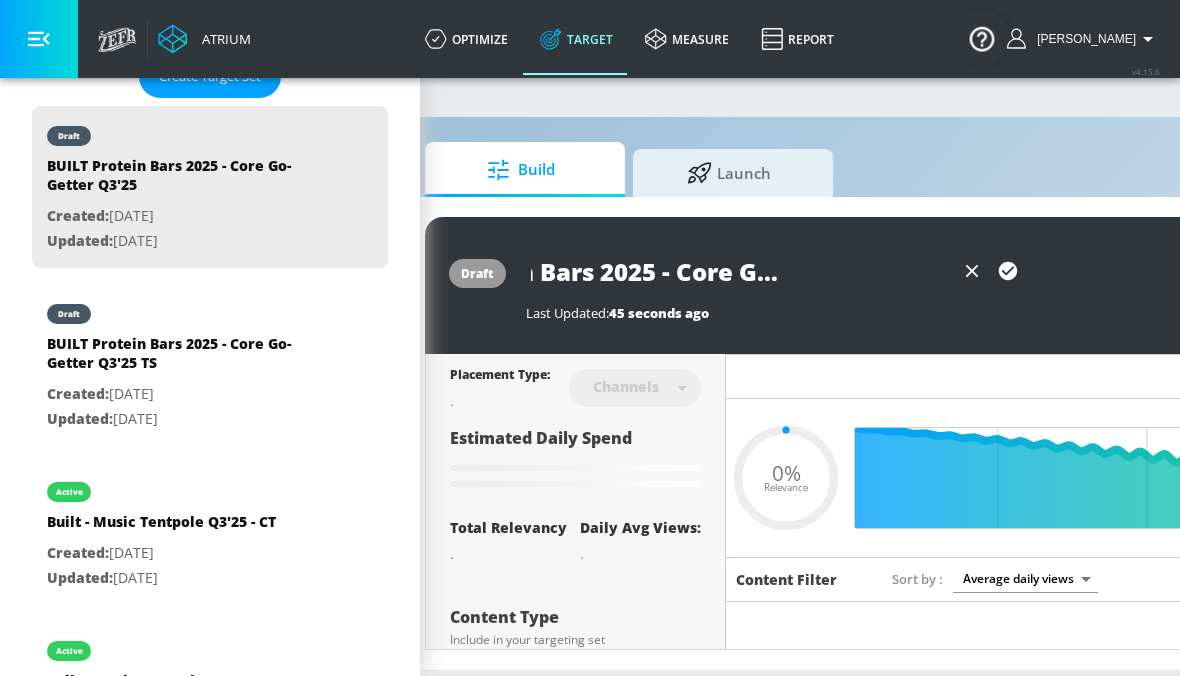 type on "BUILT Protein Bars 2025 - Core Go-Getter Q3'25 - C" 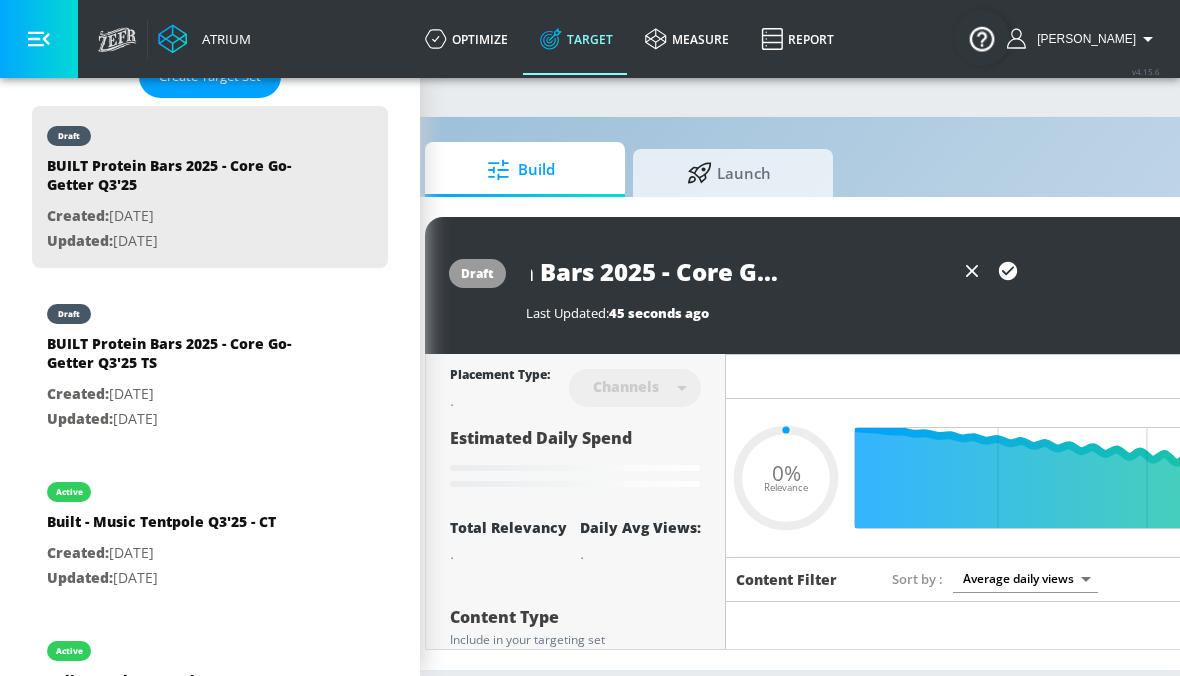 type on "0.05" 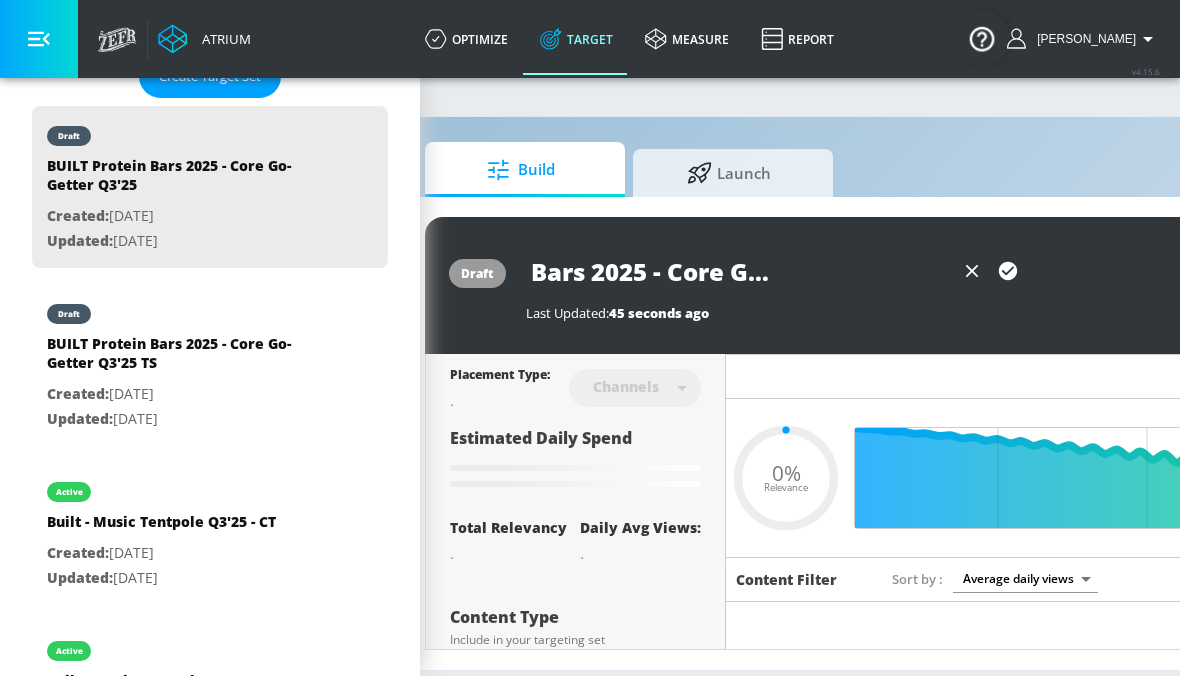 type on "BUILT Protein Bars 2025 - Core Go-Getter Q3'25 - CT" 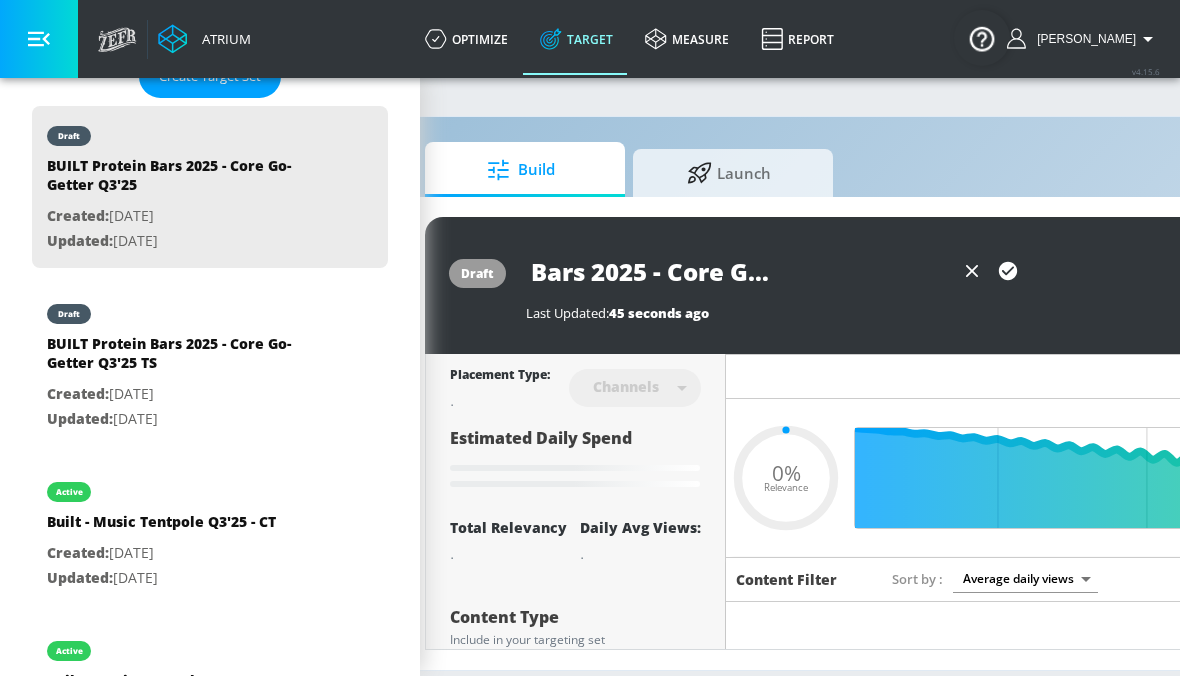type on "0.05" 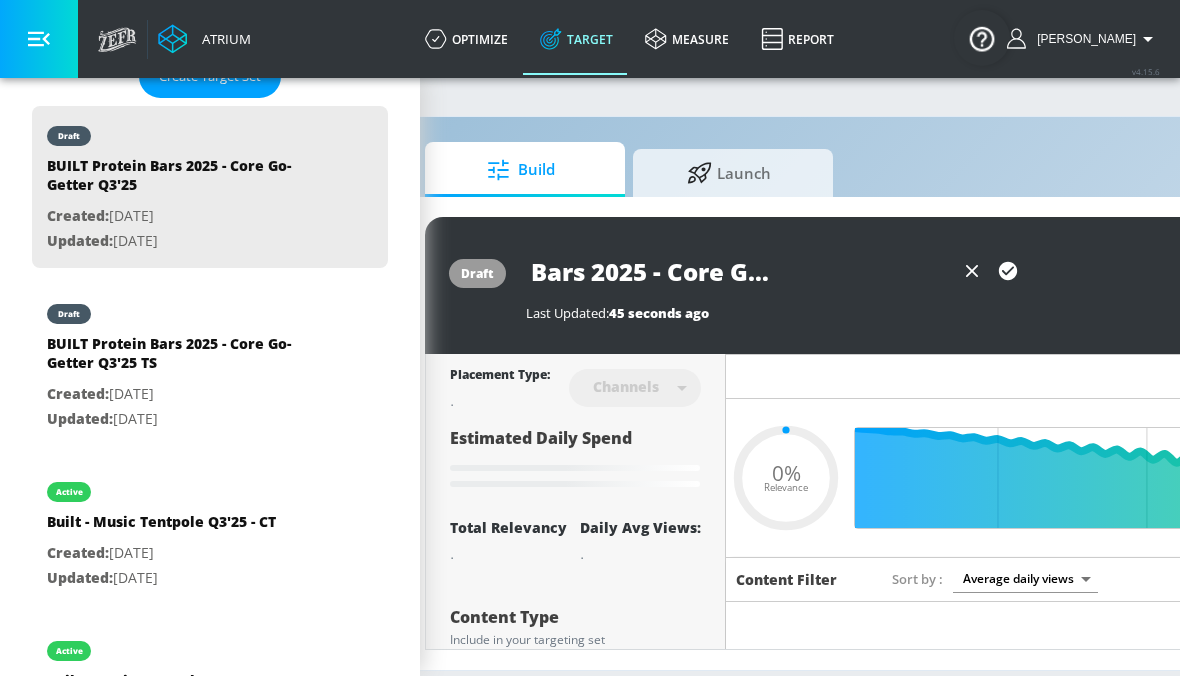 scroll, scrollTop: 0, scrollLeft: 203, axis: horizontal 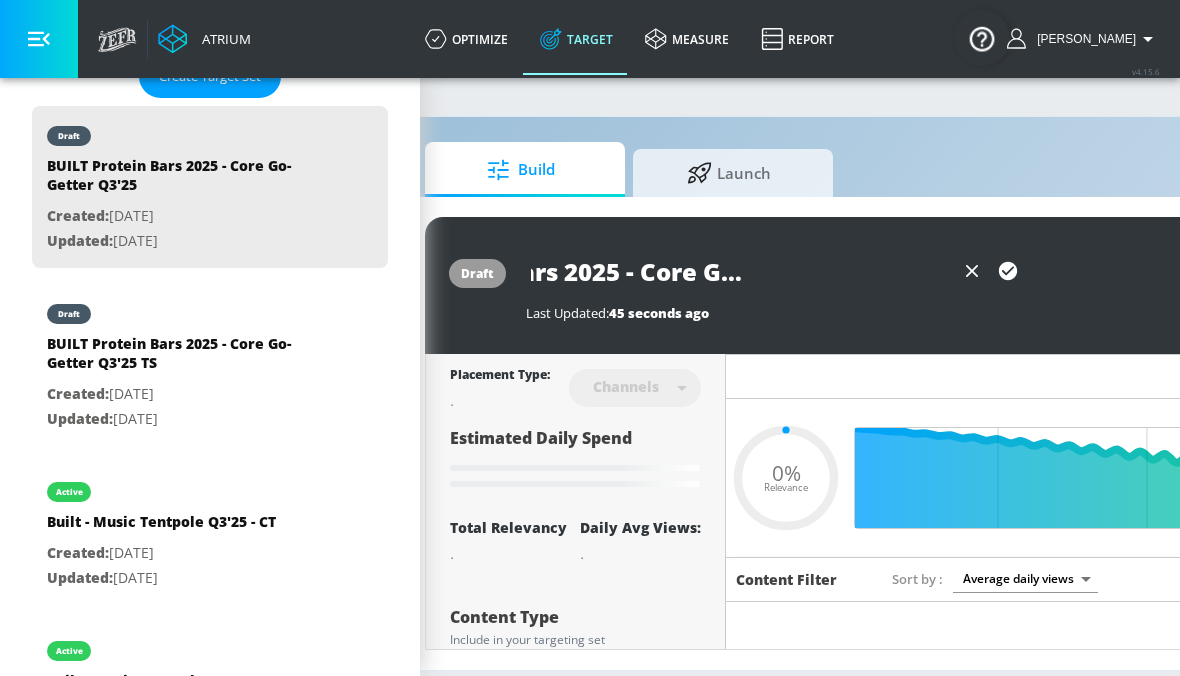type on "BUILT Protein Bars 2025 - Core Go-Getter Q3'25 - CT" 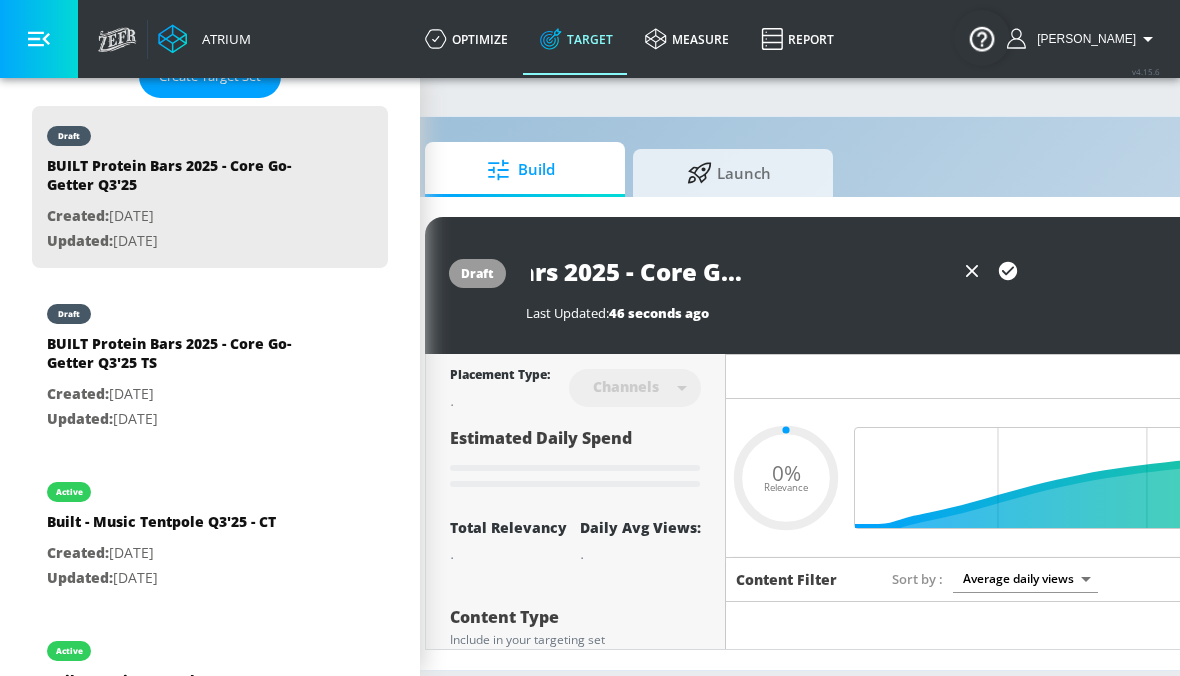 scroll, scrollTop: 0, scrollLeft: 0, axis: both 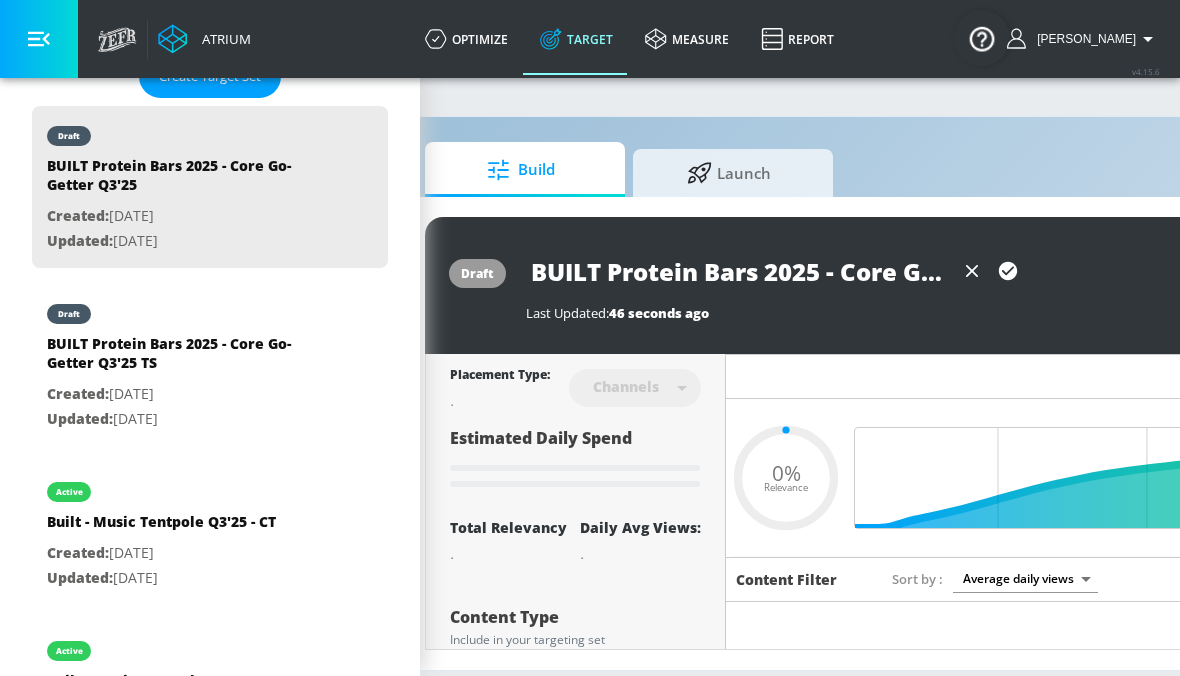 click 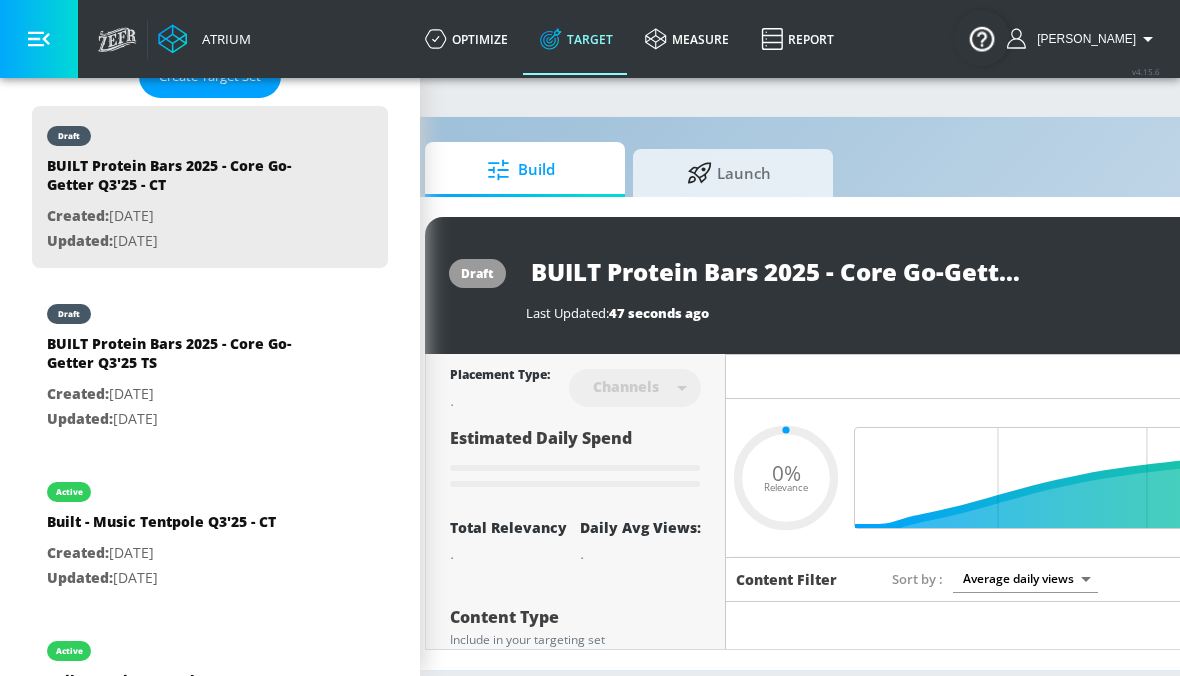 type on "0.05" 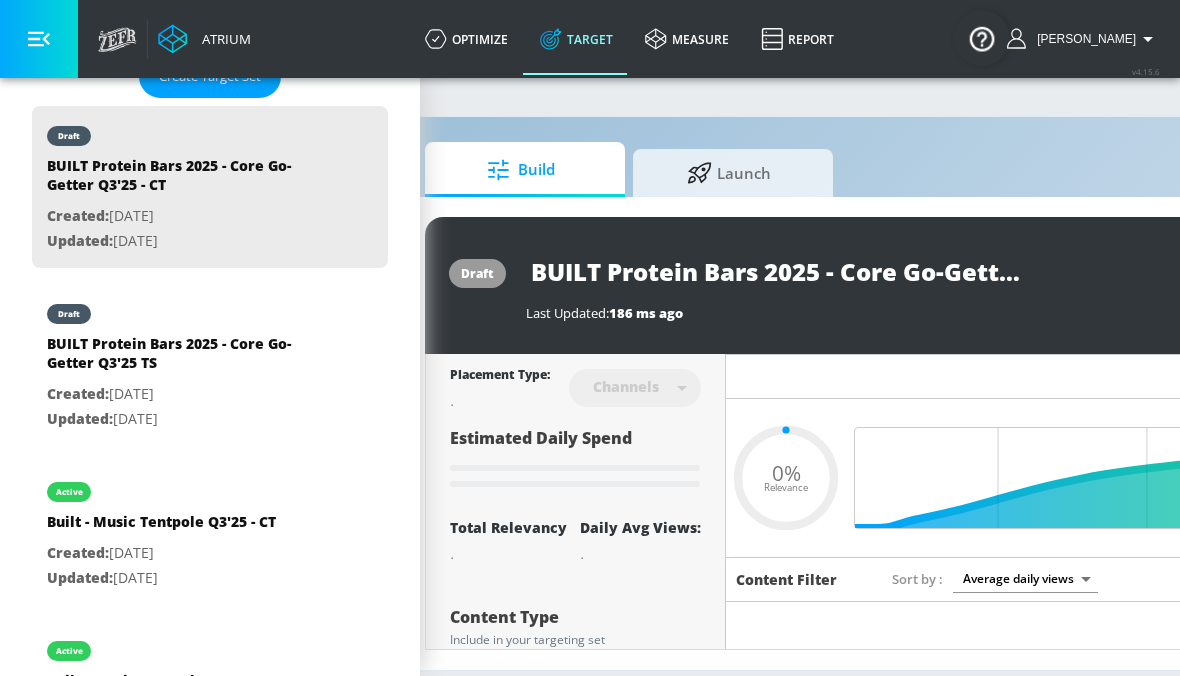 type on "BUILT Protein Bars 2025 - Core Go-Getter Q3'25" 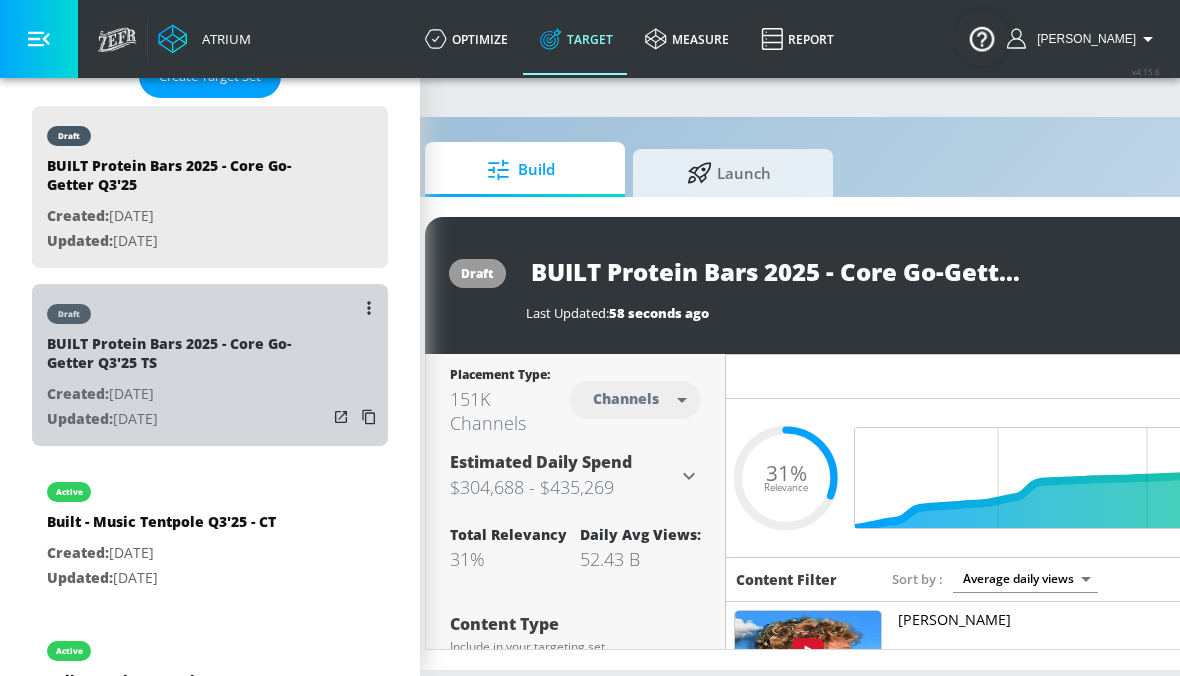 click on "BUILT Protein Bars 2025 - Core Go-Getter Q3'25 TS" at bounding box center [187, 358] 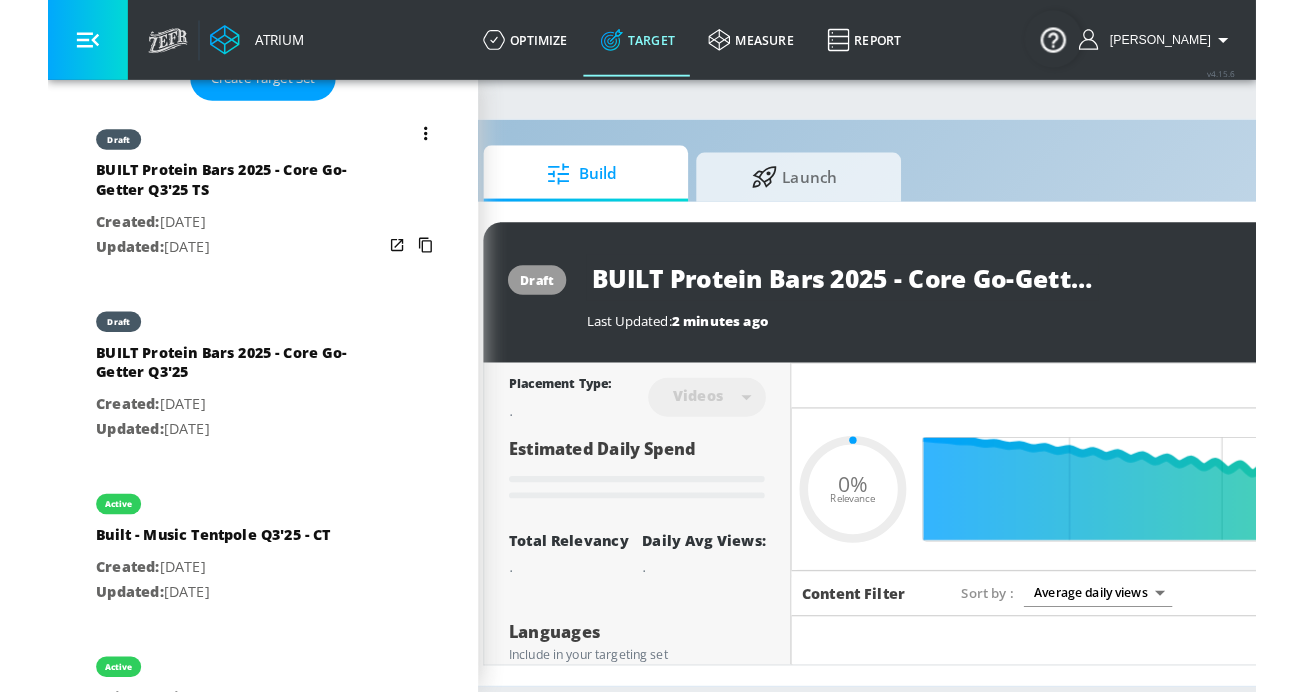 scroll, scrollTop: 0, scrollLeft: 0, axis: both 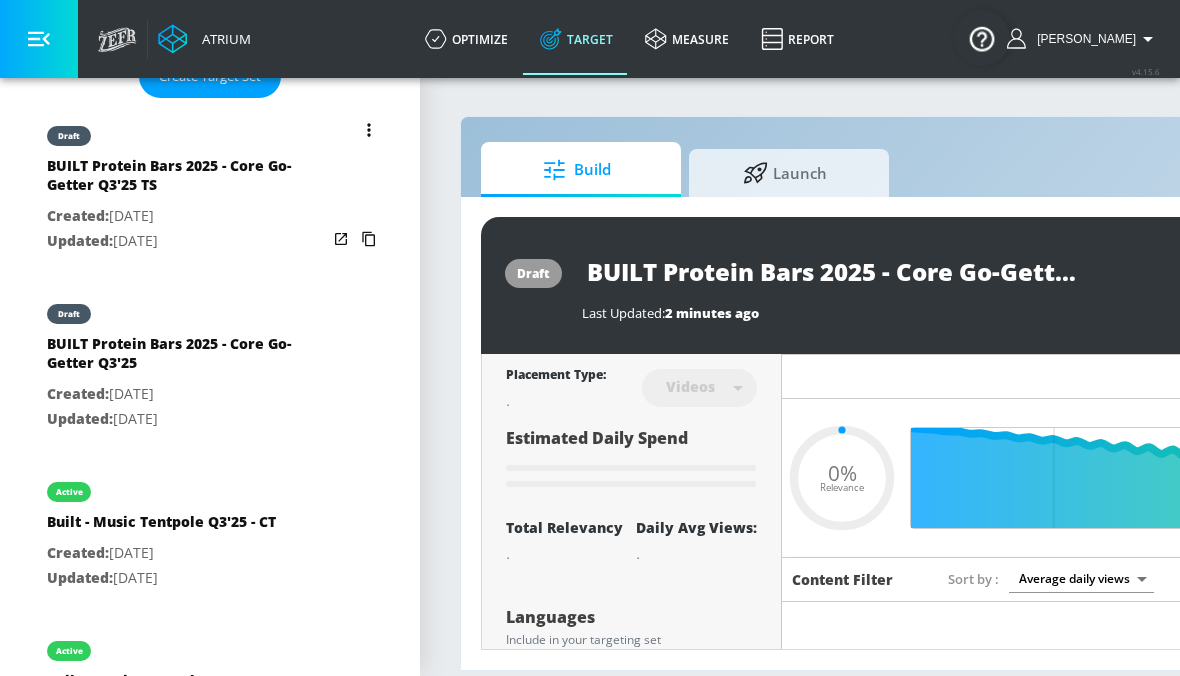 type on "0.29" 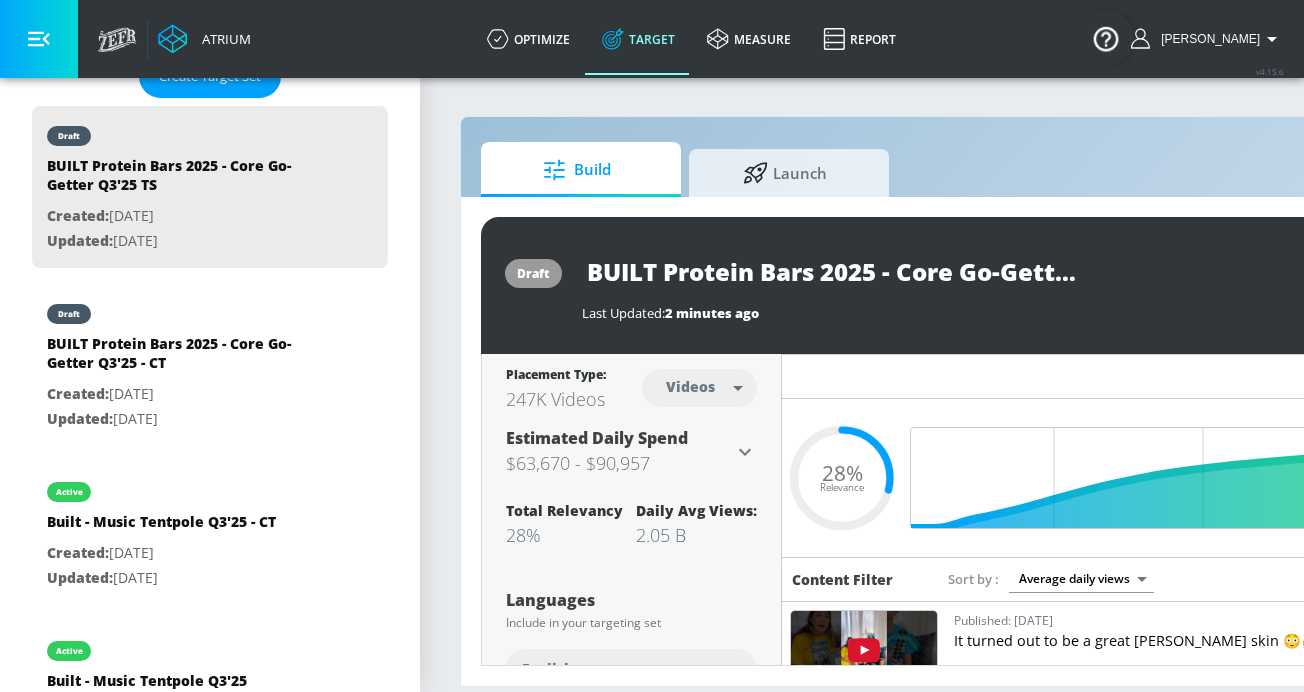 scroll, scrollTop: 559, scrollLeft: 0, axis: vertical 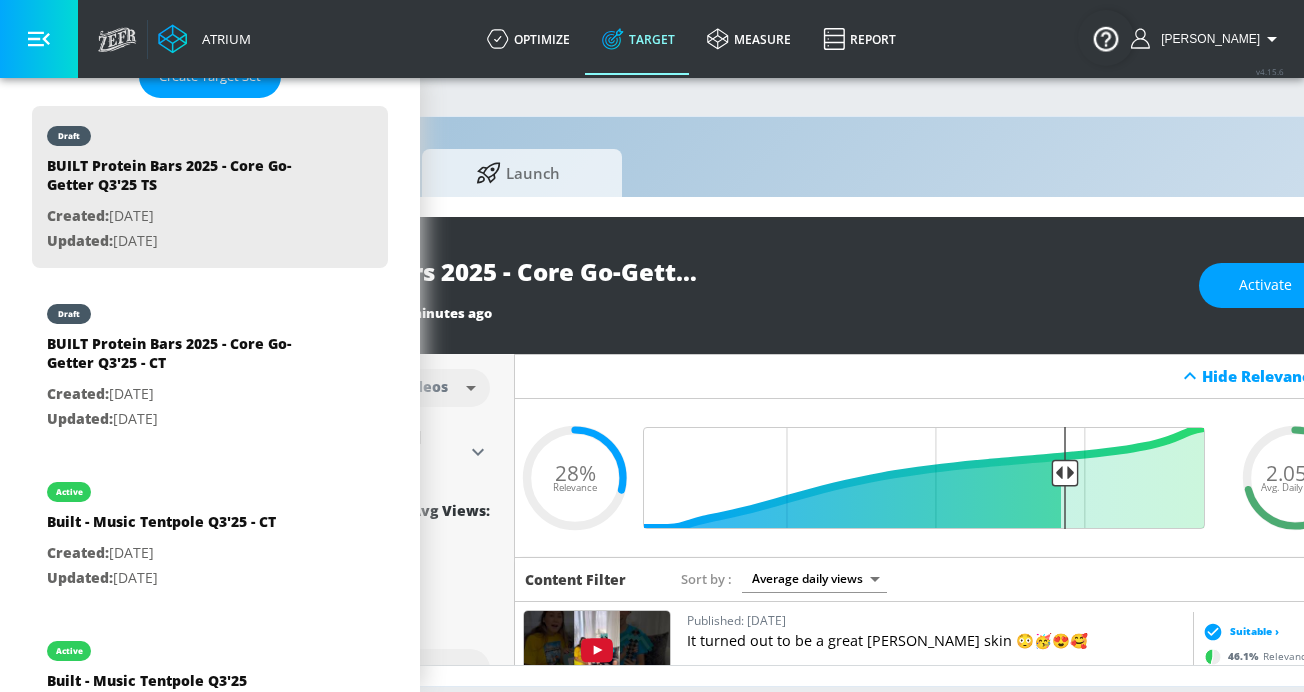 drag, startPoint x: 584, startPoint y: 277, endPoint x: 1293, endPoint y: 270, distance: 709.03455 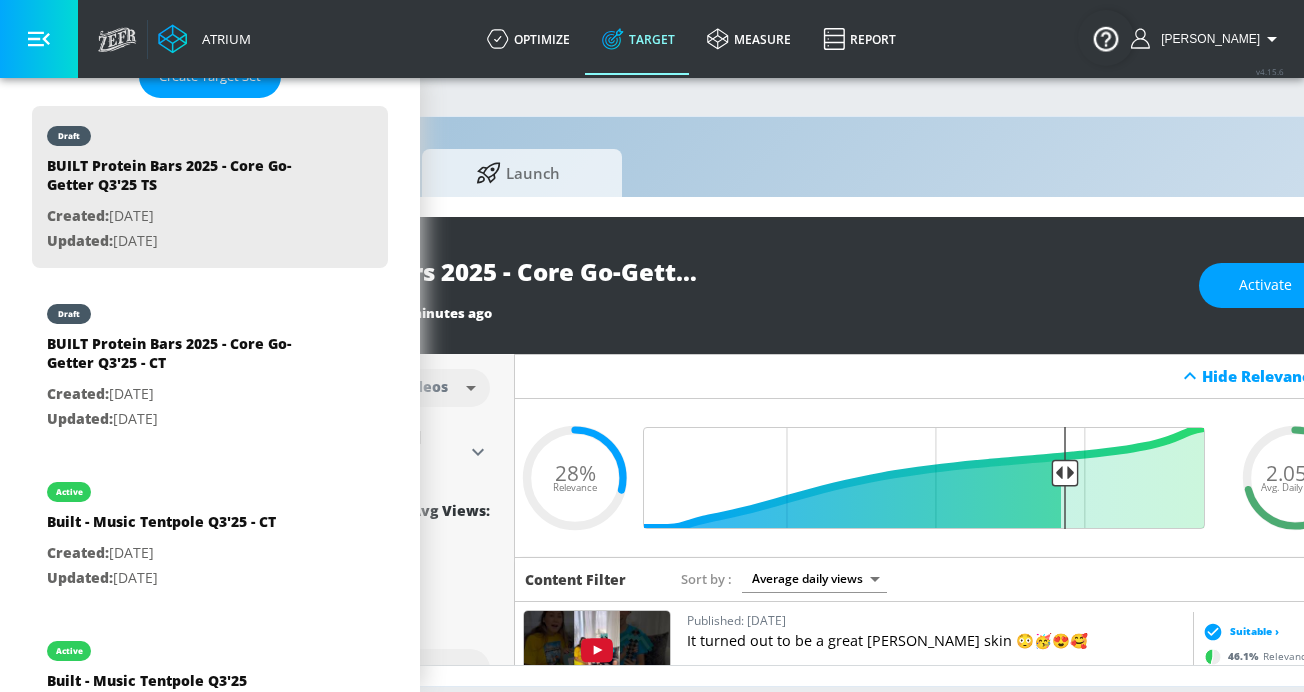 click on "draft BUILT Protein Bars 2025 - Core Go-Getter Q3'25 TS Last Updated:  2 minutes ago Activate" at bounding box center [785, 285] 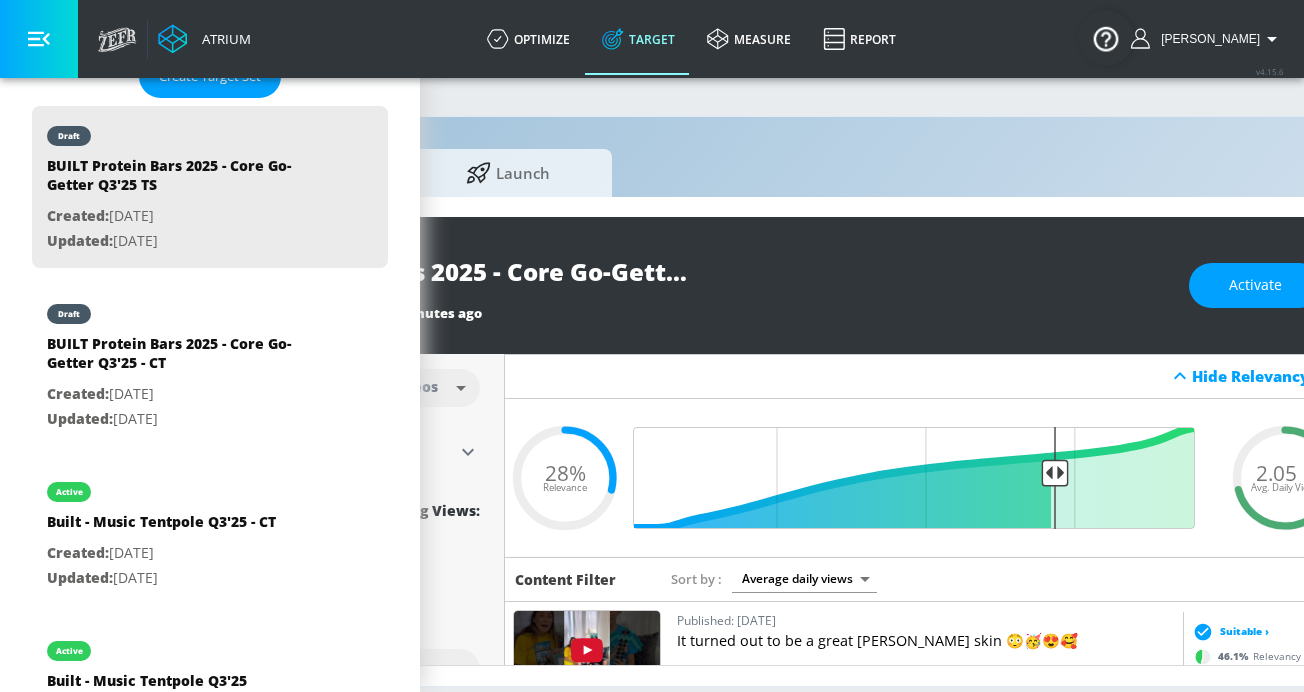 scroll, scrollTop: 0, scrollLeft: 0, axis: both 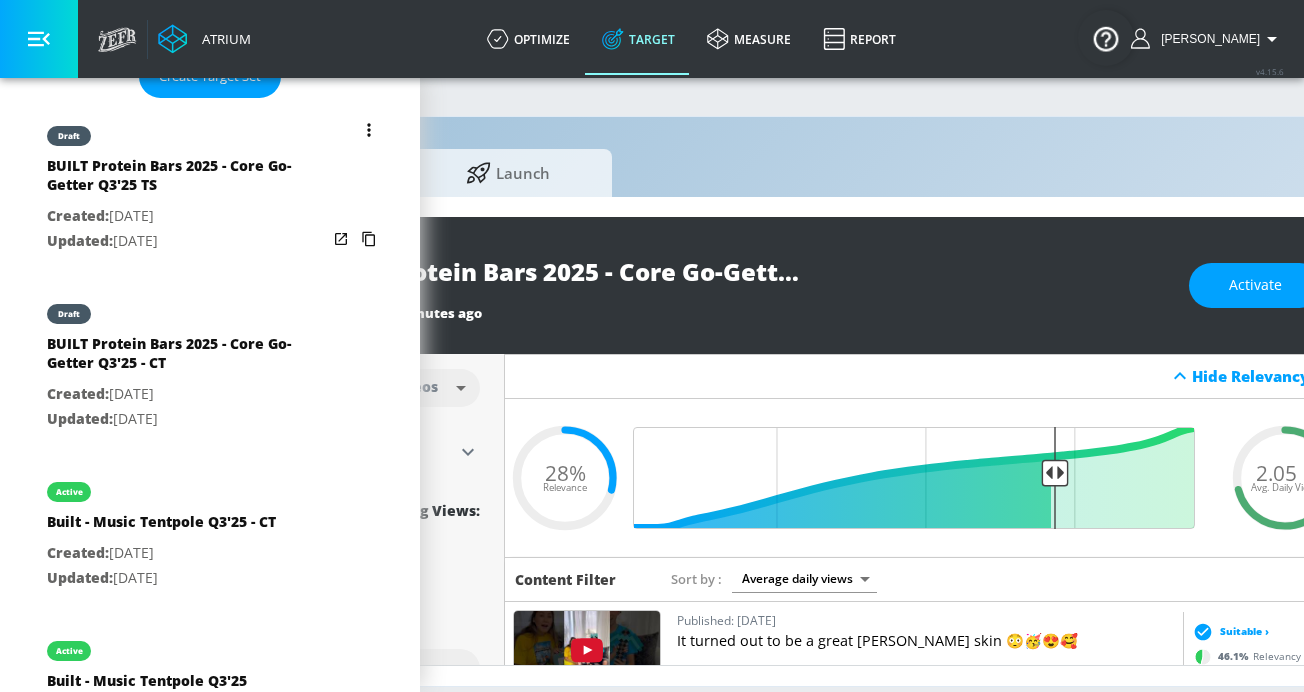 click at bounding box center [369, 130] 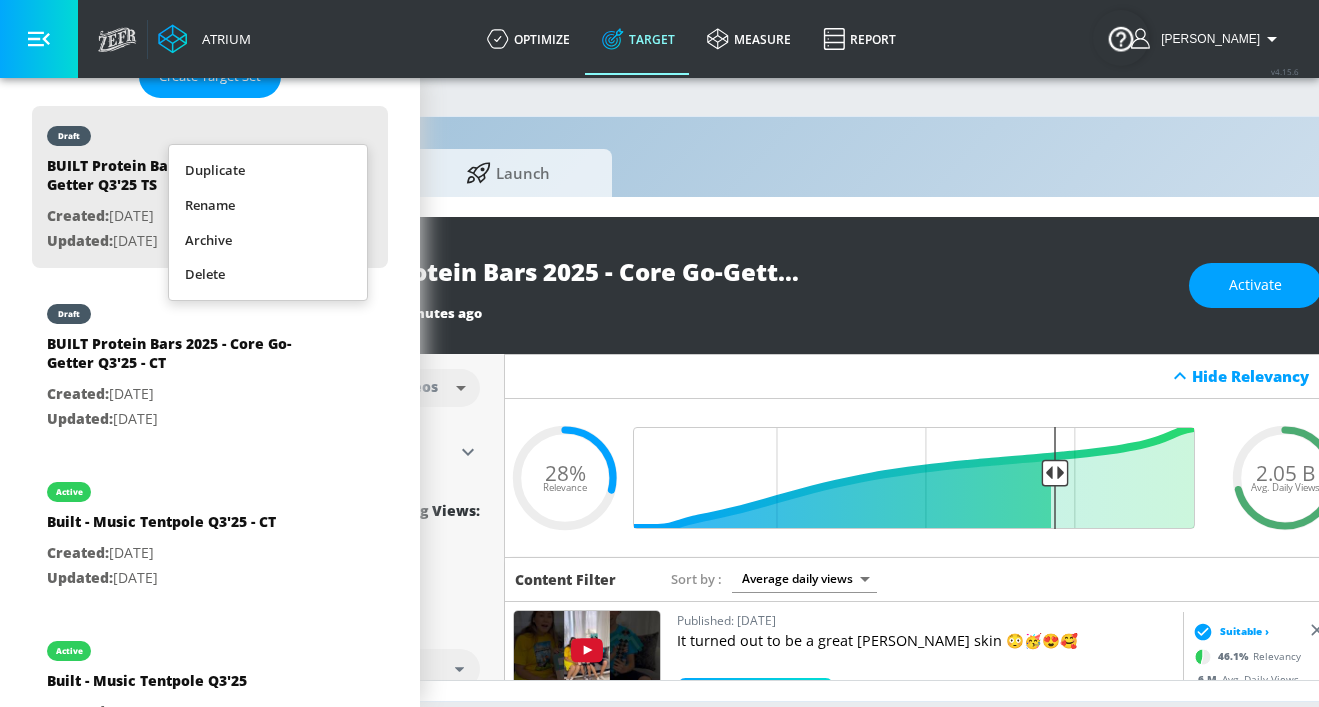 click on "Duplicate" at bounding box center [268, 170] 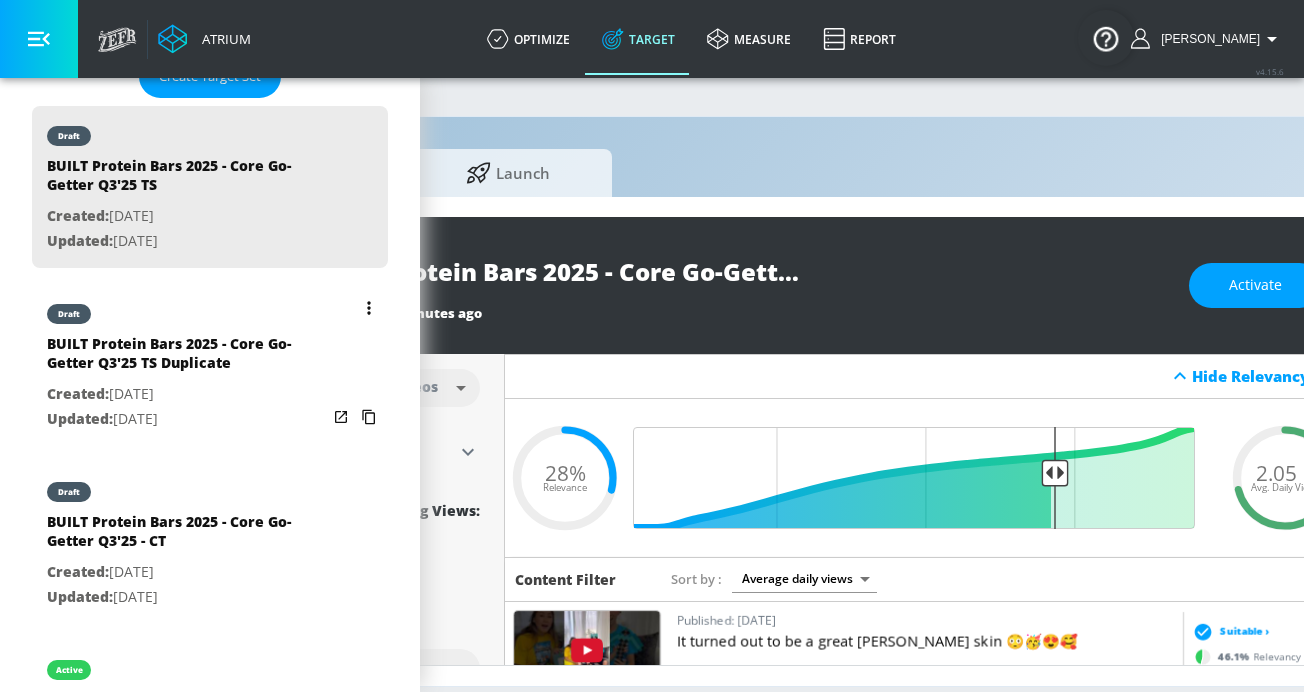 click on "Created:  [DATE]" at bounding box center (187, 394) 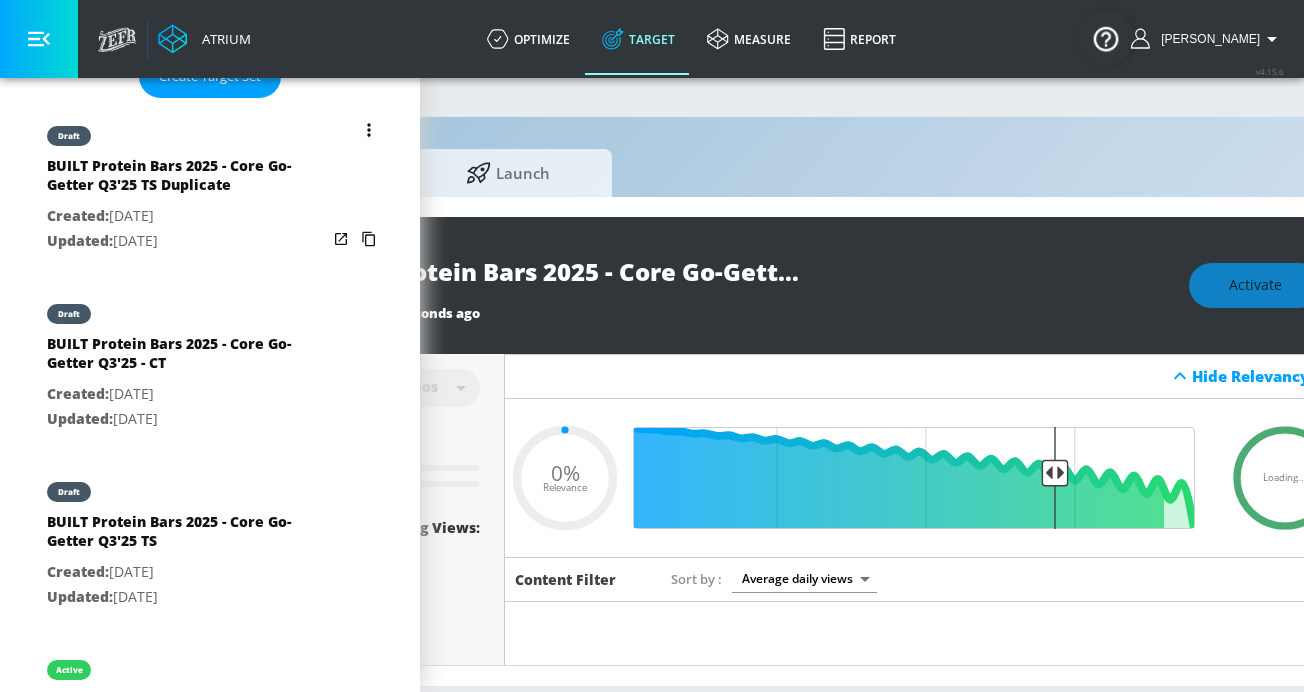 type on "BUILT Protein Bars 2025 - Core Go-Getter Q3'25 TS Duplicate" 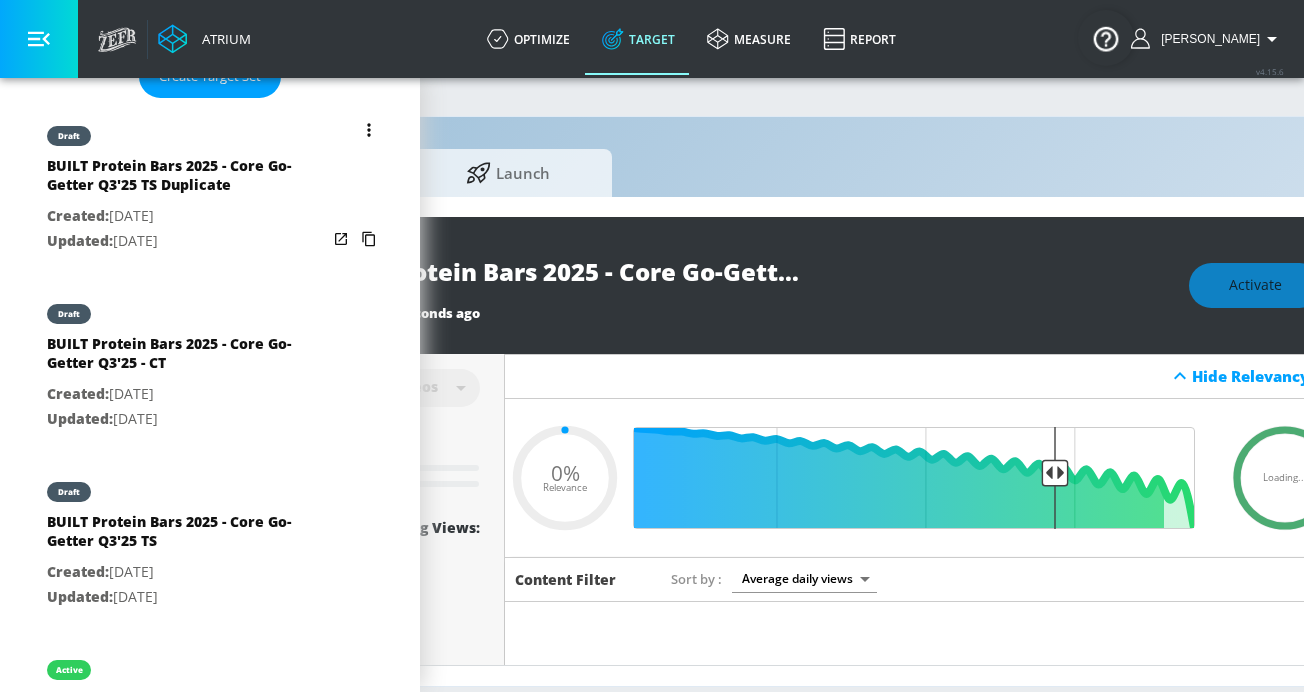 type on "0.05" 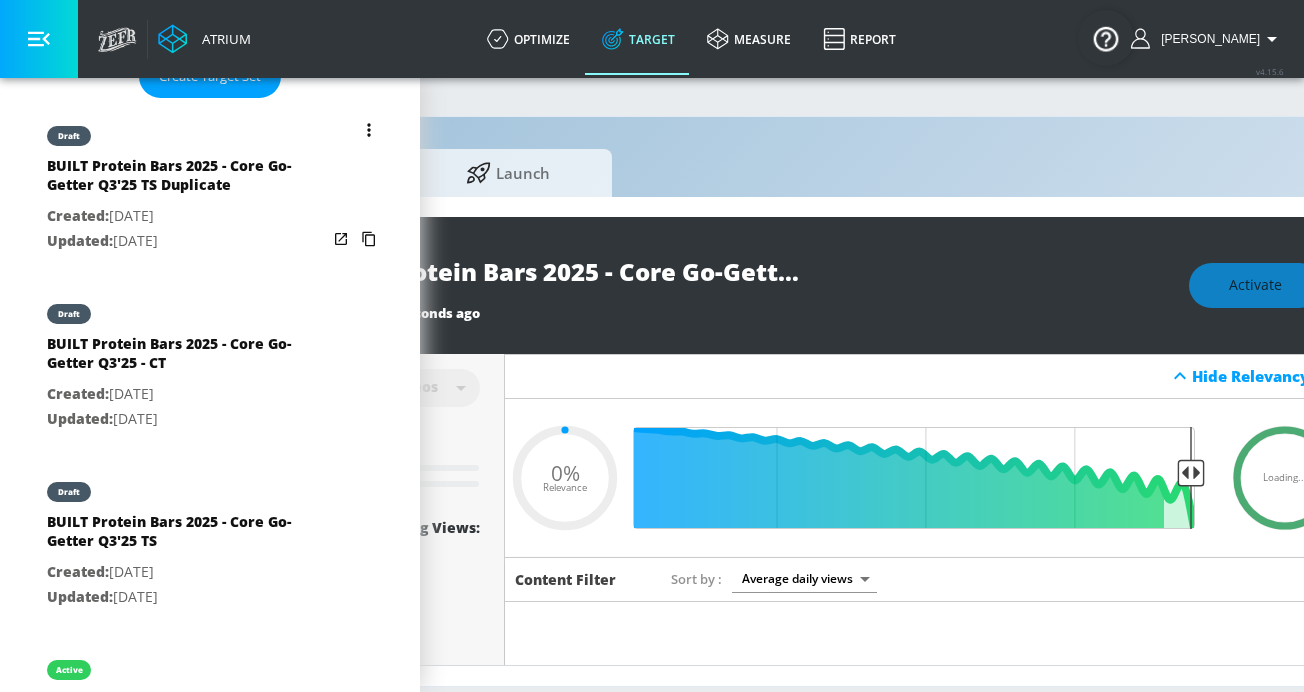 scroll, scrollTop: 0, scrollLeft: 0, axis: both 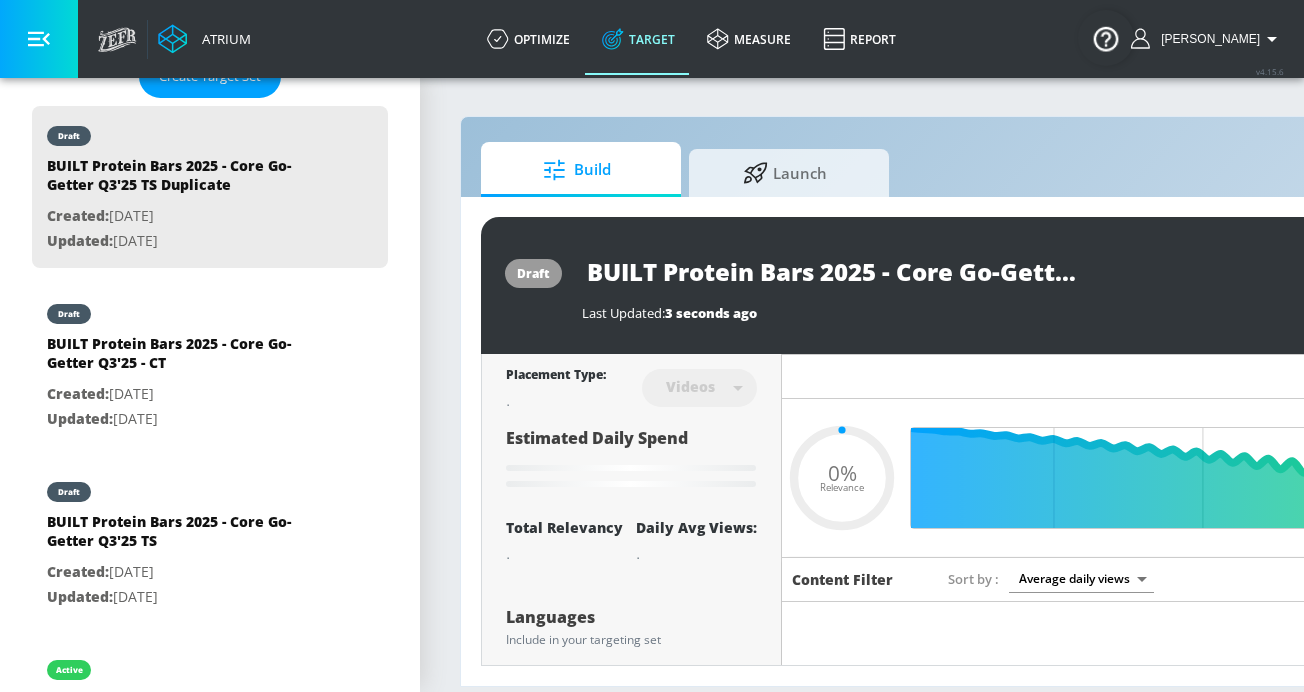 click on "BUILT Protein Bars 2025 - Core Go-Getter Q3'25 TS Duplicate" at bounding box center (832, 271) 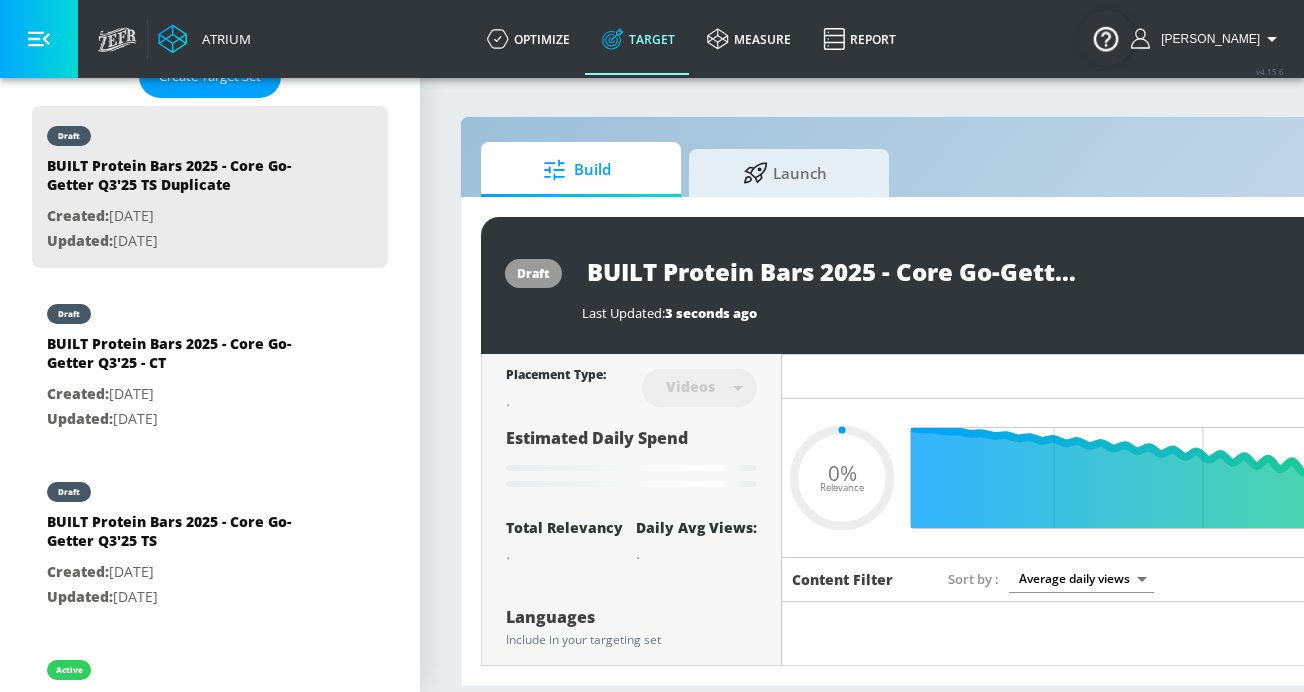 scroll, scrollTop: 0, scrollLeft: 240, axis: horizontal 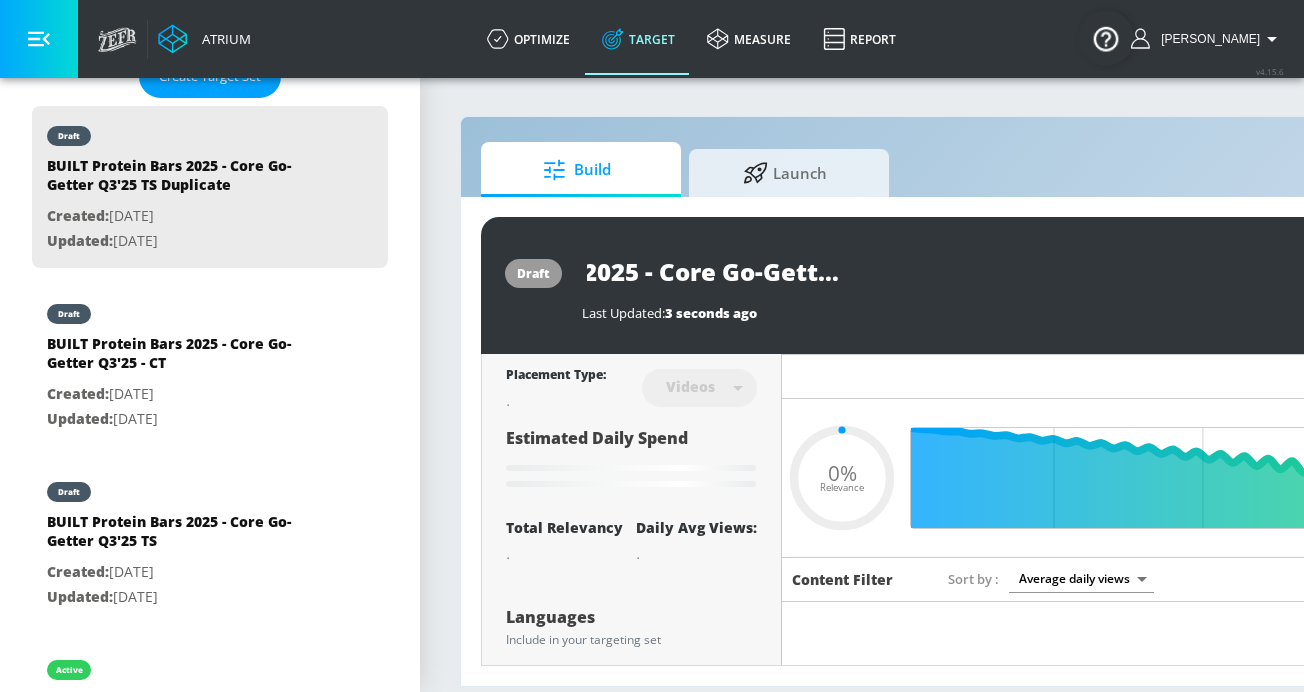 drag, startPoint x: 905, startPoint y: 276, endPoint x: 1217, endPoint y: 299, distance: 312.84662 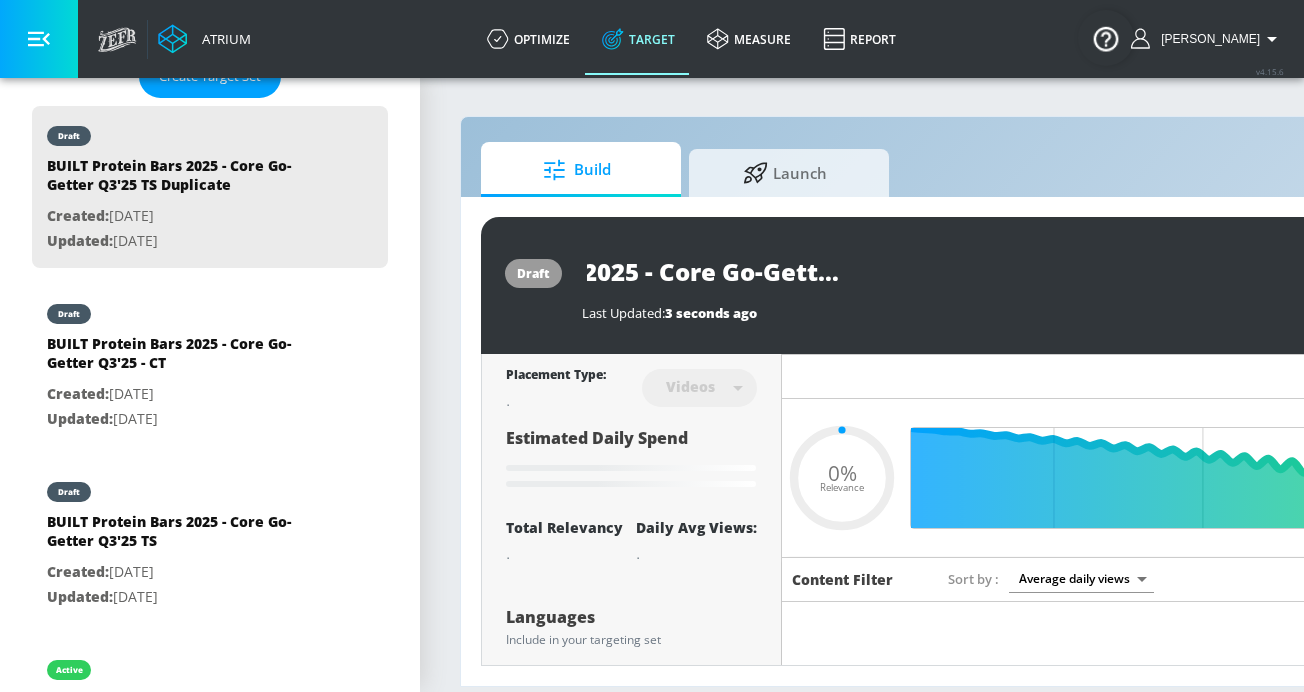 click on "BUILT Protein Bars 2025 - Core Go-Getter Q3'25 TS Duplicate Last Updated:  3 seconds ago" at bounding box center [1014, 285] 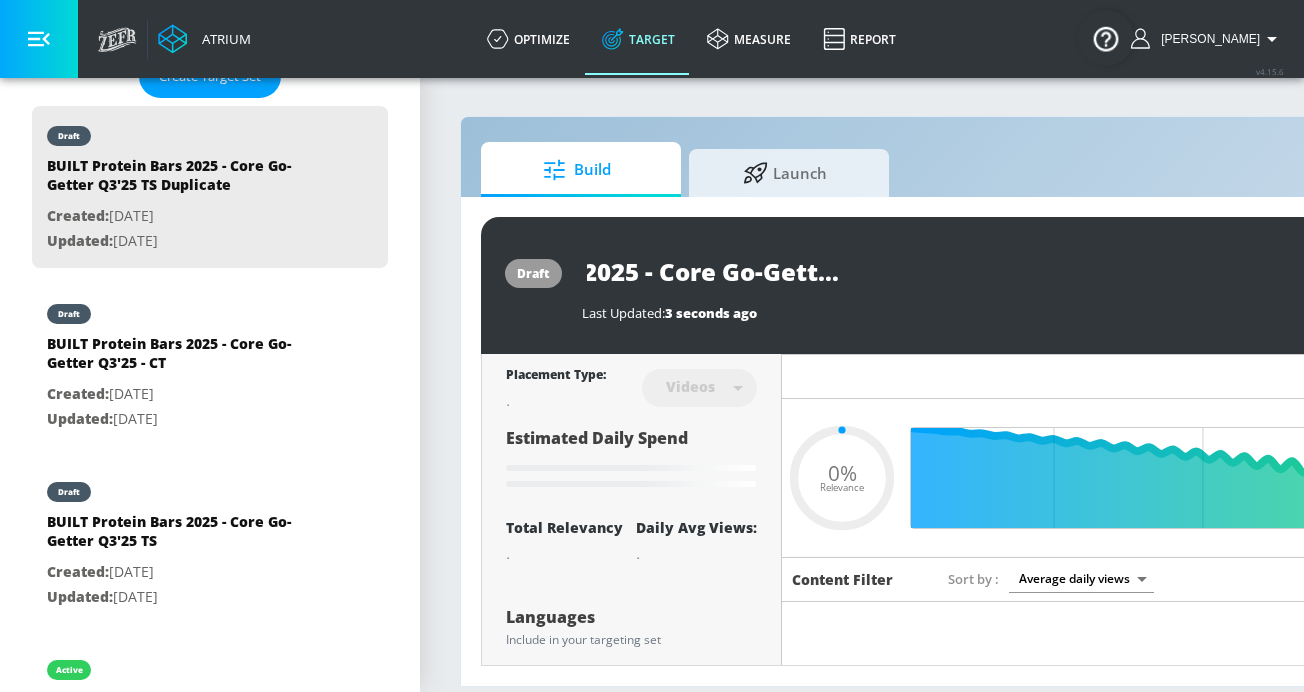 type on "BUILT Protein Bars 2025 - T" 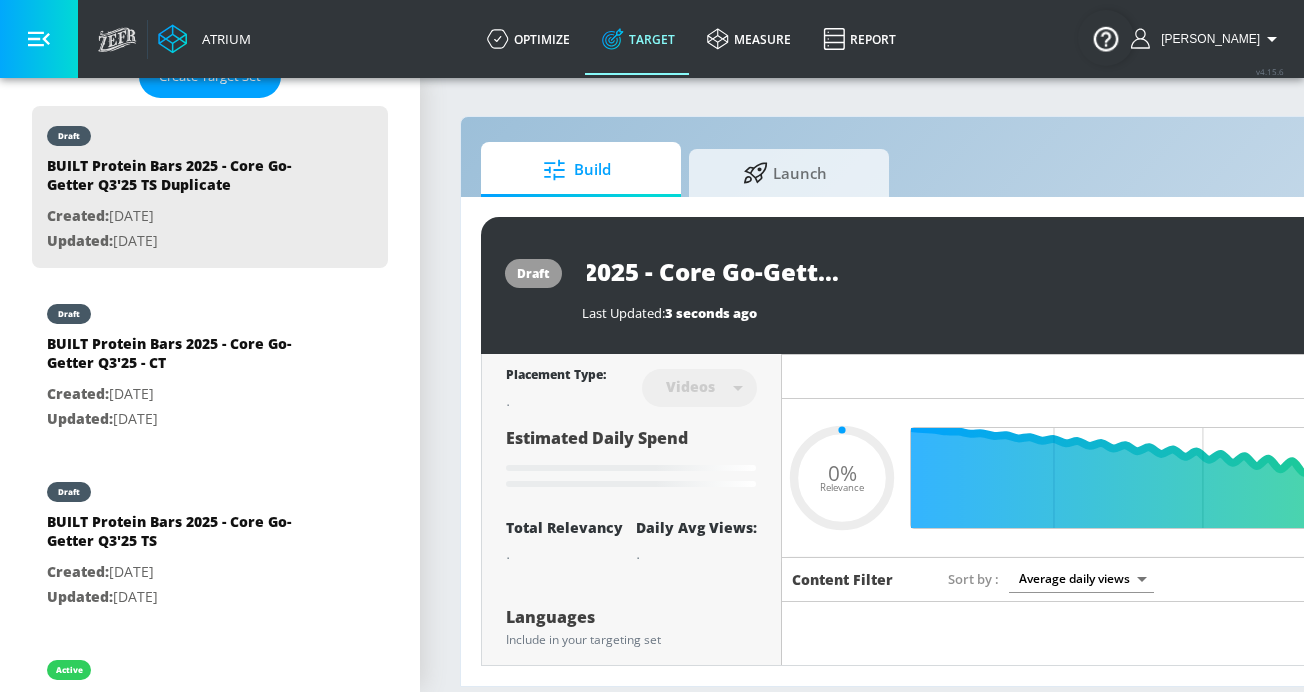 type on "0.05" 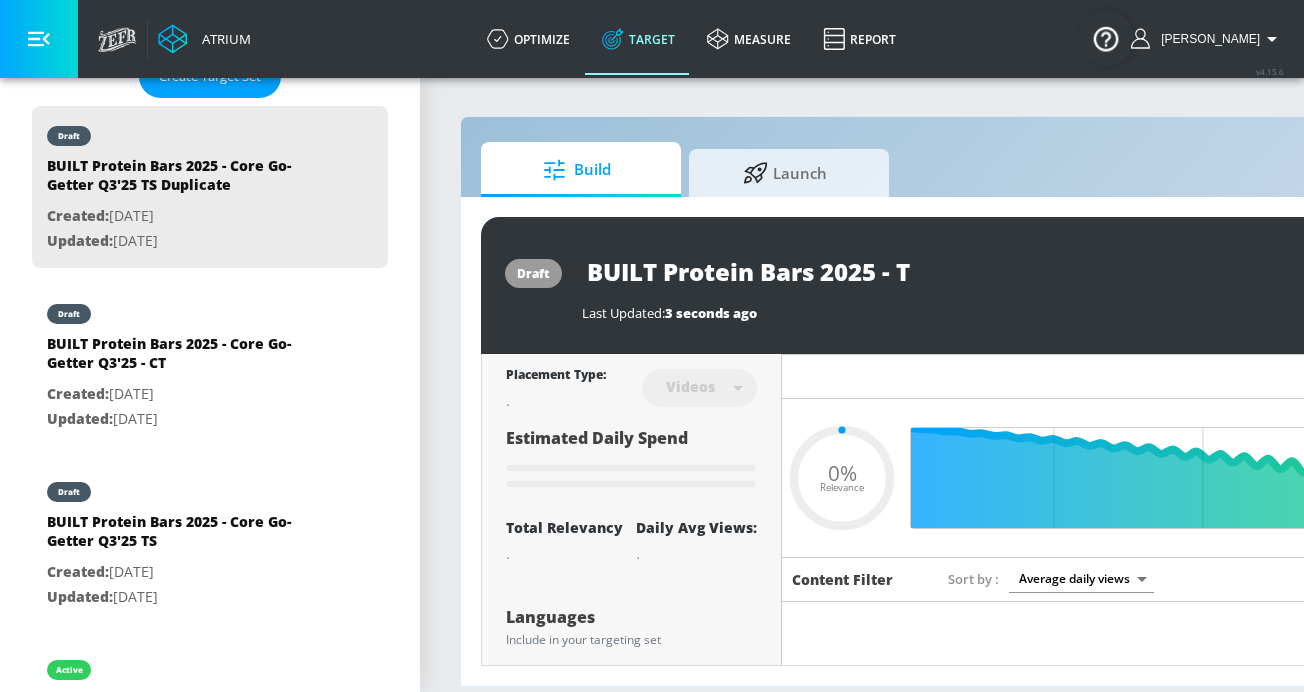 scroll, scrollTop: 0, scrollLeft: 0, axis: both 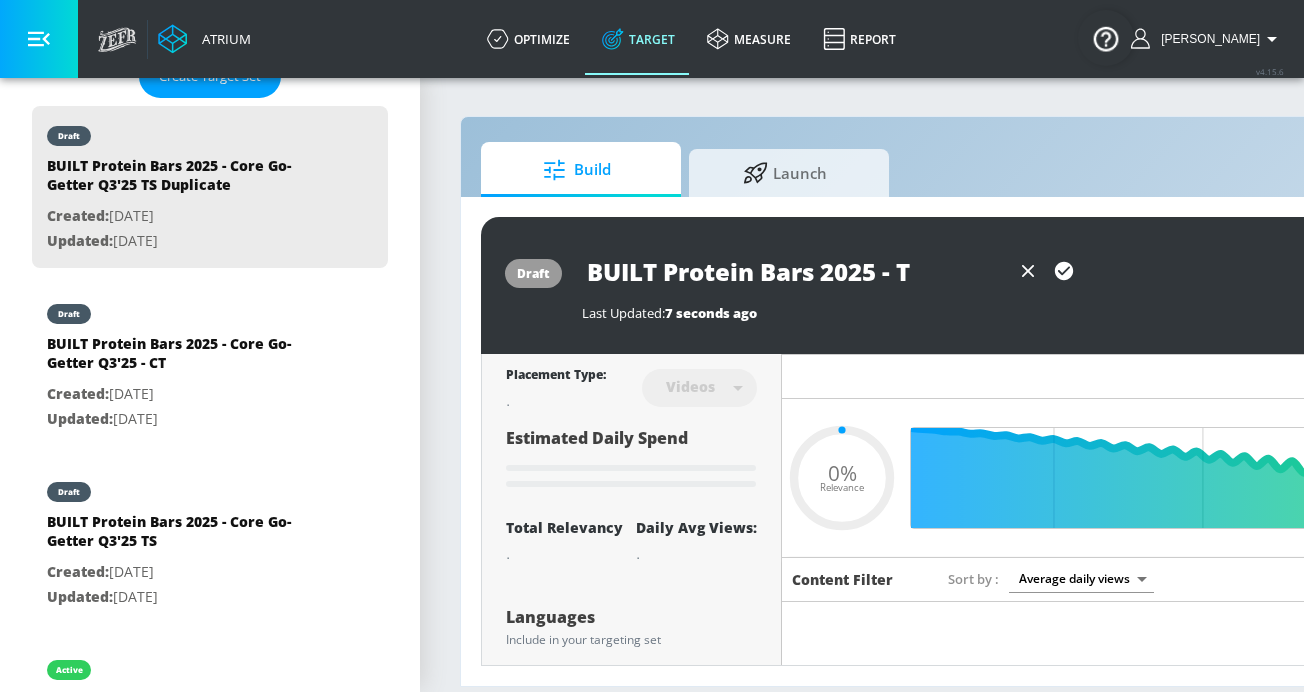 type on "BUILT Protein Bars 2025 - Te" 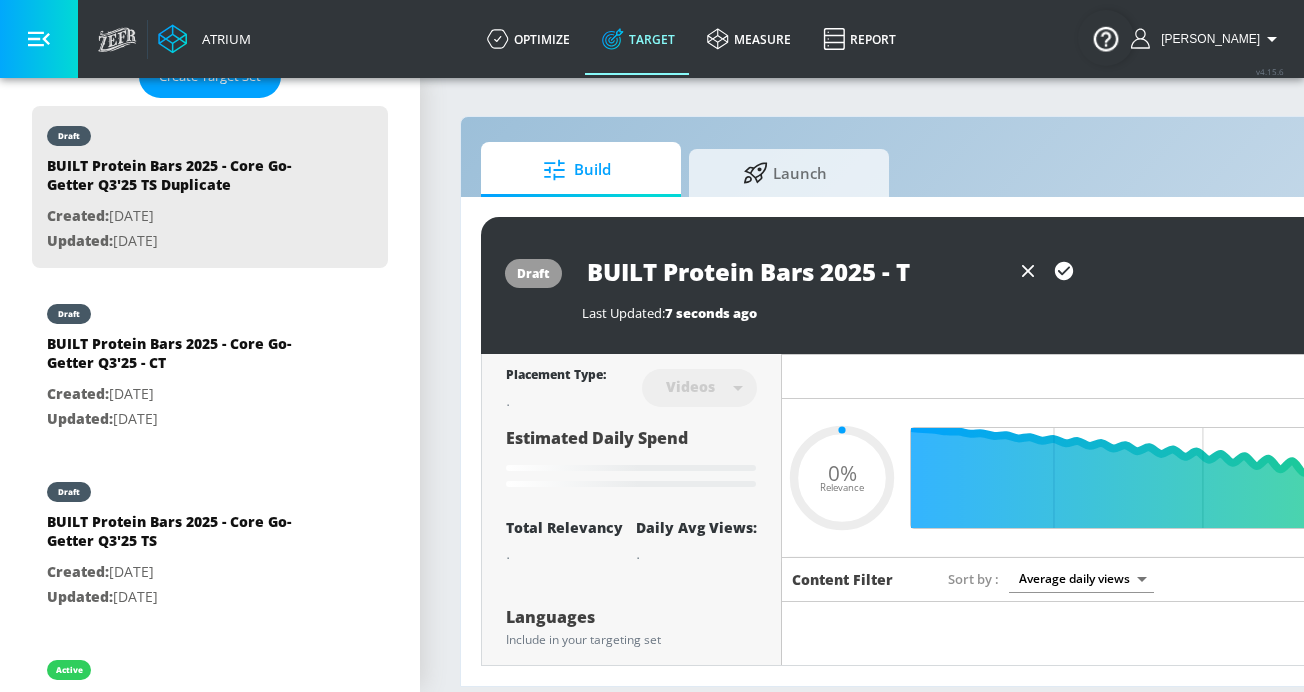 type on "0.05" 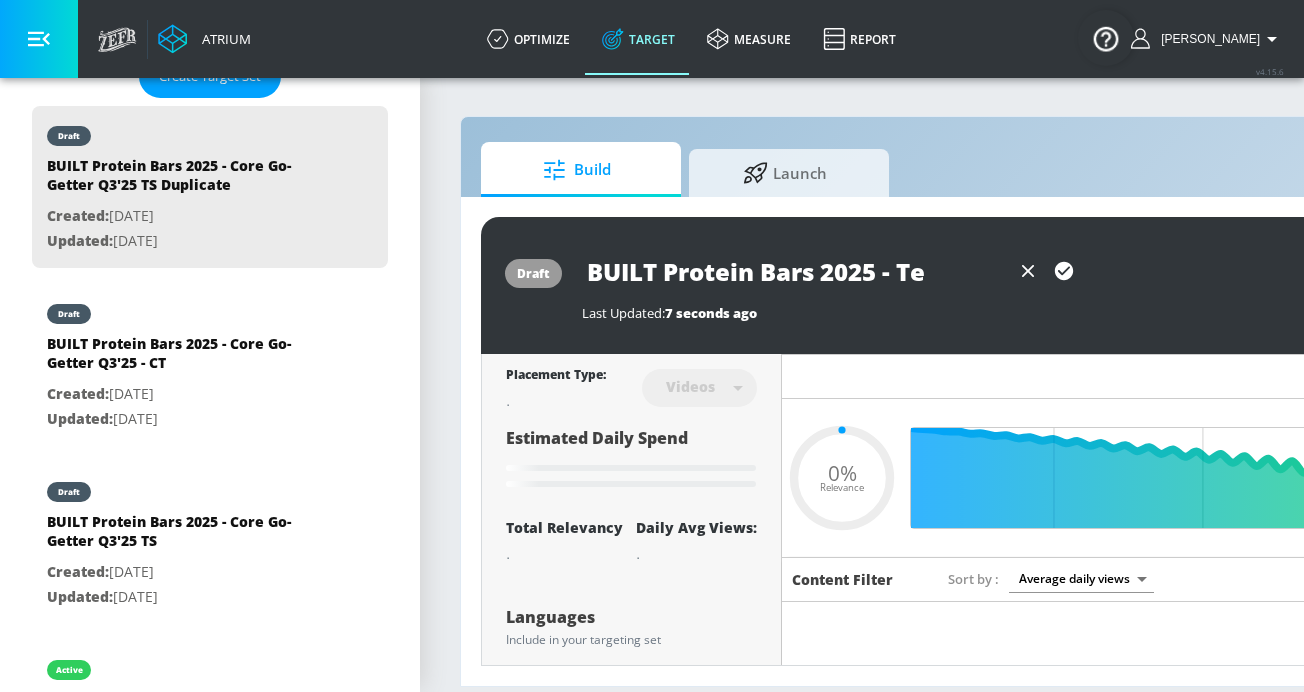 type on "BUILT Protein Bars 2025 - Tes" 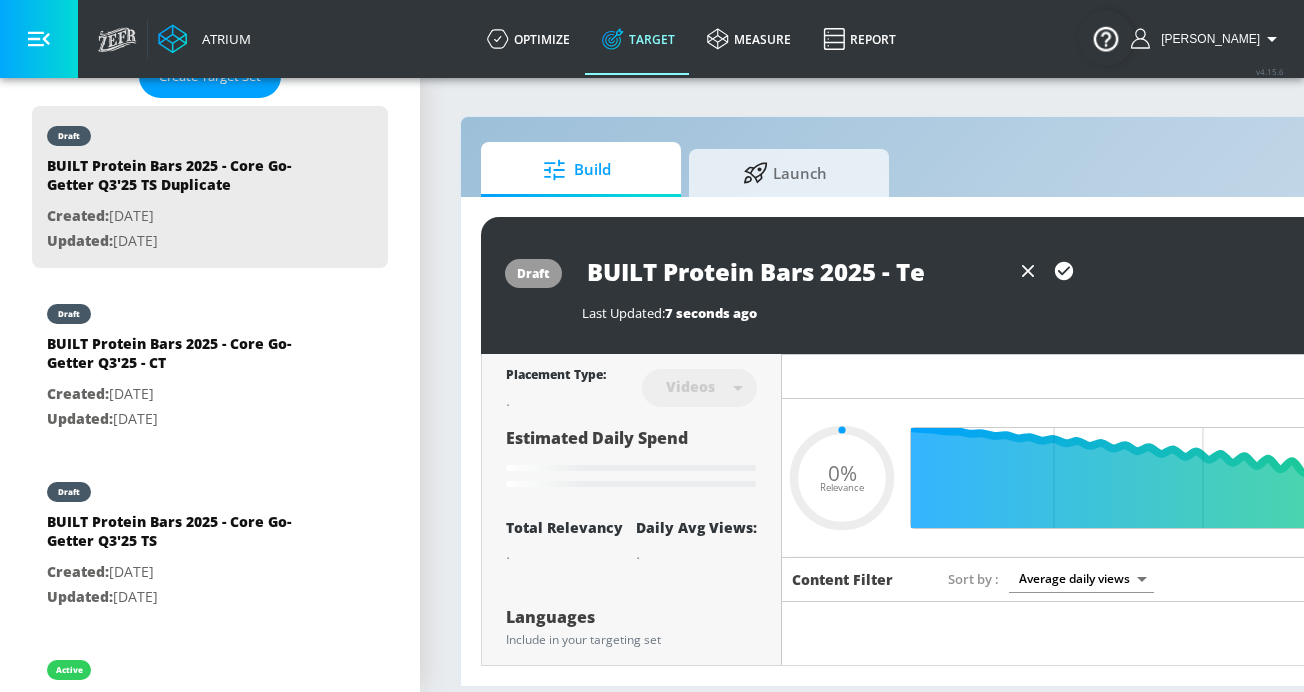 type on "0.05" 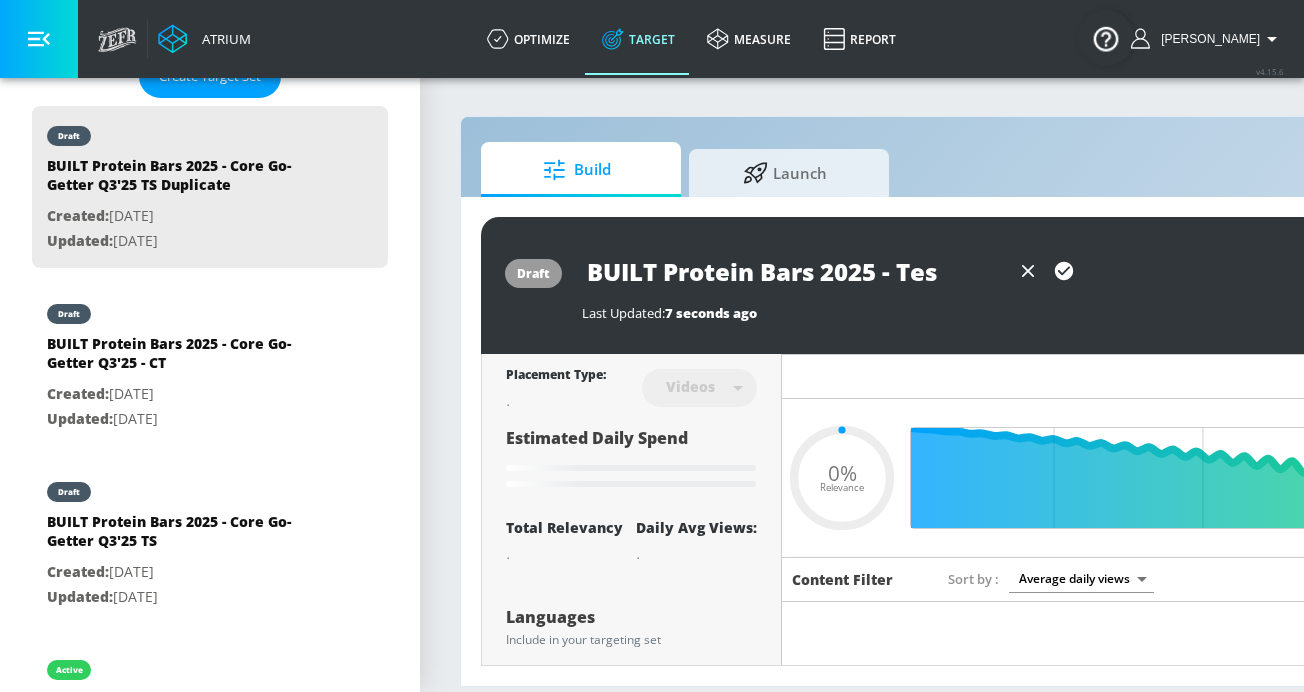 type on "BUILT Protein Bars 2025 - Test" 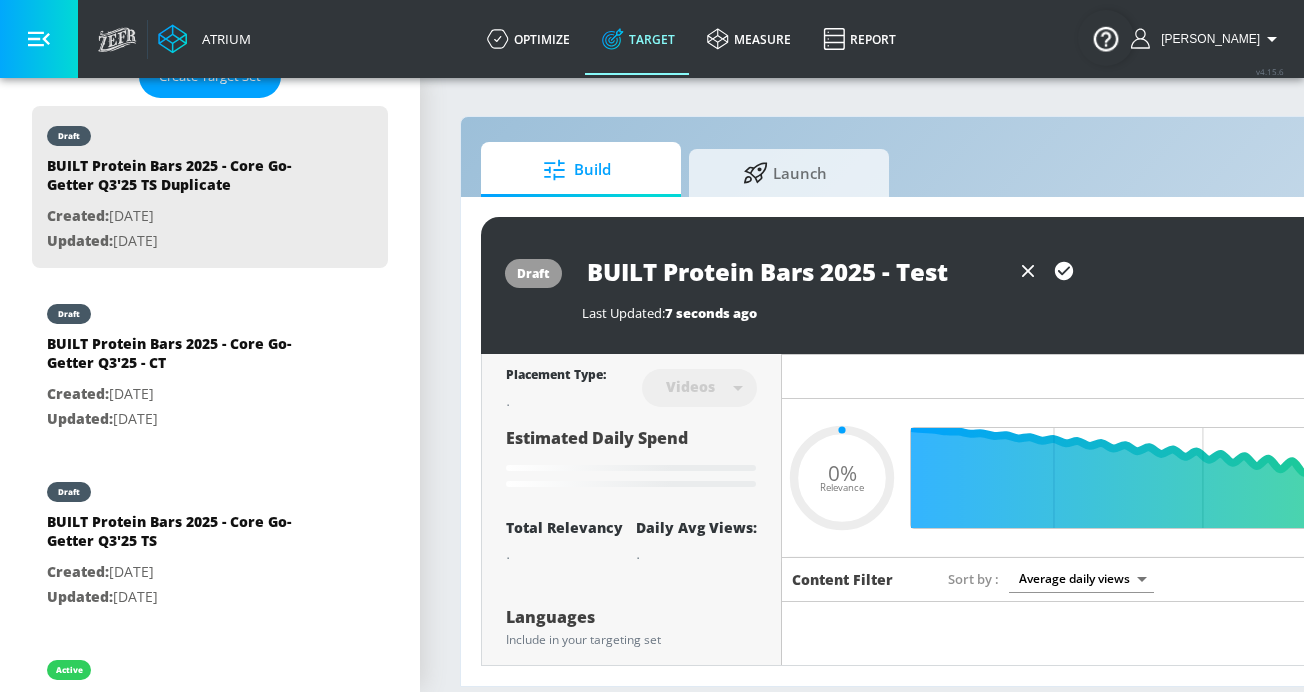 type on "0.05" 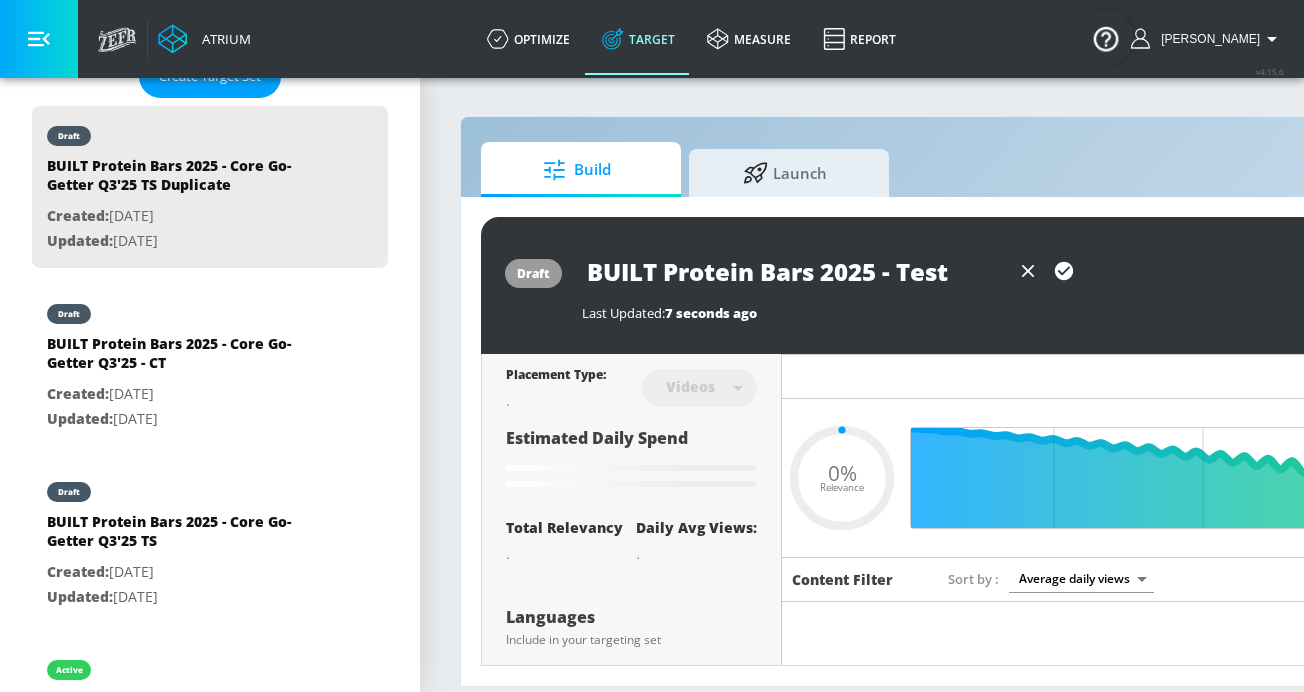 type on "BUILT Protein Bars 2025 - Test" 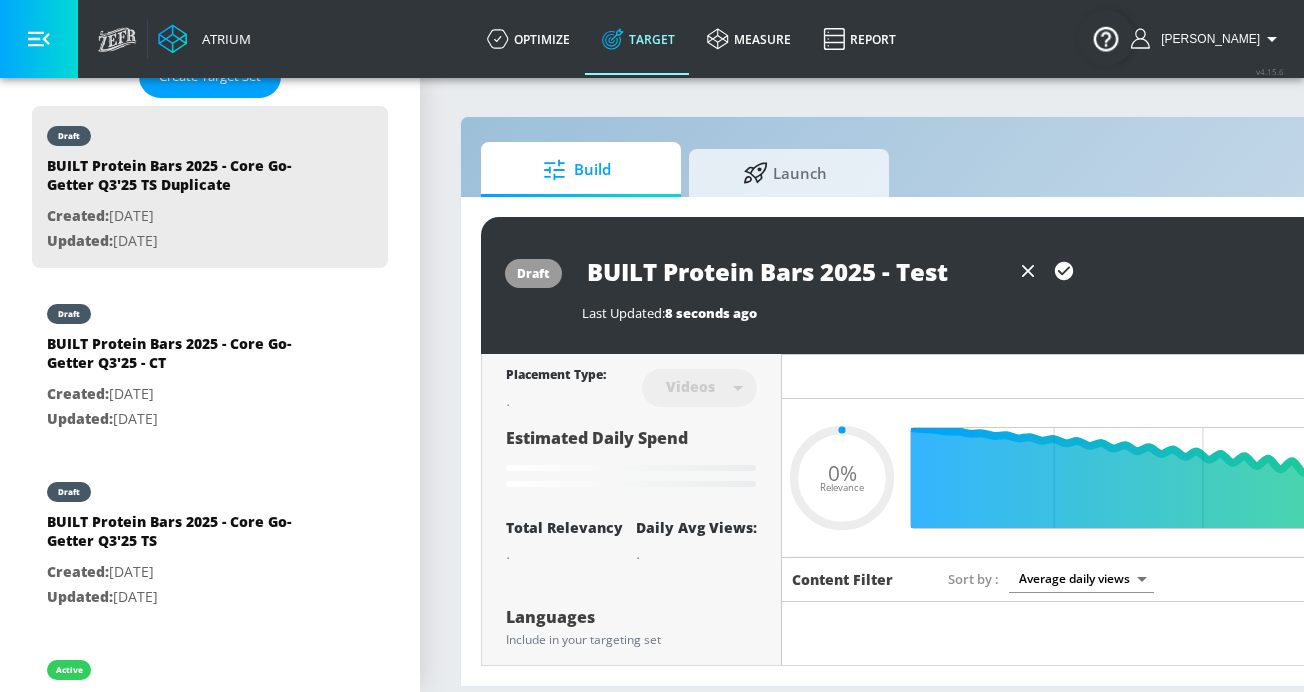 type on "0.29" 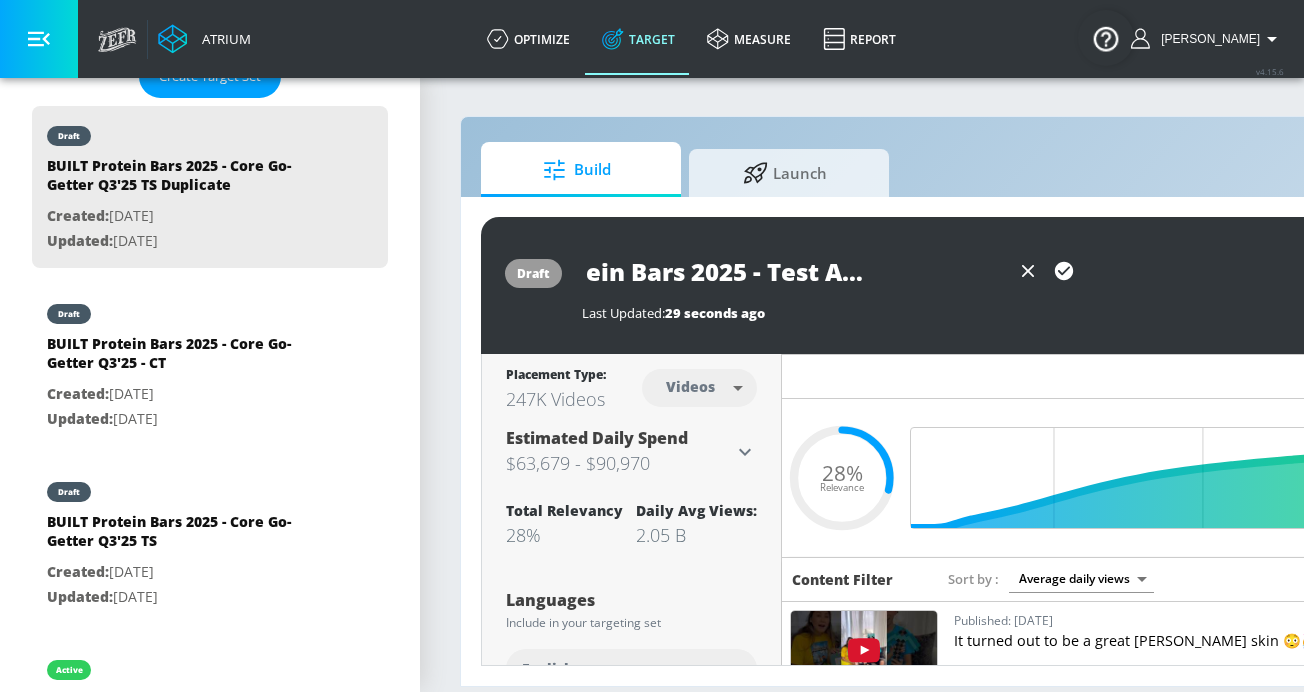 scroll, scrollTop: 0, scrollLeft: 143, axis: horizontal 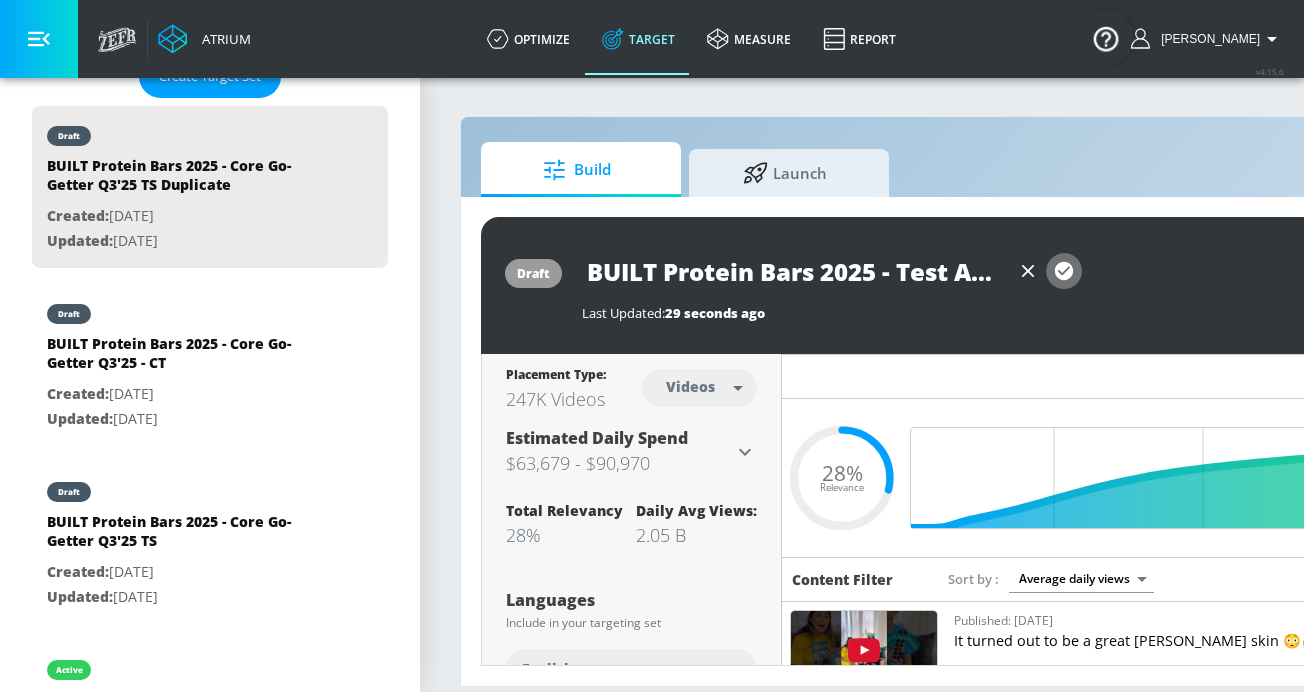 click 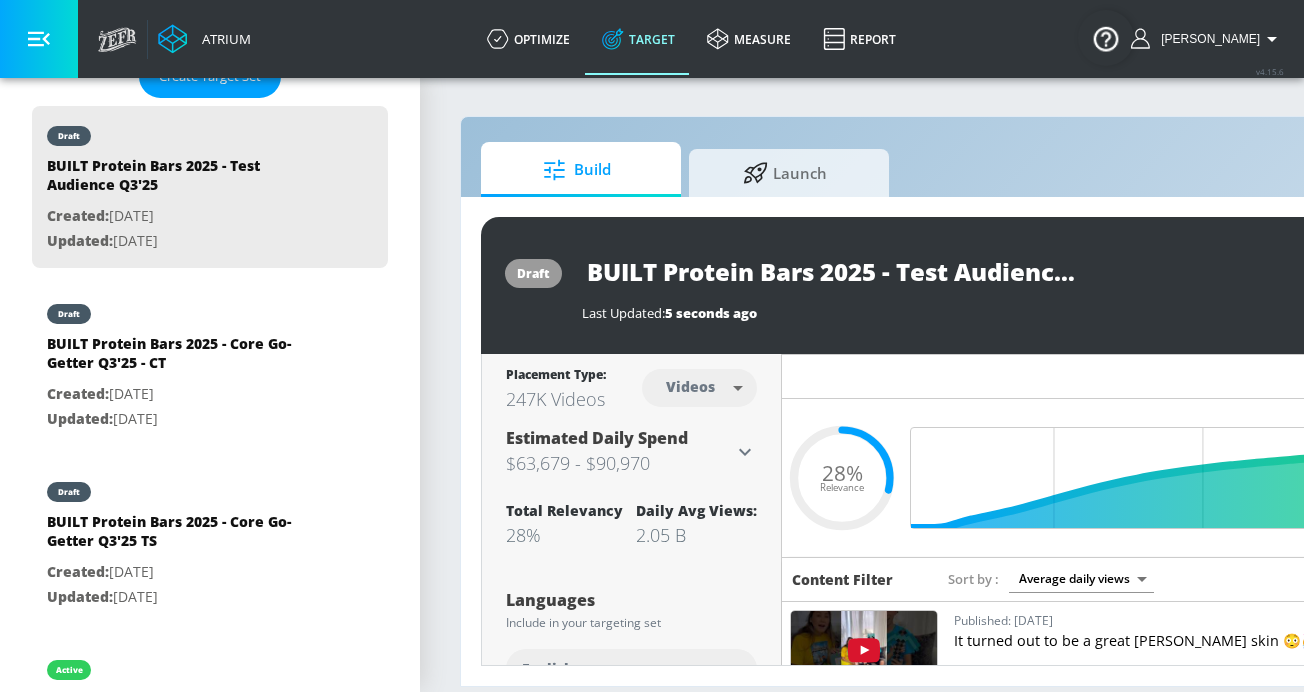 scroll, scrollTop: 0, scrollLeft: 71, axis: horizontal 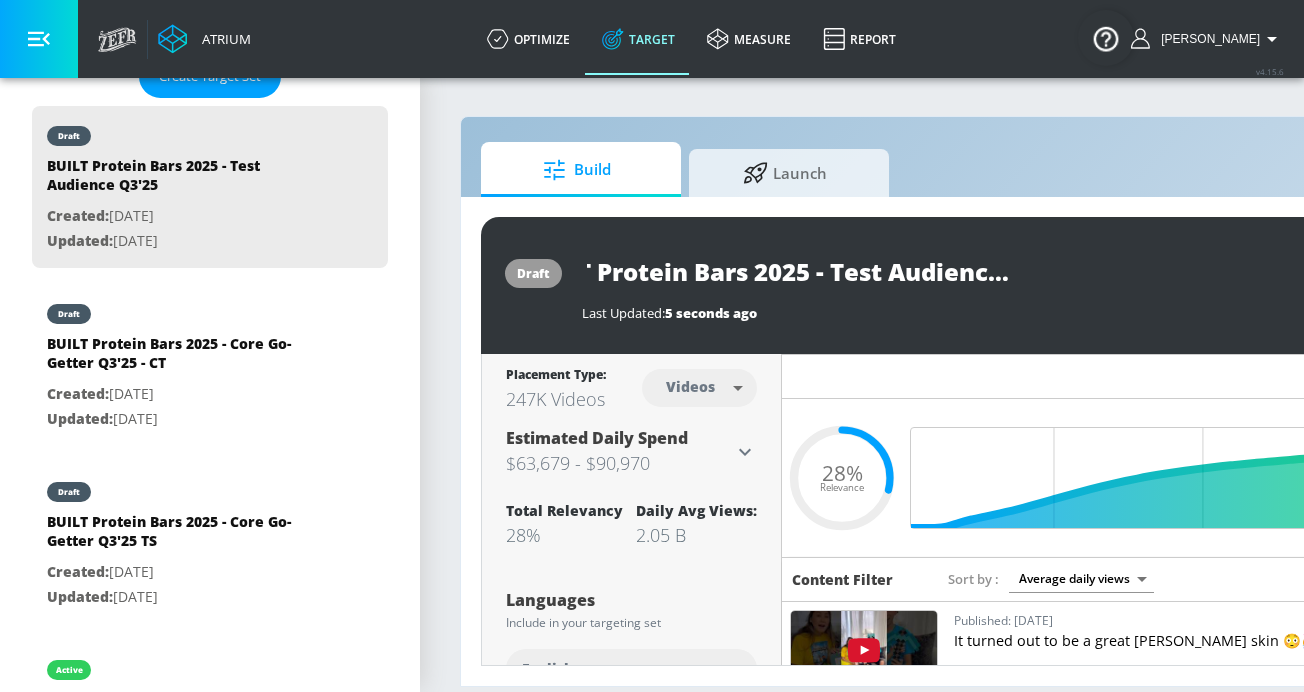 drag, startPoint x: 592, startPoint y: 272, endPoint x: 1273, endPoint y: 356, distance: 686.1611 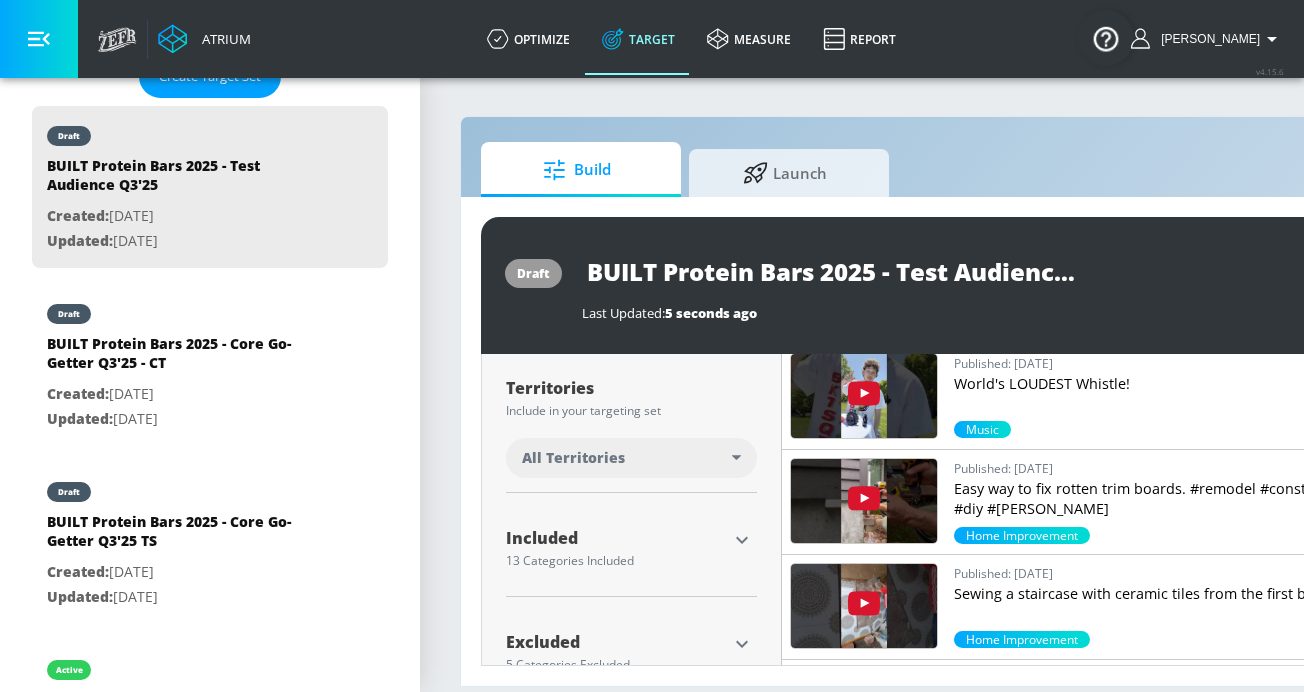 scroll, scrollTop: 363, scrollLeft: 0, axis: vertical 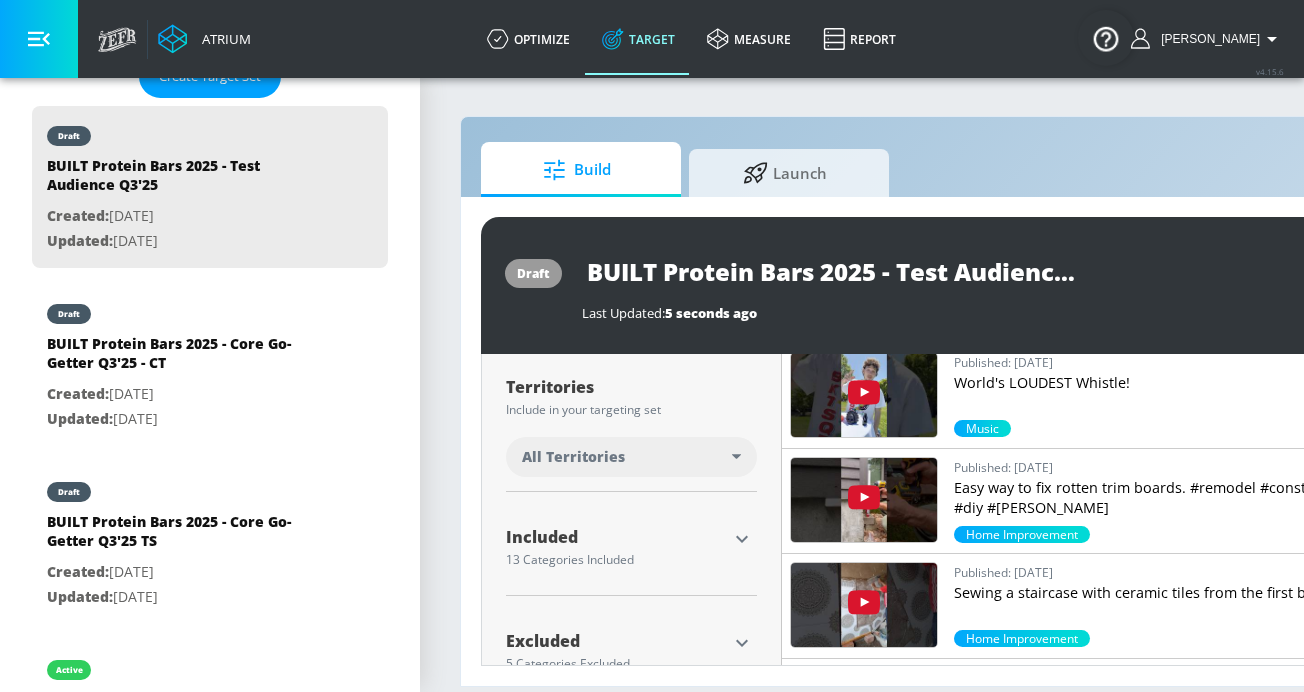 click 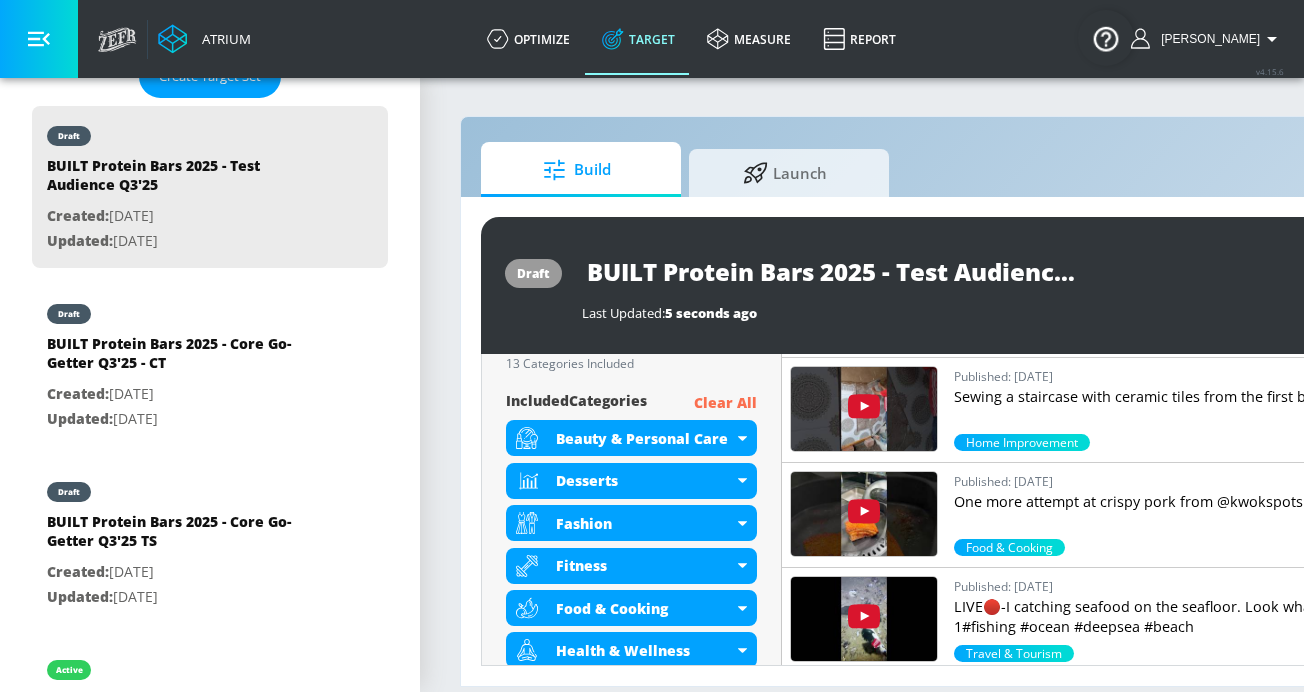 click on "Clear All" at bounding box center (725, 403) 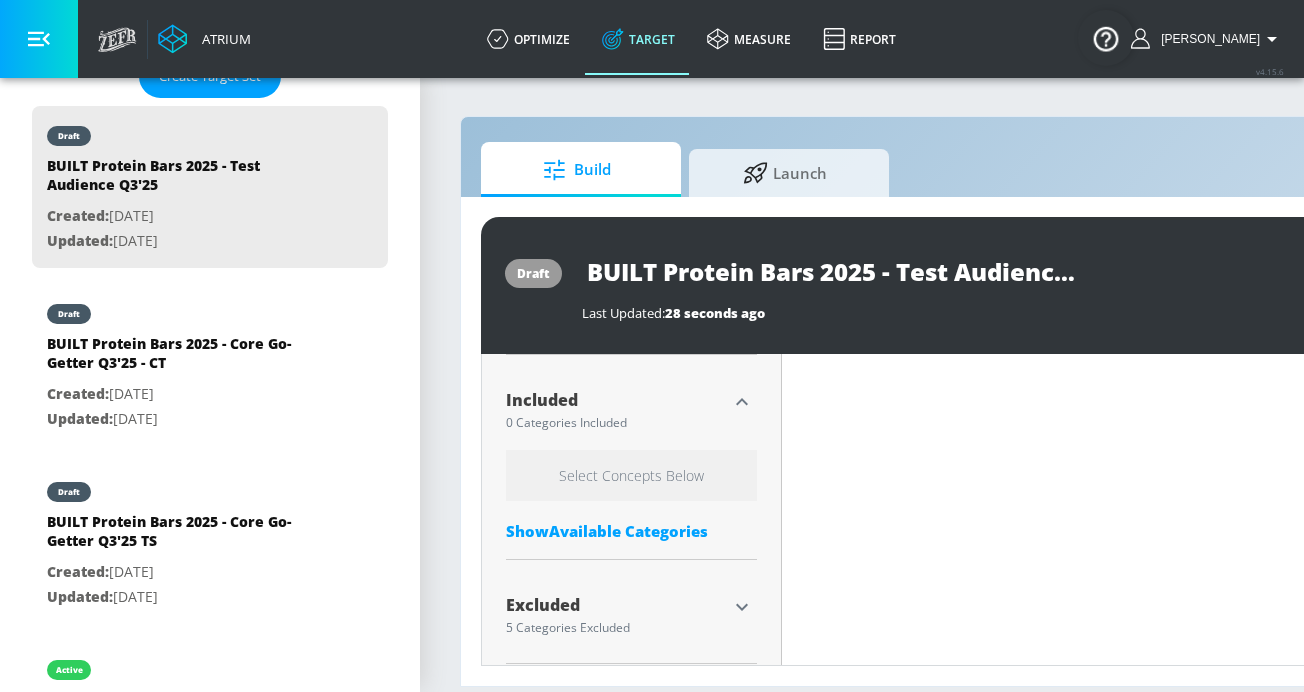 scroll, scrollTop: 500, scrollLeft: 0, axis: vertical 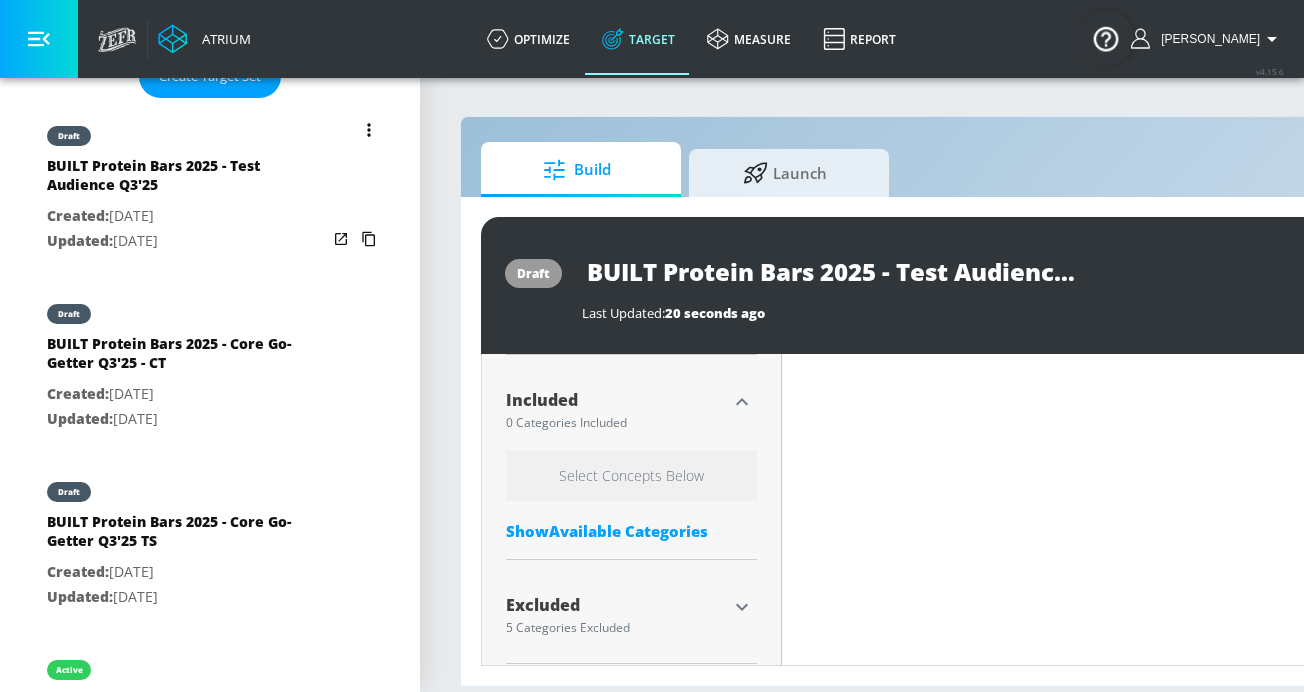 click 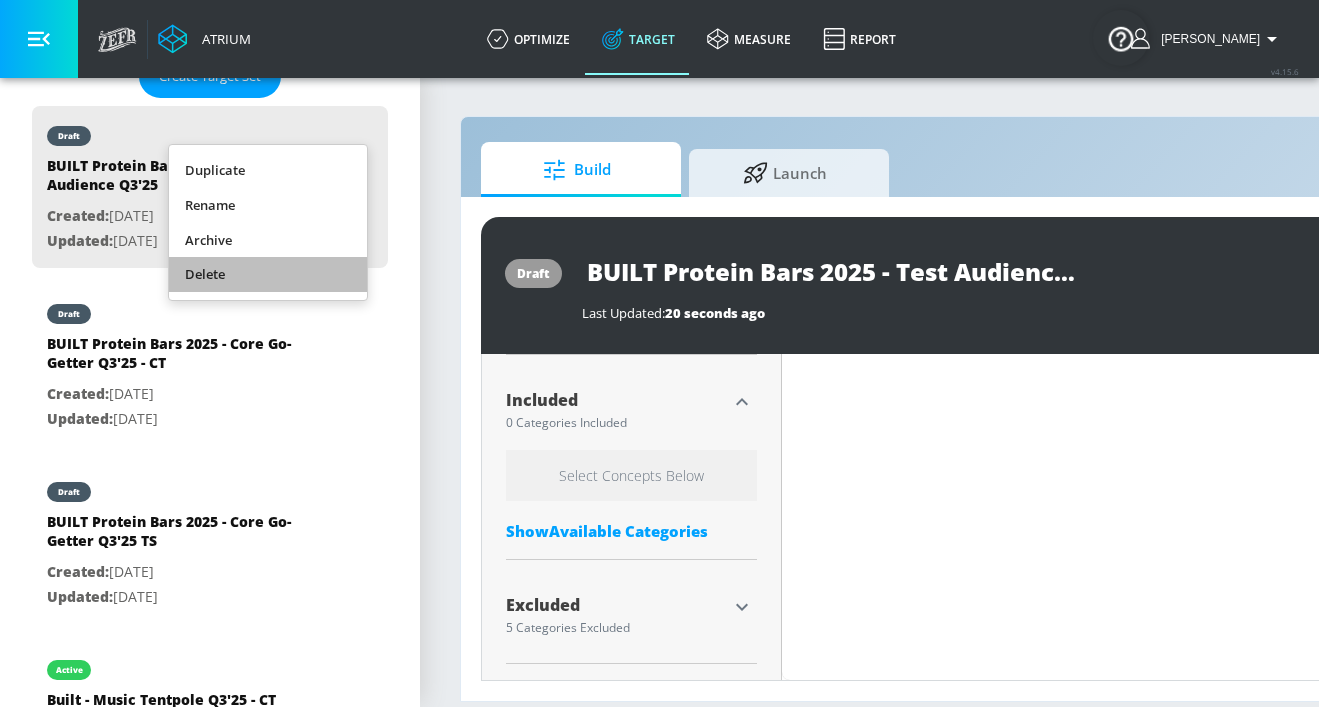 click on "Delete" at bounding box center [268, 274] 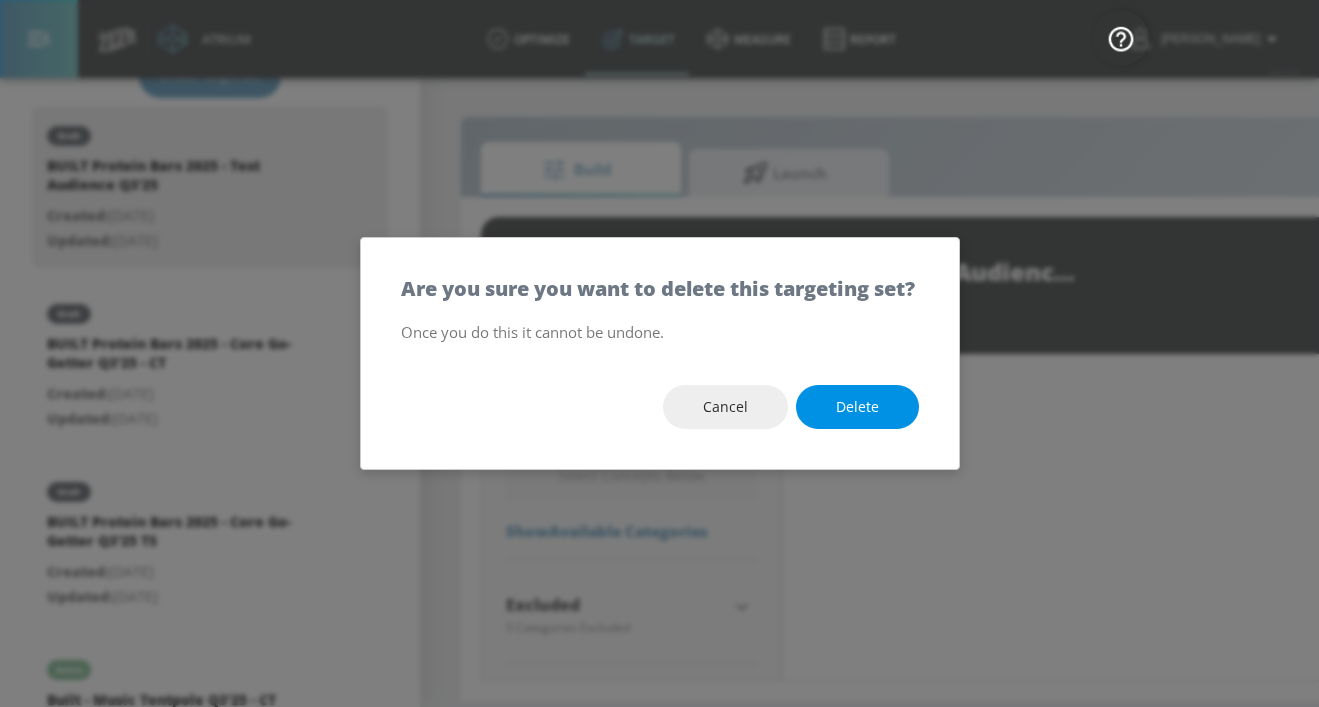 click on "Delete" at bounding box center [857, 407] 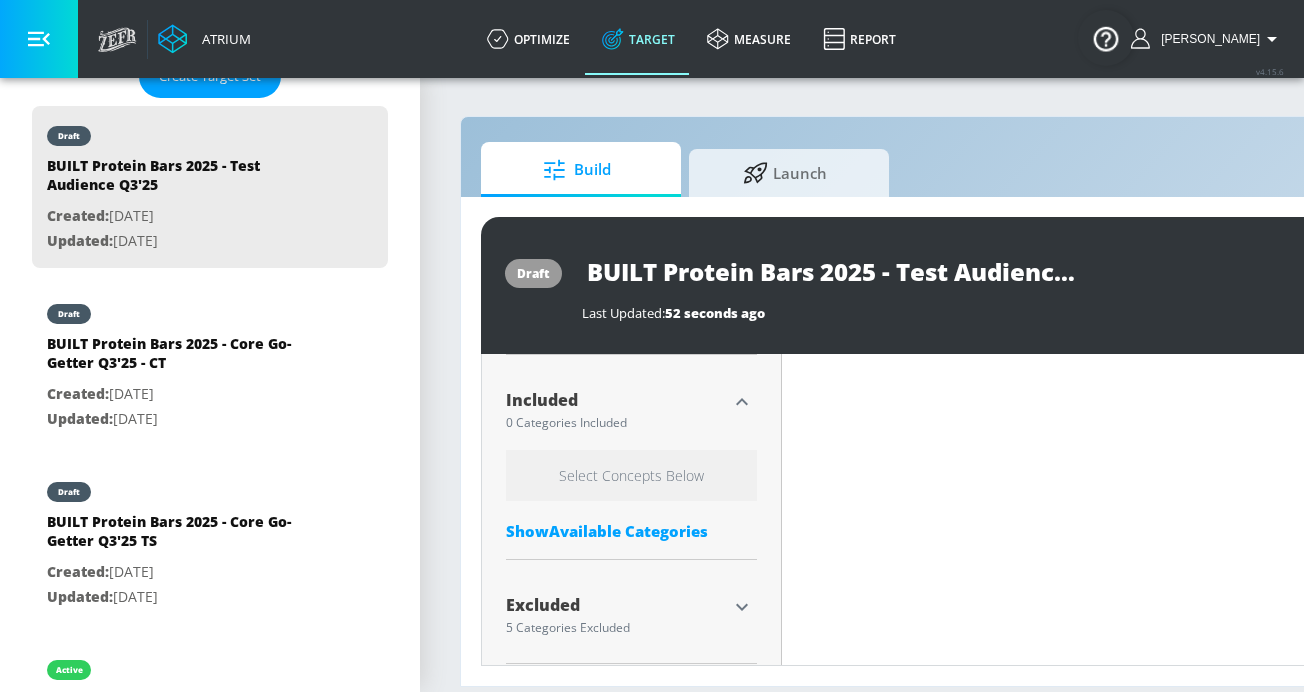 type on "BUILT Protein Bars 2025 - Core Go-Getter Q3'25 - CT" 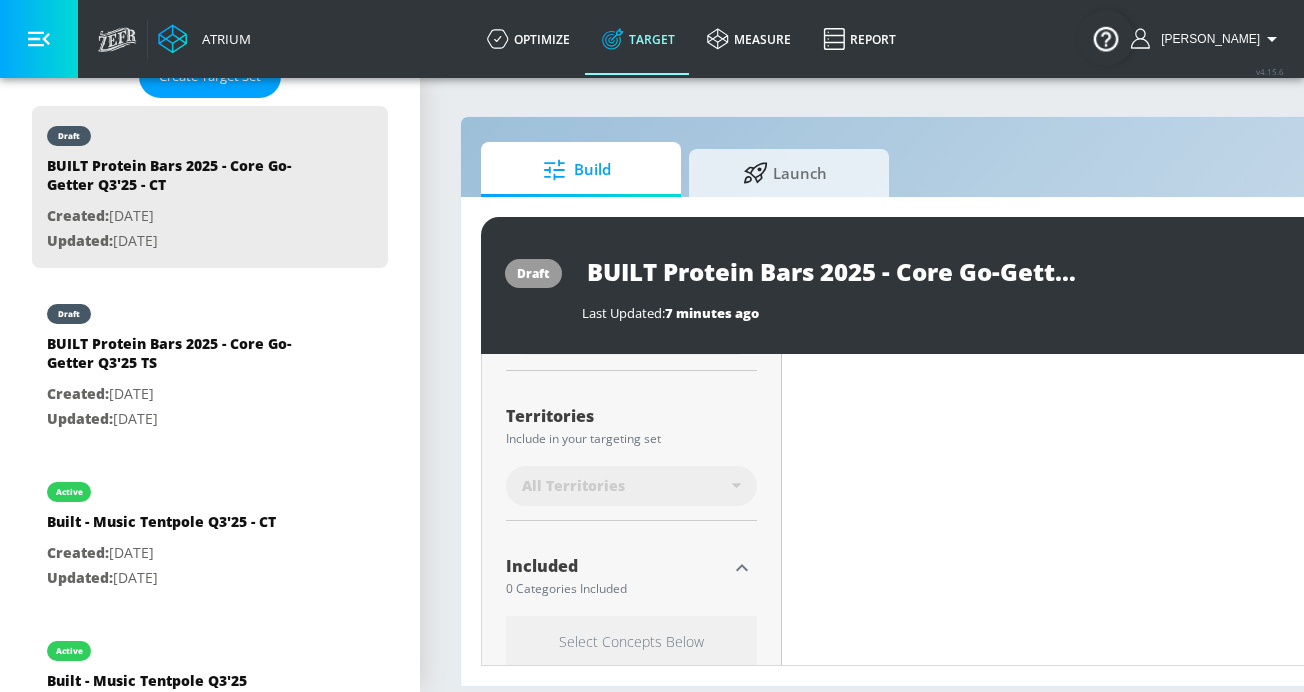 scroll, scrollTop: 666, scrollLeft: 0, axis: vertical 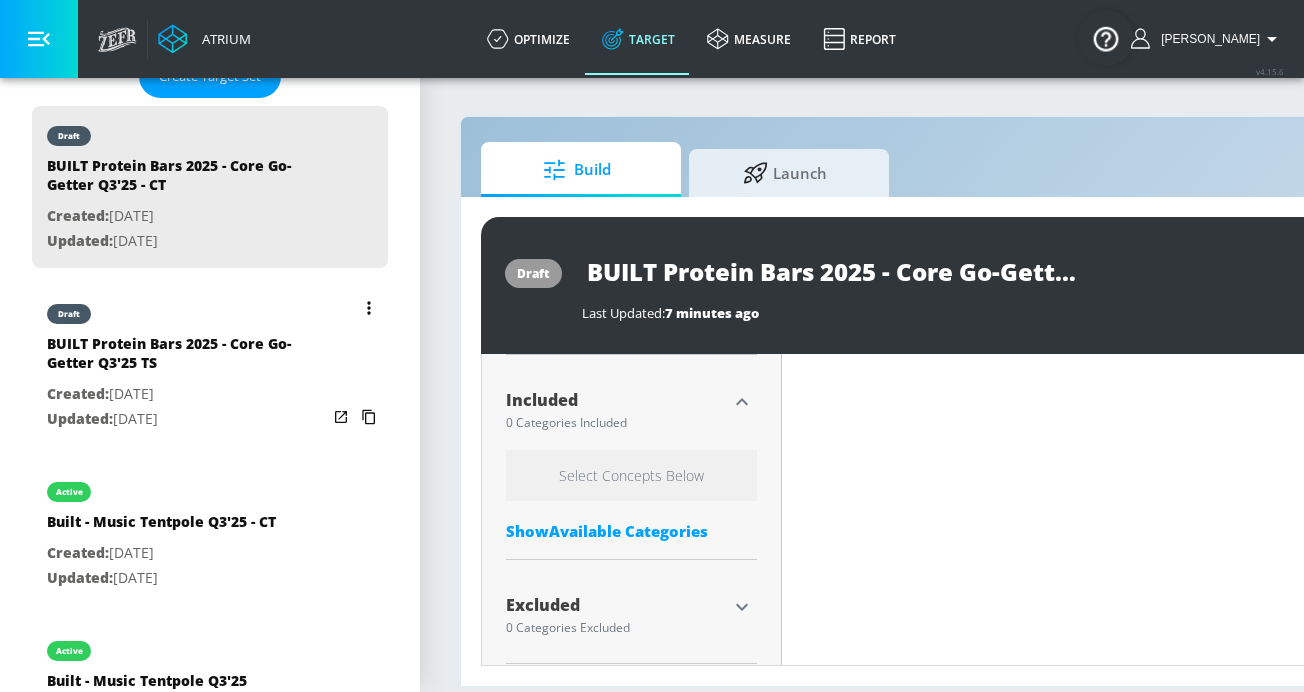 click on "Created:  [DATE]" at bounding box center (187, 394) 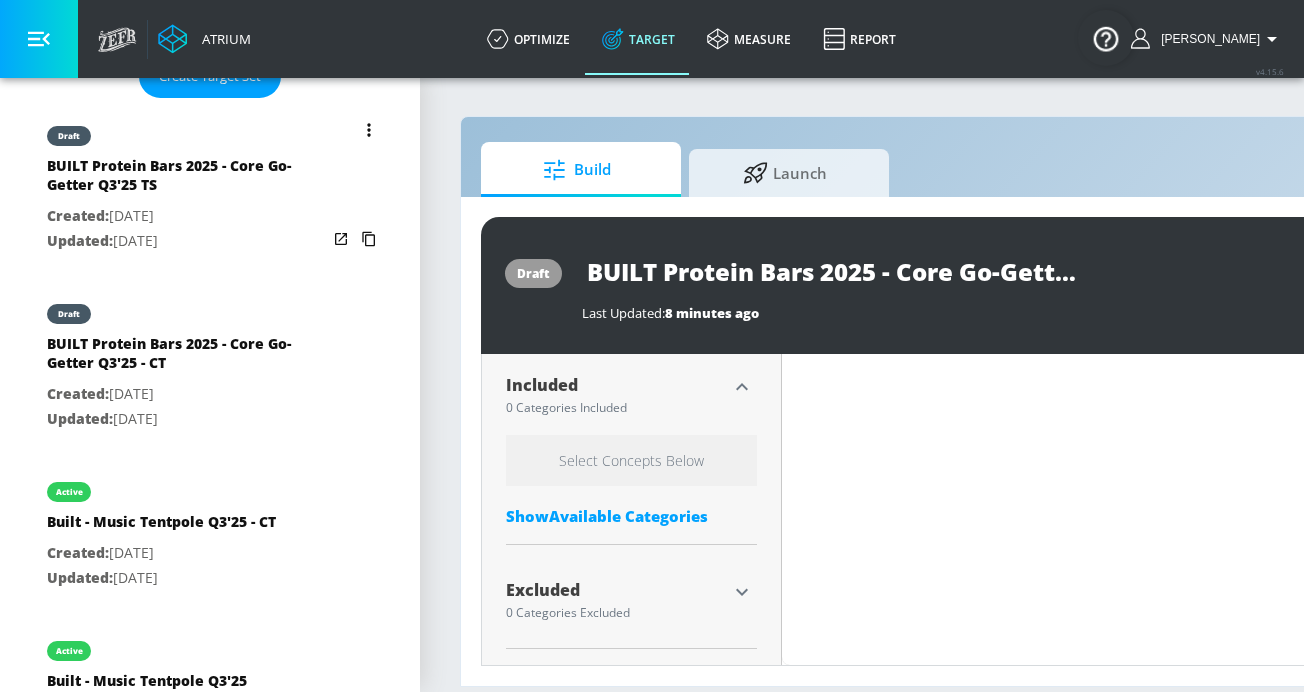 scroll, scrollTop: 517, scrollLeft: 0, axis: vertical 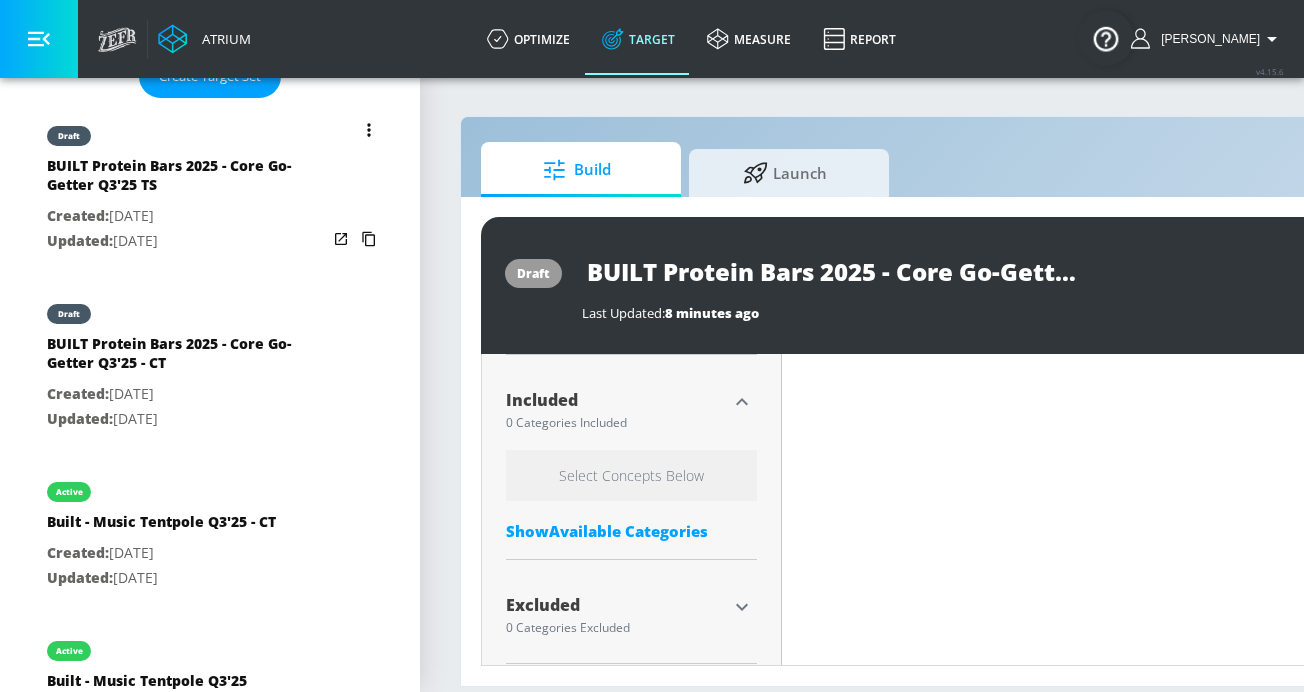 click 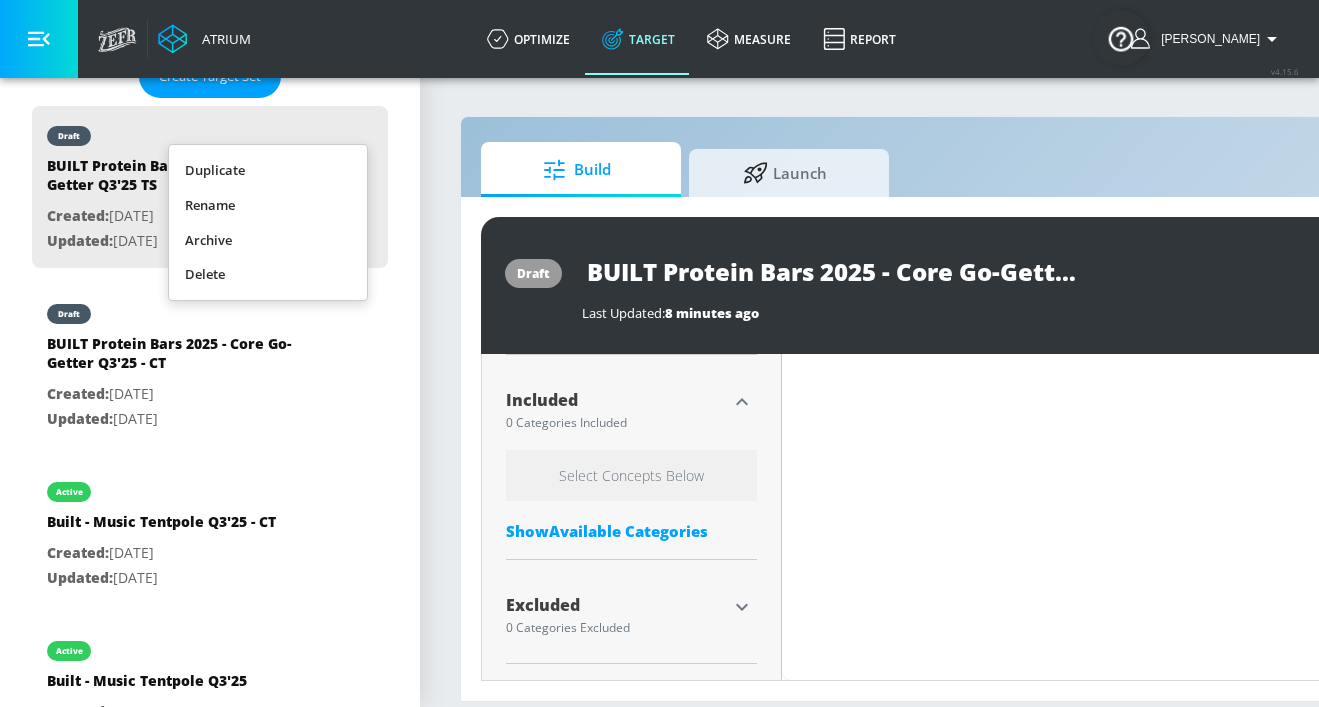 click on "Duplicate" at bounding box center (268, 170) 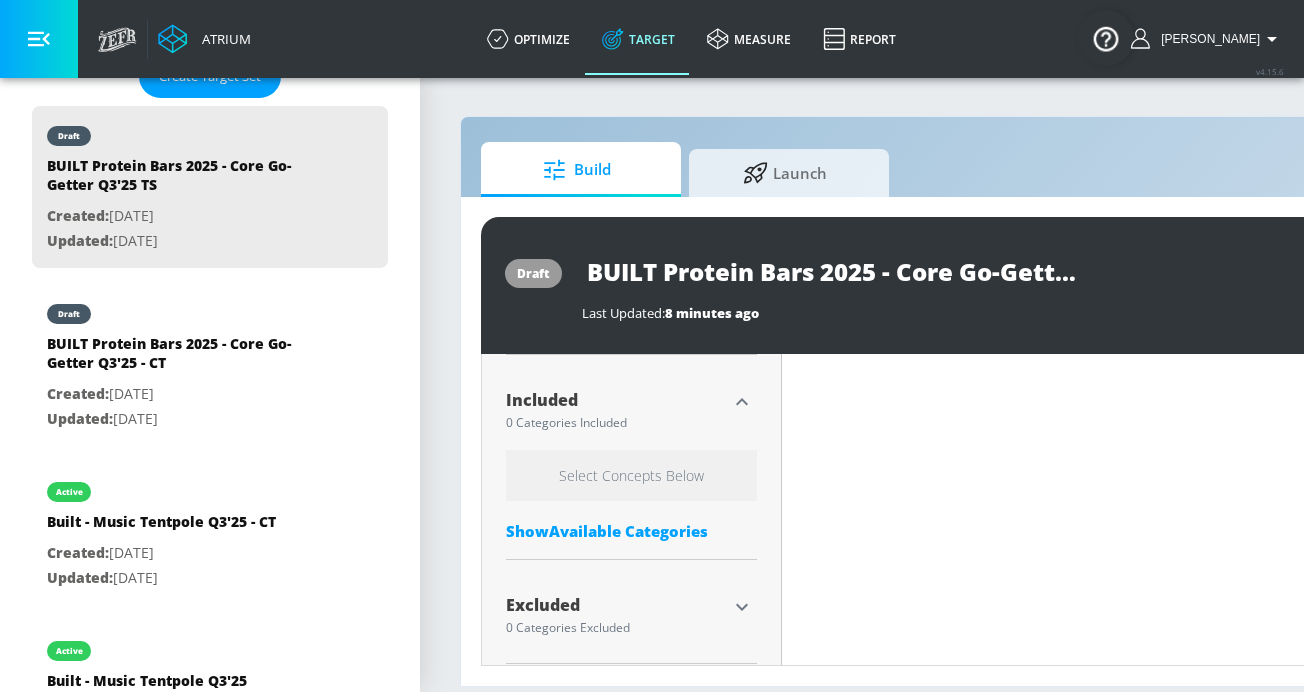 type on "0.05" 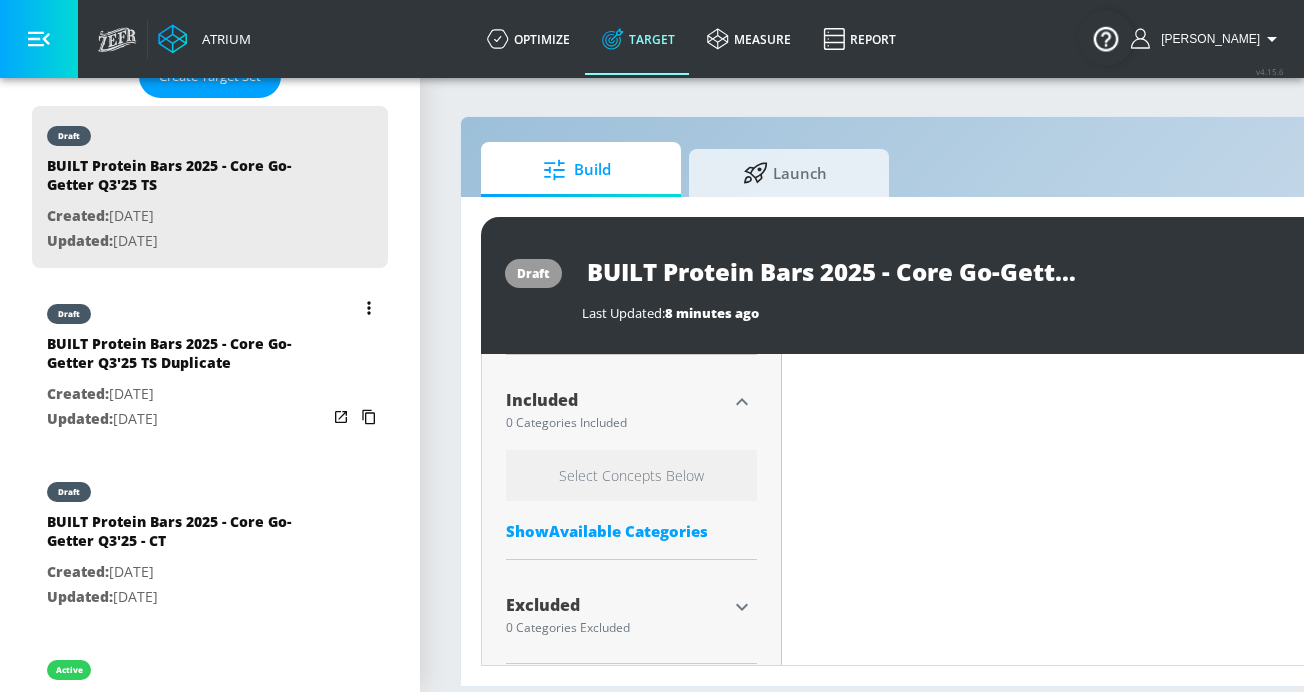 click on "BUILT Protein Bars 2025 - Core Go-Getter Q3'25 TS Duplicate" at bounding box center (187, 358) 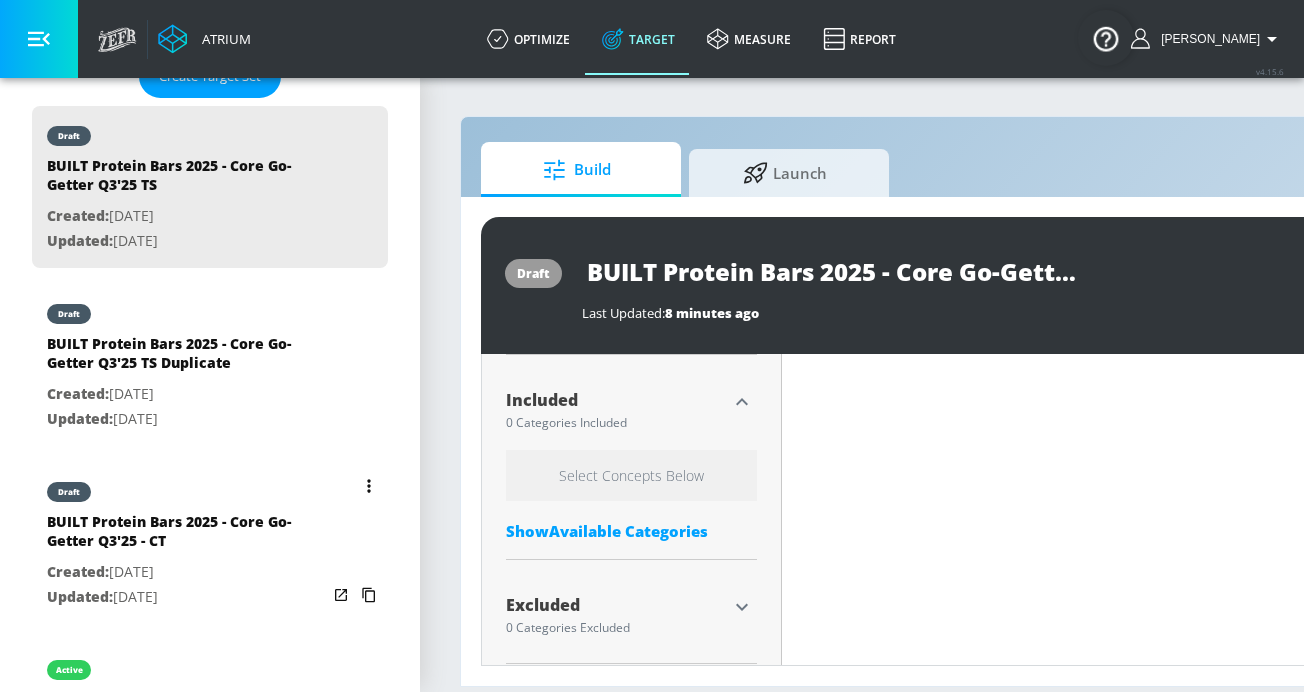 type on "BUILT Protein Bars 2025 - Core Go-Getter Q3'25 TS Duplicate" 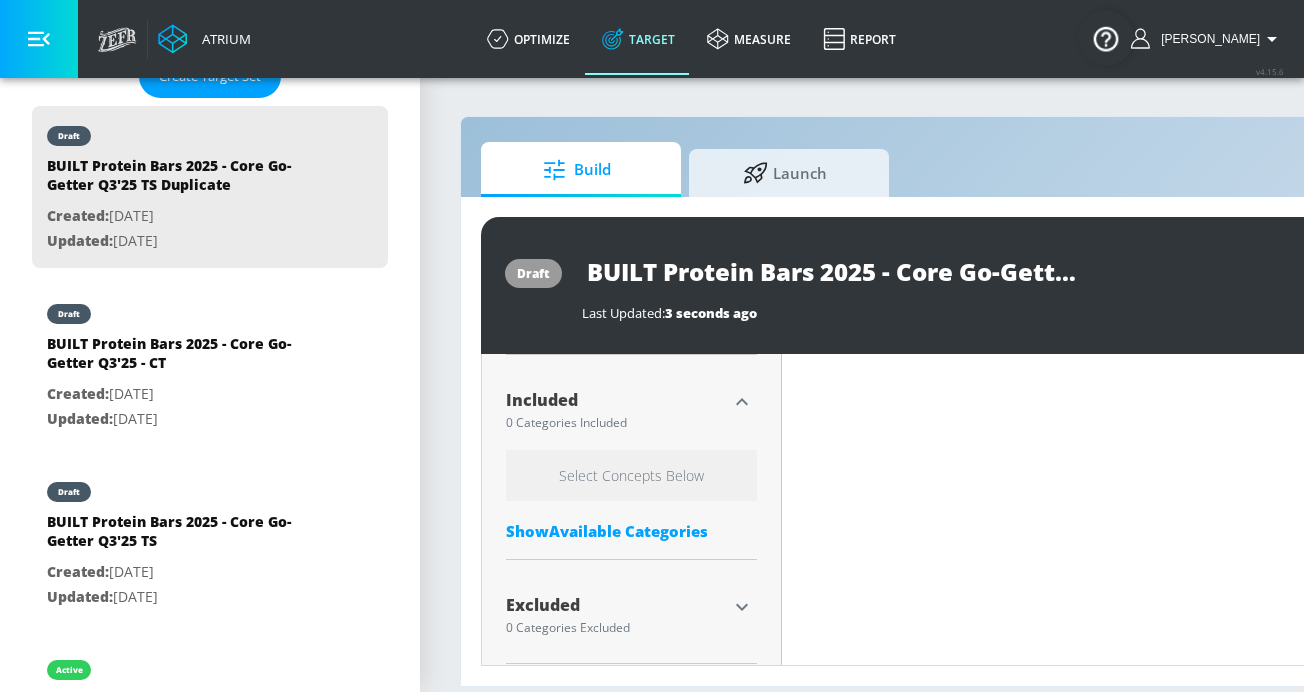 click on "BUILT Protein Bars 2025 - Core Go-Getter Q3'25 TS Duplicate" at bounding box center [832, 271] 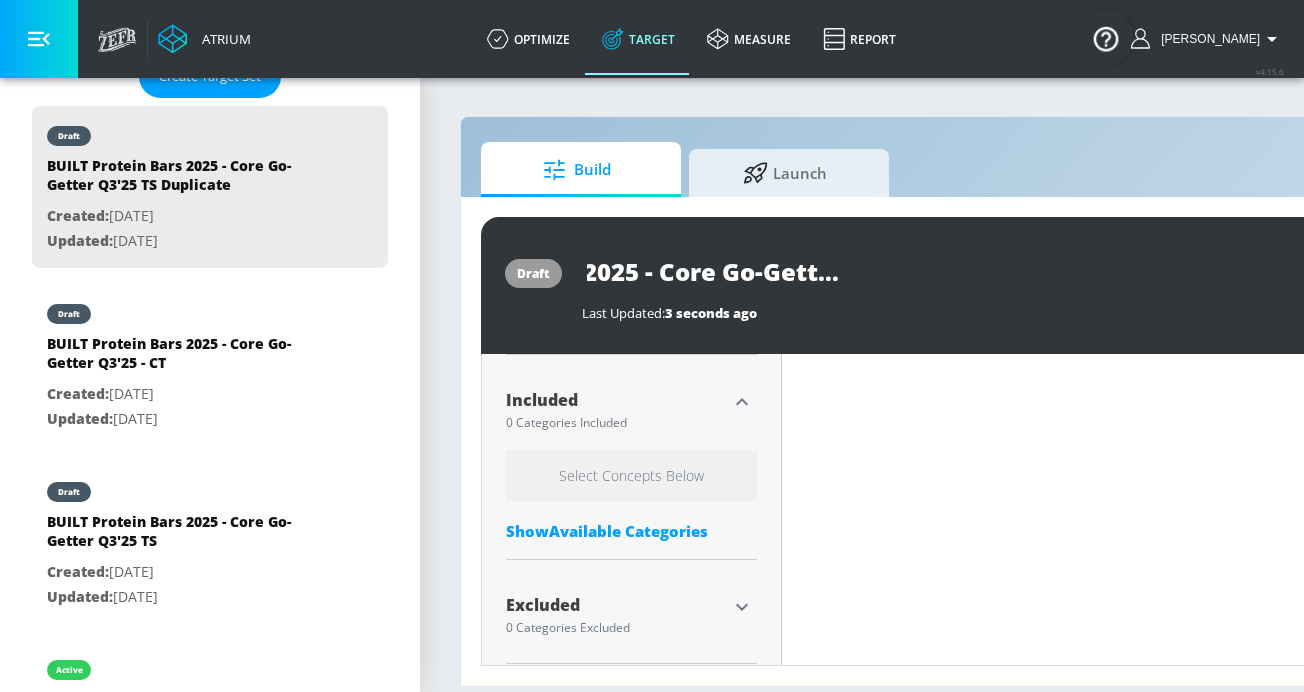 drag, startPoint x: 903, startPoint y: 272, endPoint x: 843, endPoint y: 280, distance: 60.530983 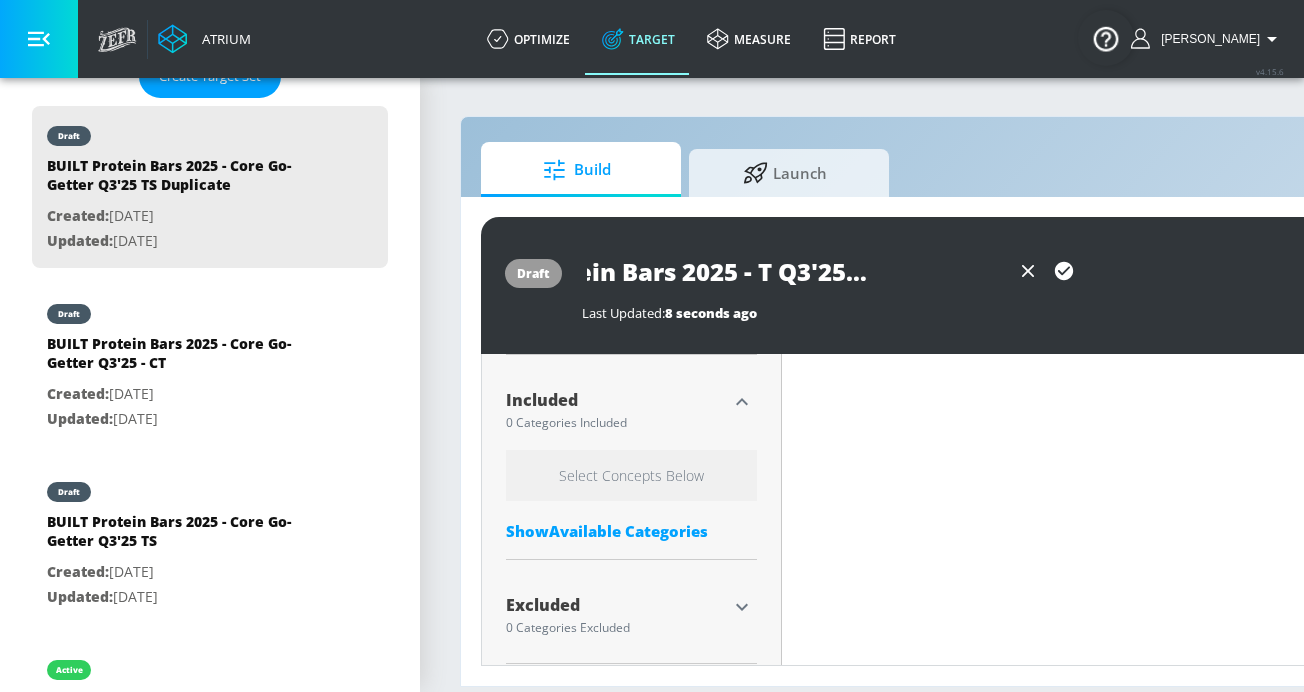 scroll, scrollTop: 0, scrollLeft: 70, axis: horizontal 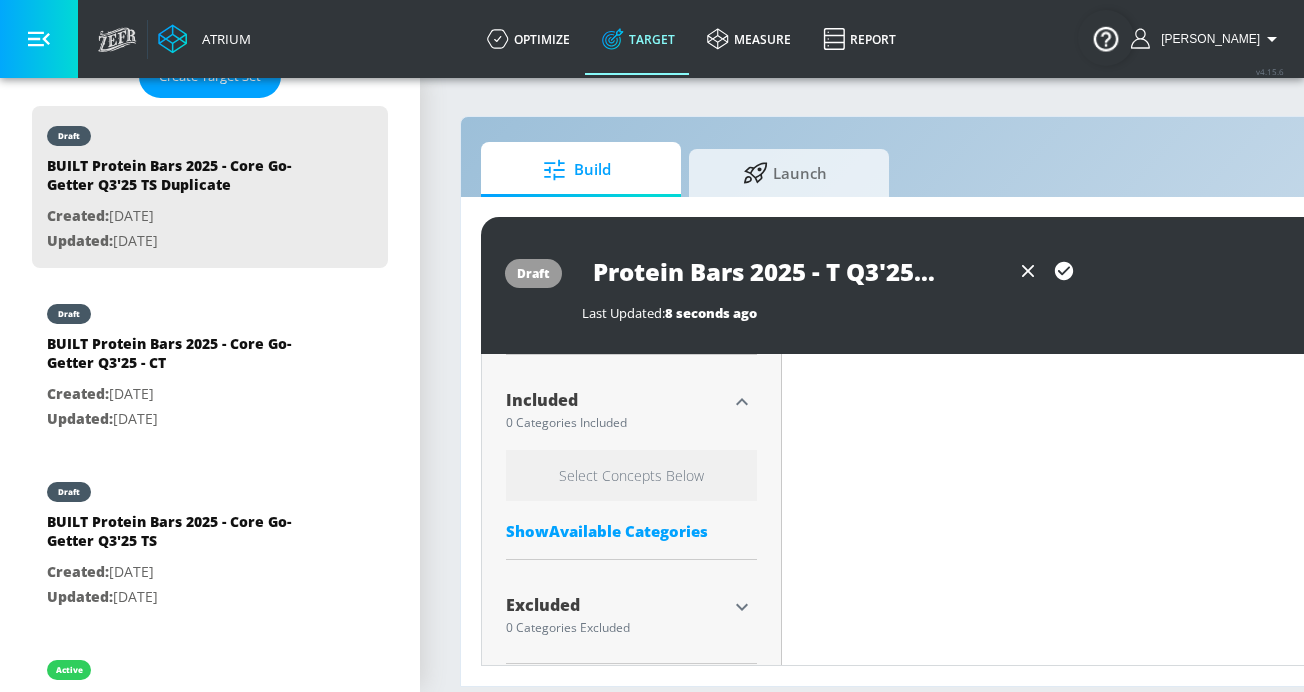 type on "BUILT Protein Bars 2025 - Te Q3'25 TS Duplicate" 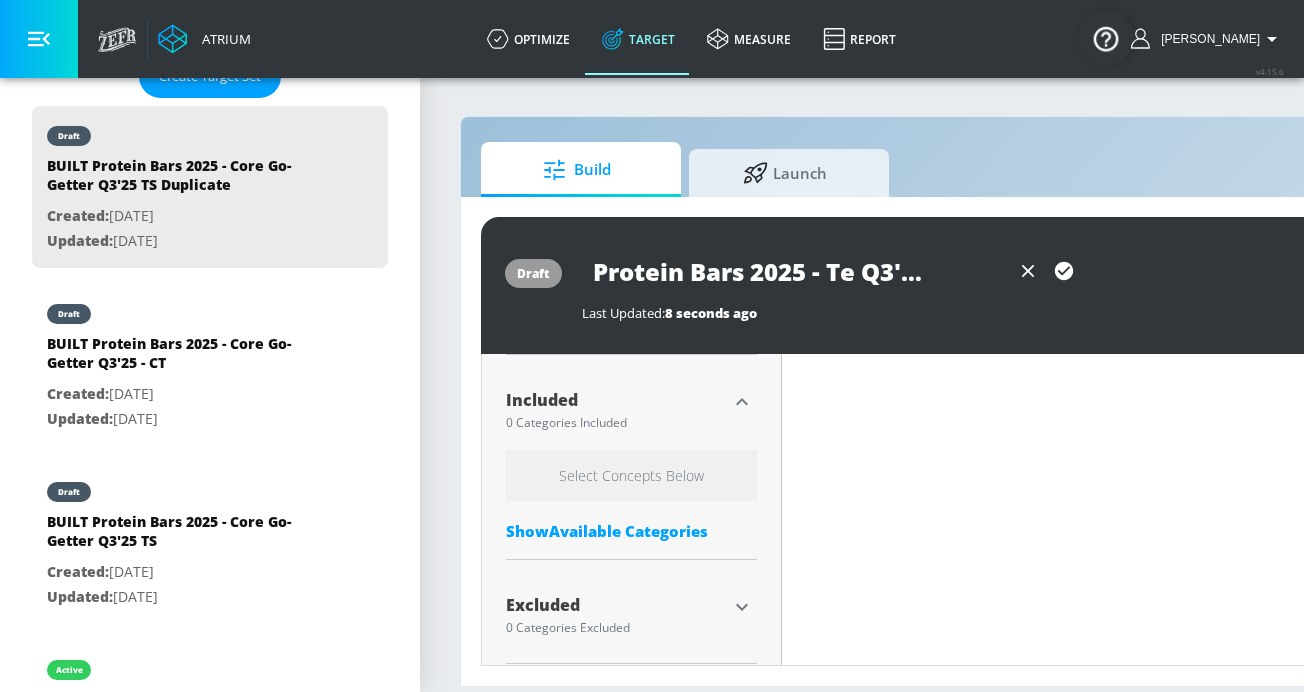 type on "0.05" 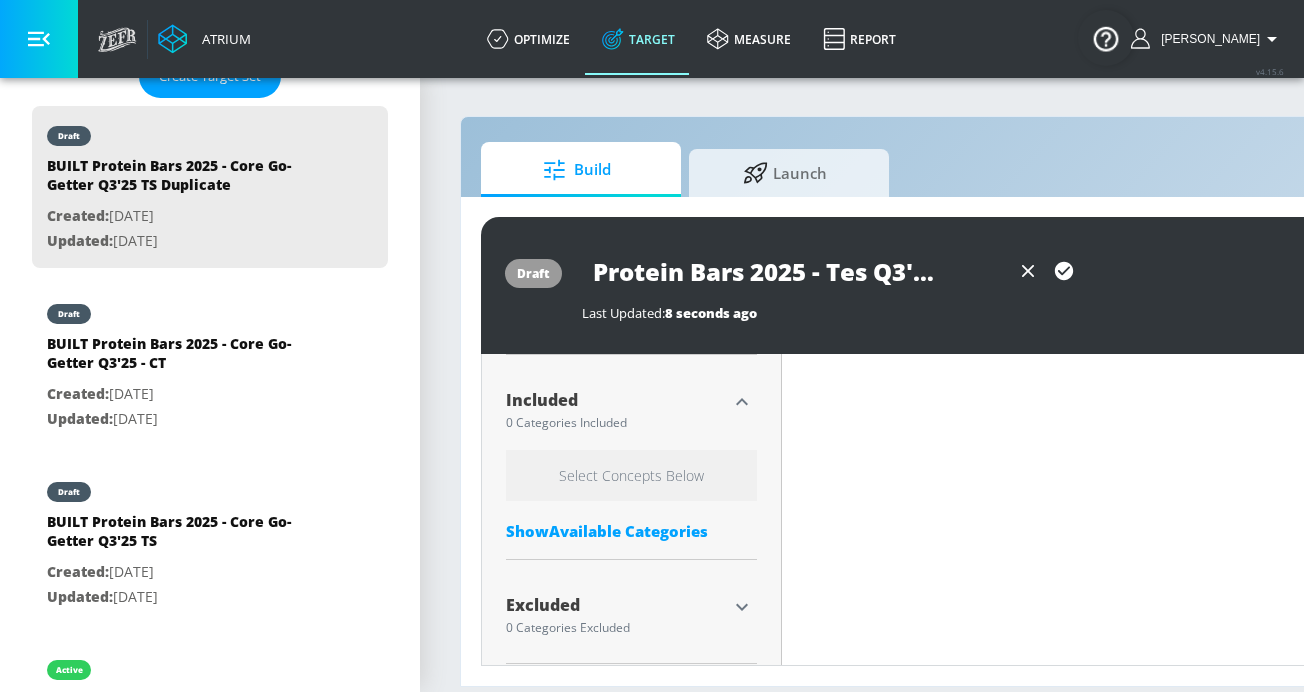 type on "BUILT Protein Bars 2025 - Test Q3'25 TS Duplicate" 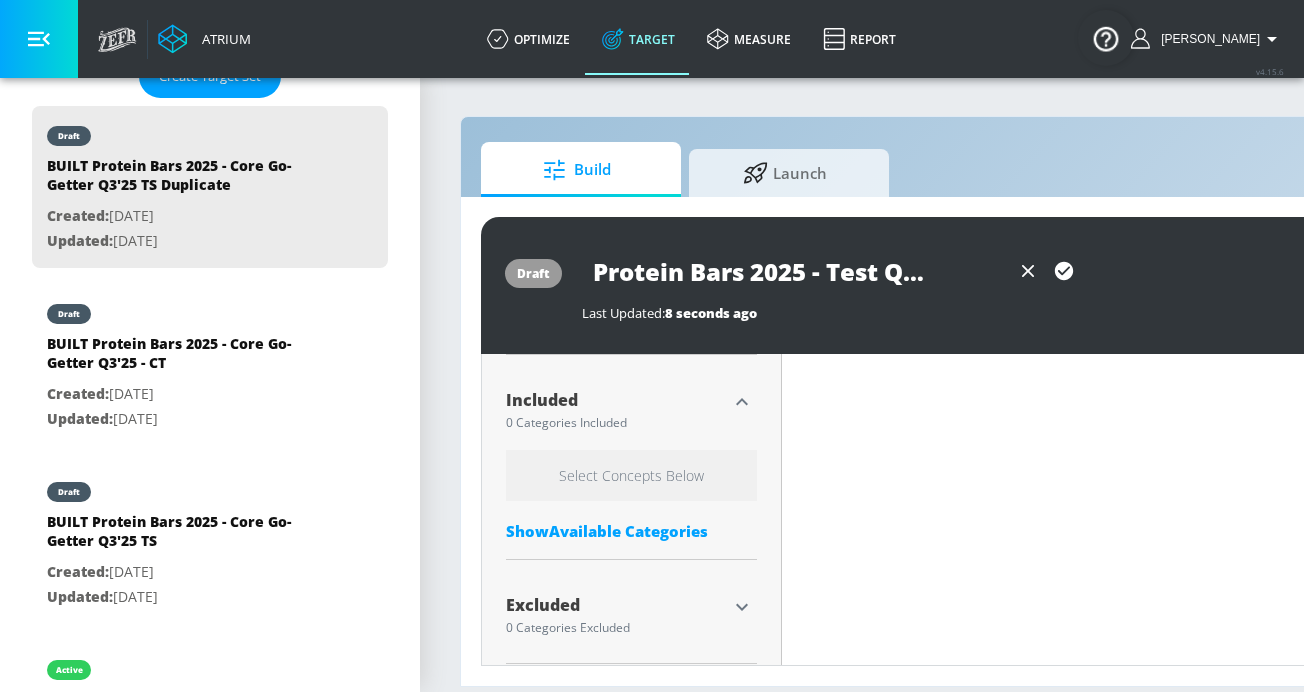 type on "BUILT Protein Bars 2025 - Test  Q3'25 TS Duplicate" 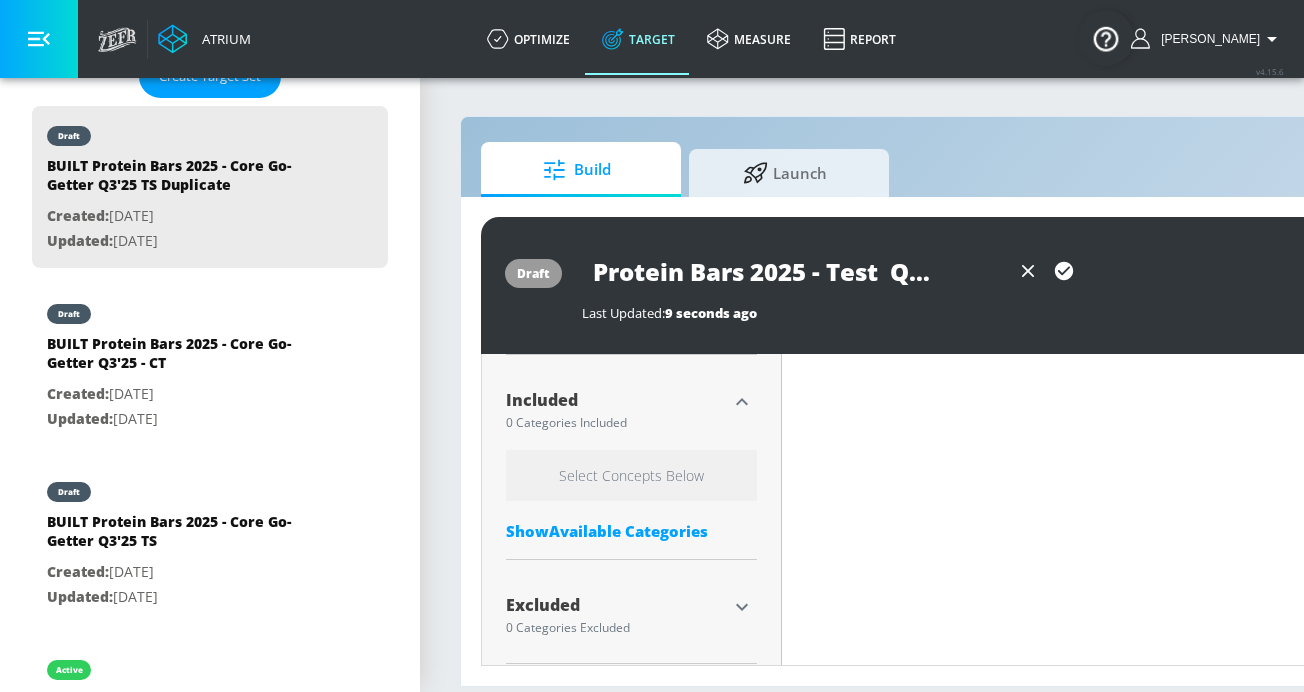 type on "BUILT Protein Bars 2025 - Test A Q3'25 TS Duplicate" 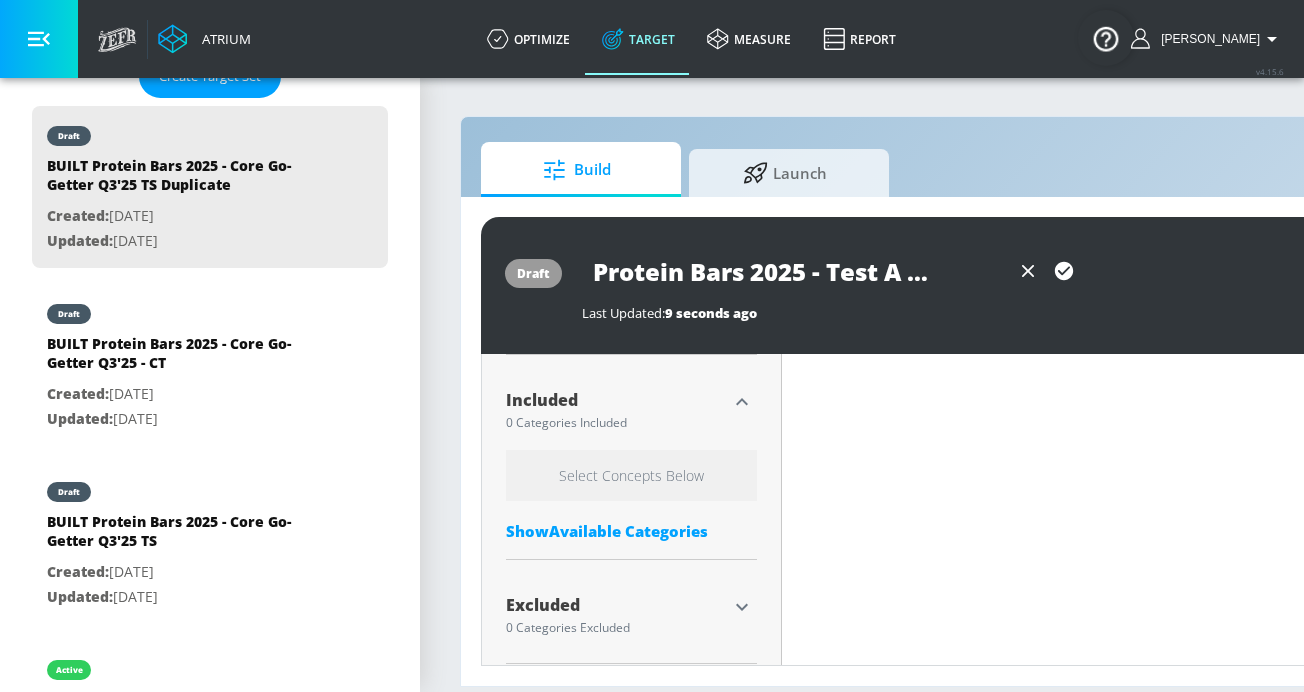 type on "BUILT Protein Bars 2025 - Test Au Q3'25 TS Duplicate" 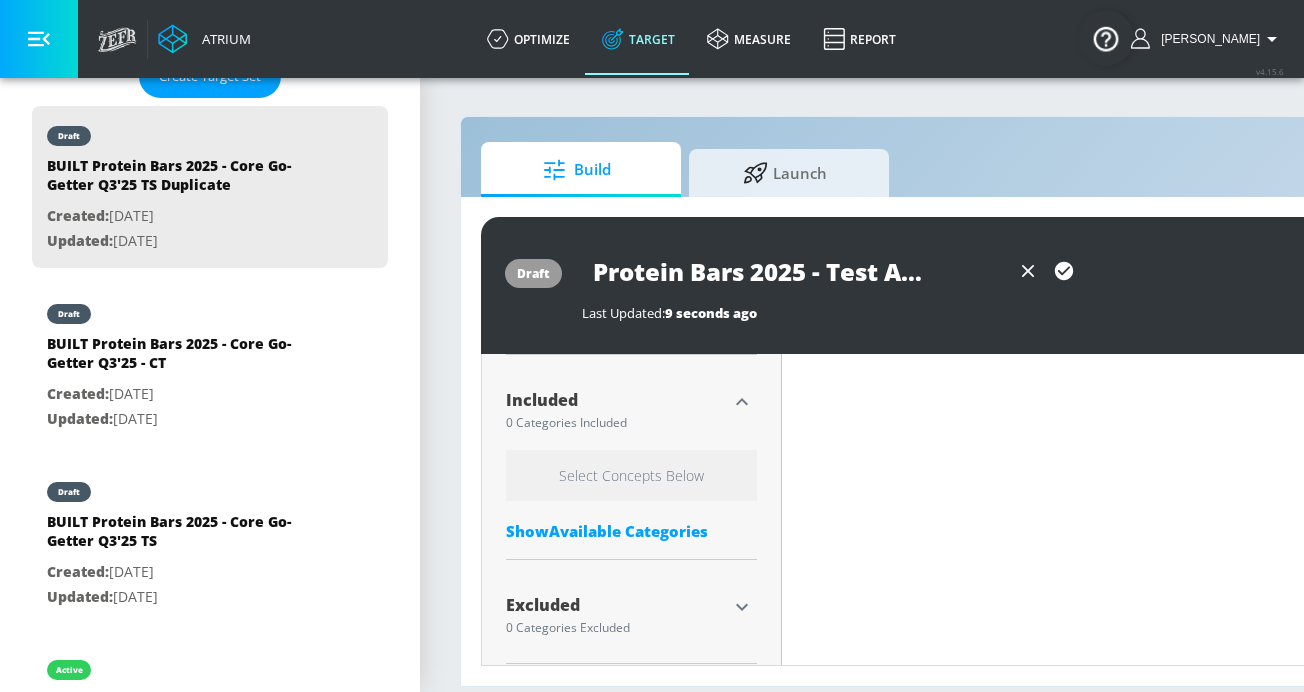 type on "BUILT Protein Bars 2025 - Test Aud Q3'25 TS Duplicate" 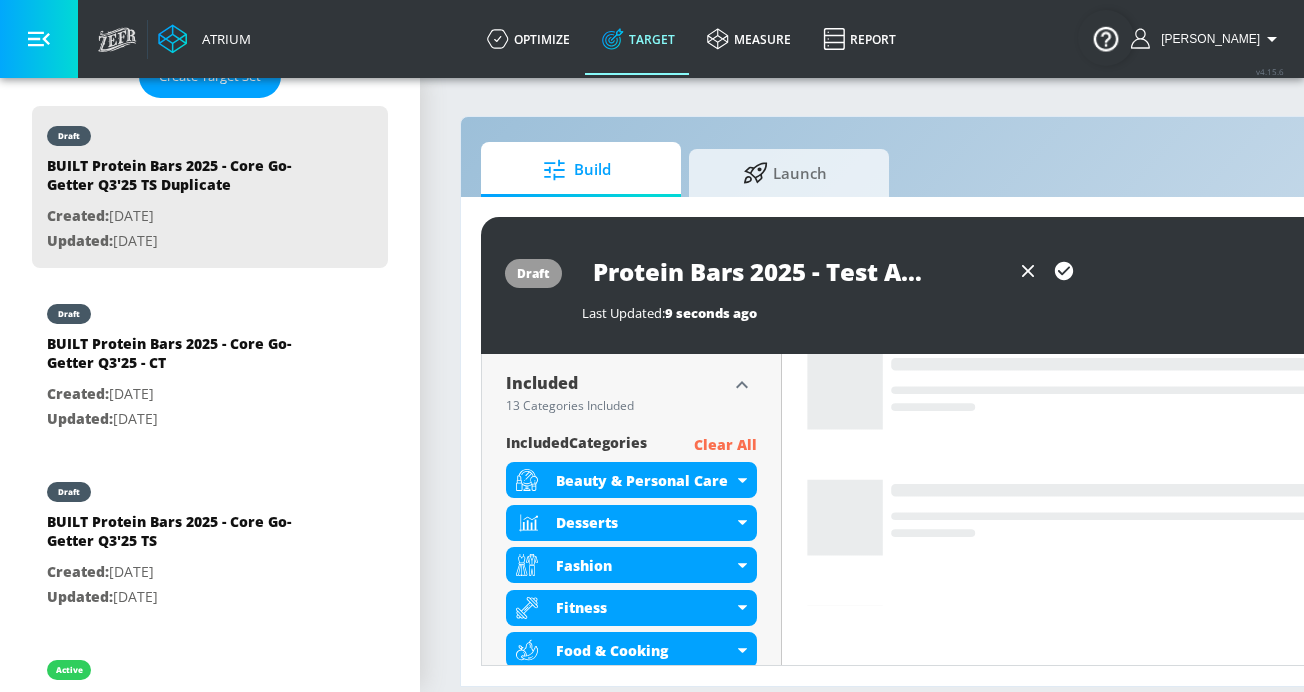 scroll, scrollTop: 559, scrollLeft: 0, axis: vertical 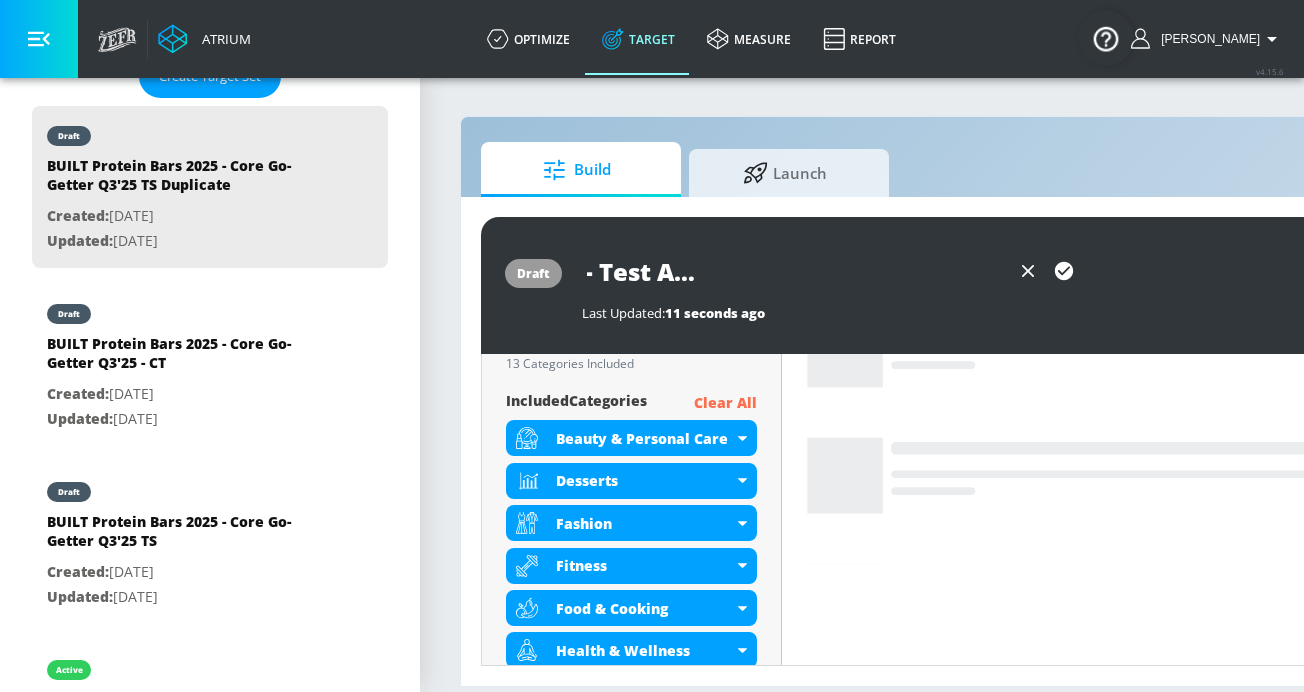 drag, startPoint x: 885, startPoint y: 270, endPoint x: 1026, endPoint y: 265, distance: 141.08862 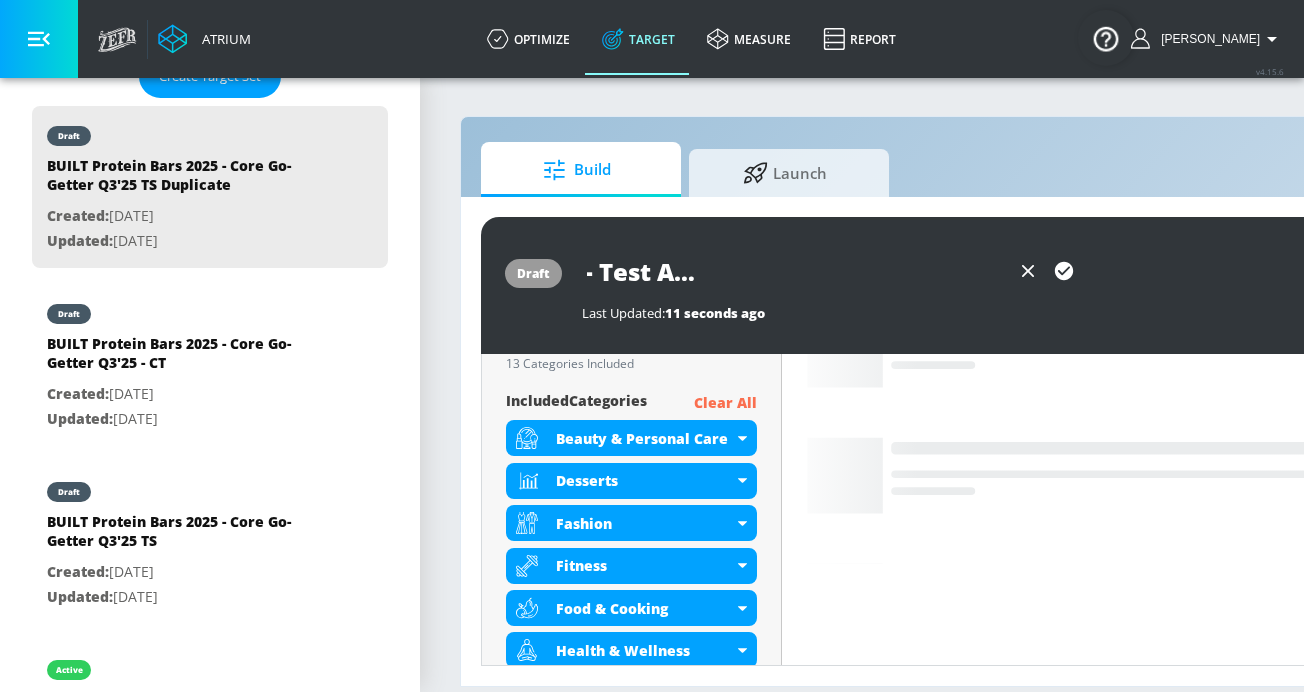 click on "BUILT Protein Bars 2025 - Test Audience Q3'25 TS Duplicate" at bounding box center (832, 271) 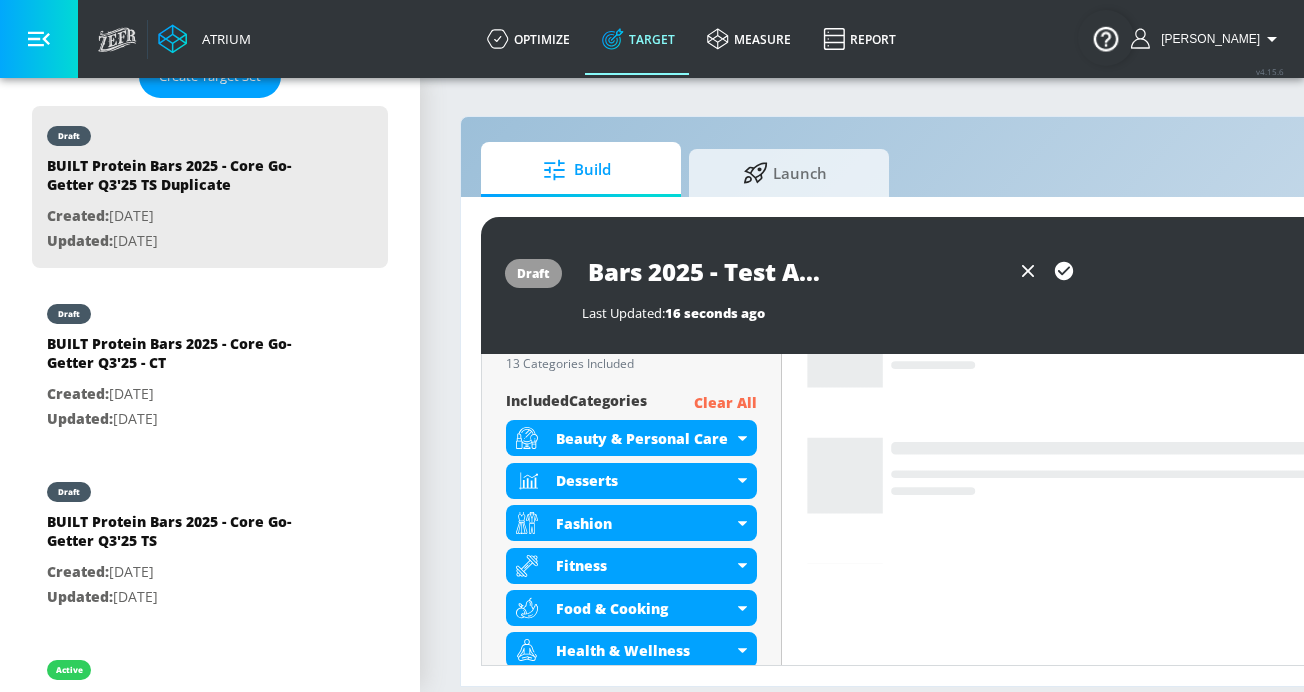 scroll, scrollTop: 0, scrollLeft: 177, axis: horizontal 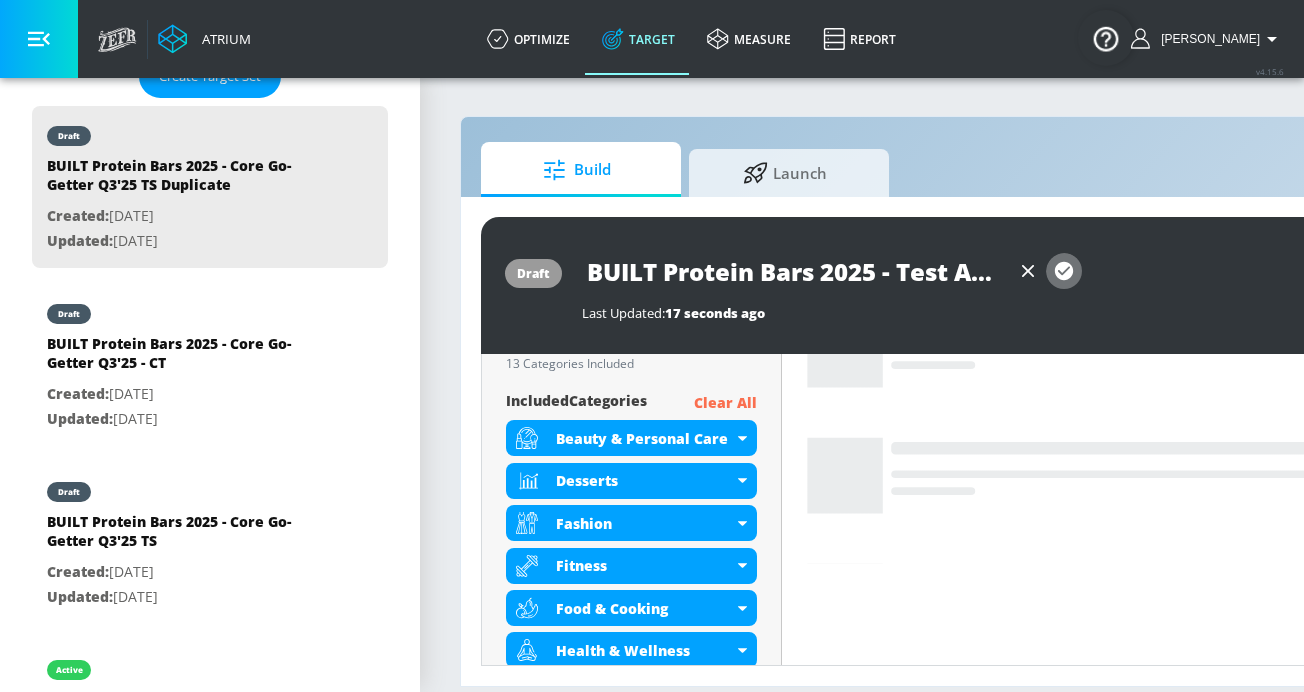 click 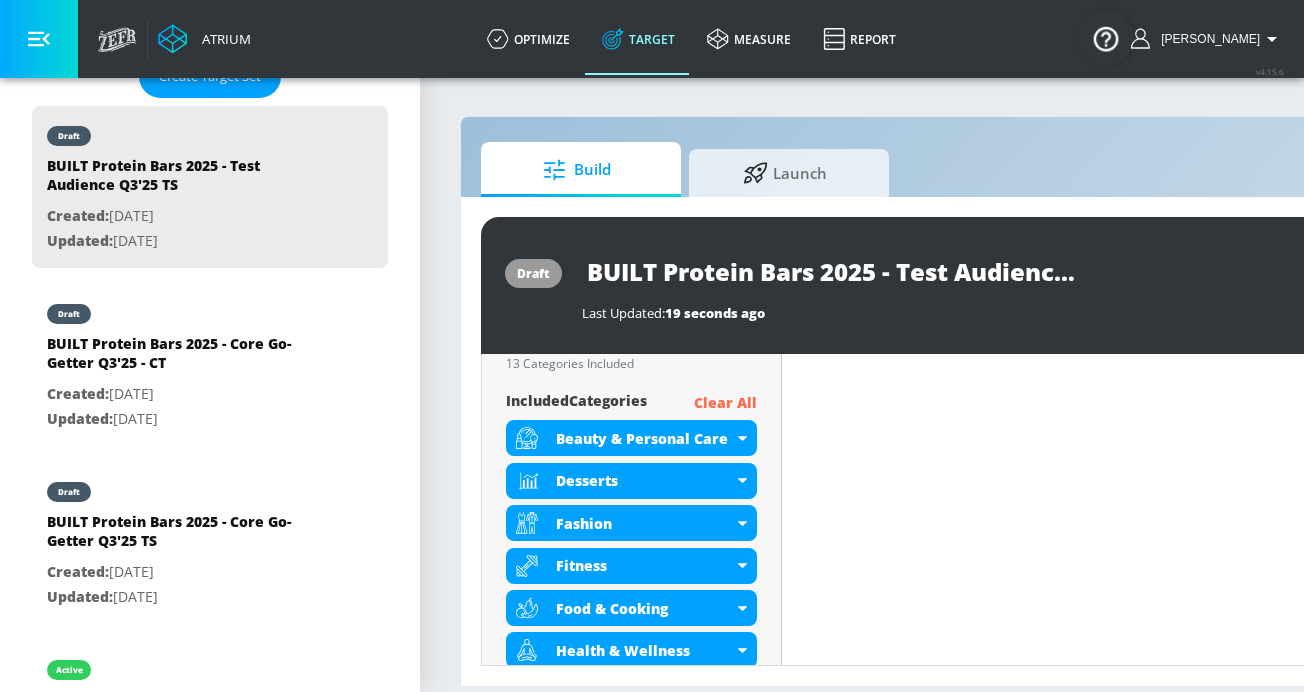 scroll, scrollTop: 559, scrollLeft: 0, axis: vertical 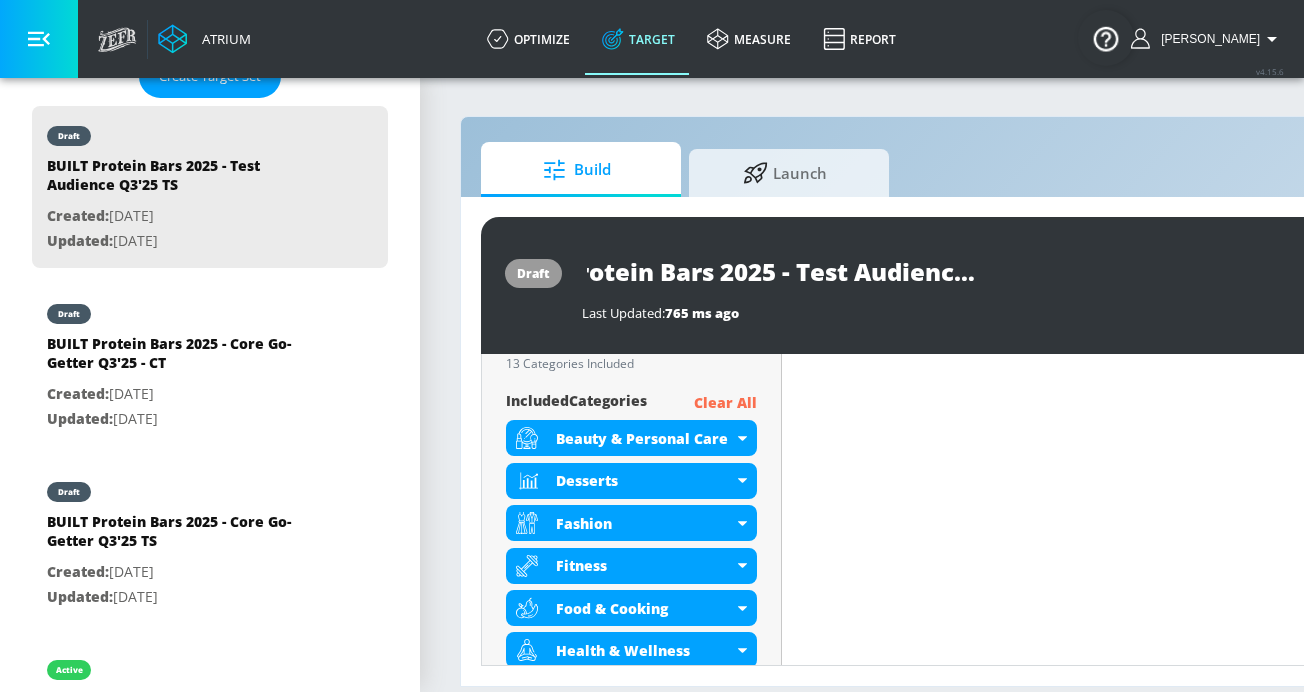 drag, startPoint x: 593, startPoint y: 274, endPoint x: 1062, endPoint y: 312, distance: 470.53693 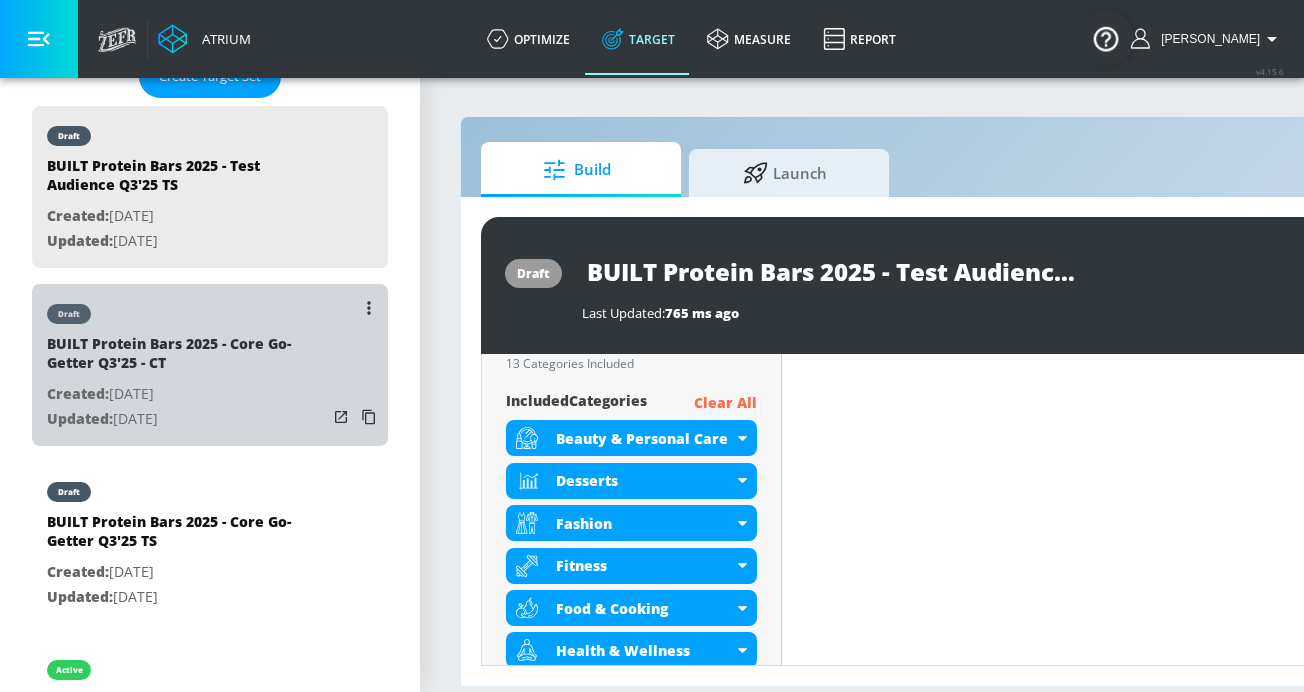 click on "BUILT Protein Bars 2025 - Core Go-Getter Q3'25 - CT" at bounding box center (187, 358) 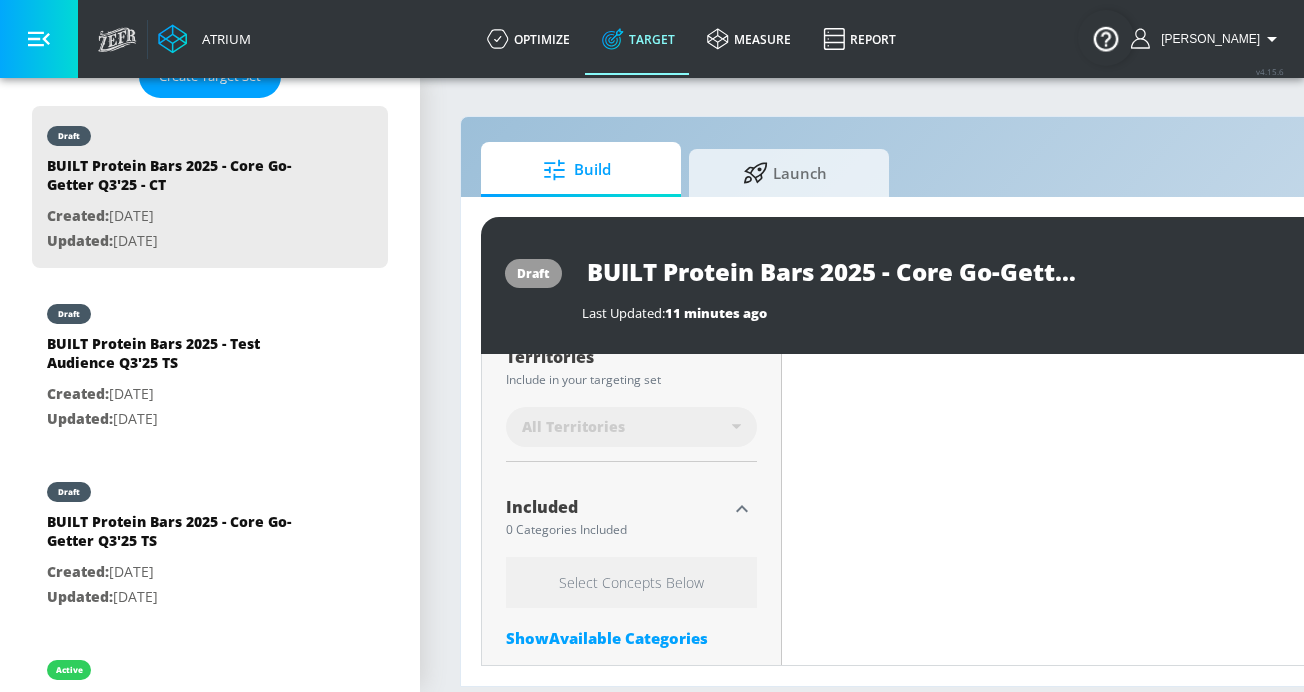 scroll, scrollTop: 666, scrollLeft: 0, axis: vertical 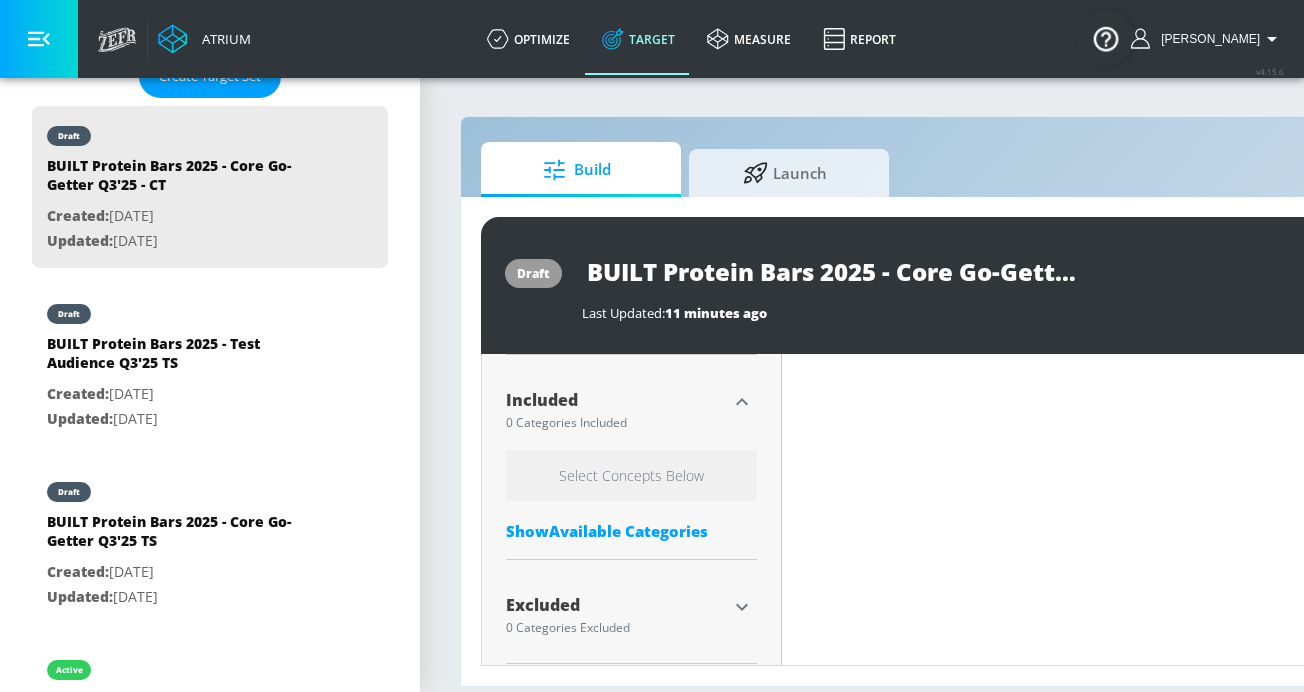 click on "BUILT Protein Bars 2025 - Core Go-Getter Q3'25 - CT" at bounding box center (832, 271) 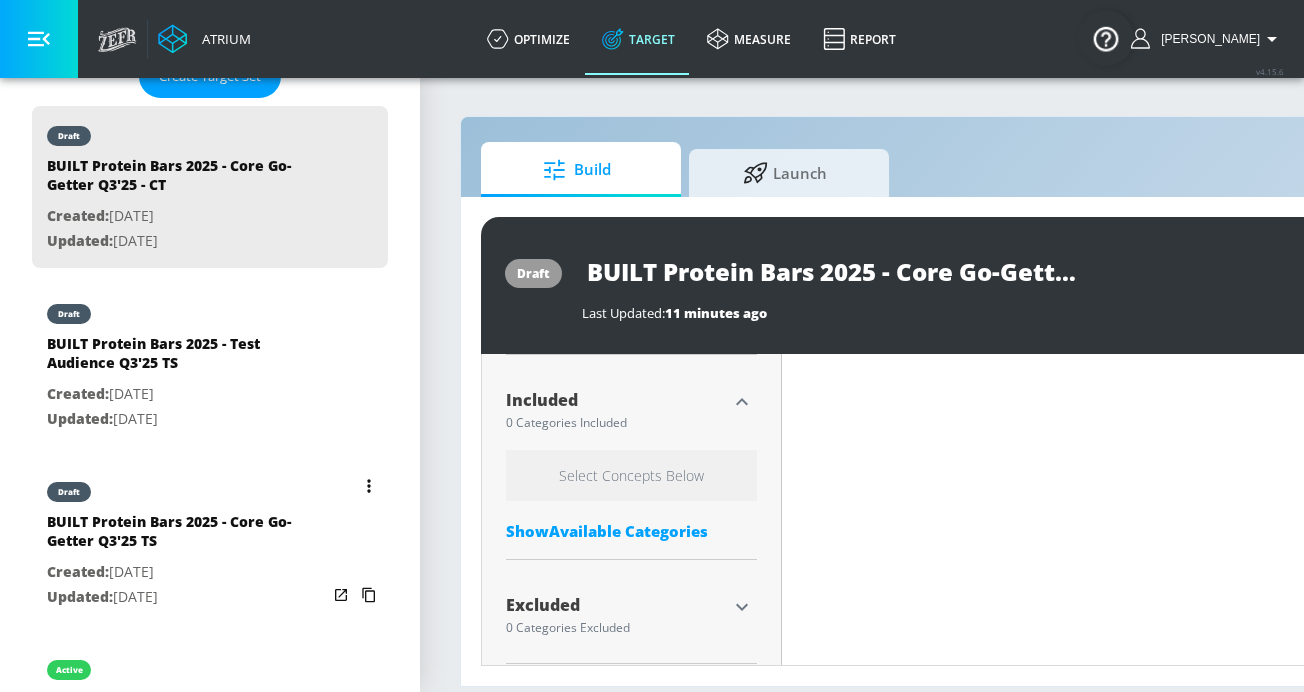 click on "BUILT Protein Bars 2025 - Core Go-Getter Q3'25 TS" at bounding box center (187, 536) 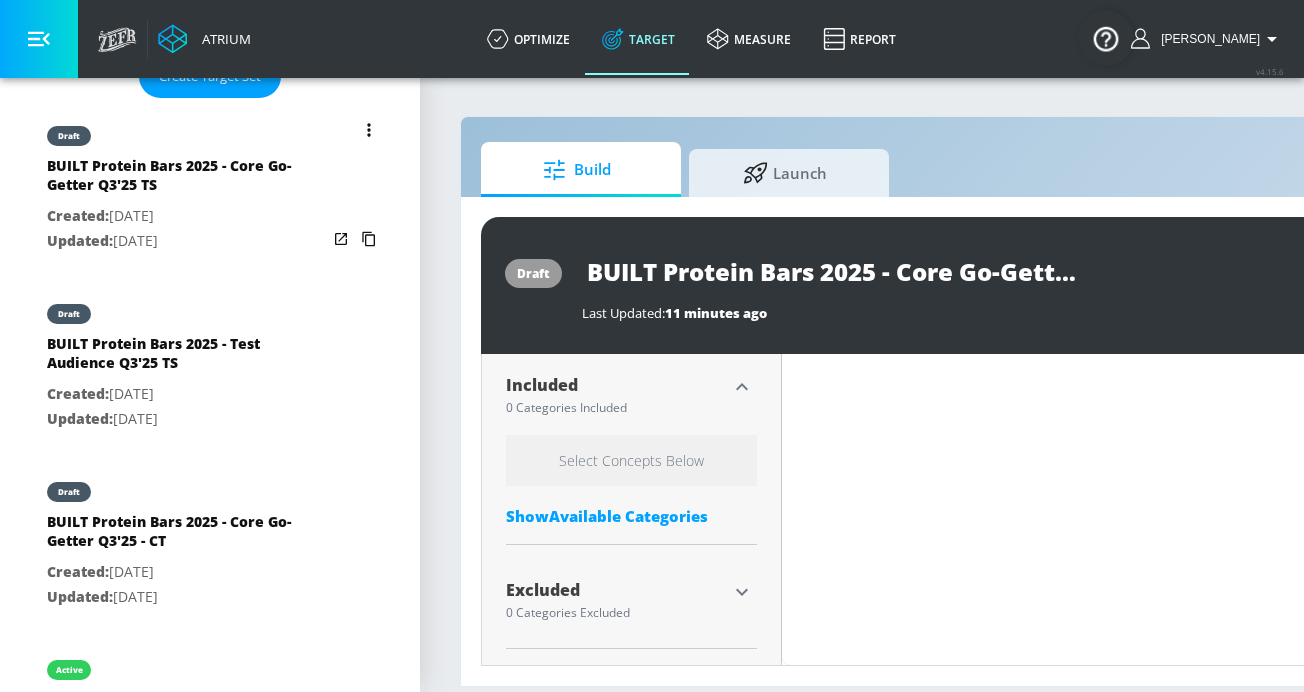 scroll, scrollTop: 517, scrollLeft: 0, axis: vertical 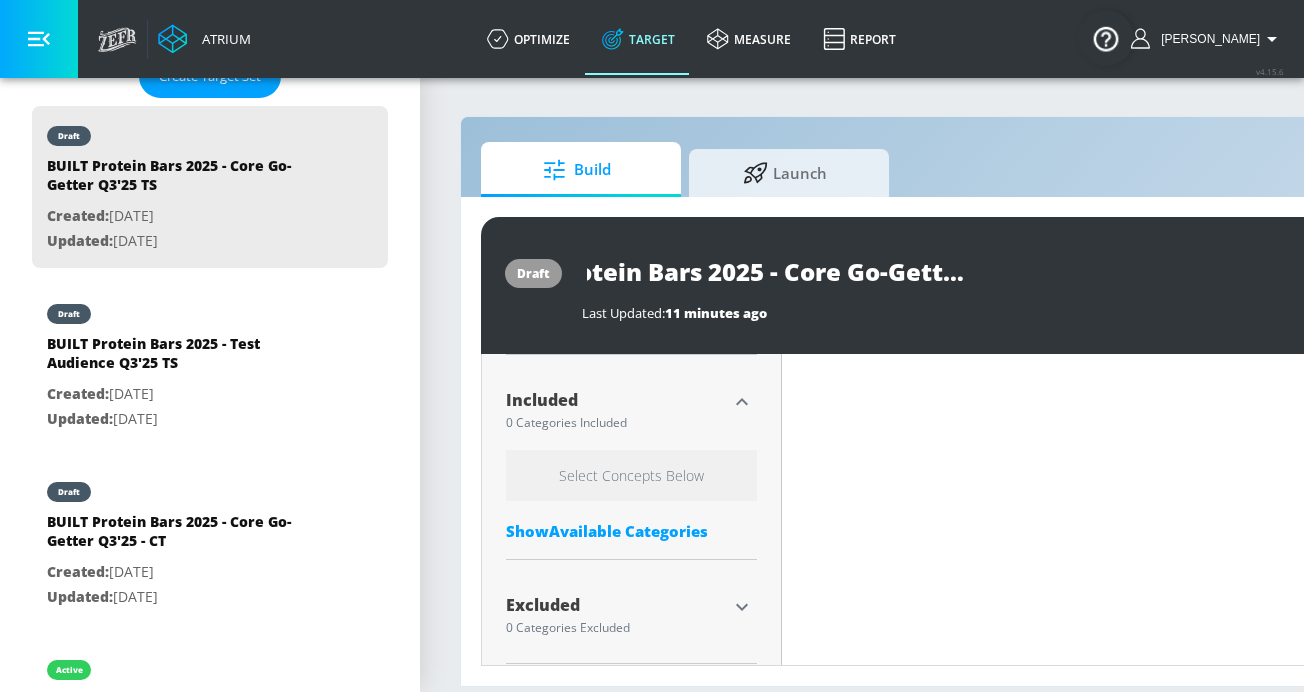 drag, startPoint x: 588, startPoint y: 268, endPoint x: 1088, endPoint y: 279, distance: 500.12097 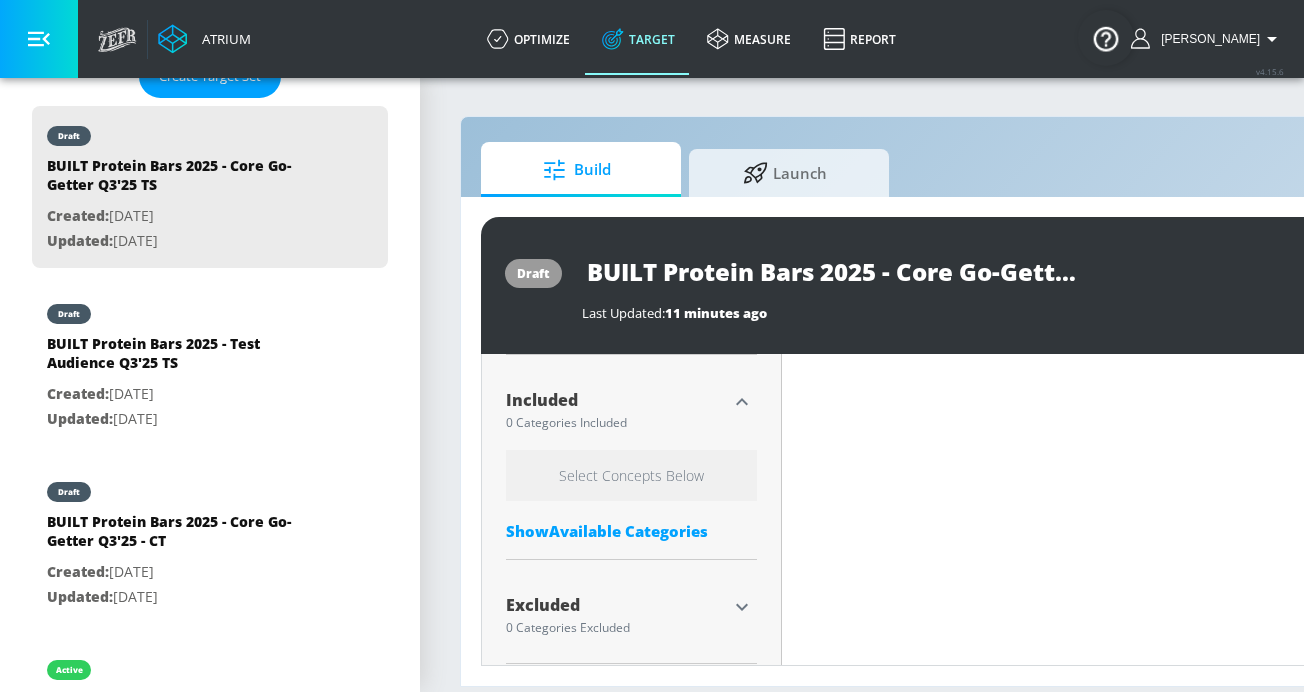 type on "0.29" 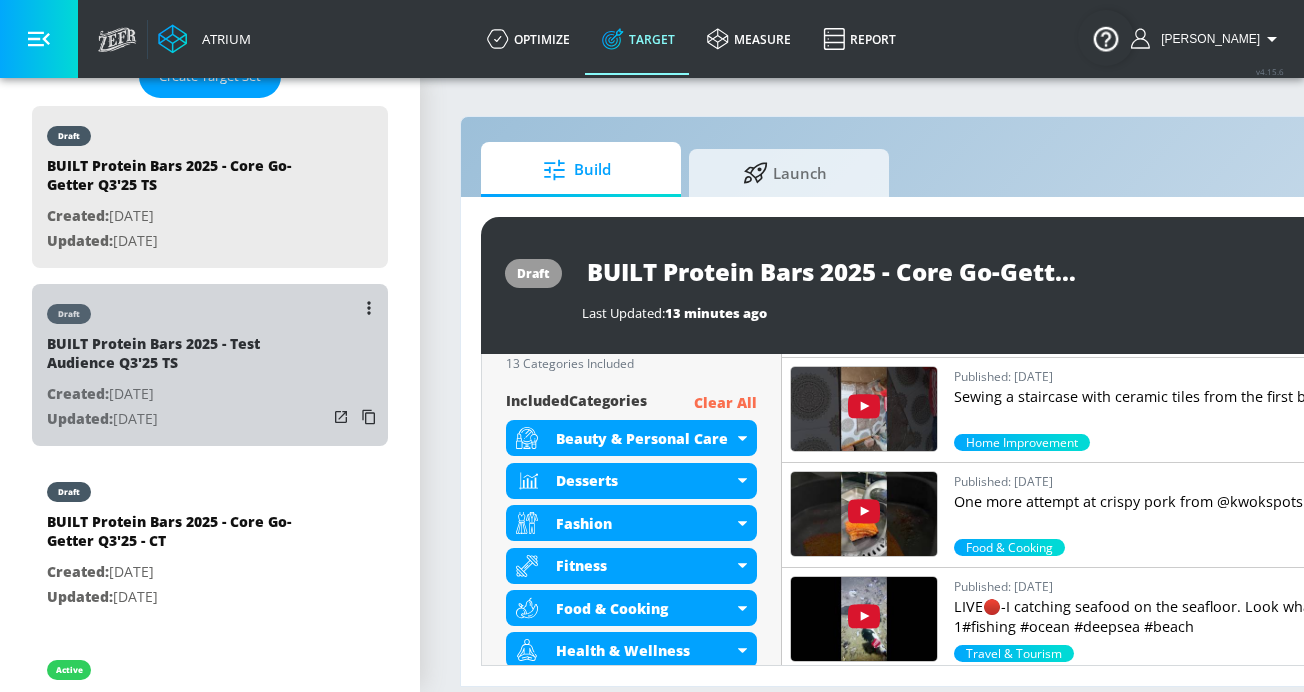 click on "BUILT Protein Bars 2025 - Test Audience Q3'25 TS" at bounding box center (187, 358) 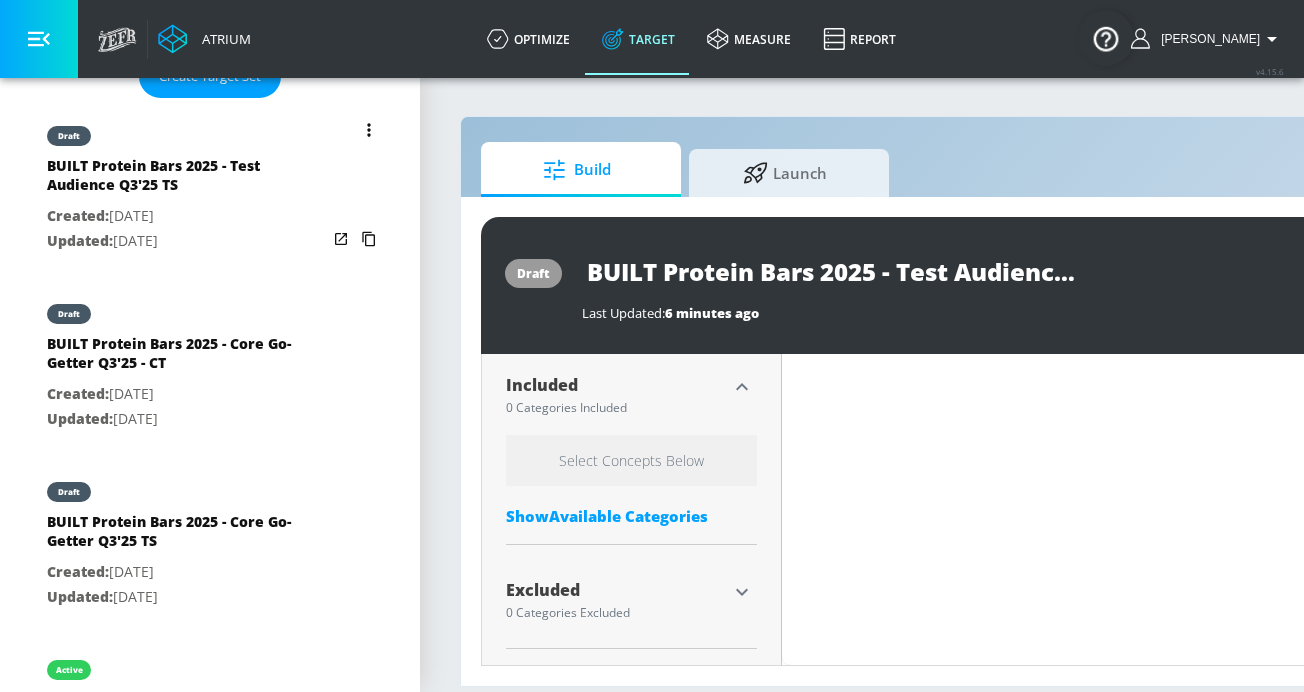 scroll, scrollTop: 517, scrollLeft: 0, axis: vertical 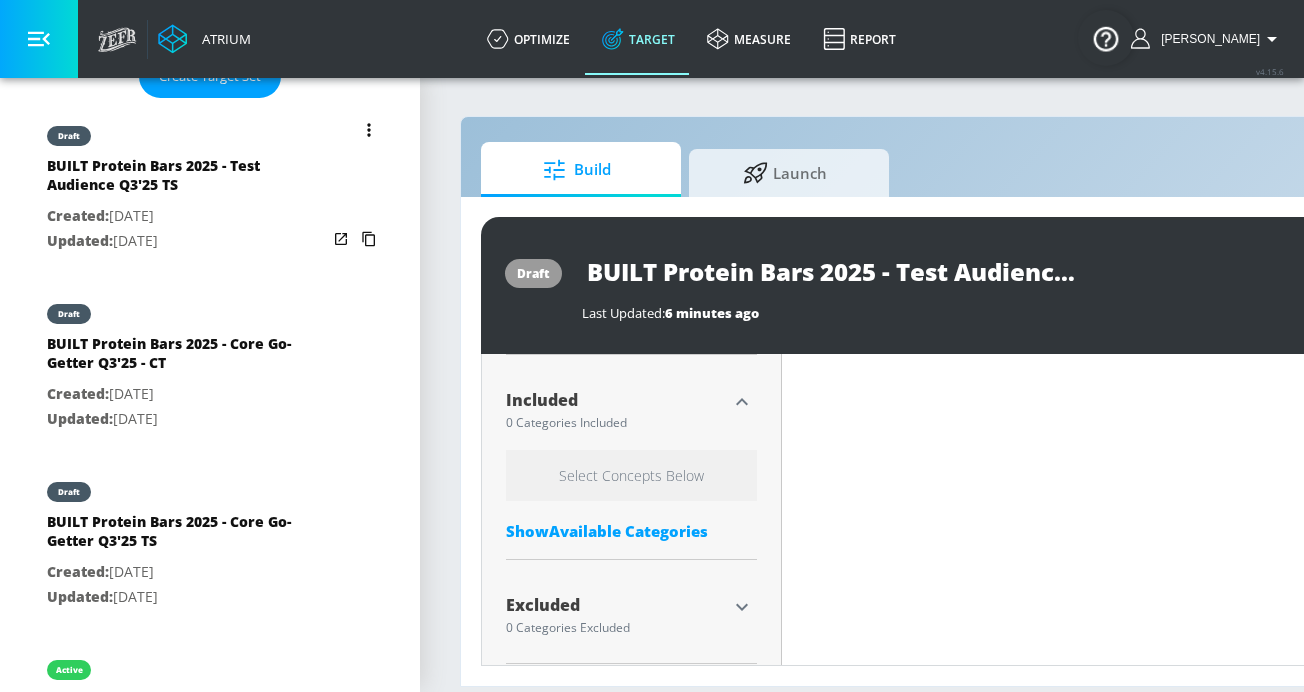 click 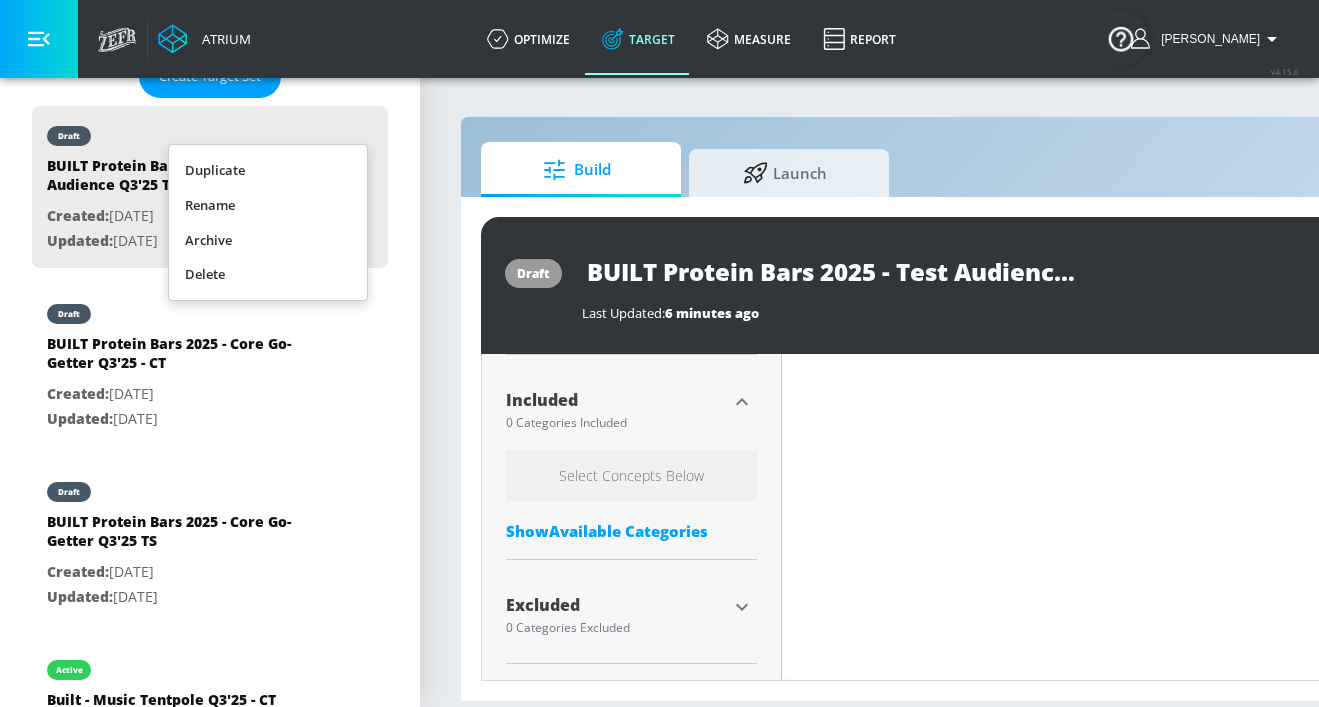click on "Duplicate" at bounding box center [268, 170] 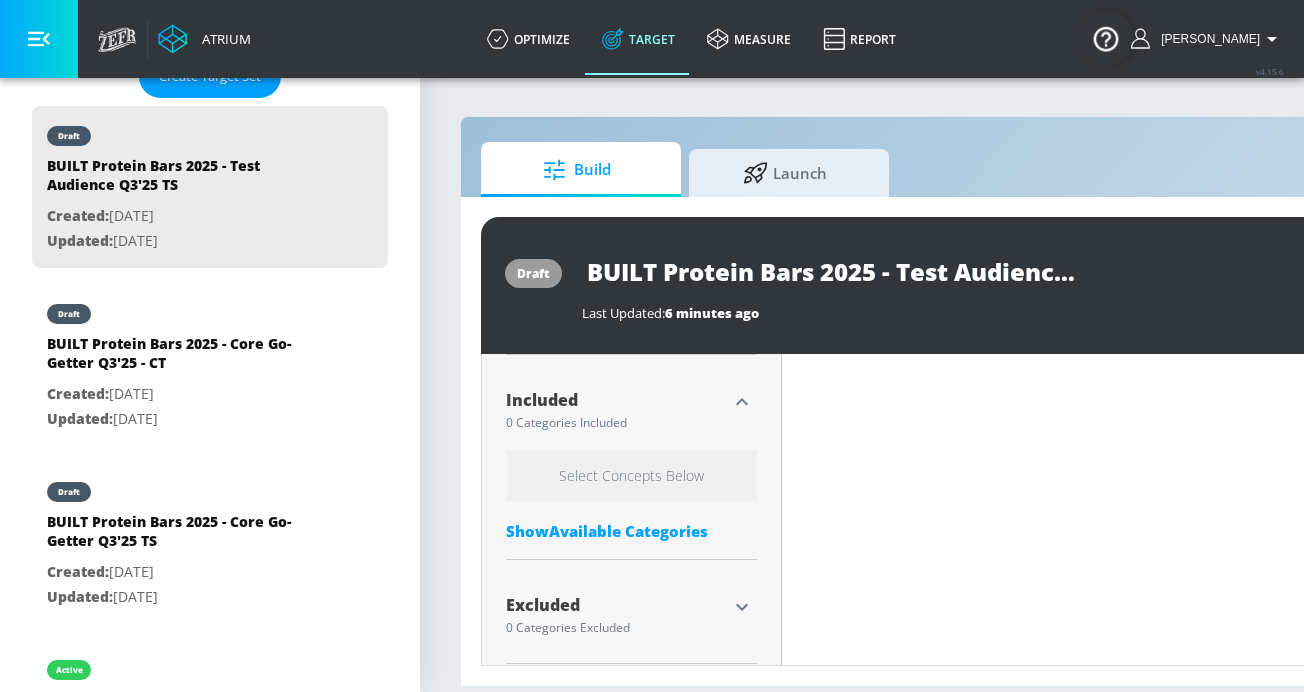 type on "0.05" 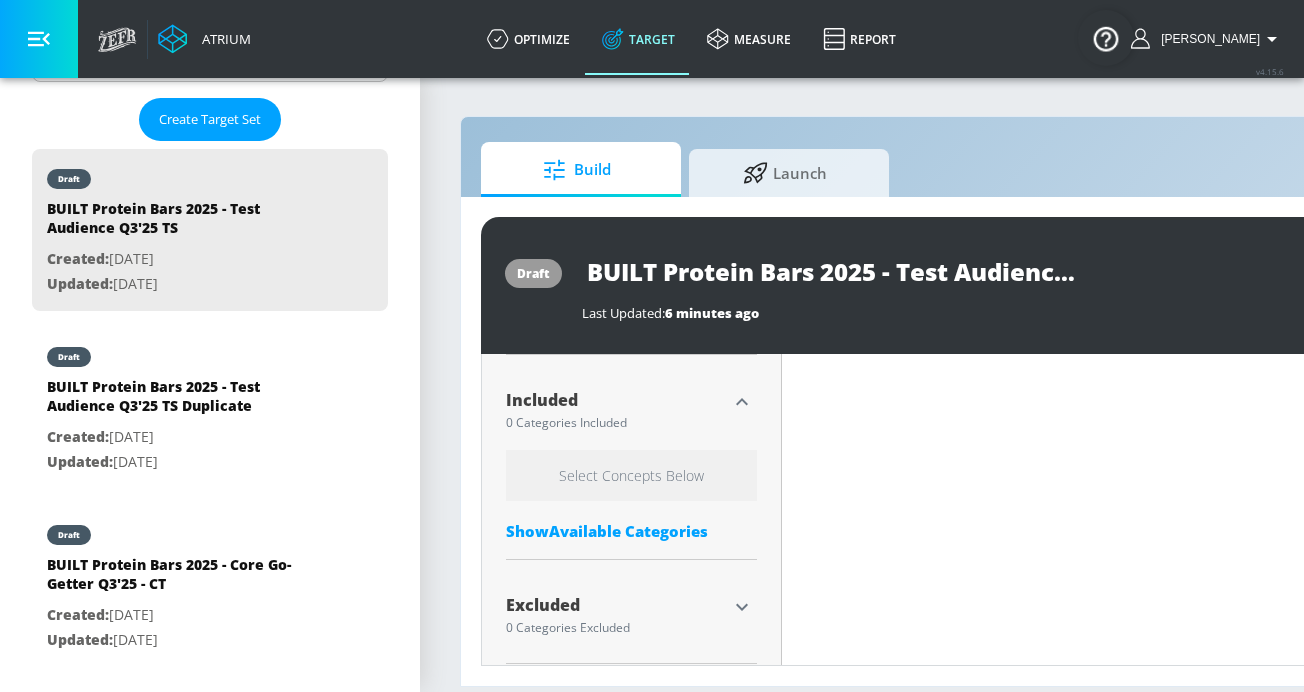 scroll, scrollTop: 505, scrollLeft: 0, axis: vertical 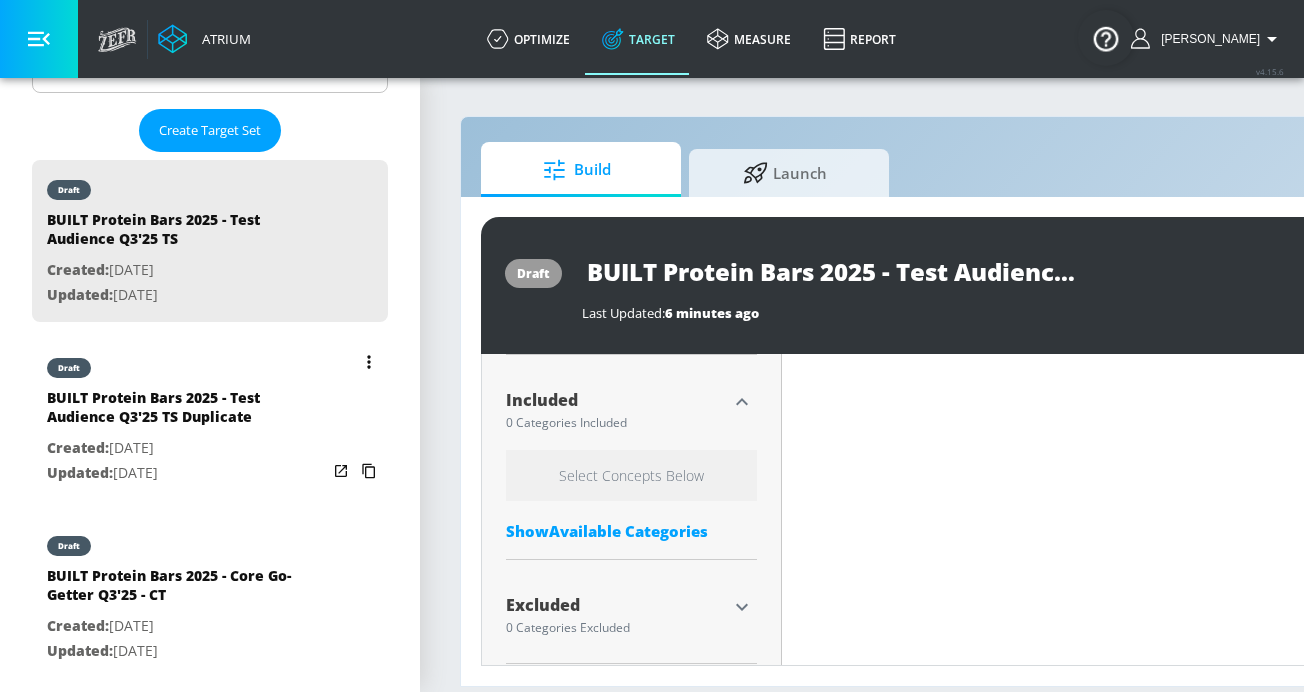click on "BUILT Protein Bars 2025 - Test Audience Q3'25 TS Duplicate" at bounding box center (187, 412) 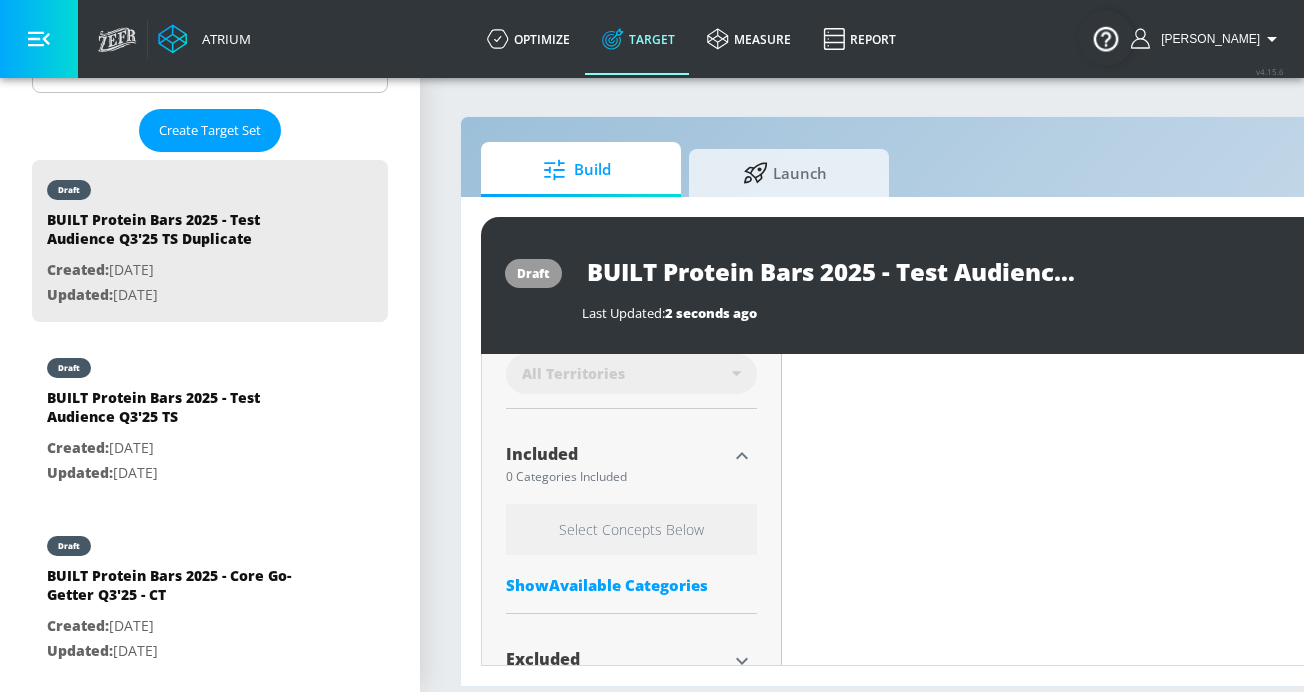 scroll, scrollTop: 468, scrollLeft: 0, axis: vertical 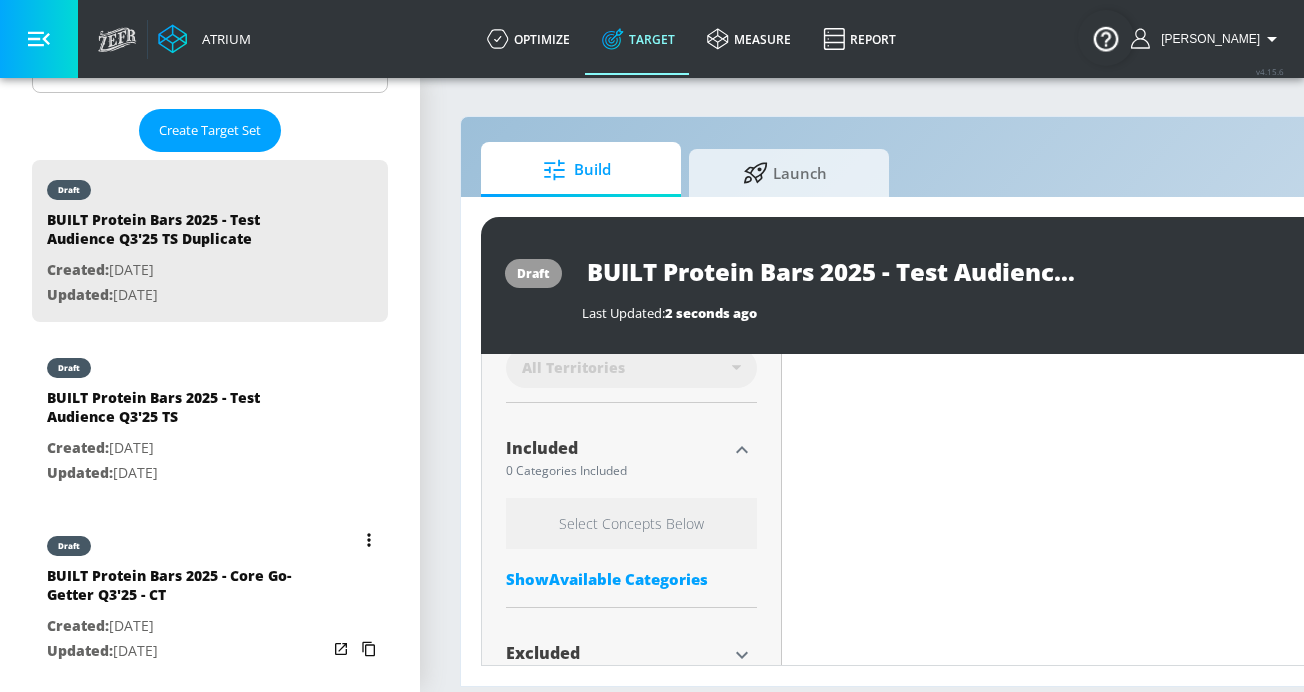 type on "0.29" 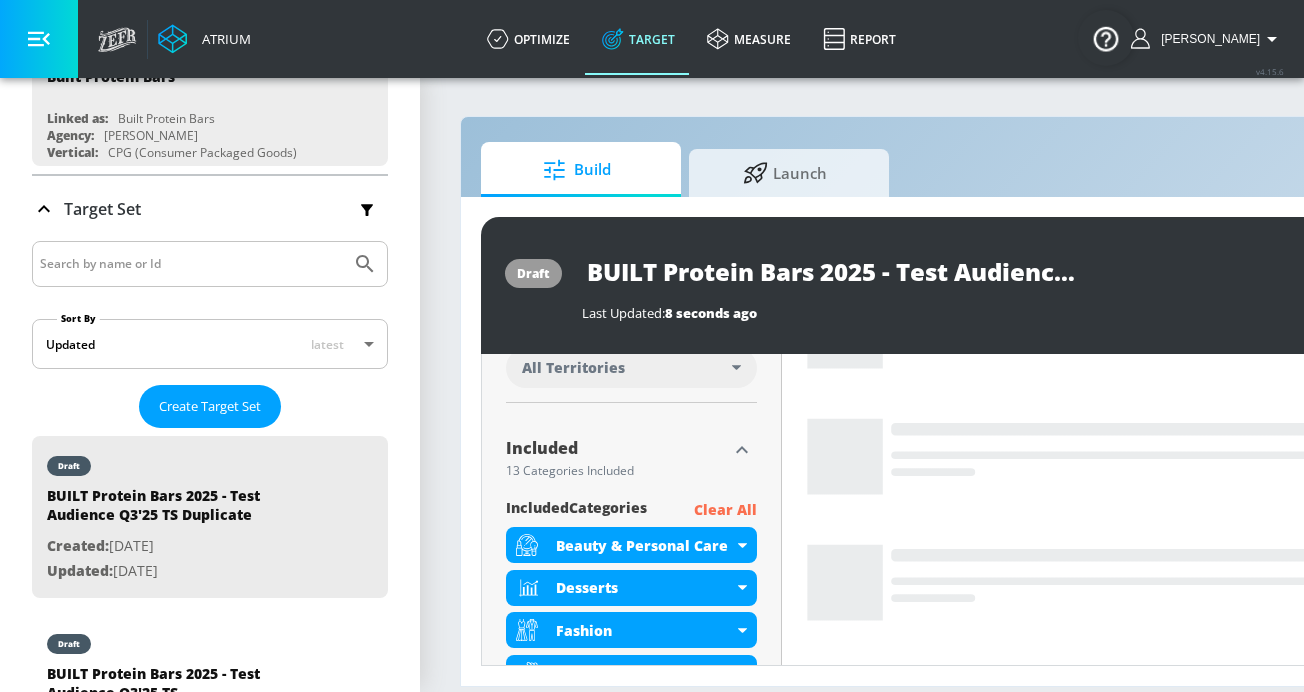 scroll, scrollTop: 0, scrollLeft: 0, axis: both 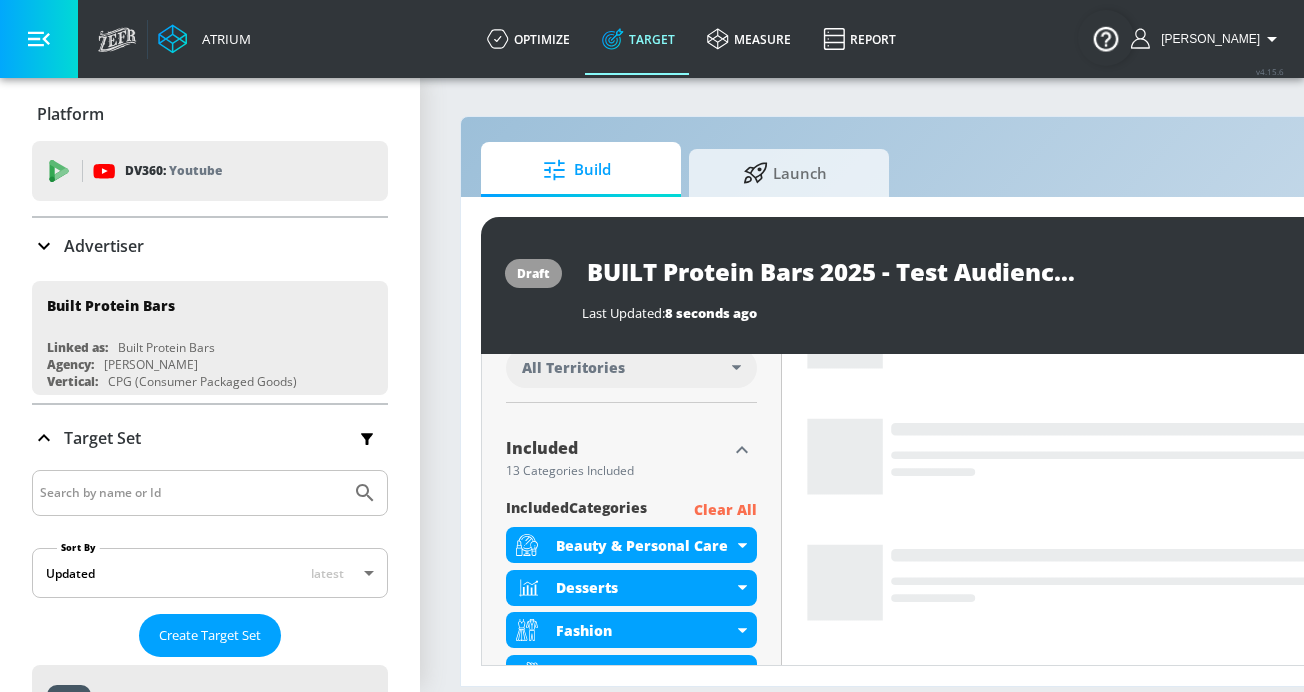 type on "BUILT Protein Bars 2025 - Test Audience Q3'25 TS" 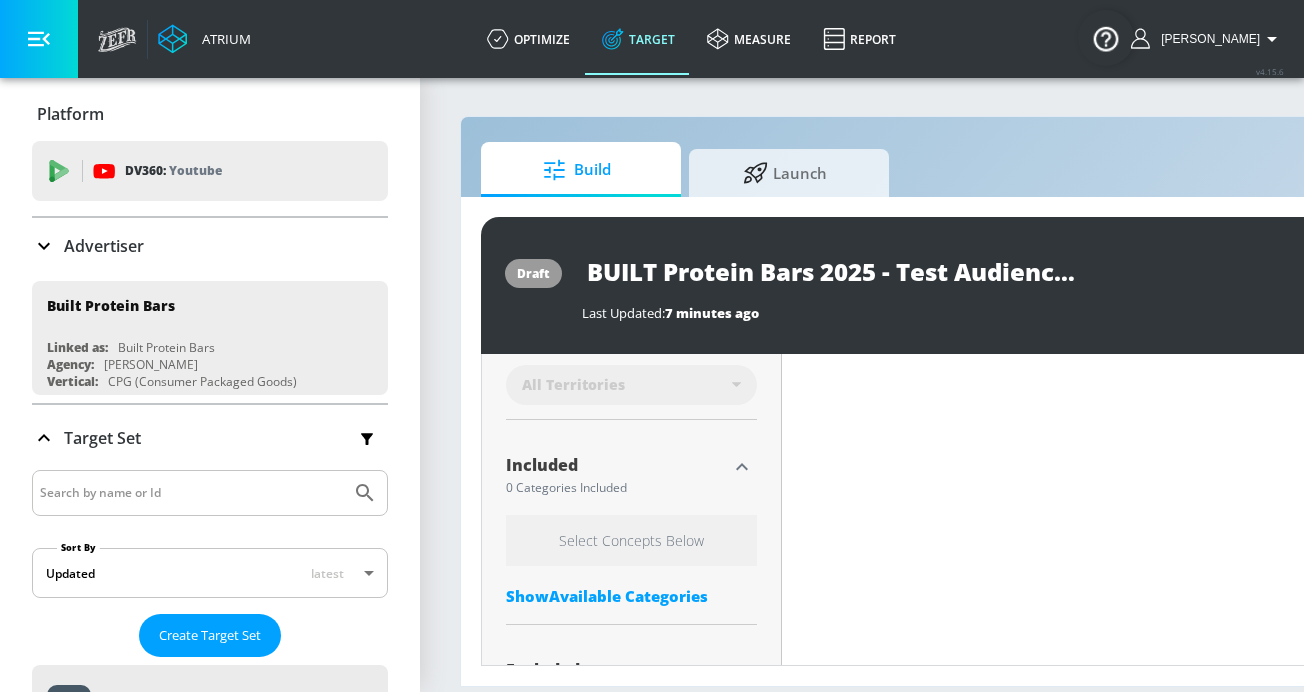scroll, scrollTop: 0, scrollLeft: 0, axis: both 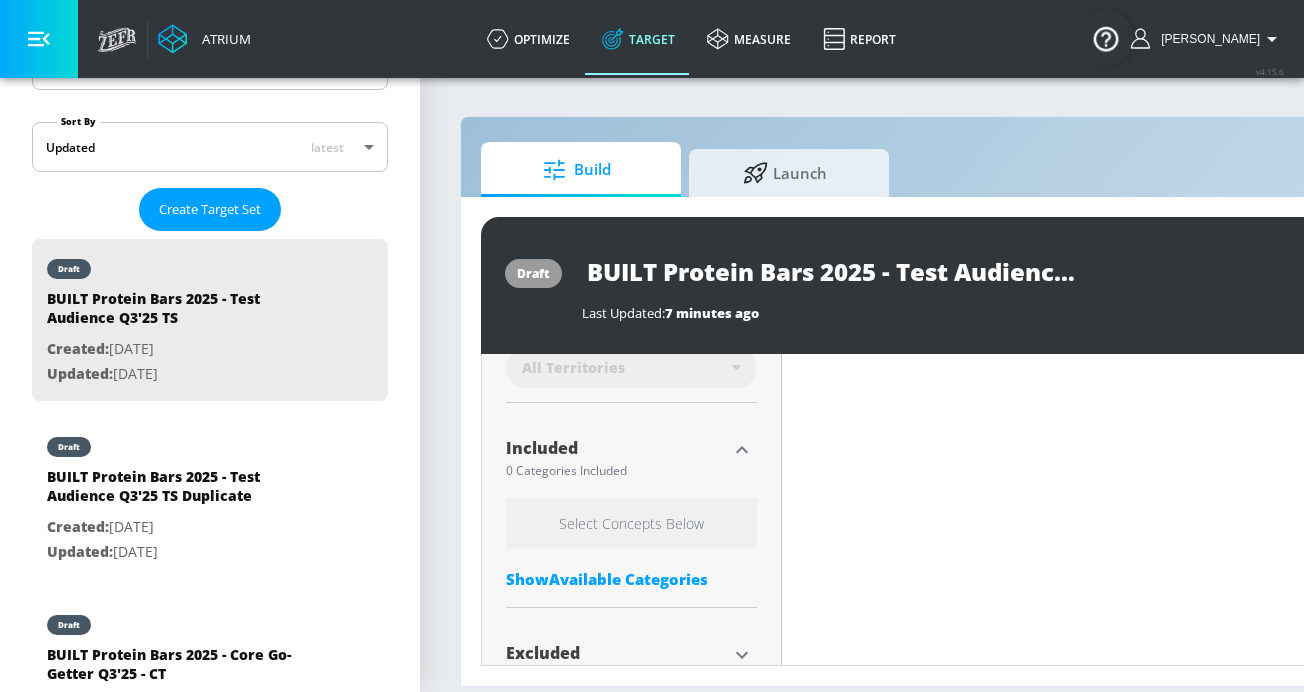 type on "0.05" 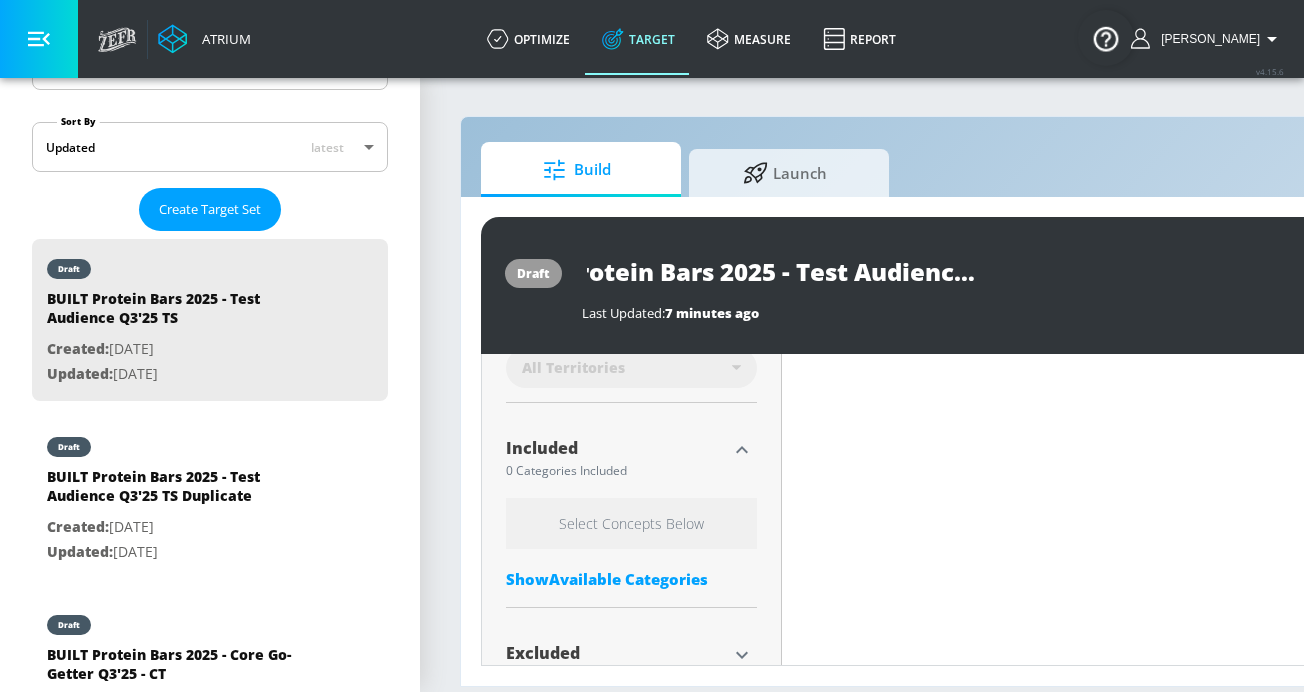 drag, startPoint x: 867, startPoint y: 276, endPoint x: 1221, endPoint y: 264, distance: 354.20334 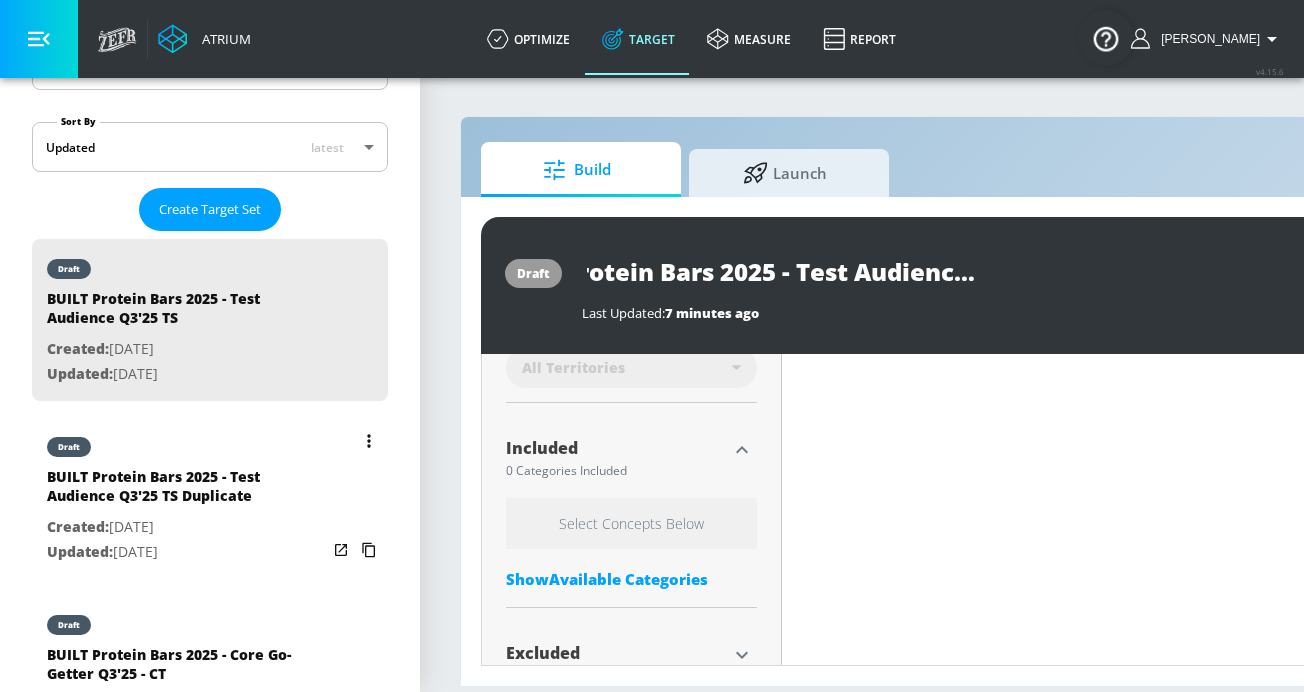 scroll, scrollTop: 0, scrollLeft: 0, axis: both 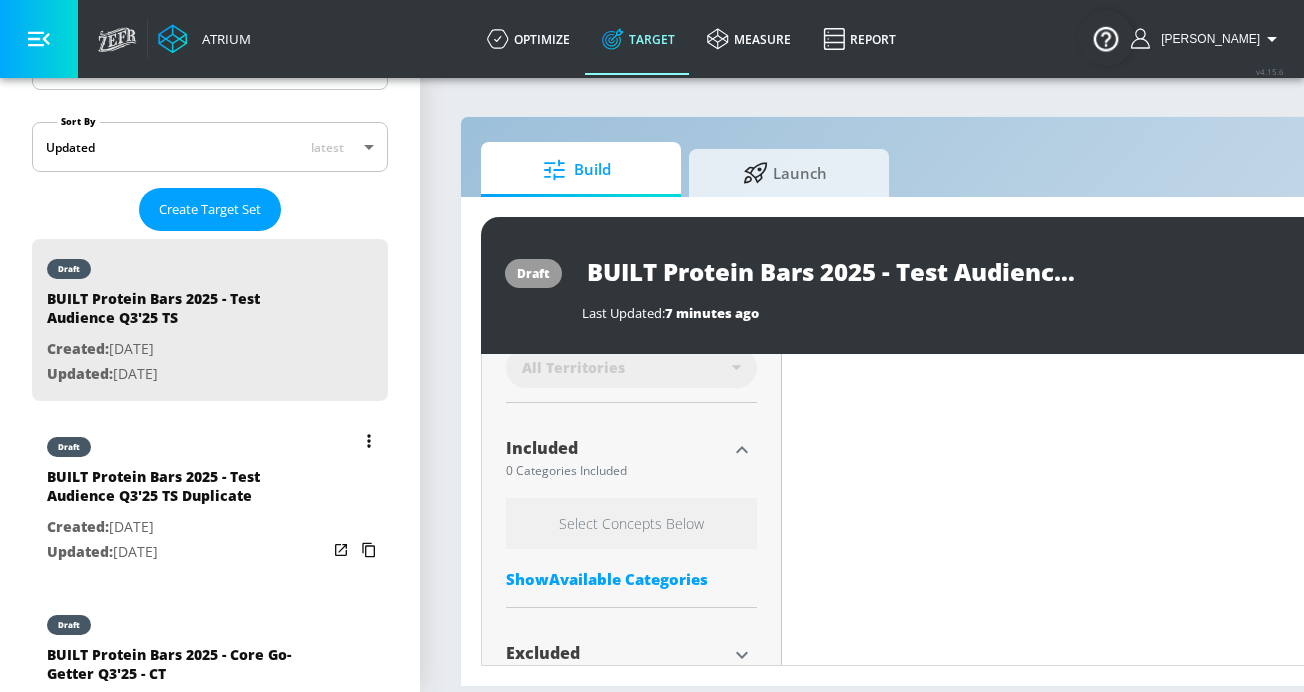 click on "Updated:  [DATE]" at bounding box center [187, 552] 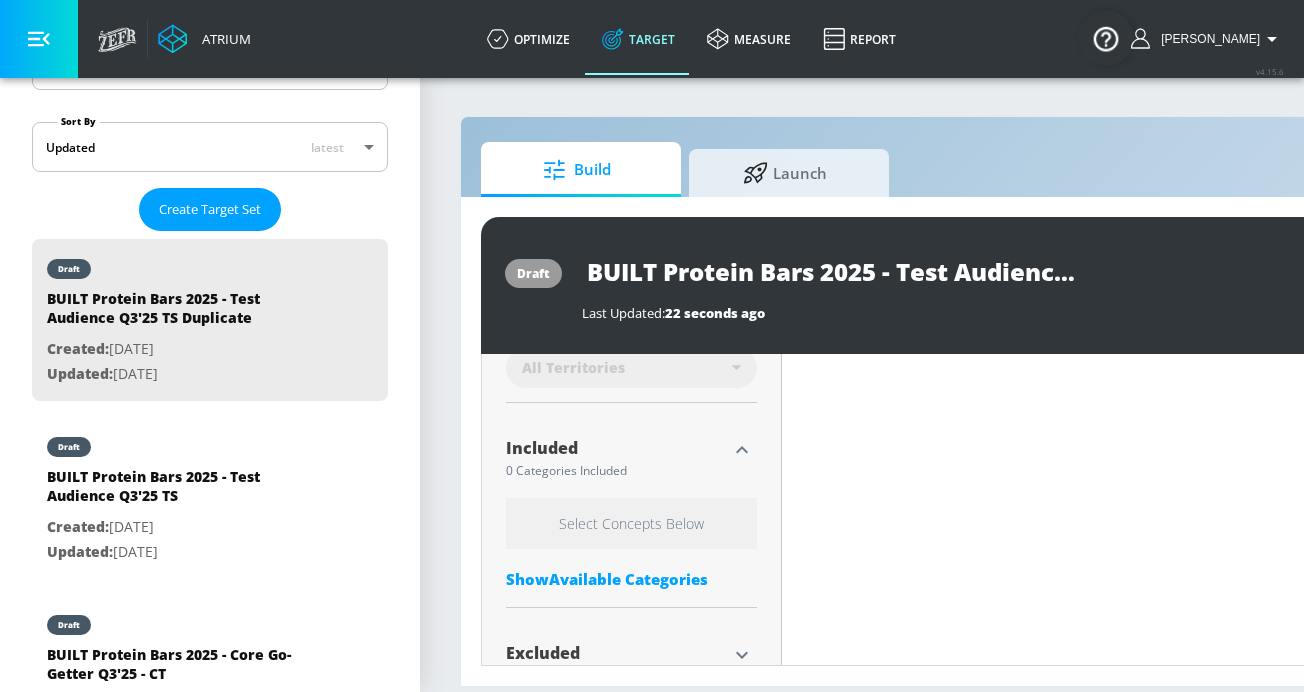 scroll, scrollTop: 517, scrollLeft: 0, axis: vertical 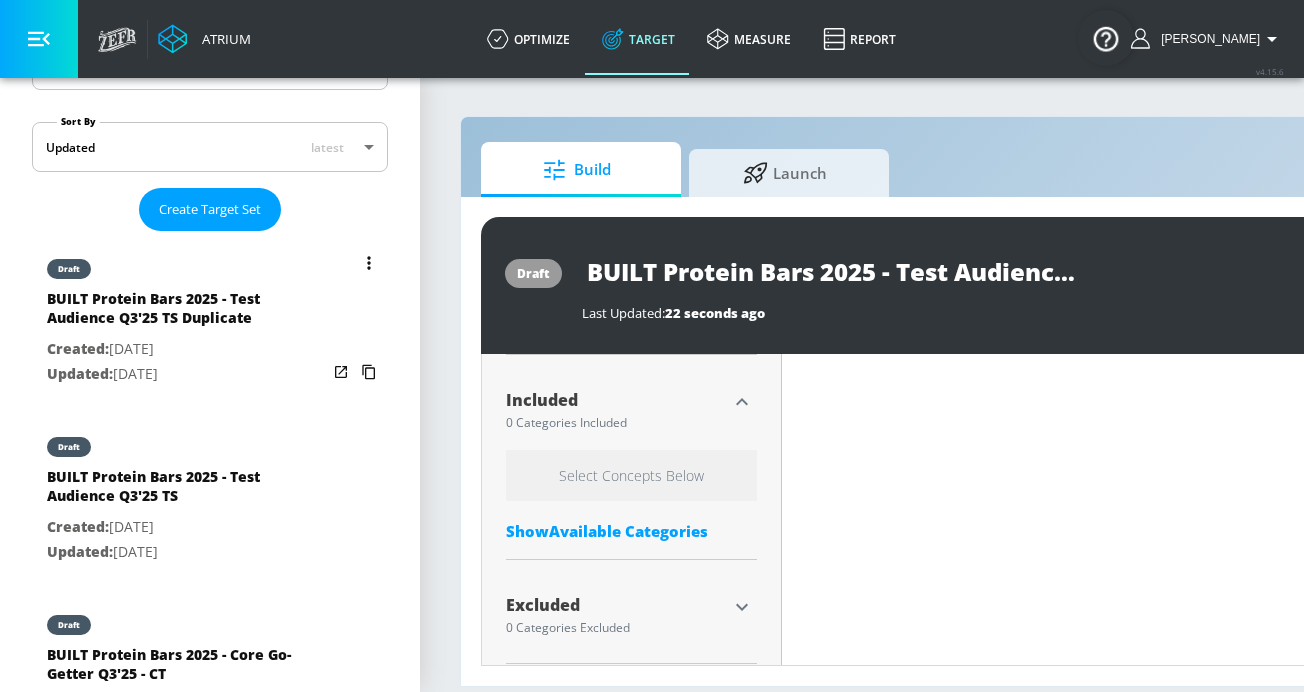 click 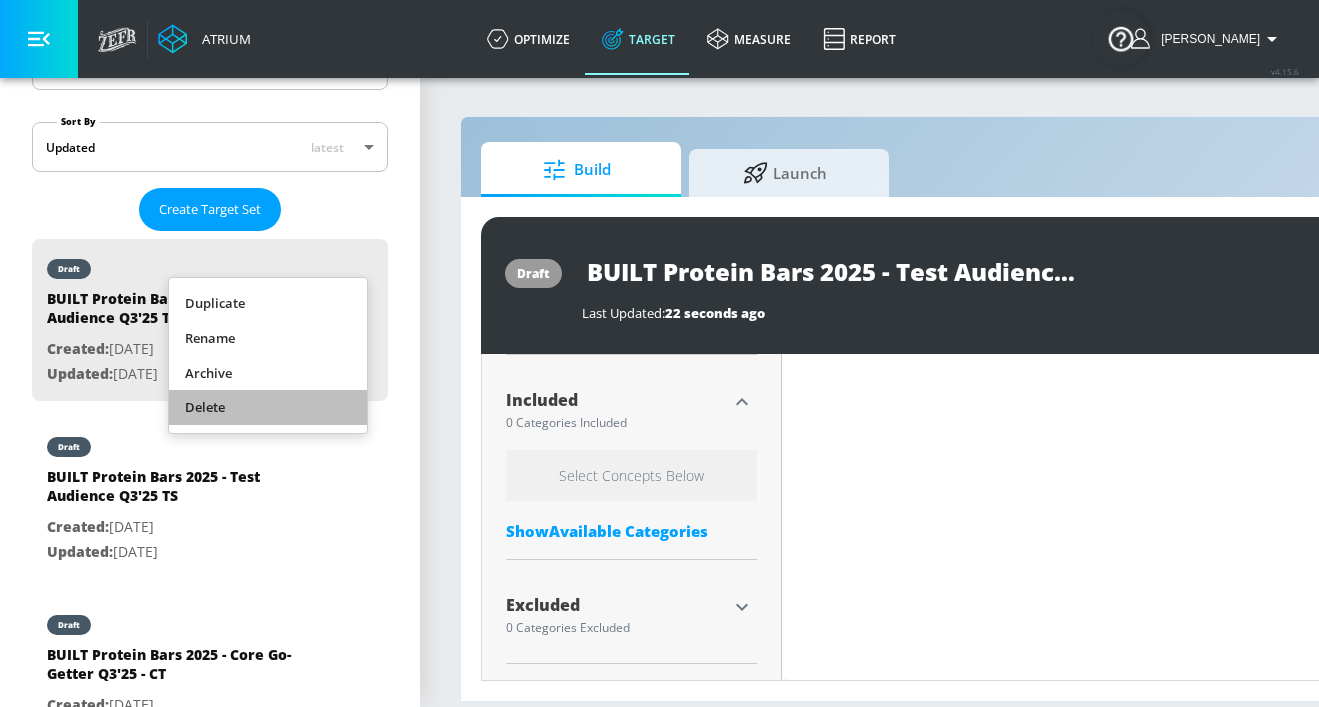 click on "Delete" at bounding box center (268, 407) 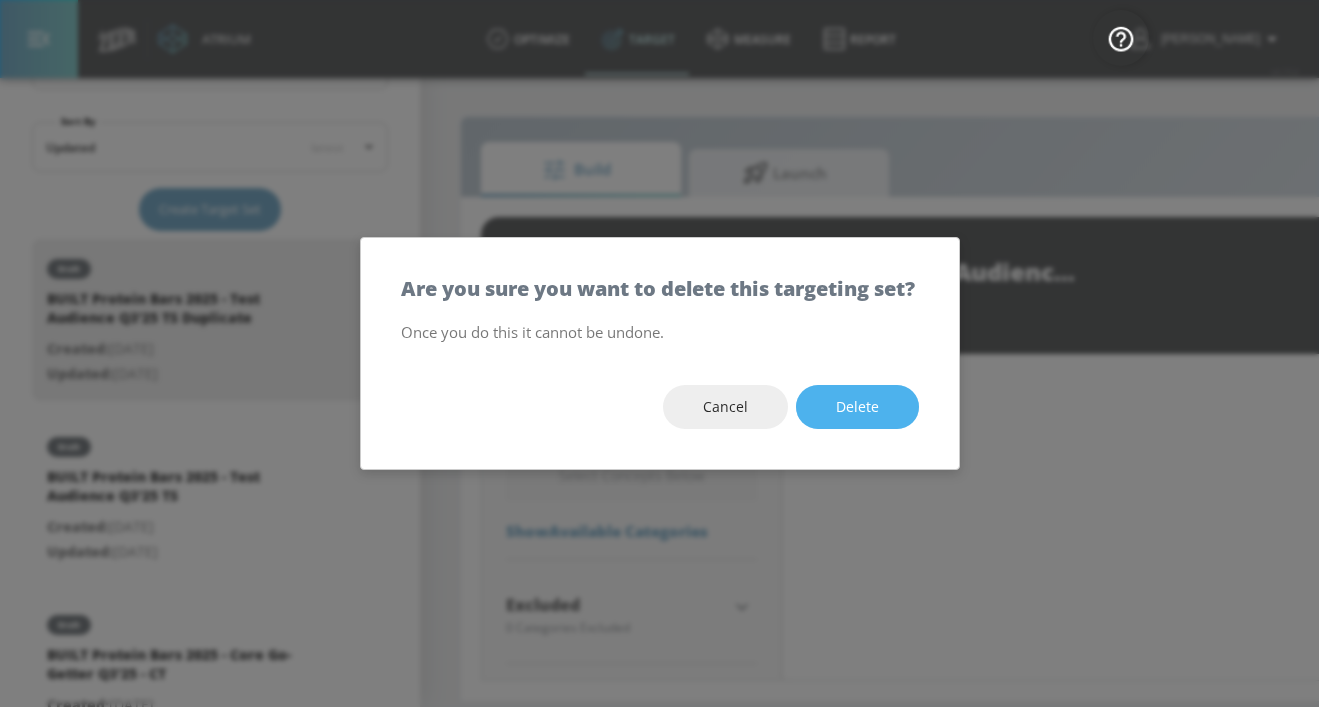 click on "Delete" at bounding box center (857, 407) 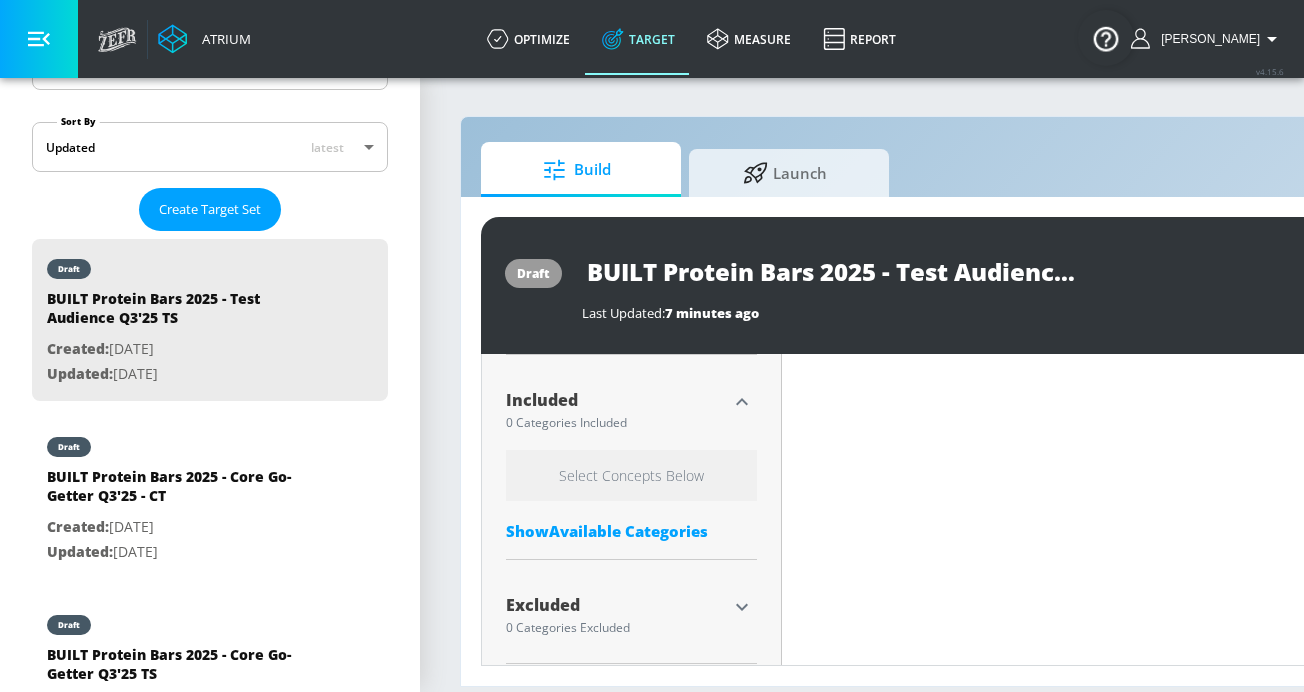 type on "BUILT Protein Bars 2025 - Test Audience Q3'25 TS" 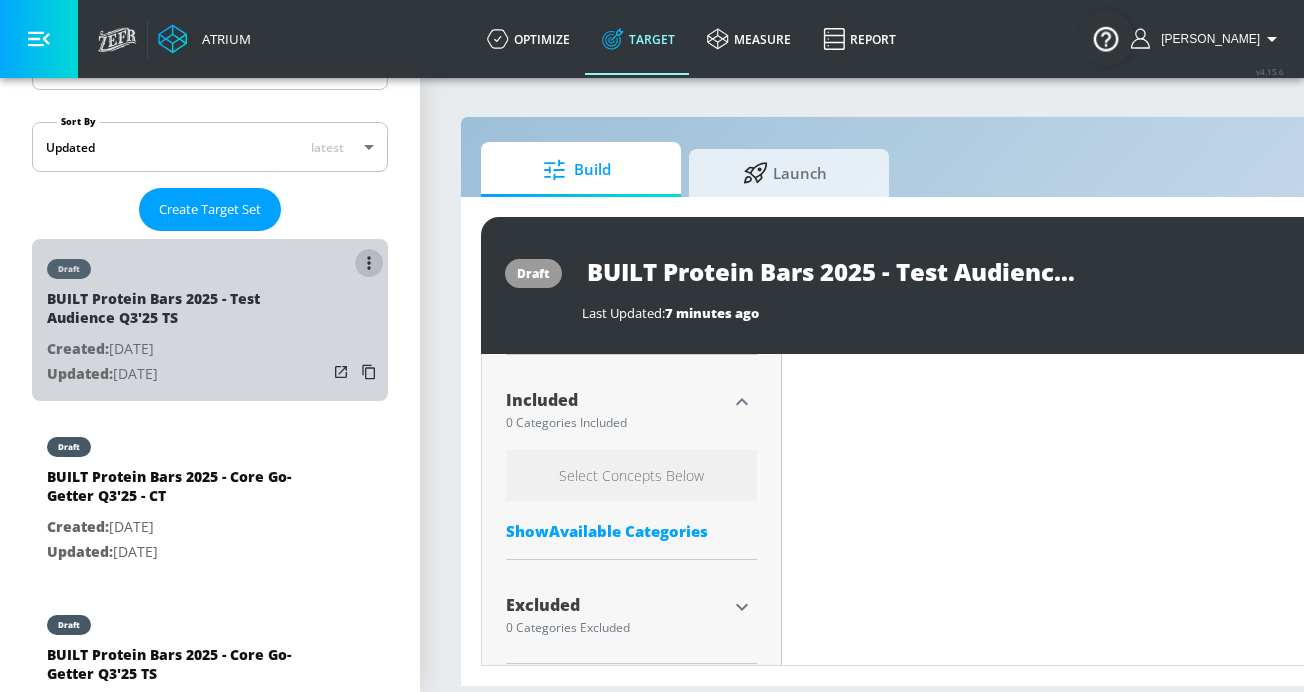 click at bounding box center [369, 263] 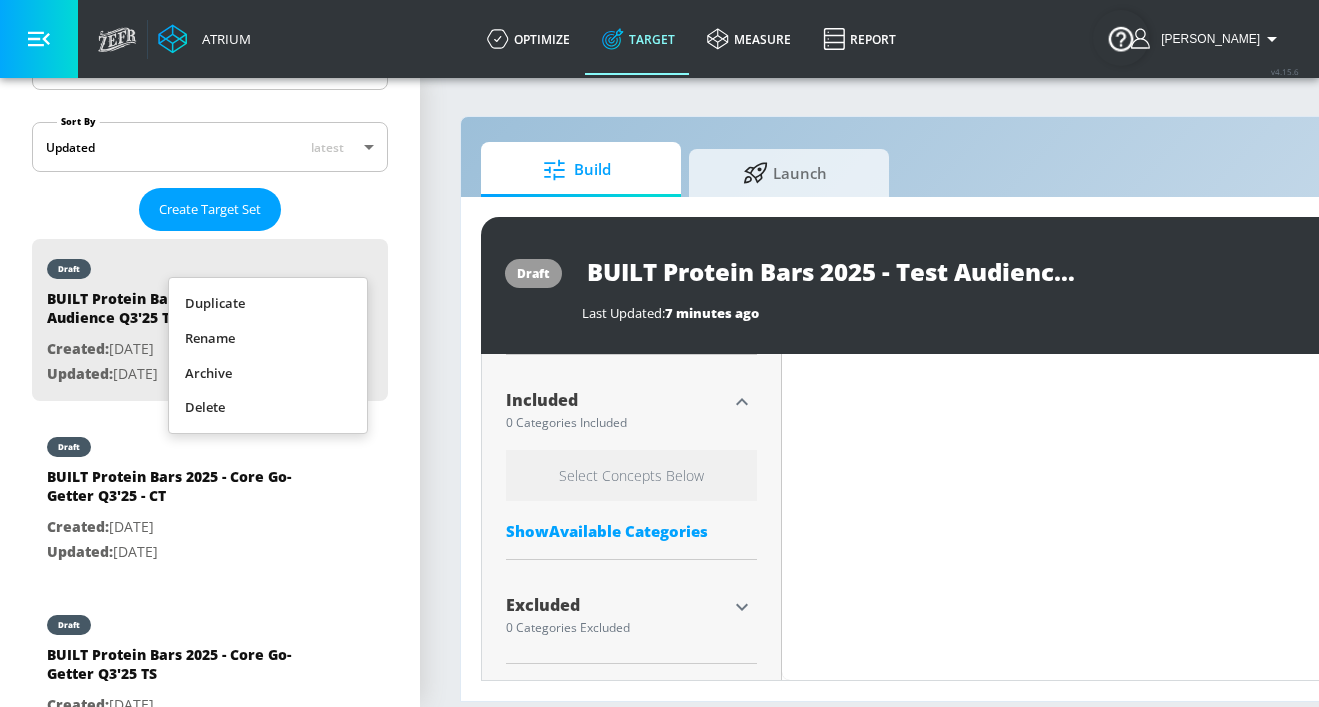 click on "Delete" at bounding box center (268, 407) 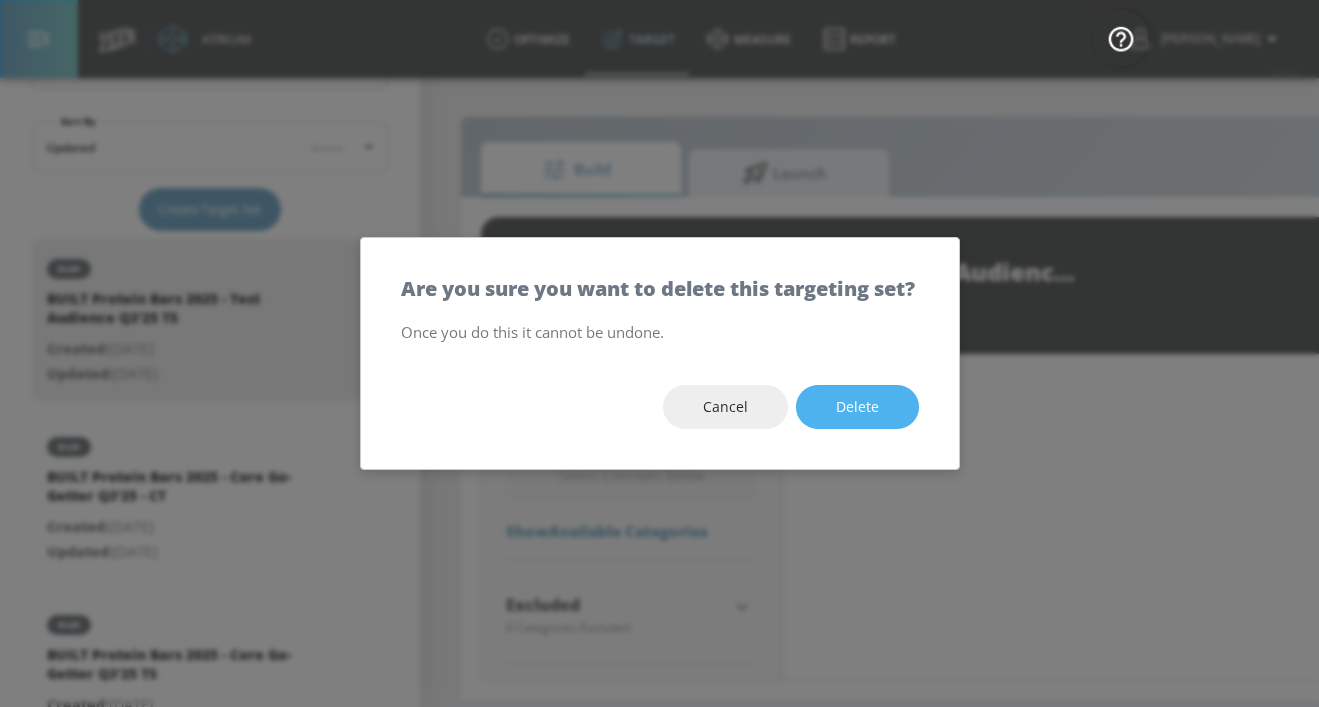 click on "Delete" at bounding box center (857, 407) 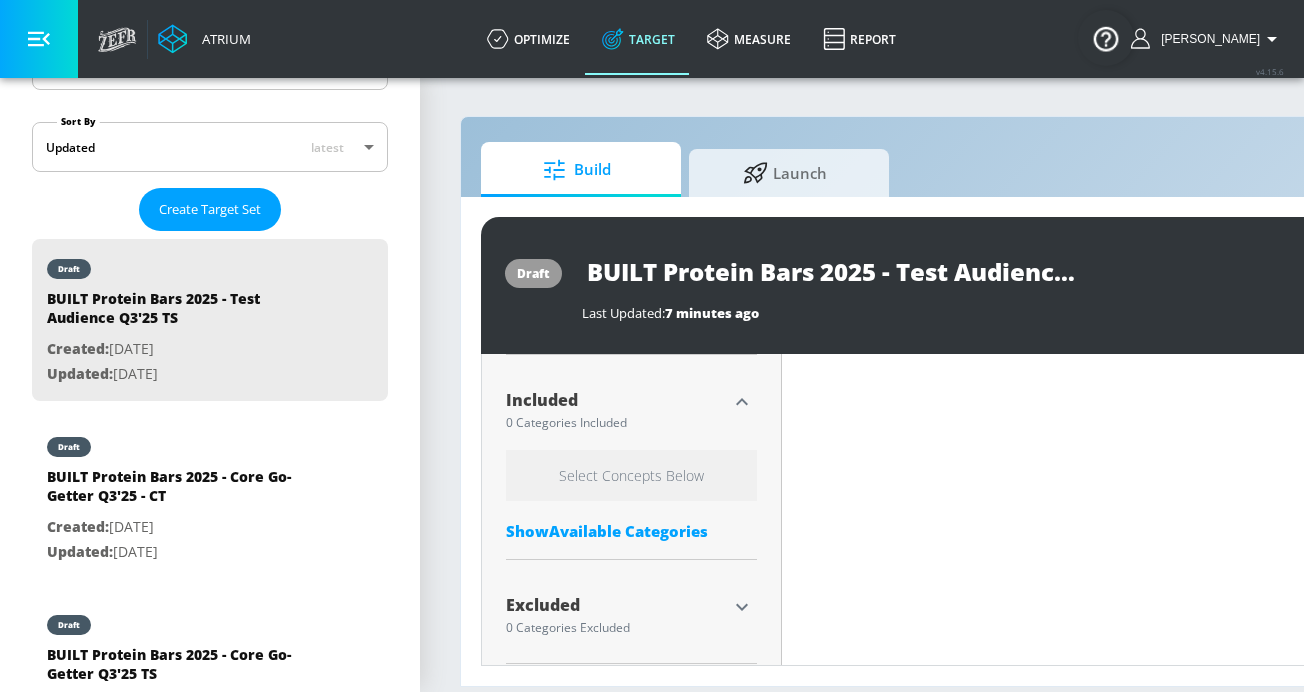 type on "BUILT Protein Bars 2025 - Core Go-Getter Q3'25 - CT" 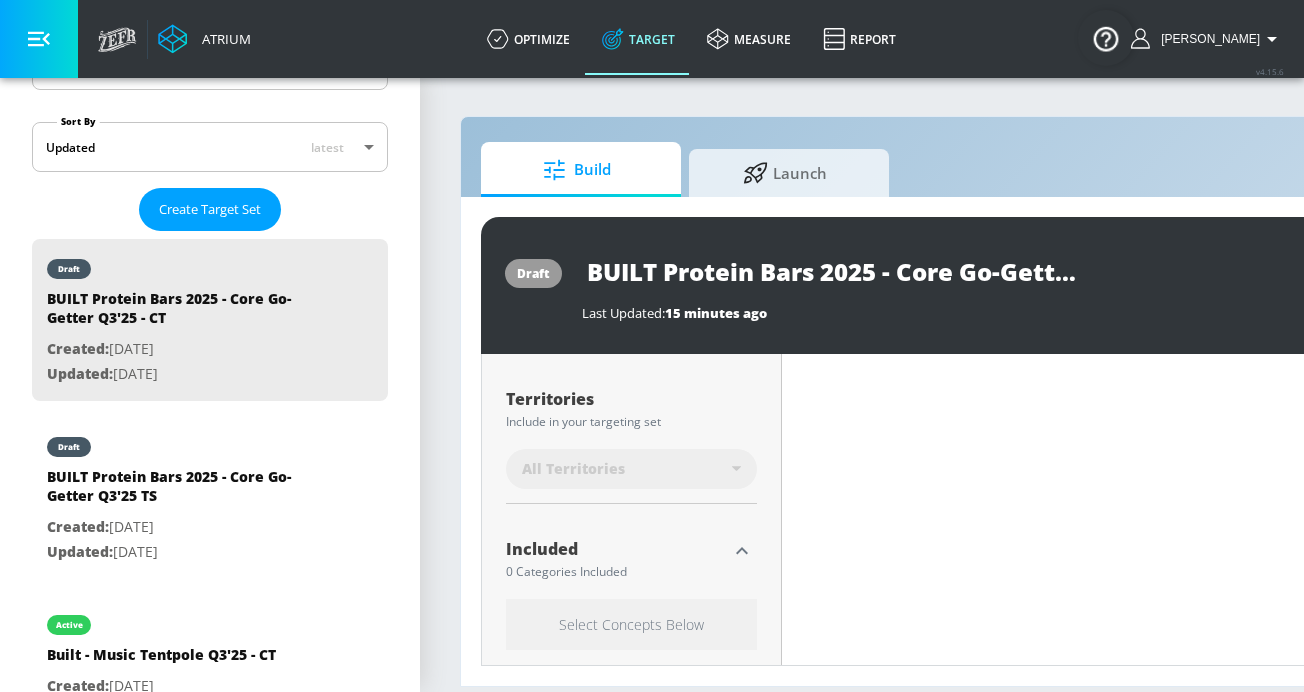 scroll, scrollTop: 666, scrollLeft: 0, axis: vertical 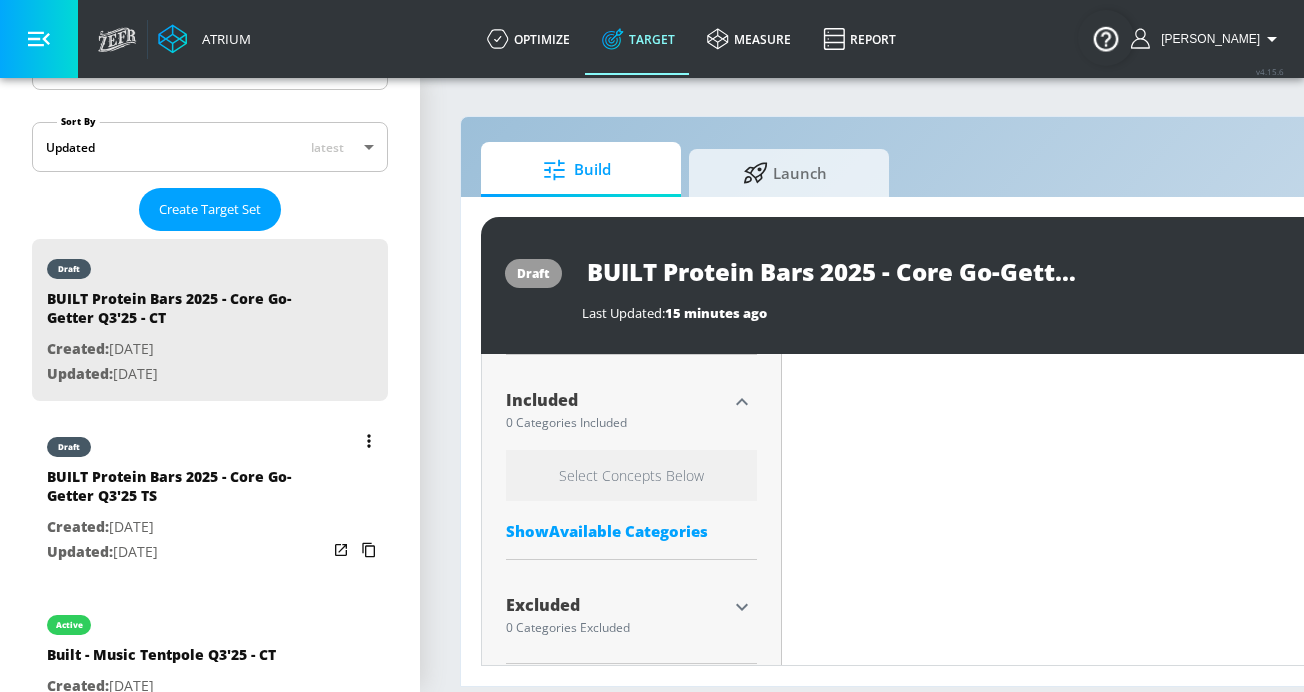 click on "BUILT Protein Bars 2025 - Core Go-Getter Q3'25 TS" at bounding box center [187, 491] 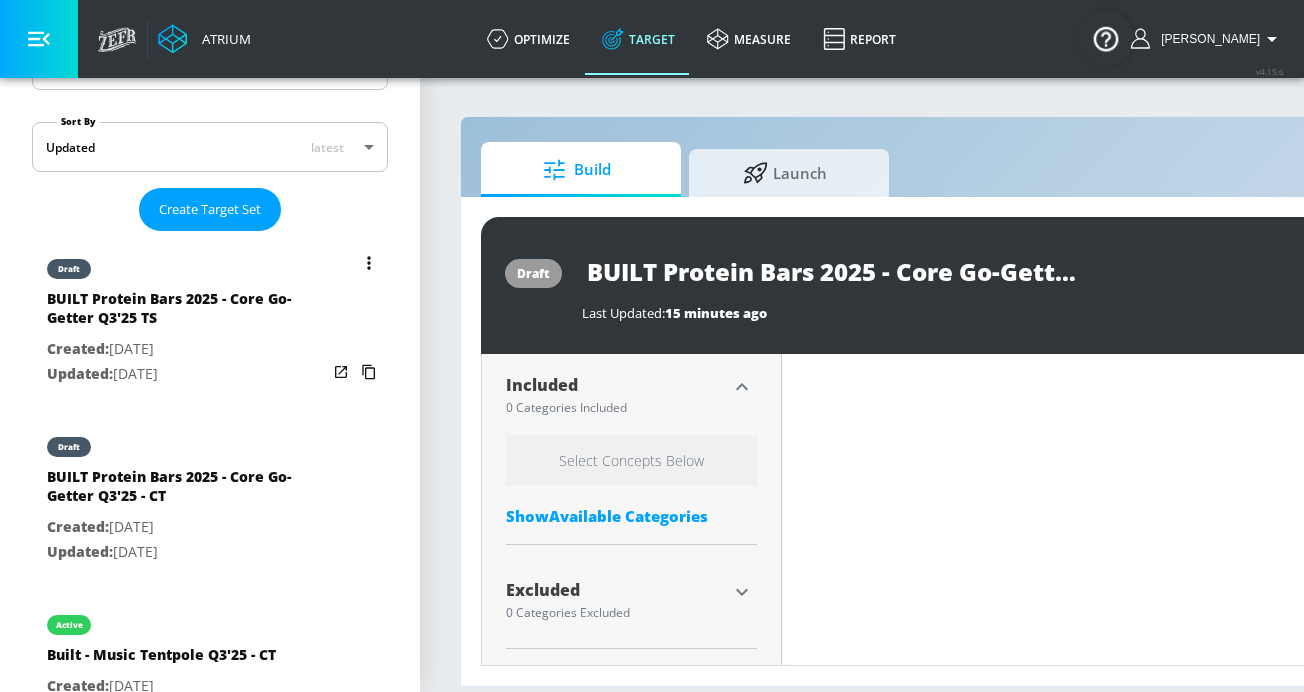scroll, scrollTop: 517, scrollLeft: 0, axis: vertical 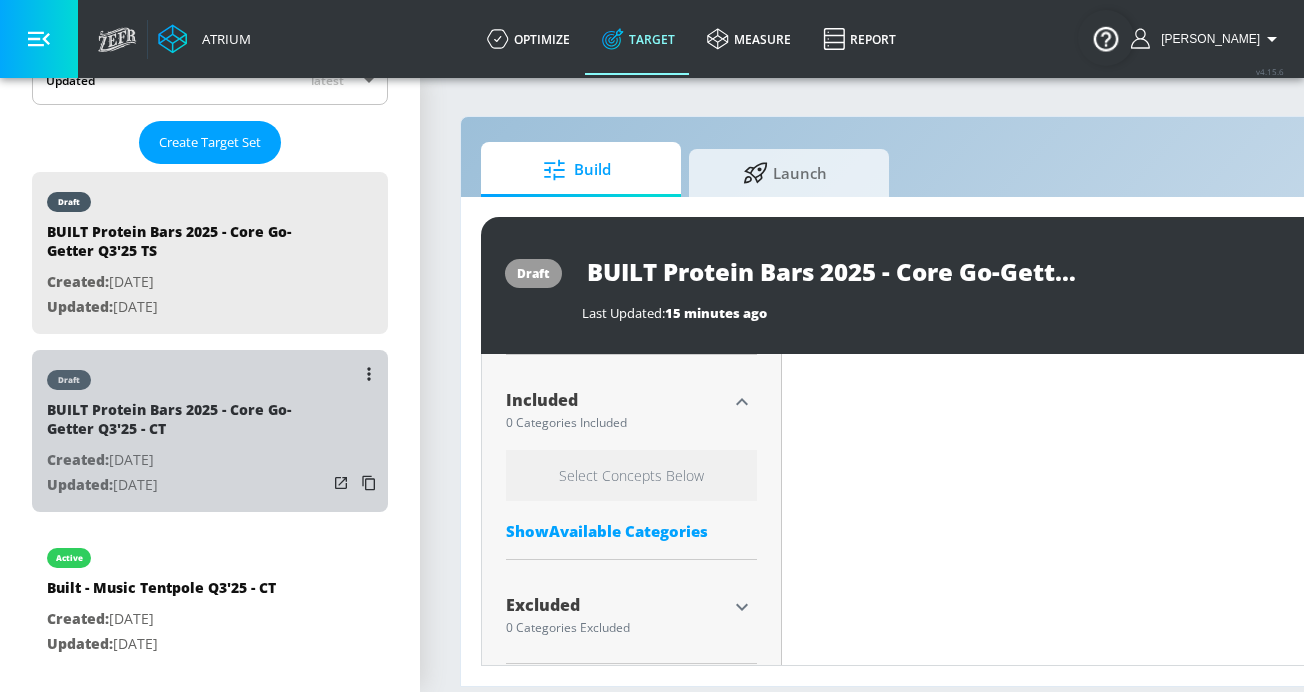 click on "Updated:  [DATE]" at bounding box center (187, 485) 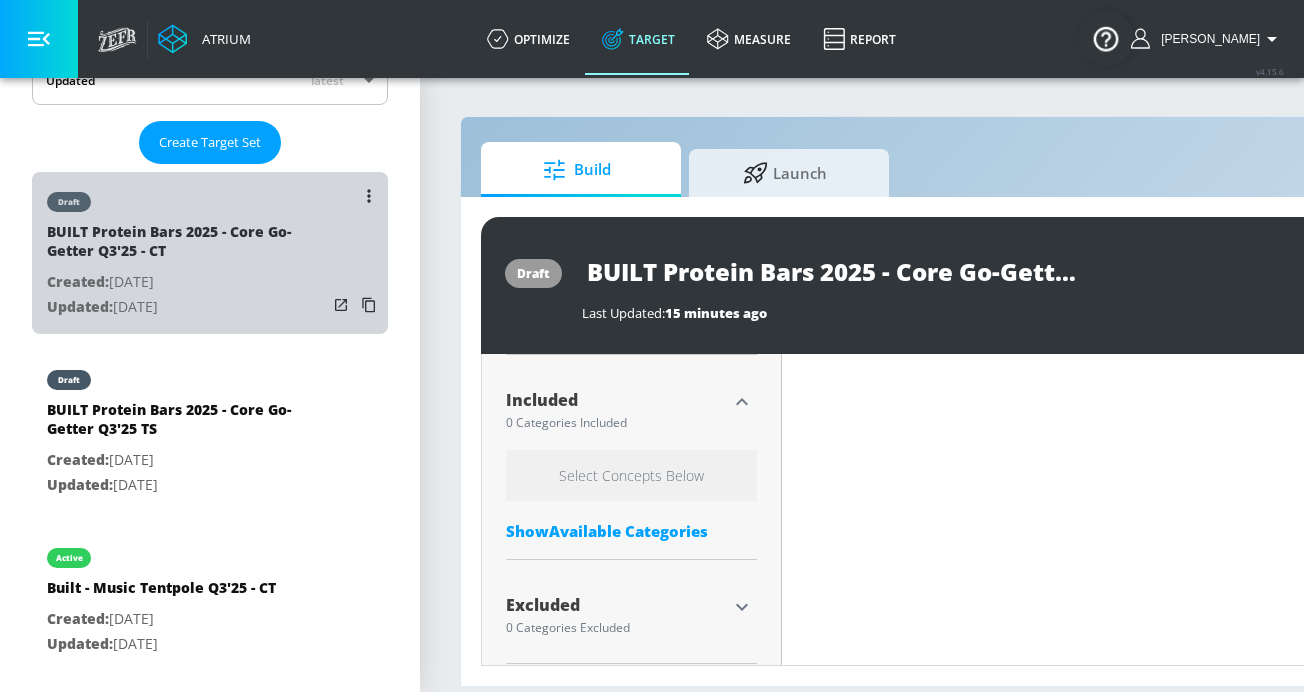 click on "Updated:  [DATE]" at bounding box center (187, 307) 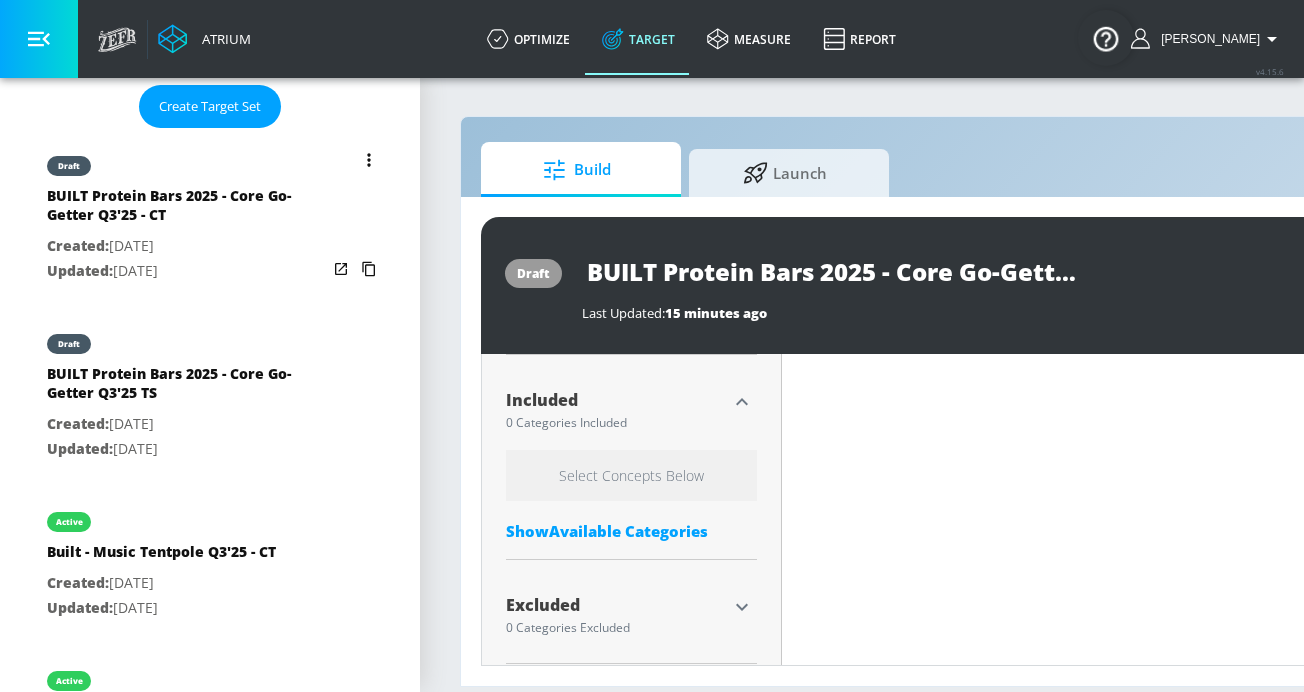 scroll, scrollTop: 530, scrollLeft: 0, axis: vertical 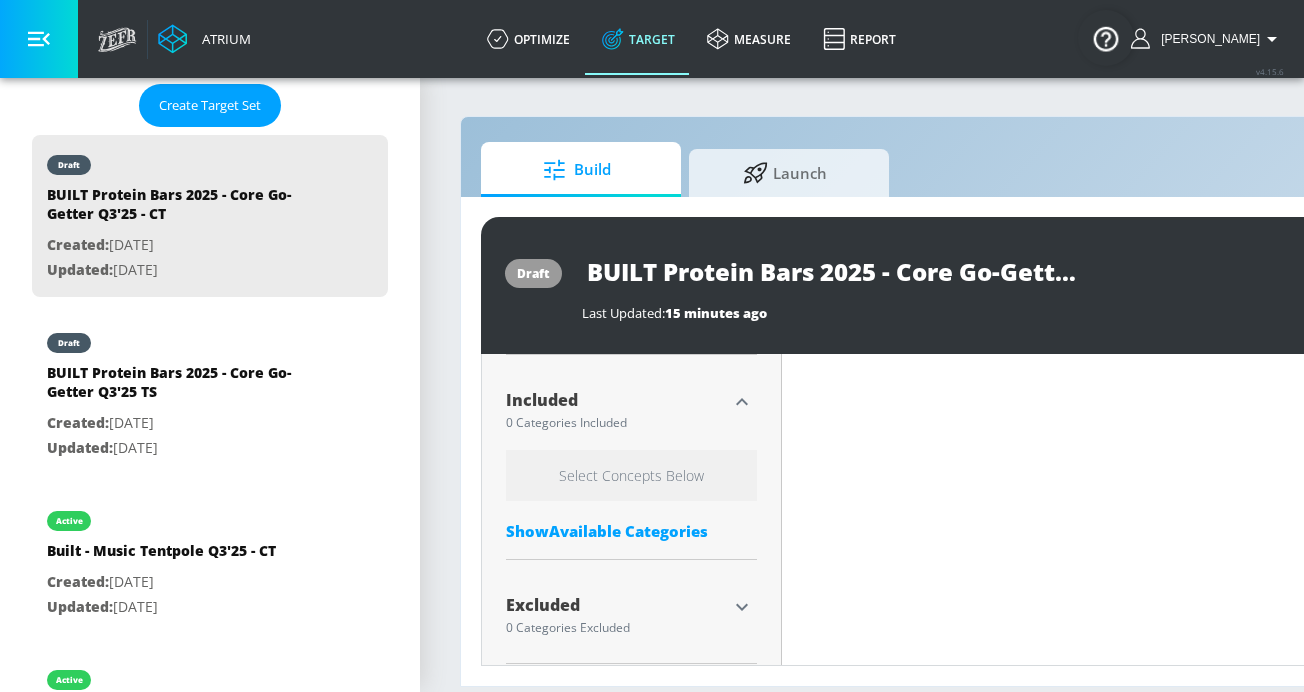 type on "0.31" 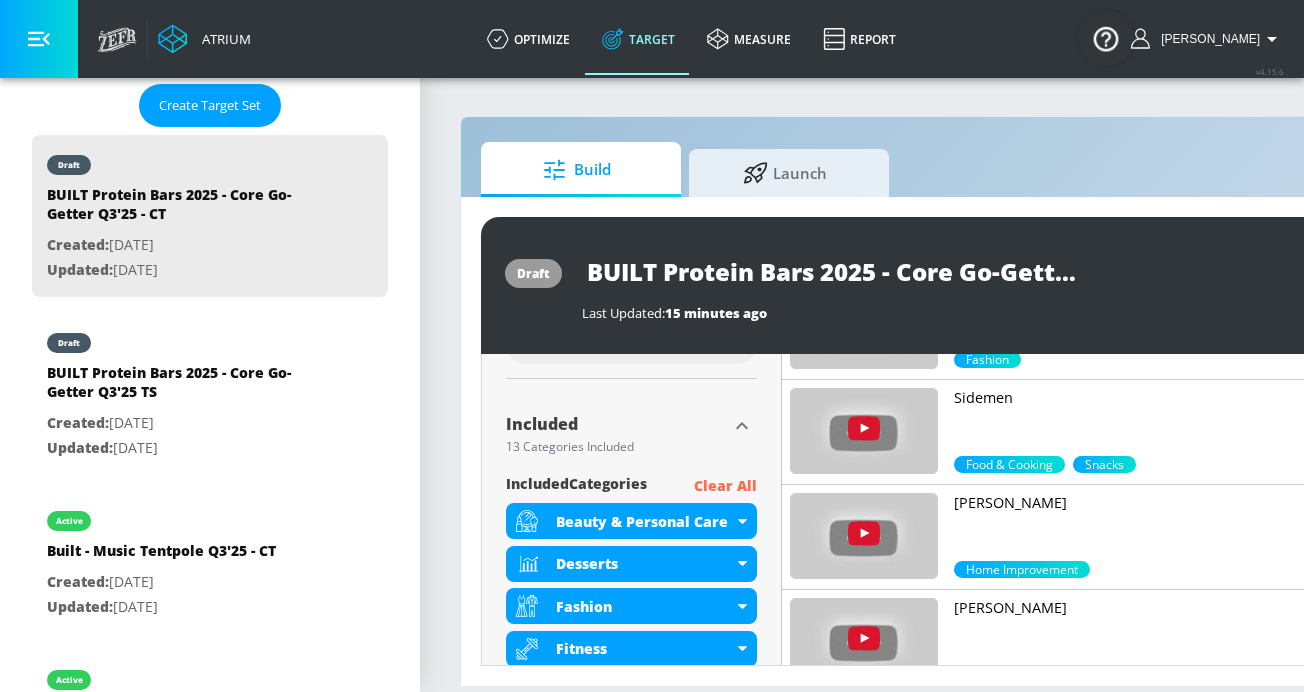 scroll, scrollTop: 666, scrollLeft: 0, axis: vertical 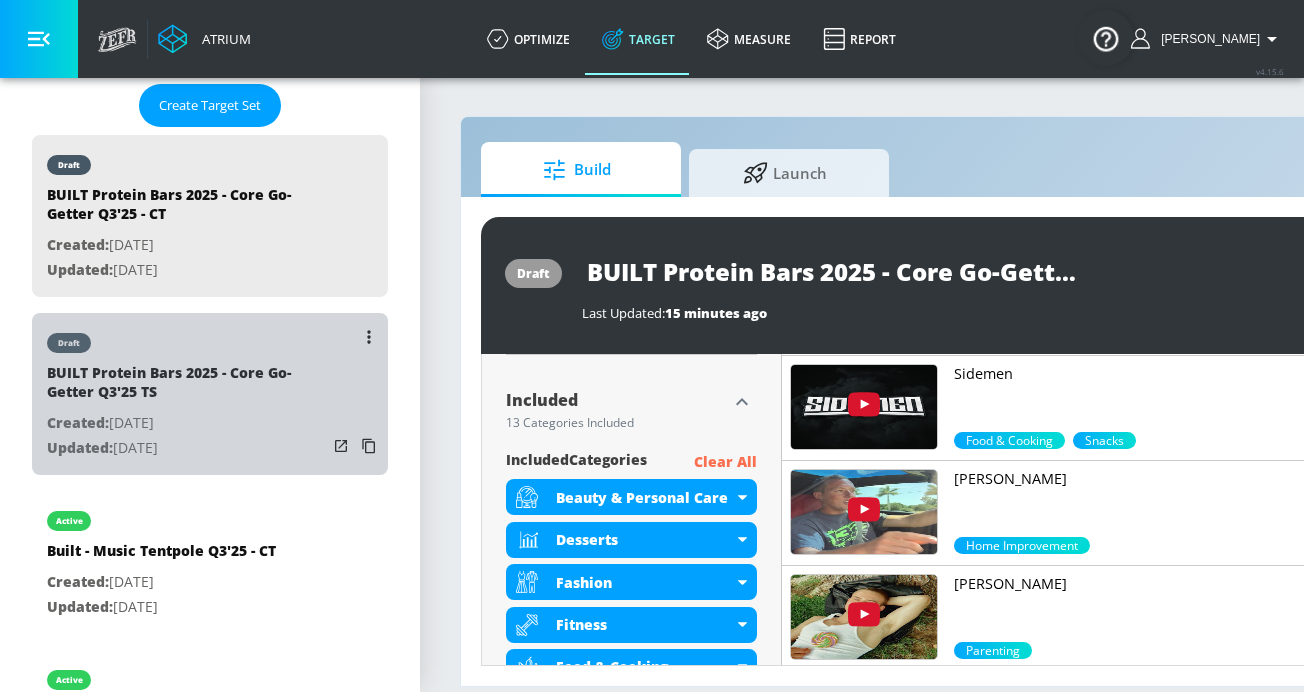 click on "BUILT Protein Bars 2025 - Core Go-Getter Q3'25 TS" at bounding box center [187, 387] 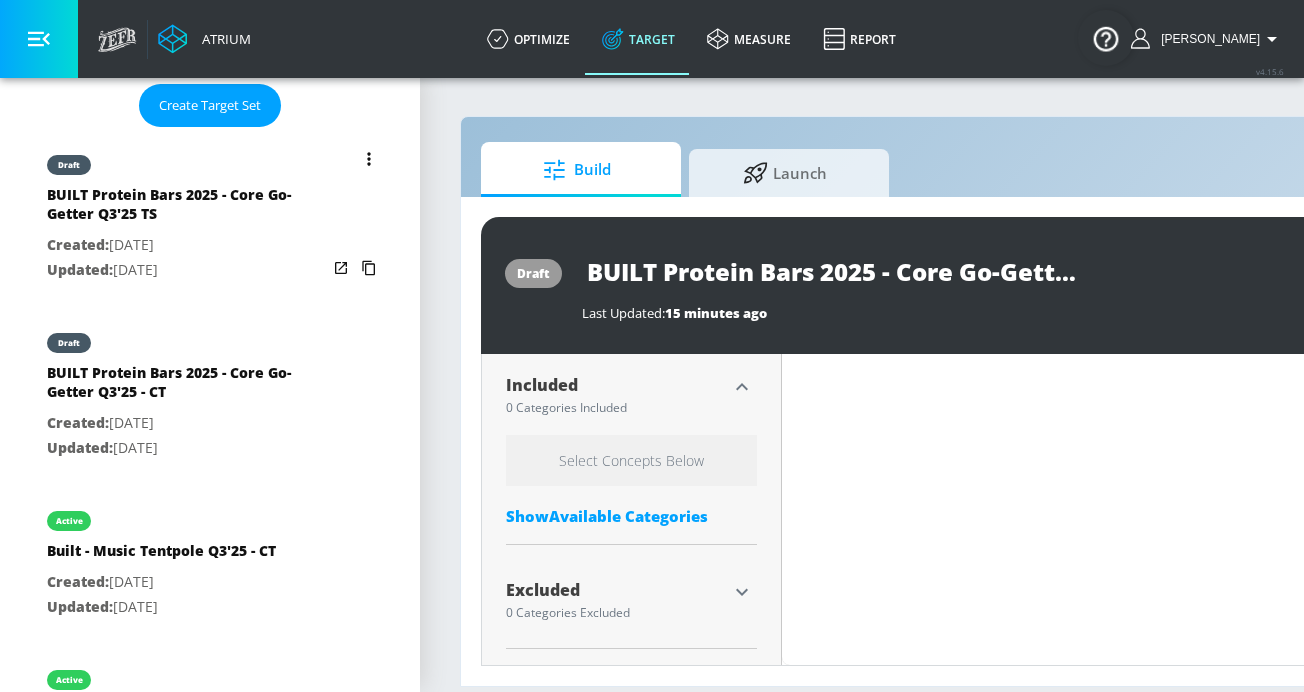 scroll, scrollTop: 517, scrollLeft: 0, axis: vertical 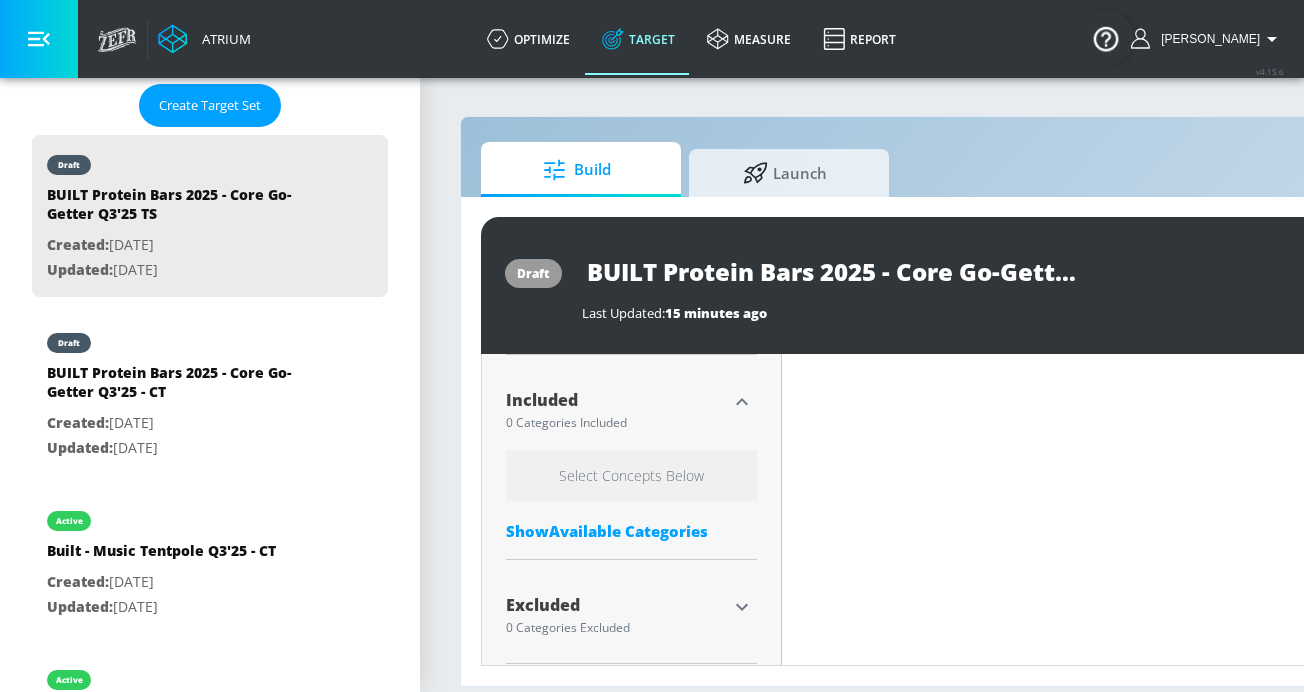 type on "0.29" 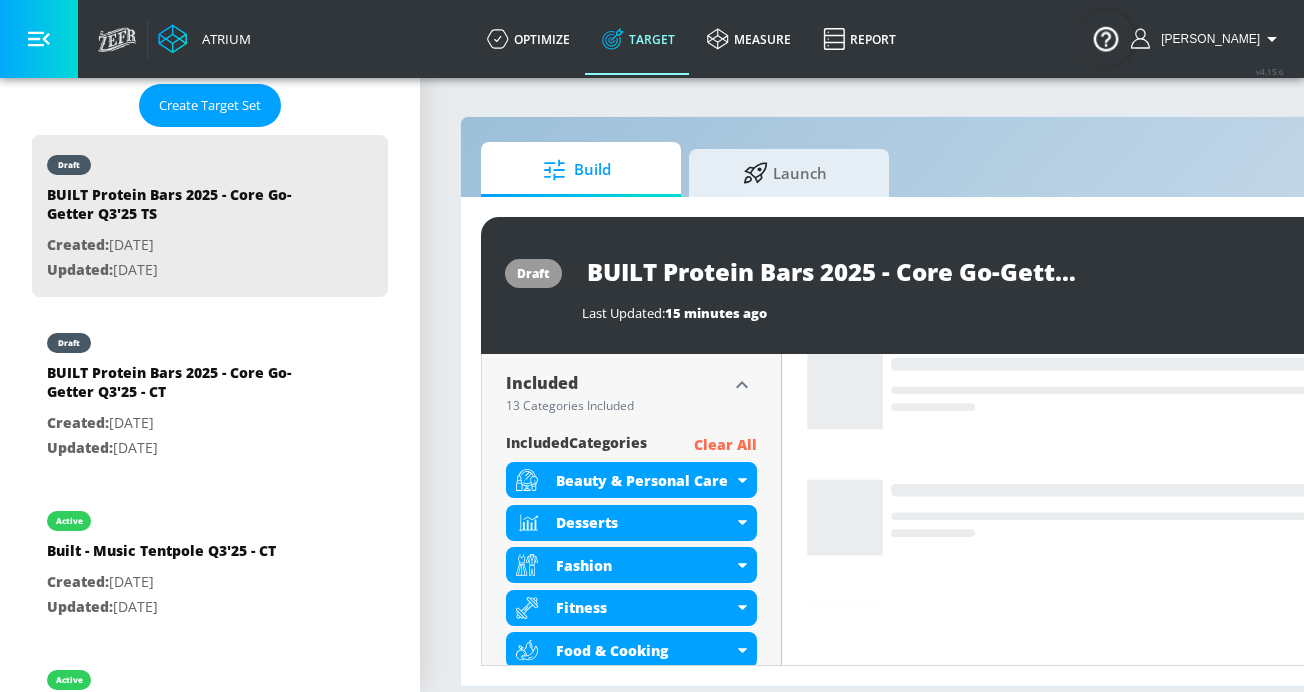 scroll, scrollTop: 500, scrollLeft: 0, axis: vertical 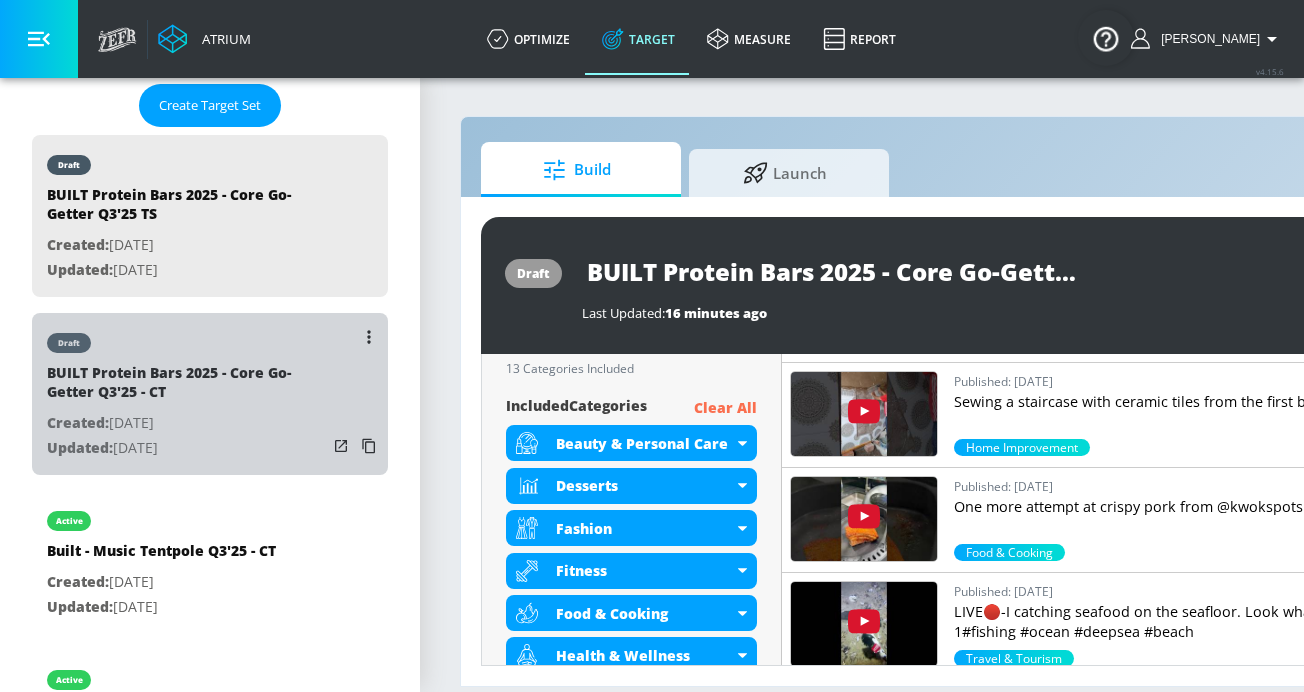 click on "Created:  [DATE]" at bounding box center (187, 423) 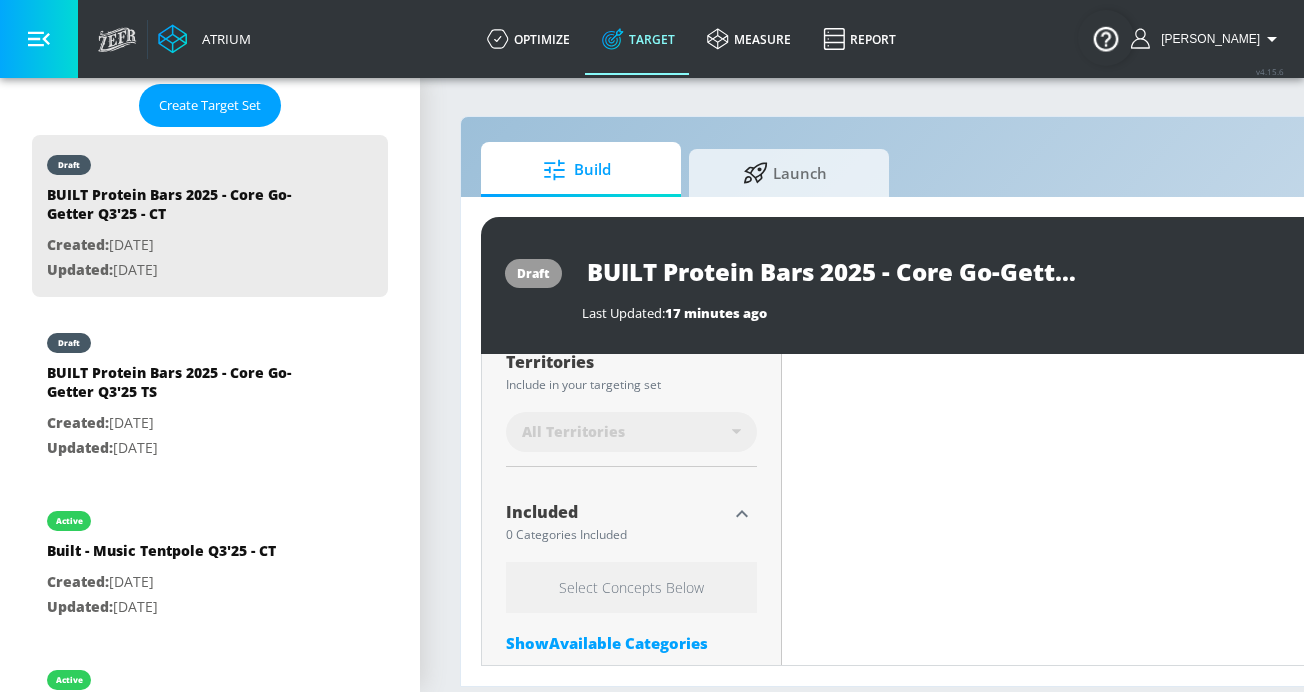 scroll, scrollTop: 666, scrollLeft: 0, axis: vertical 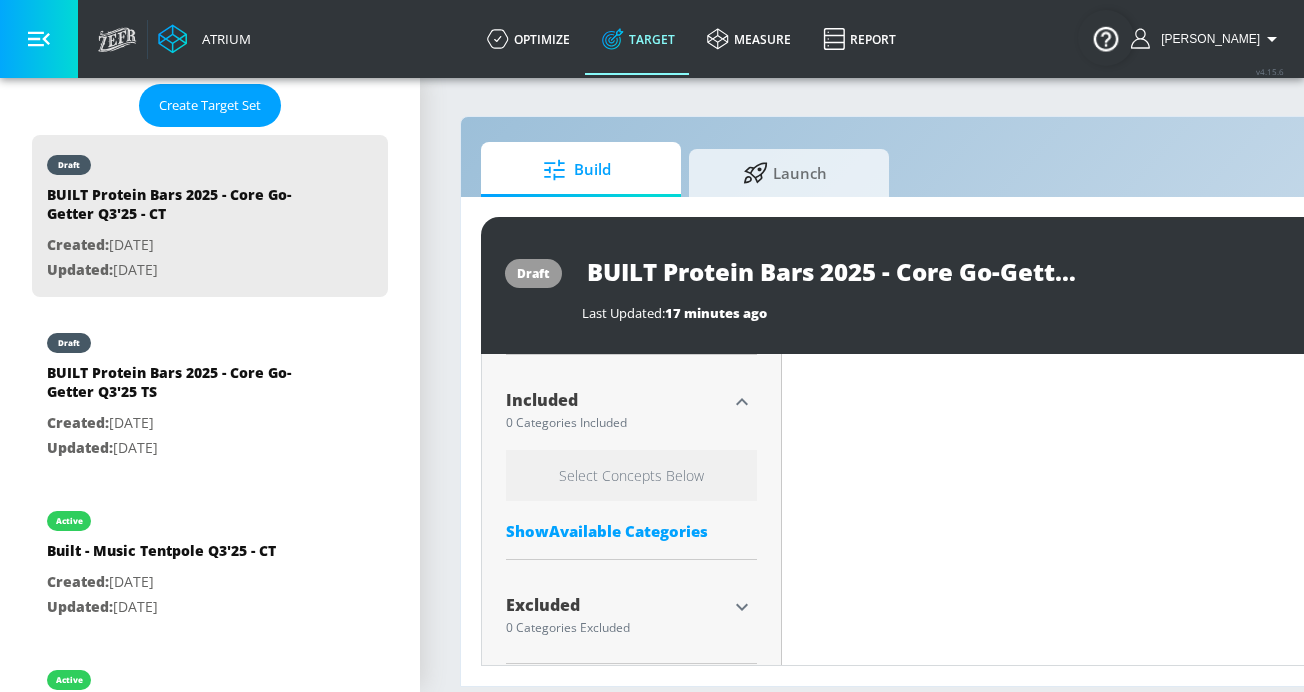 click on "Show  Available Categories" at bounding box center (631, 531) 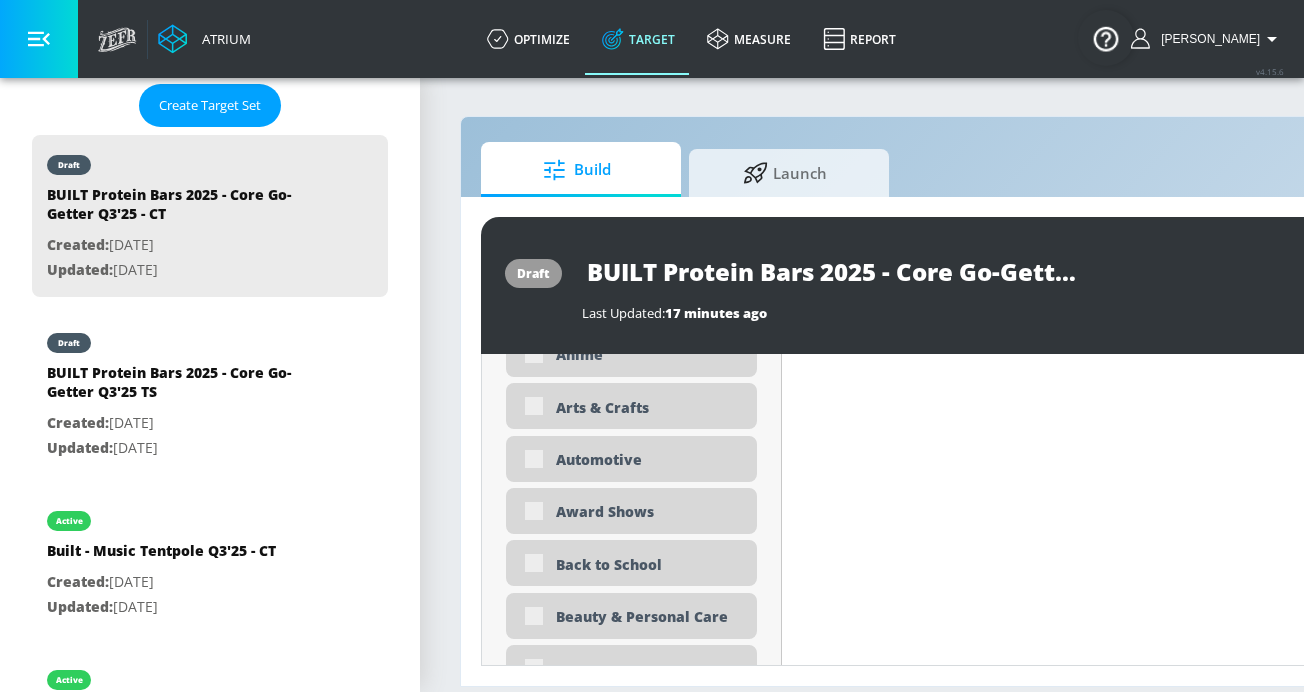 scroll, scrollTop: 1071, scrollLeft: 0, axis: vertical 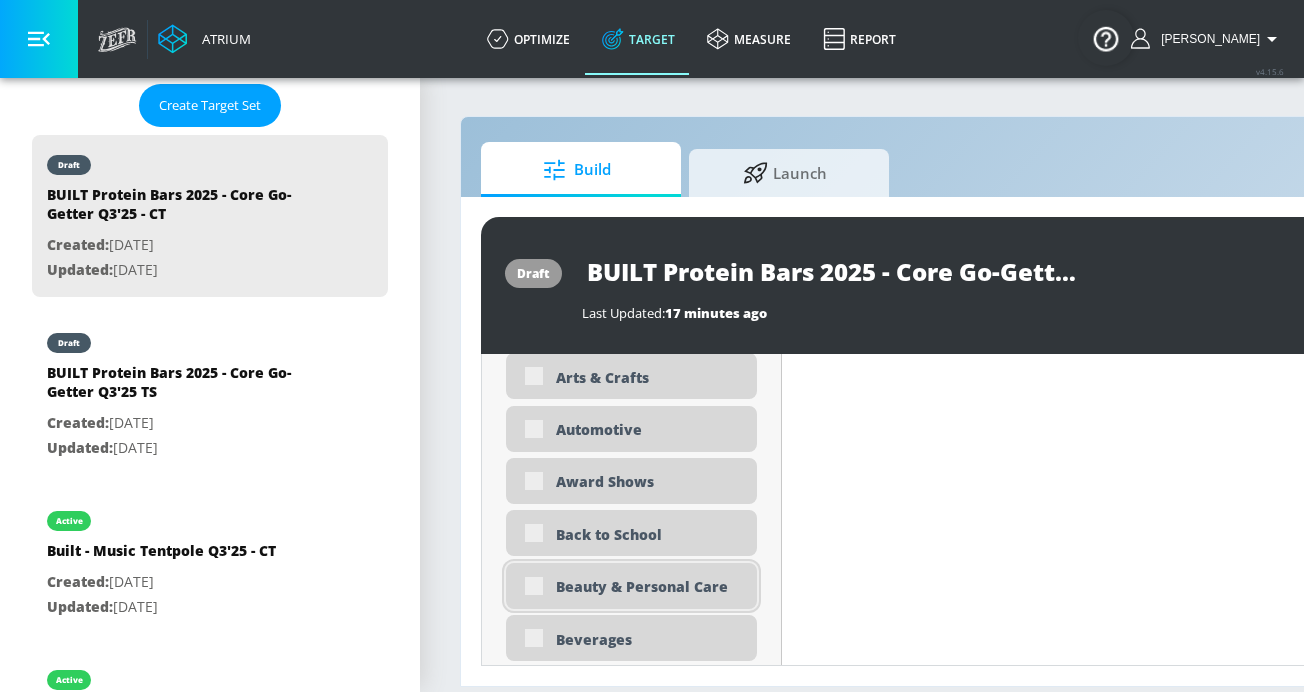 click on "Beauty & Personal Care" at bounding box center [649, 586] 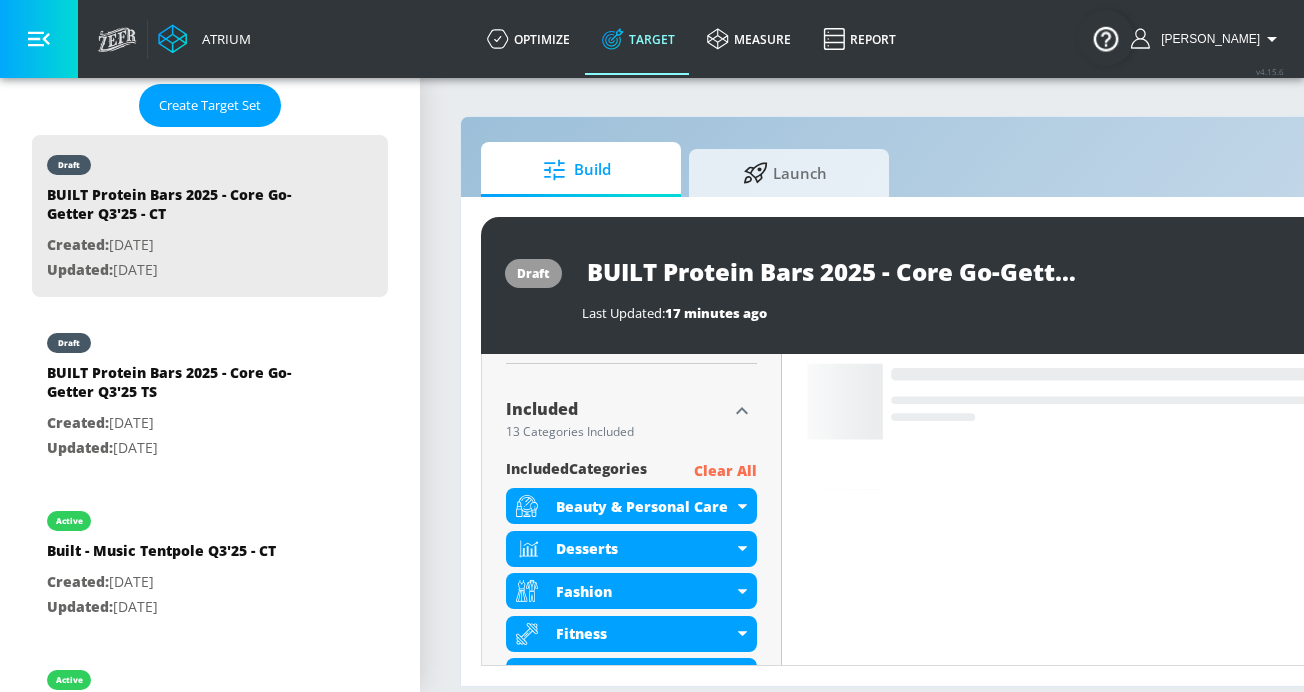scroll, scrollTop: 612, scrollLeft: 0, axis: vertical 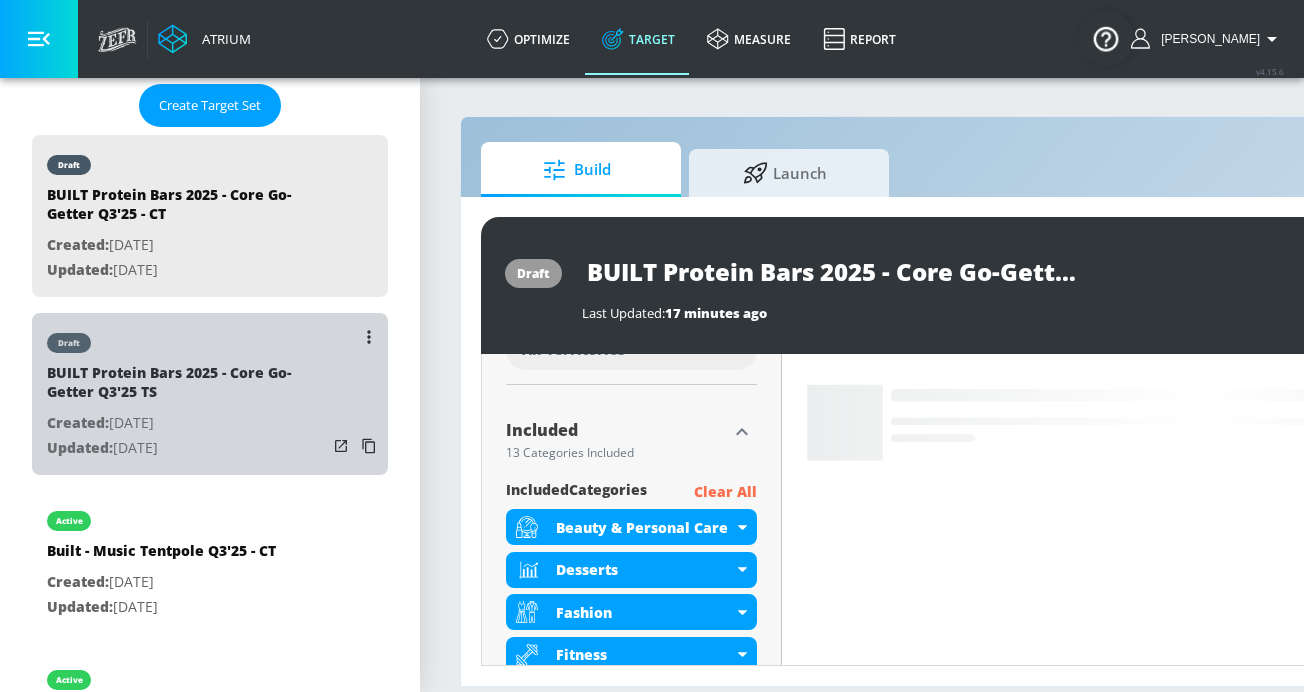click on "Updated:  [DATE]" at bounding box center [187, 448] 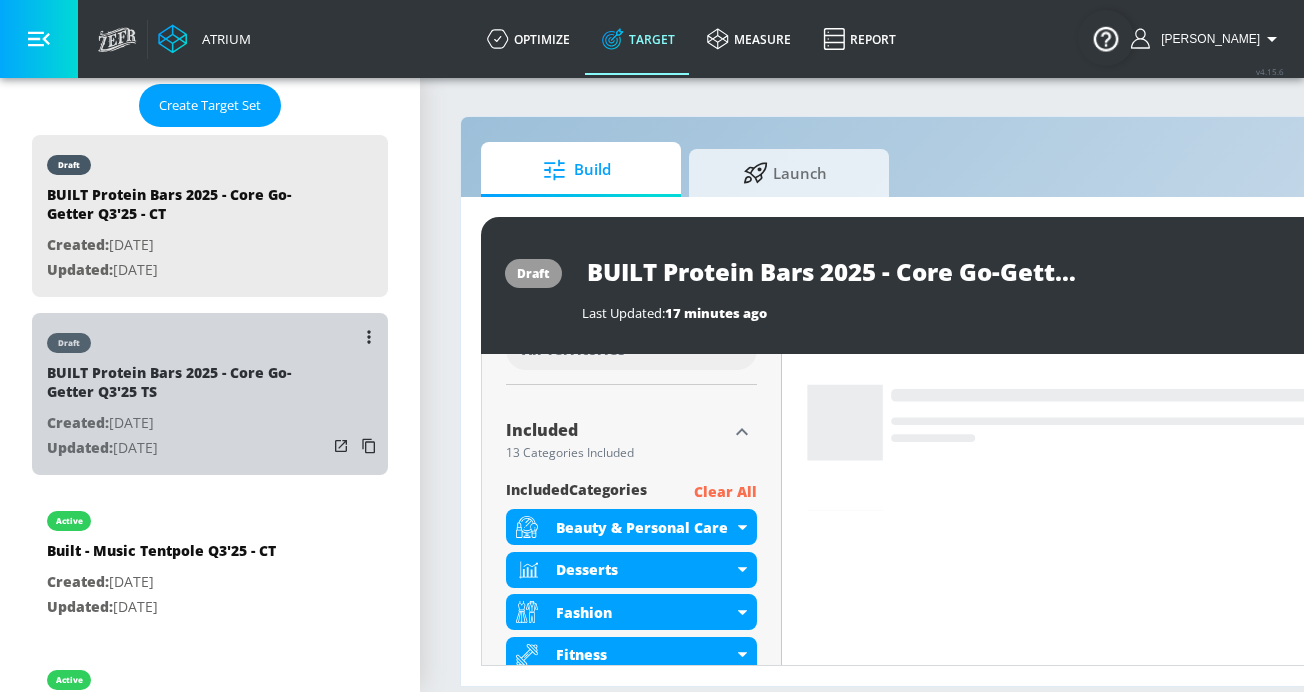 type on "BUILT Protein Bars 2025 - Core Go-Getter Q3'25 TS" 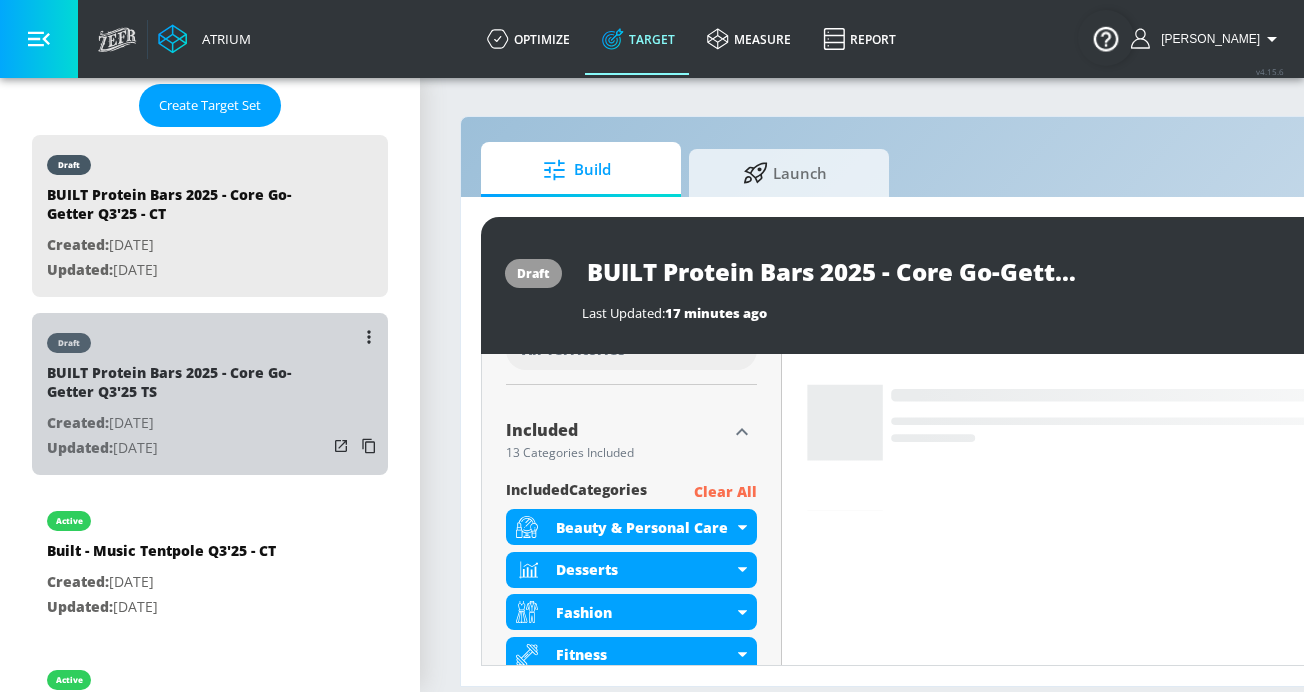 type on "videos" 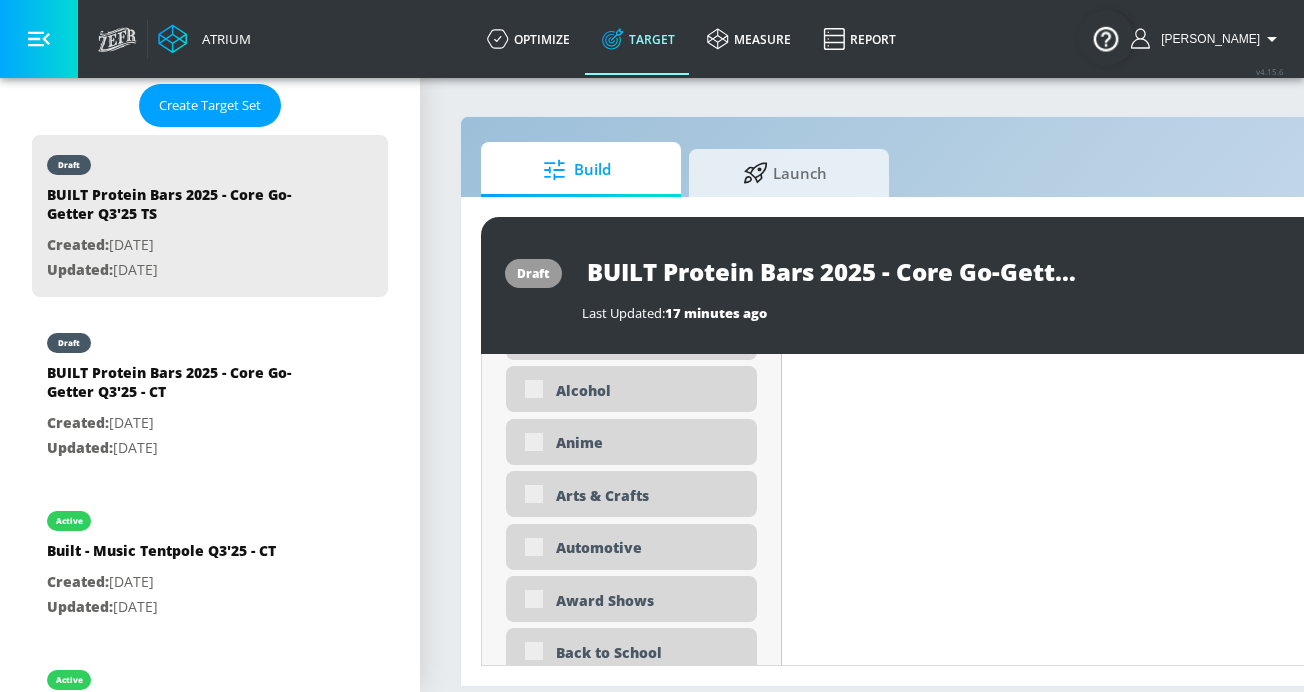 scroll, scrollTop: 826, scrollLeft: 0, axis: vertical 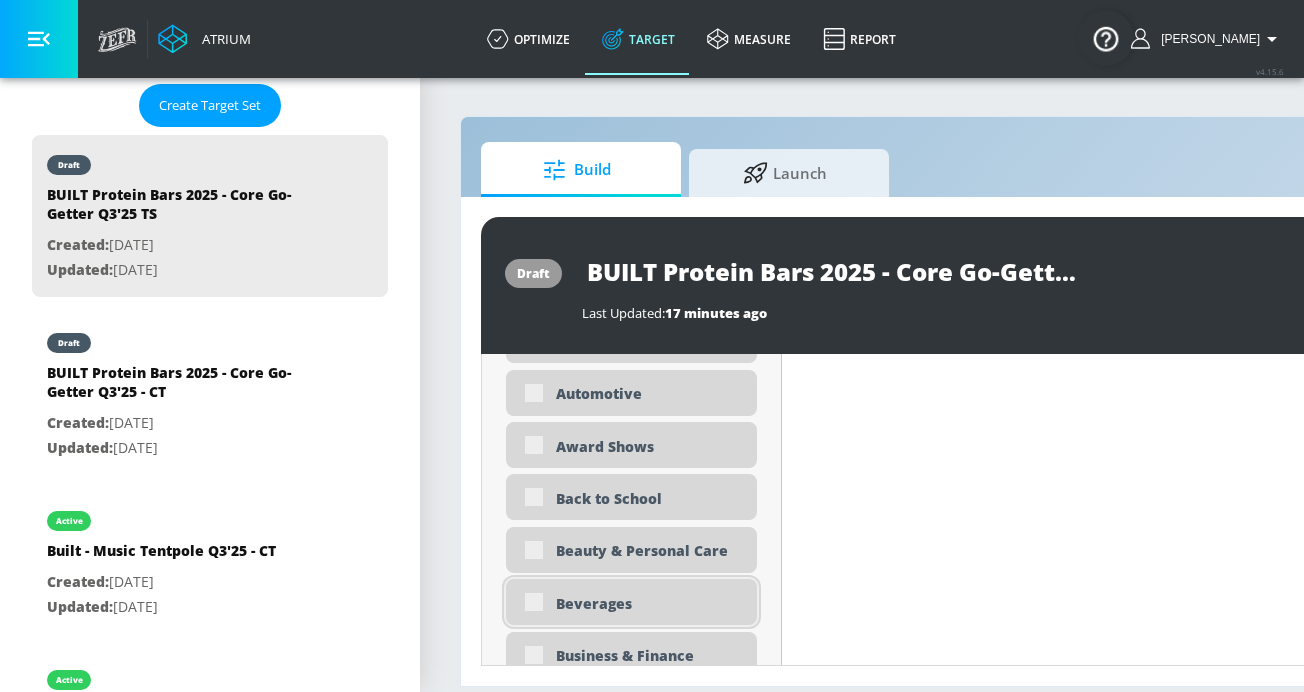 type on "0.29" 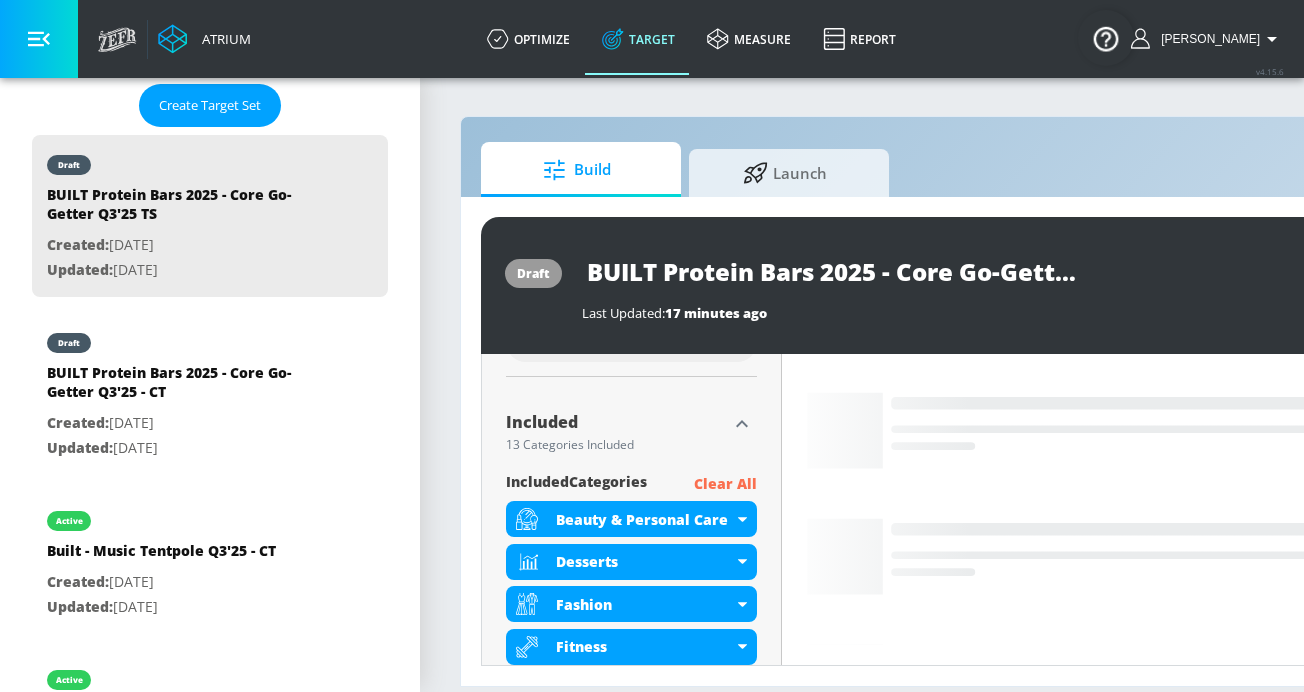 scroll, scrollTop: 474, scrollLeft: 0, axis: vertical 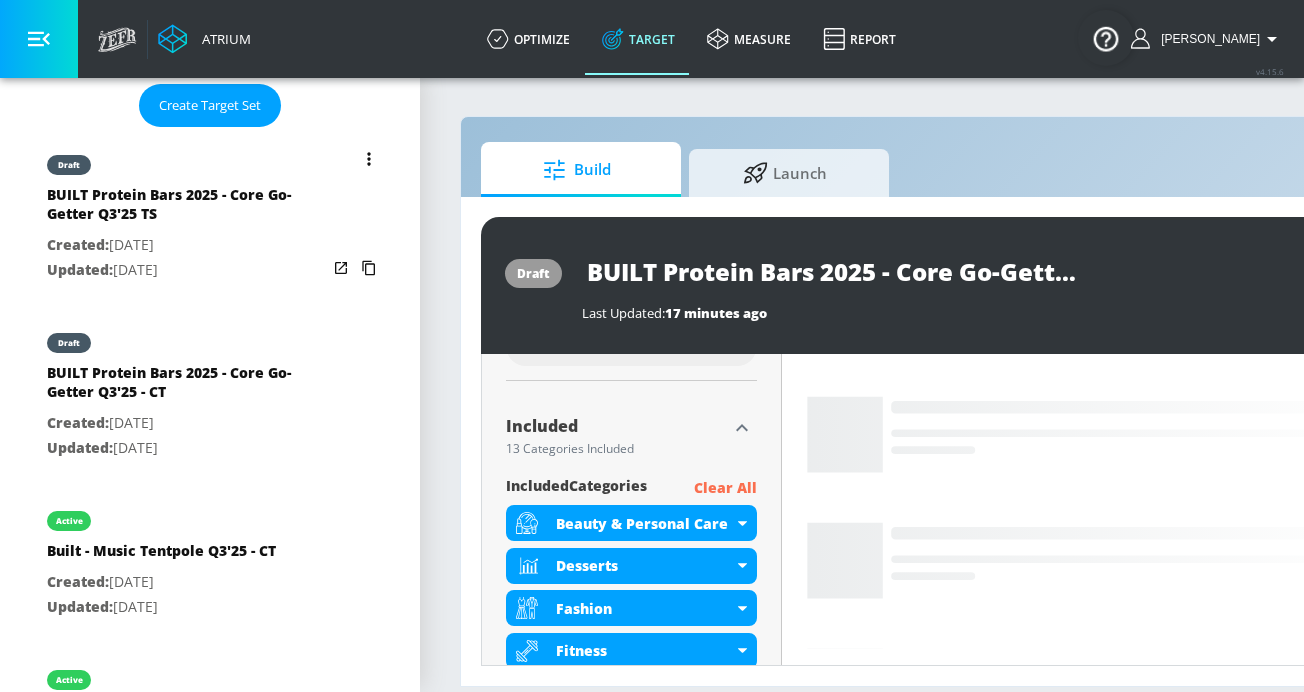 click at bounding box center [369, 159] 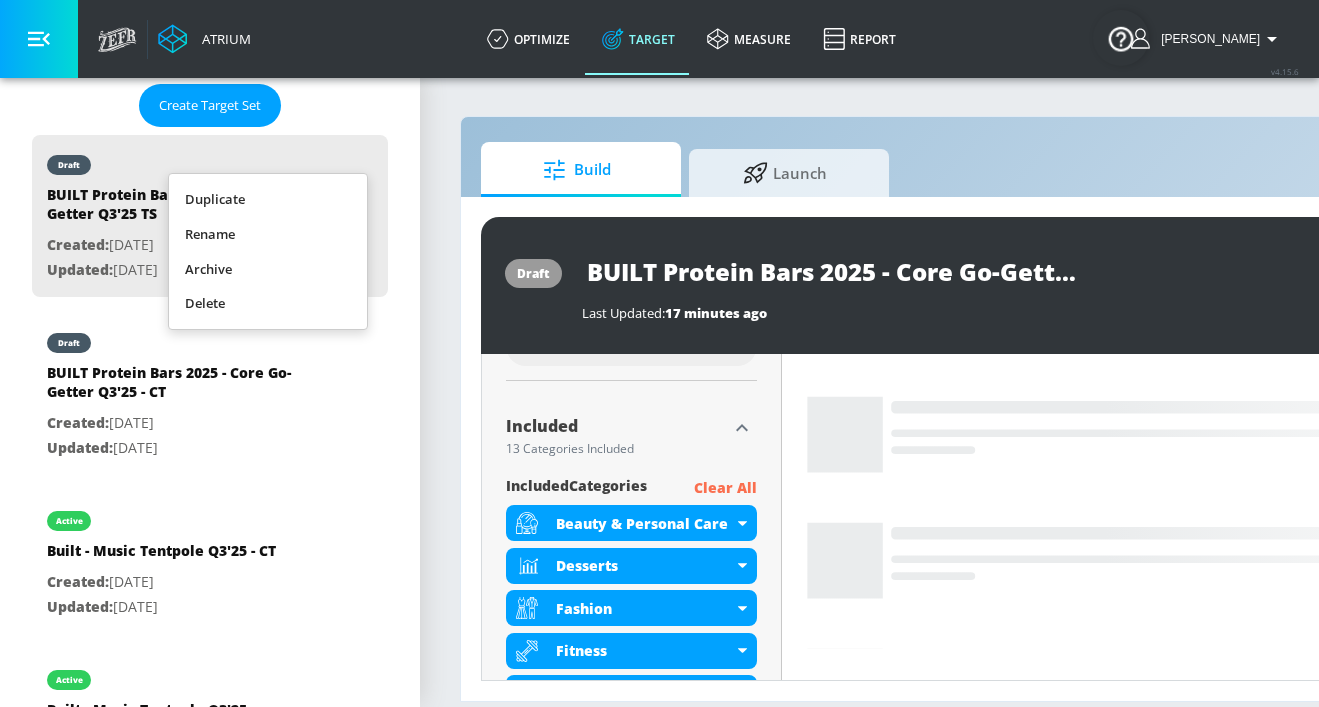 click on "Duplicate" at bounding box center (268, 199) 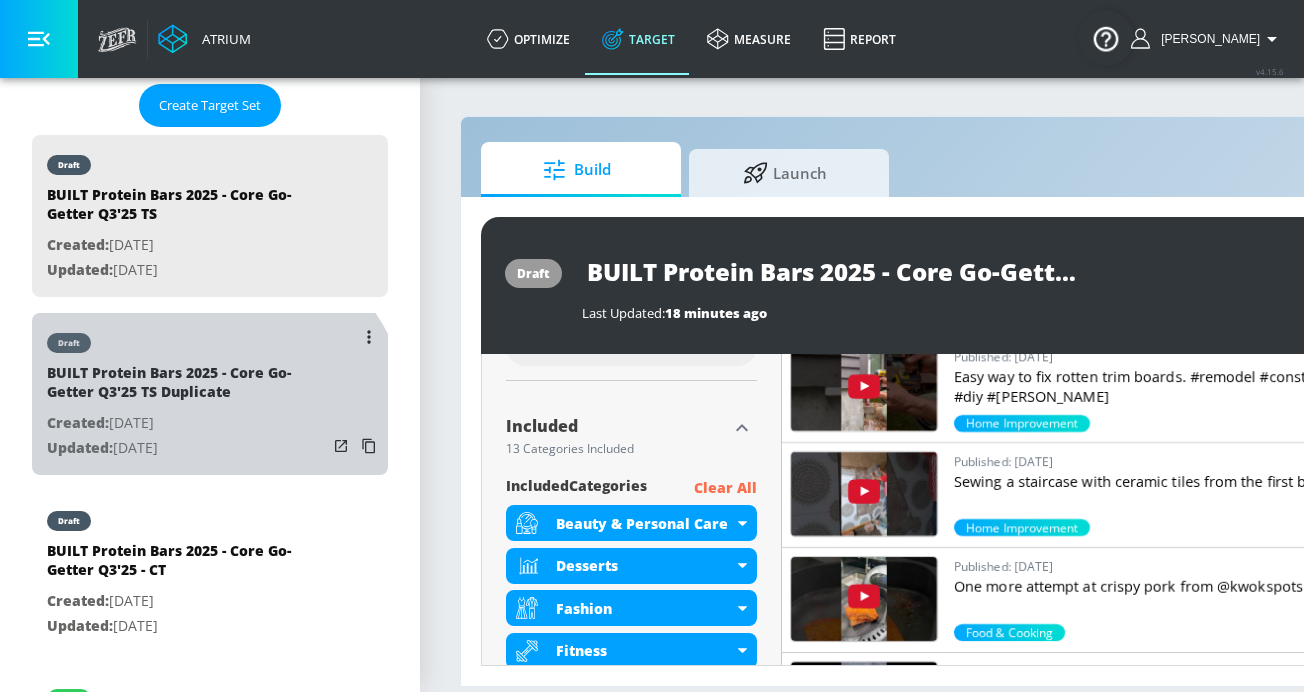 click on "Created:  [DATE]" at bounding box center [187, 423] 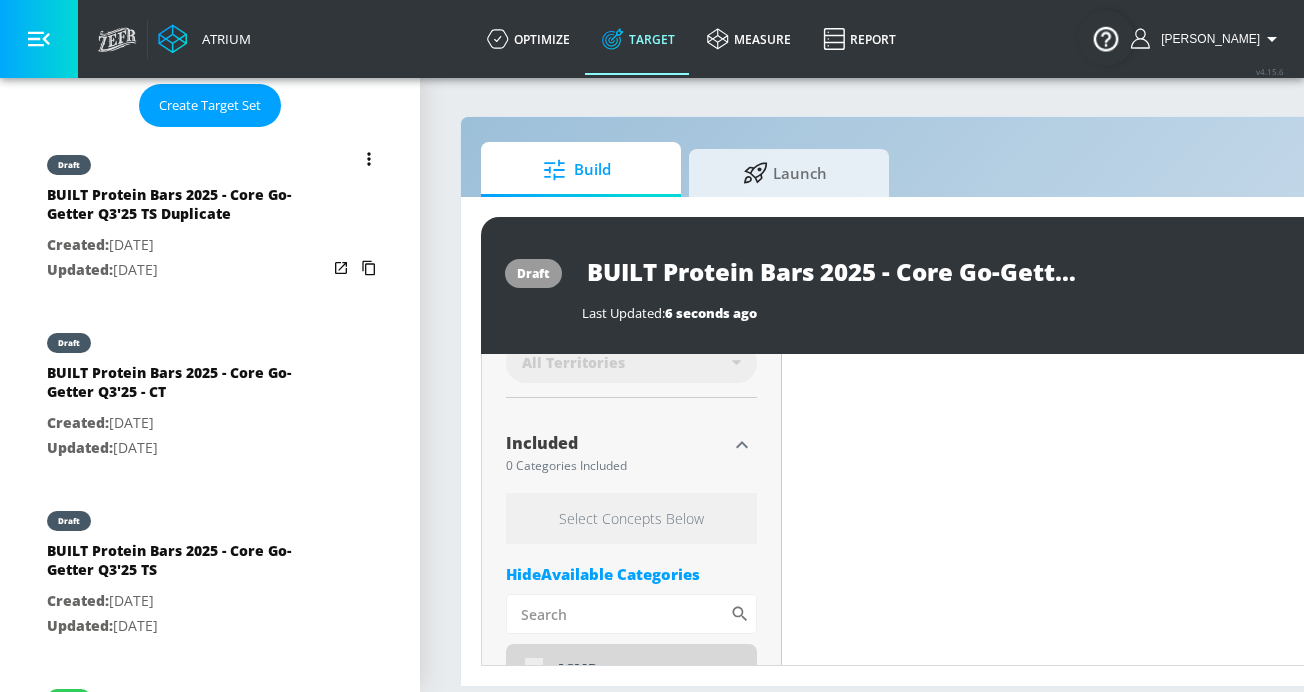 scroll, scrollTop: 491, scrollLeft: 0, axis: vertical 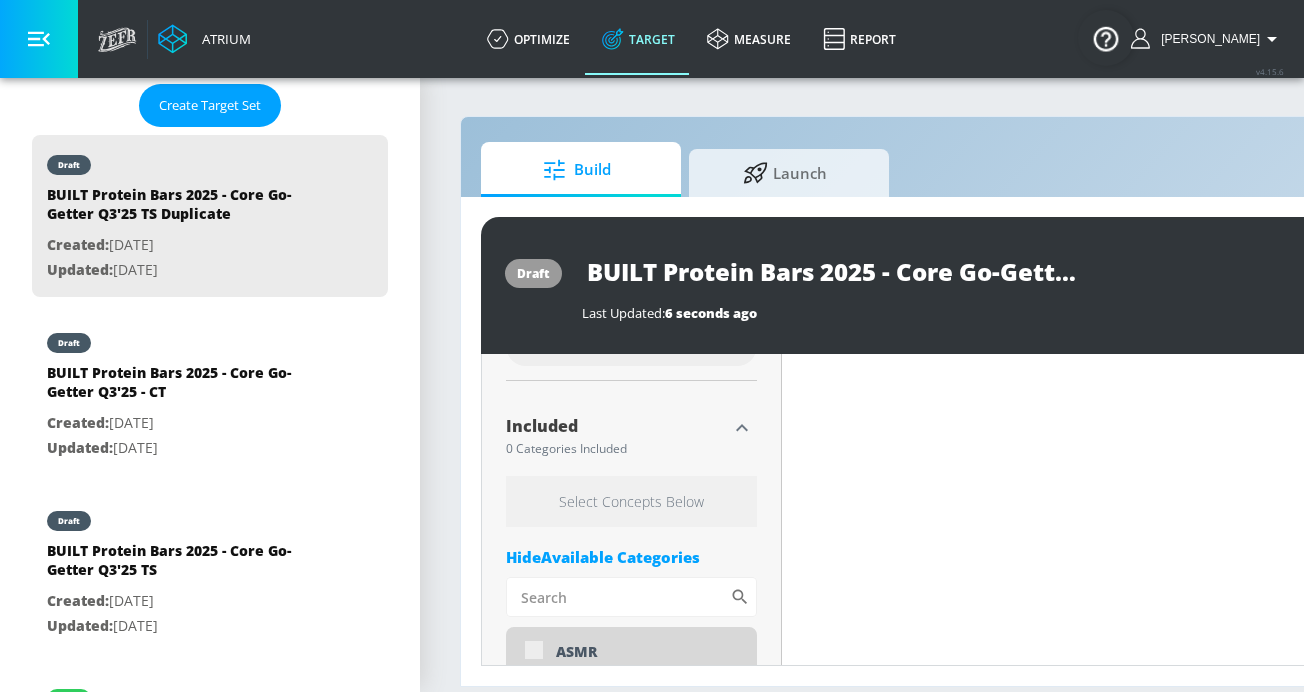 click on "BUILT Protein Bars 2025 - Core Go-Getter Q3'25 TS Duplicate" at bounding box center [832, 271] 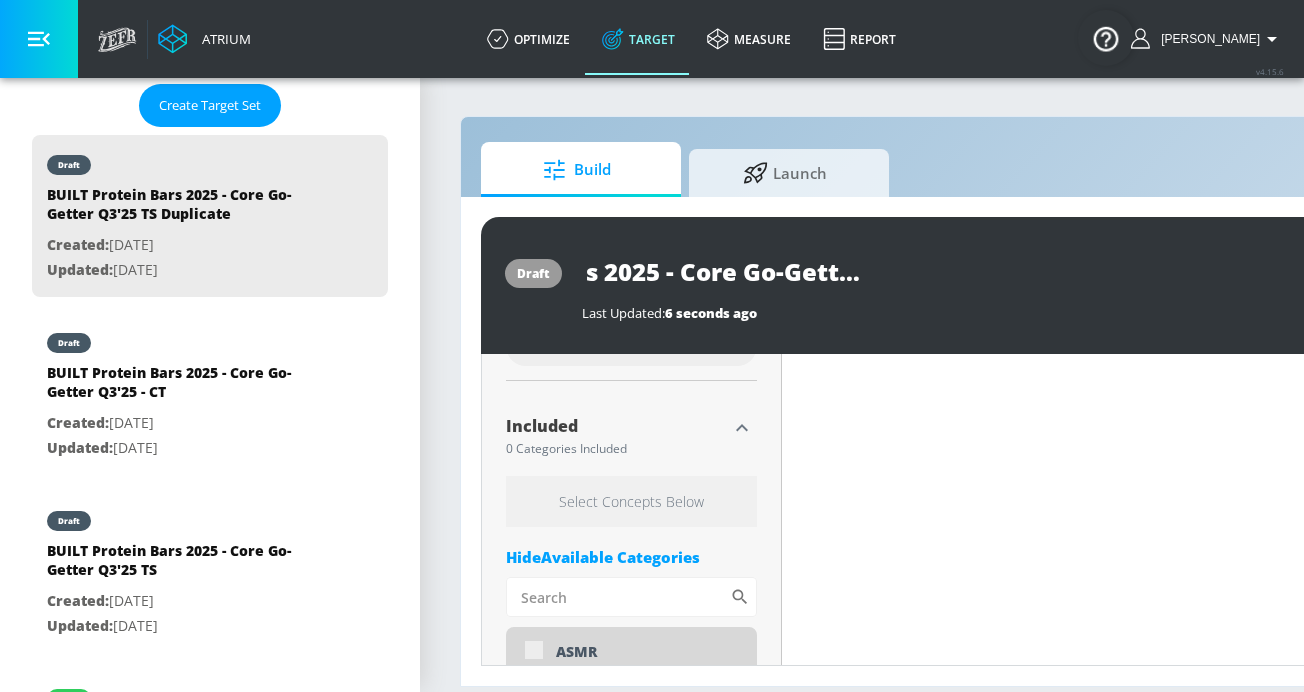 scroll, scrollTop: 0, scrollLeft: 240, axis: horizontal 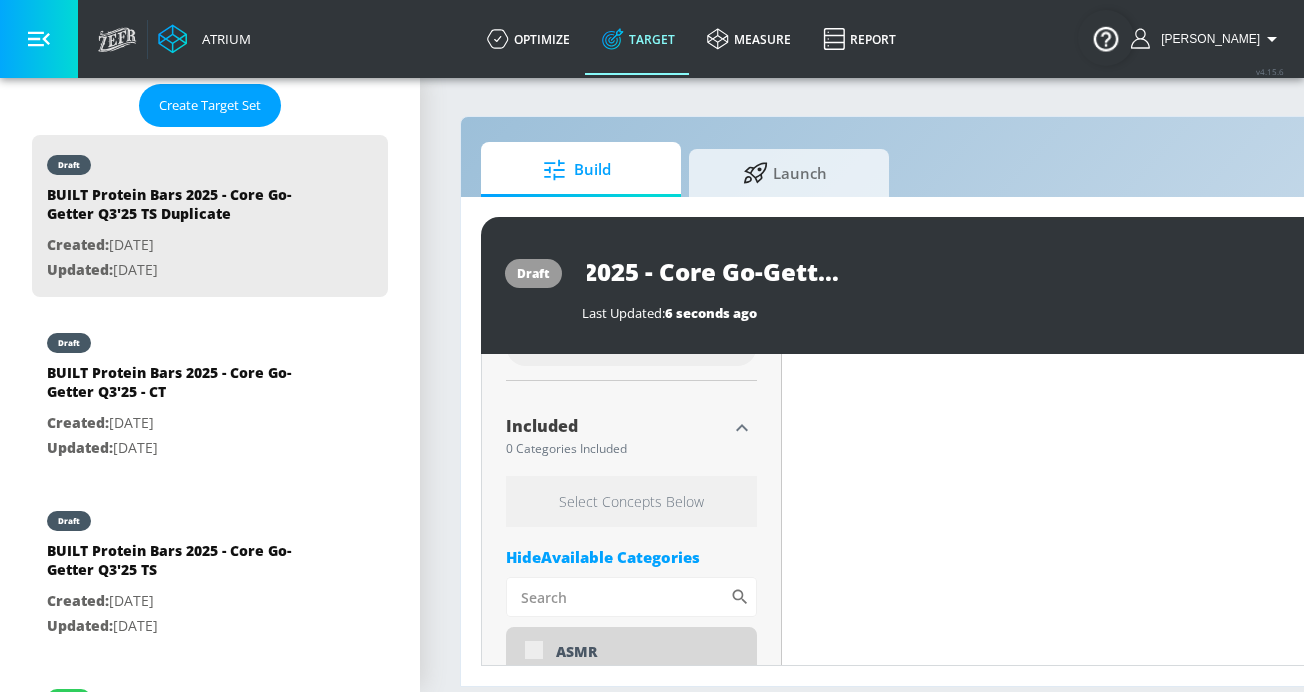 drag, startPoint x: 897, startPoint y: 275, endPoint x: 1136, endPoint y: 294, distance: 239.75404 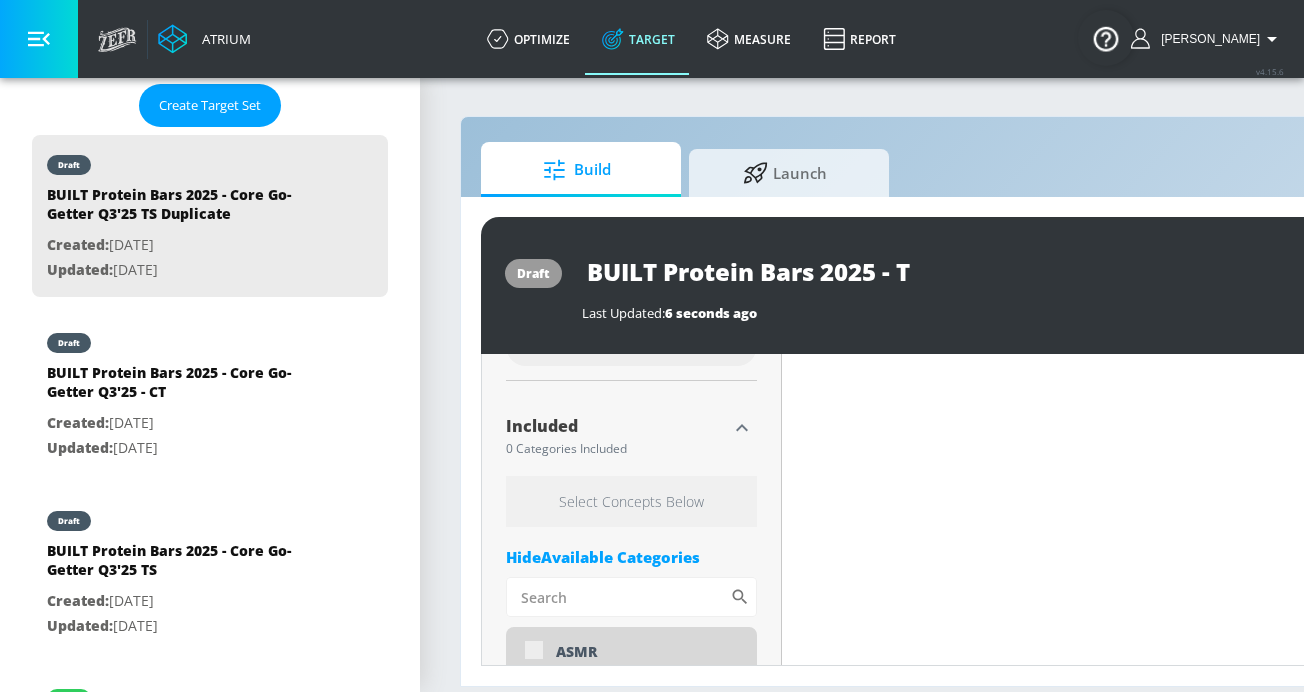scroll, scrollTop: 0, scrollLeft: 0, axis: both 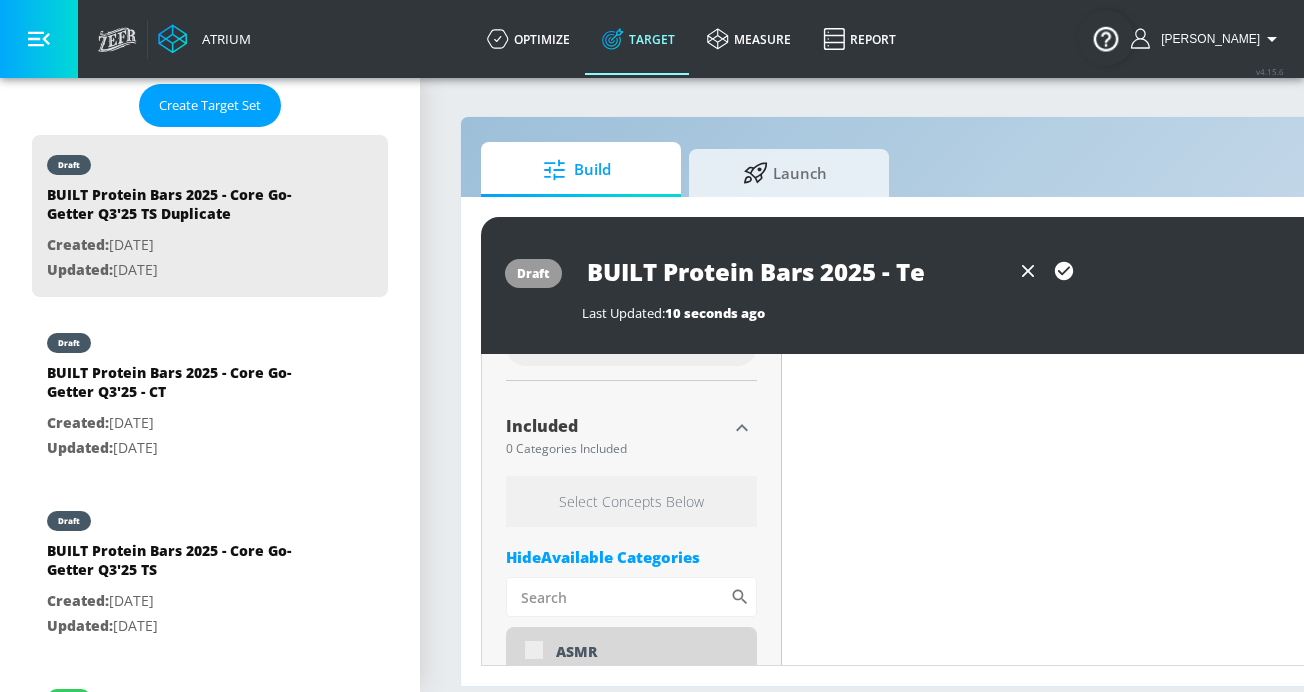 type on "BUILT Protein Bars 2025 - Tes" 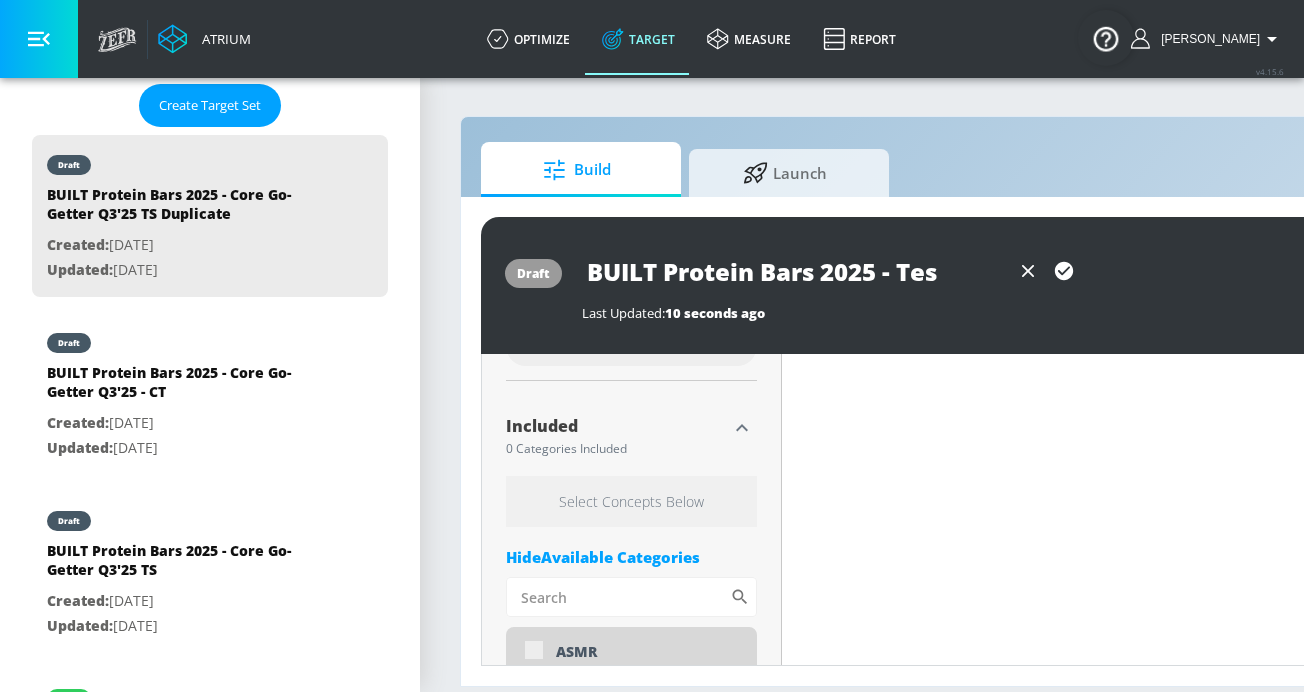 type on "BUILT Protein Bars 2025 - Test" 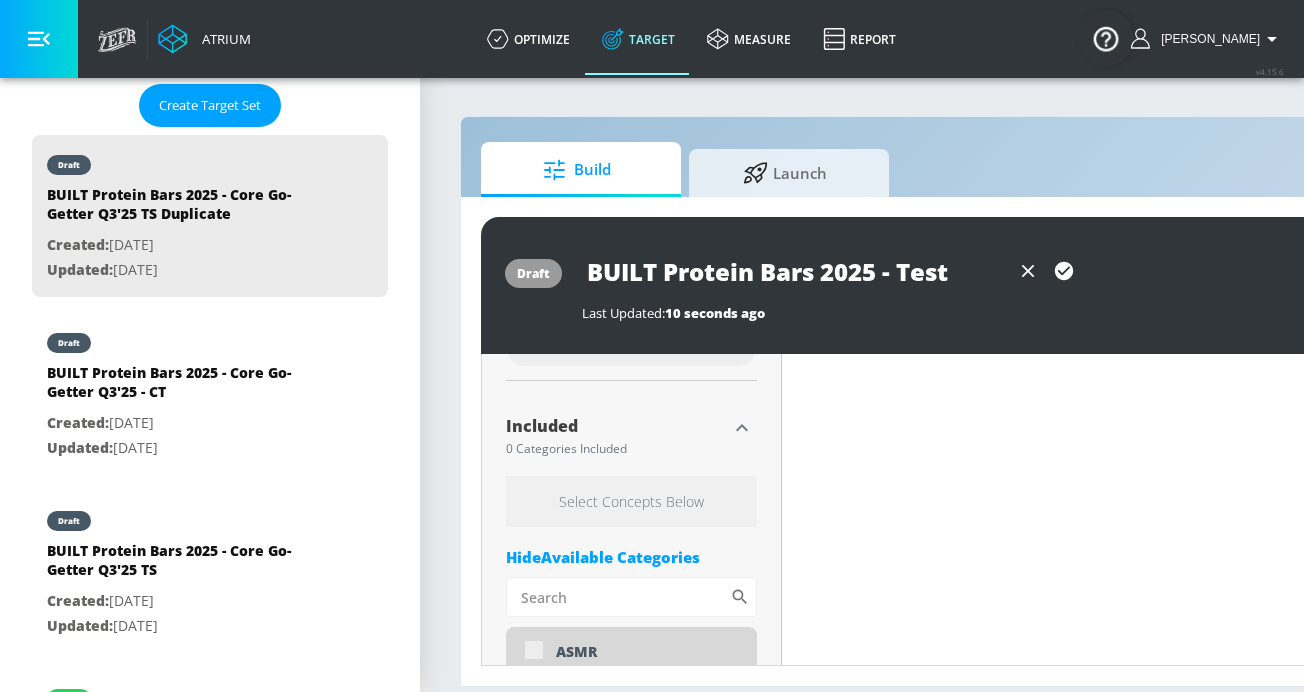 type on "BUILT Protein Bars 2025 - Test" 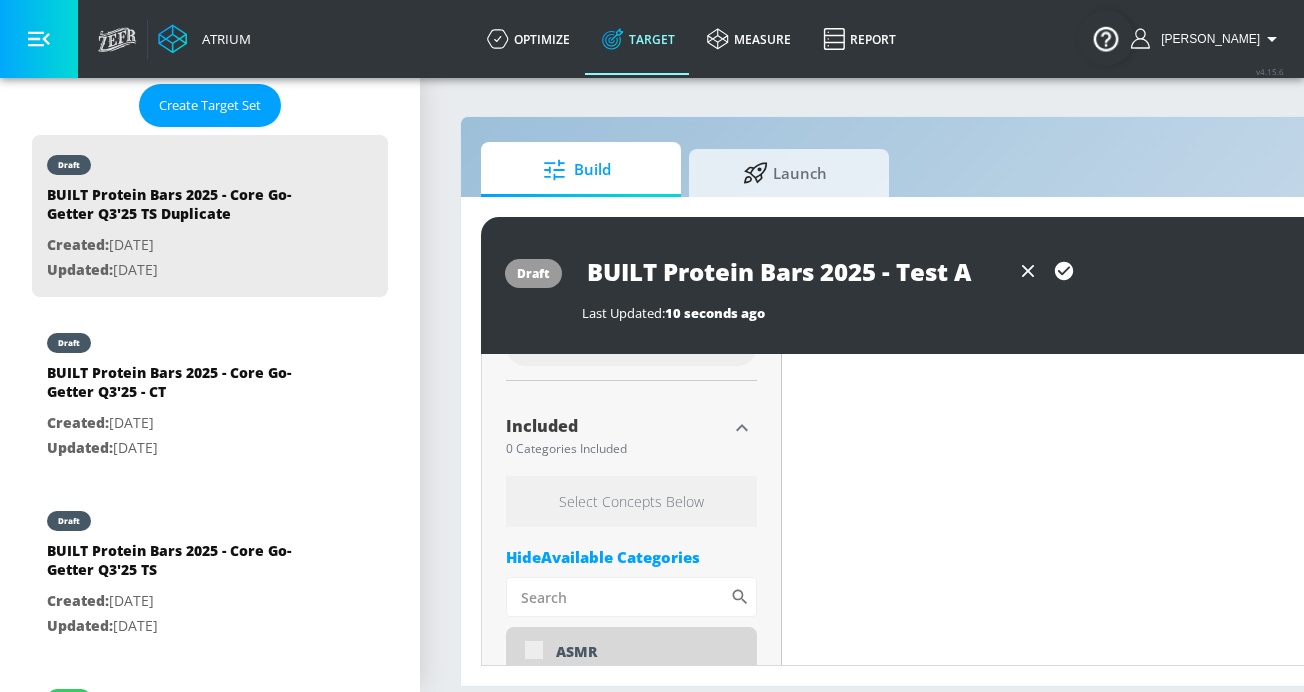 type on "BUILT Protein Bars 2025 - Test Au" 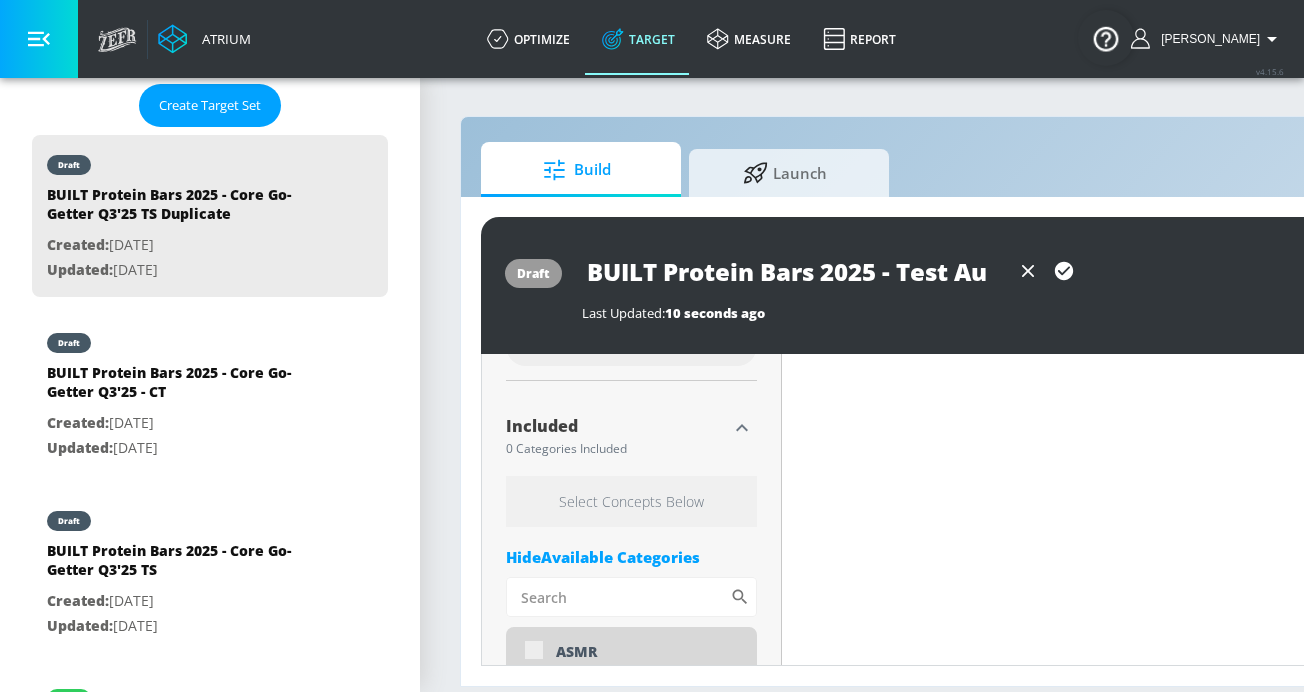 type on "BUILT Protein Bars 2025 - Test Aud" 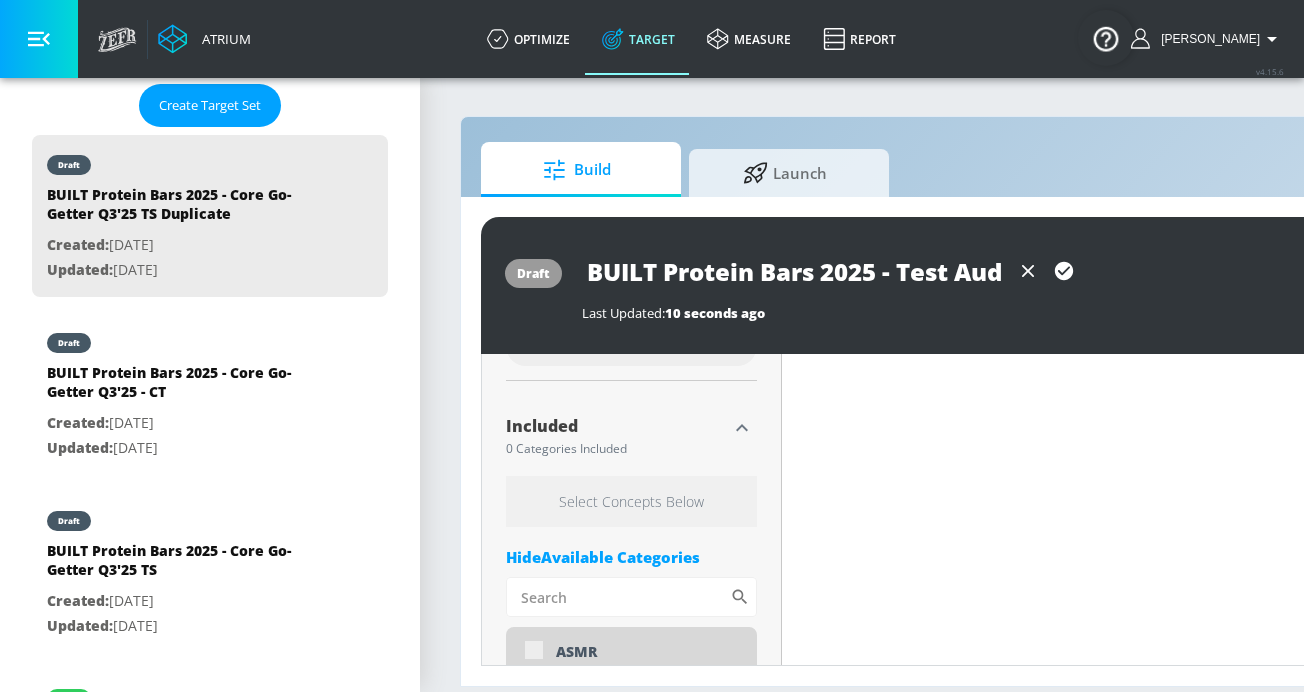 type on "0.05" 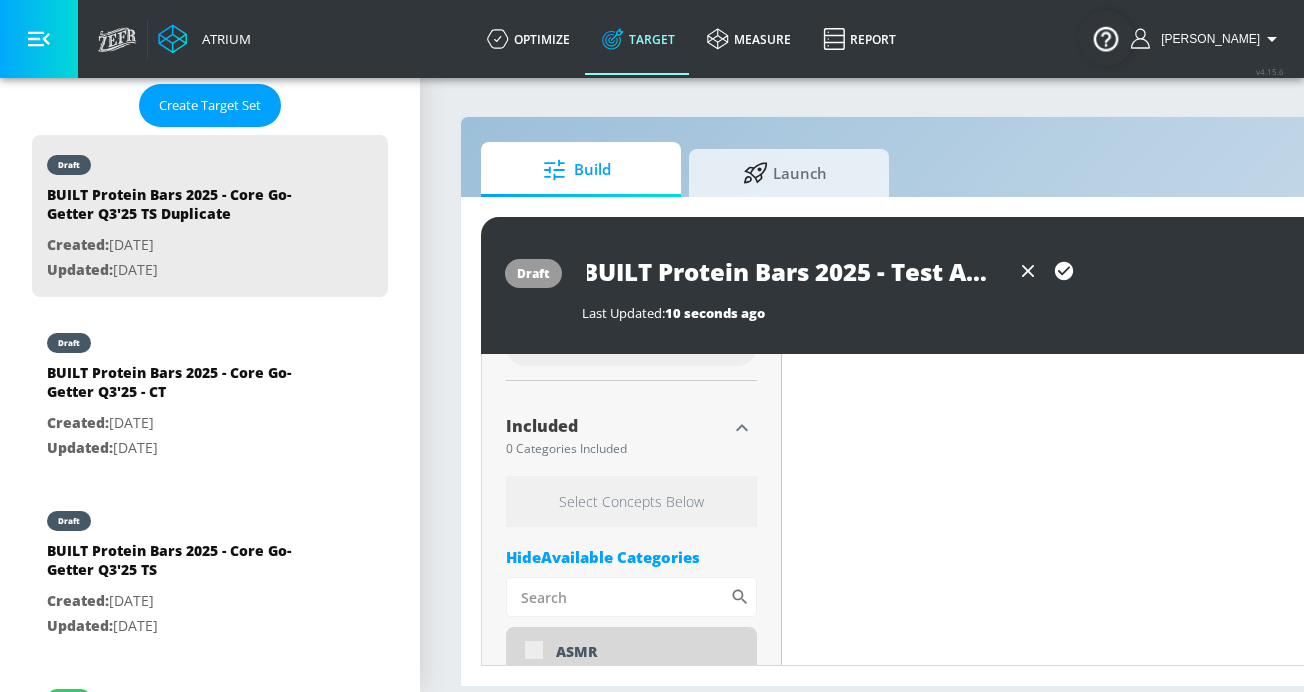 type on "BUILT Protein Bars 2025 - Test [PERSON_NAME]" 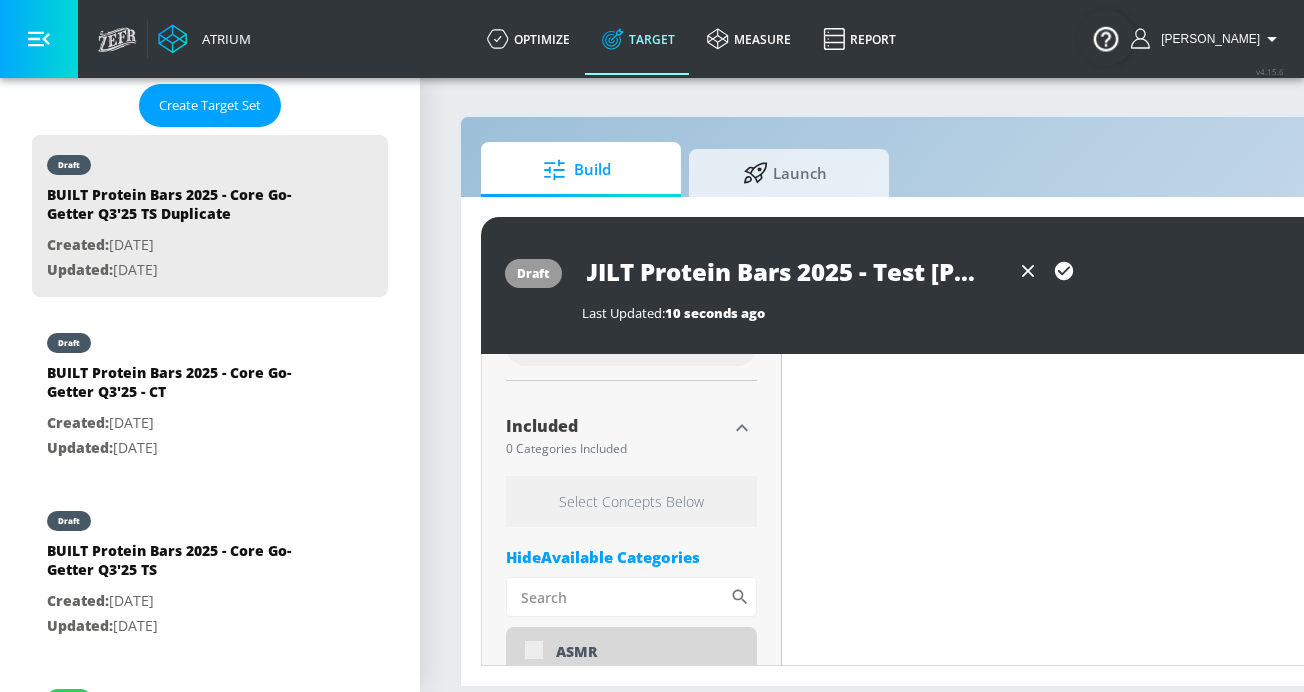 type on "0.05" 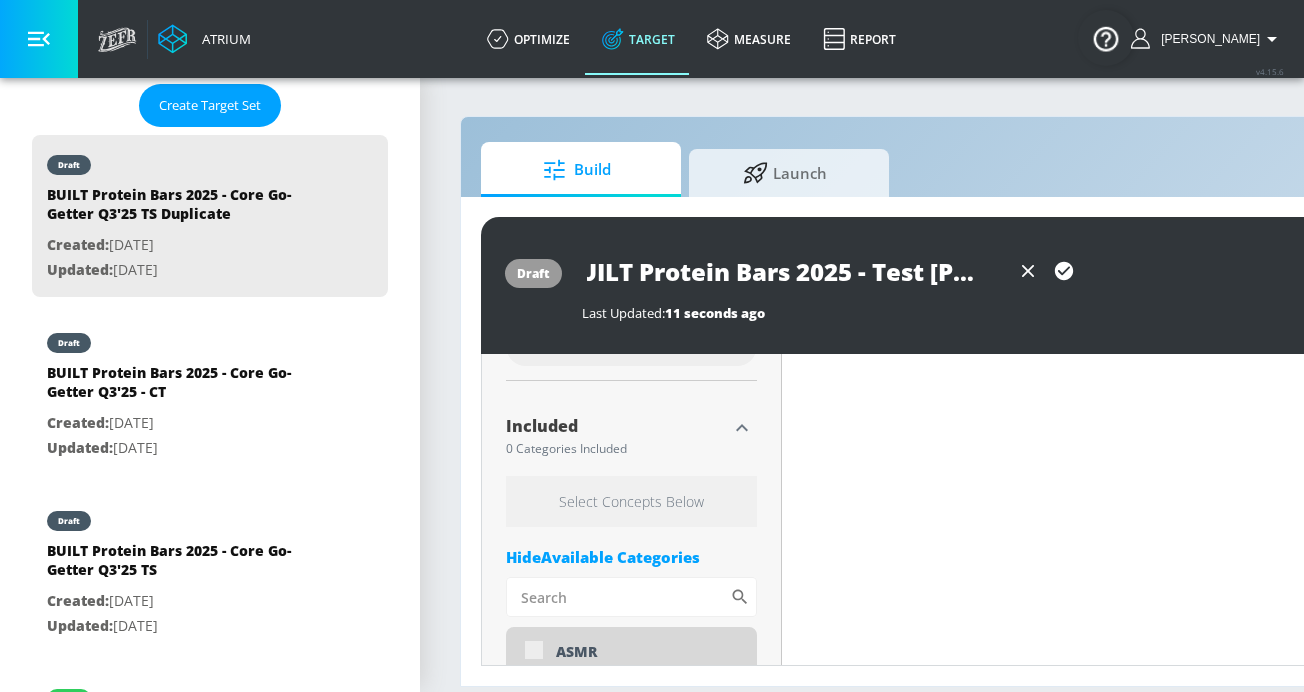 type on "BUILT Protein Bars 2025 - Test Audien" 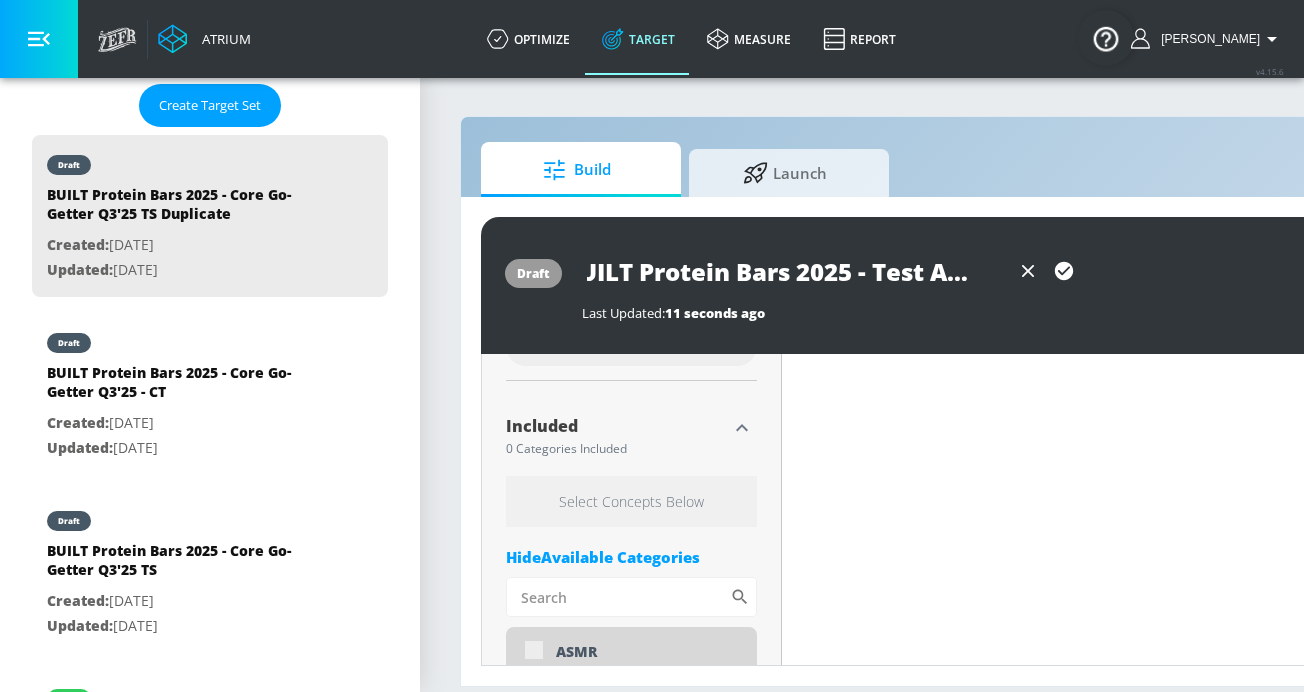 type on "BUILT Protein Bars 2025 - Test Audienc" 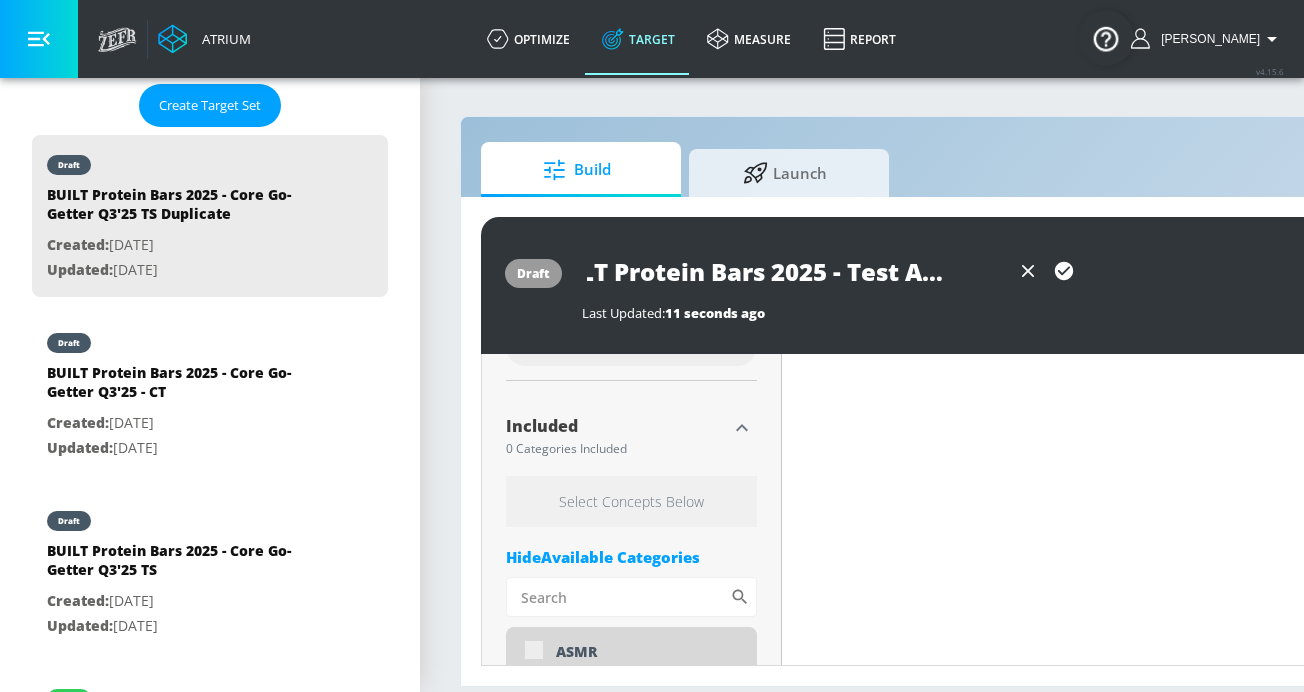 type on "BUILT Protein Bars 2025 - Test Audience" 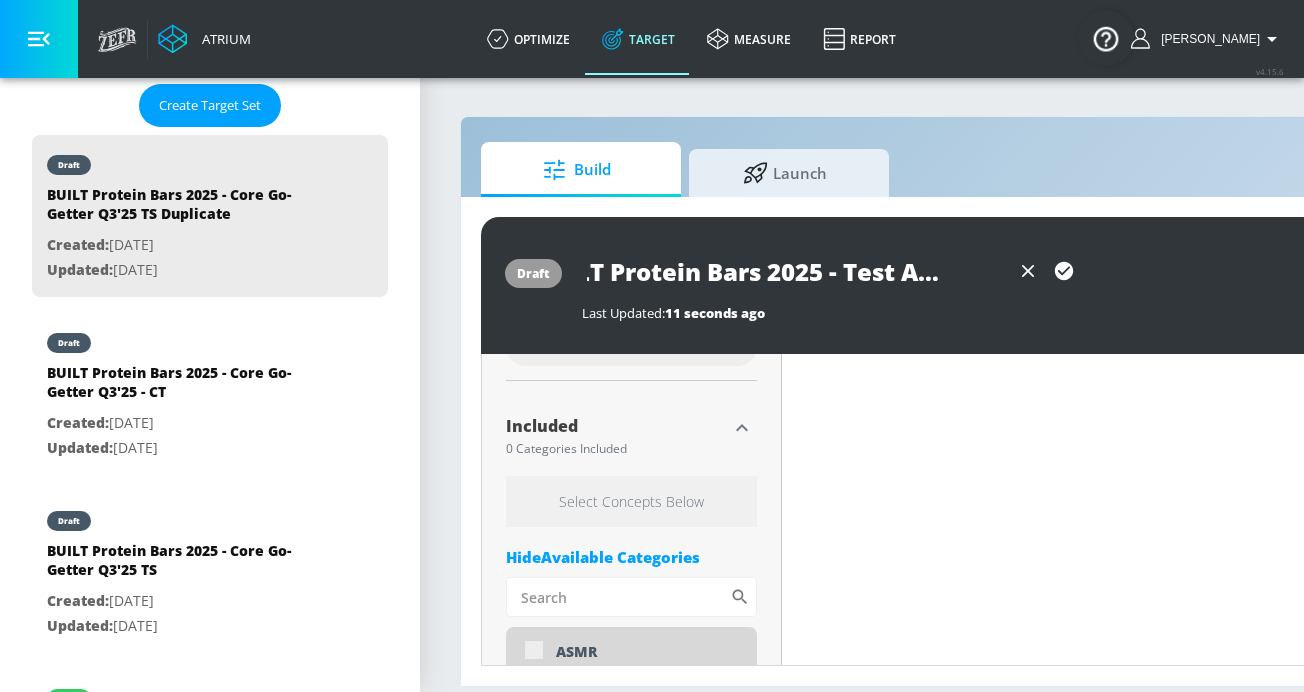 type on "BUILT Protein Bars 2025 - Test Audience" 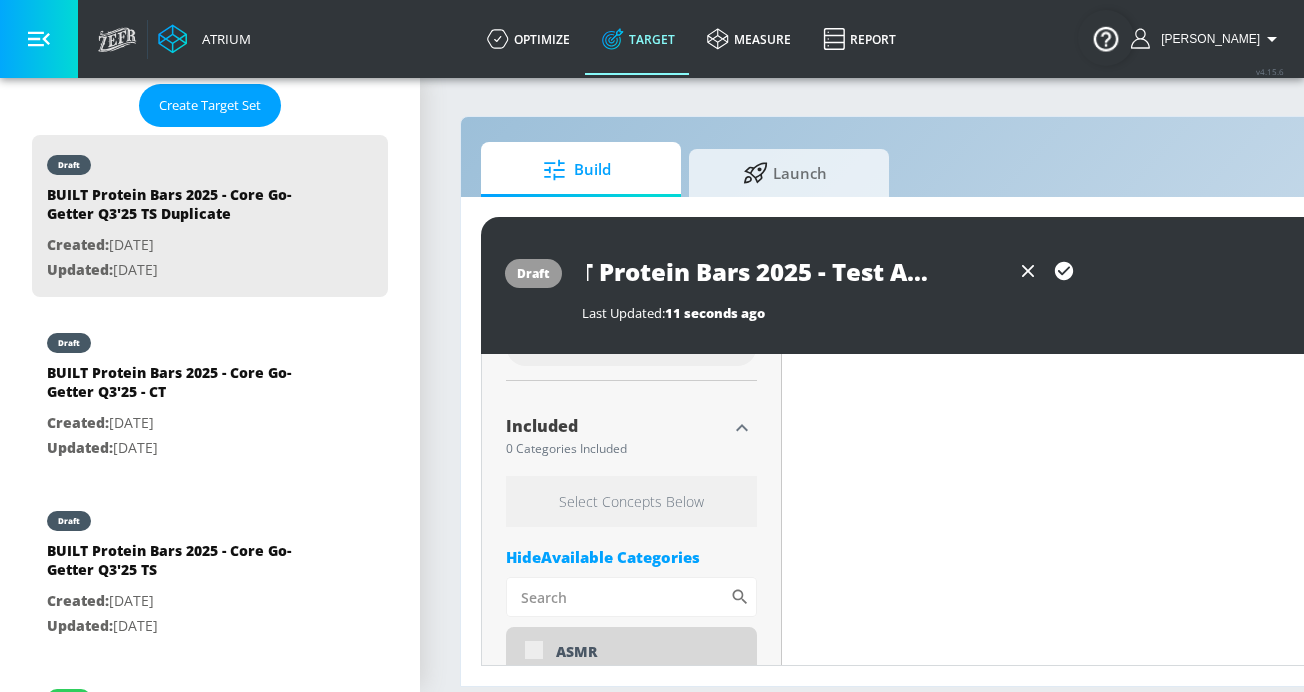 type on "BUILT Protein Bars 2025 - Test Audience Q" 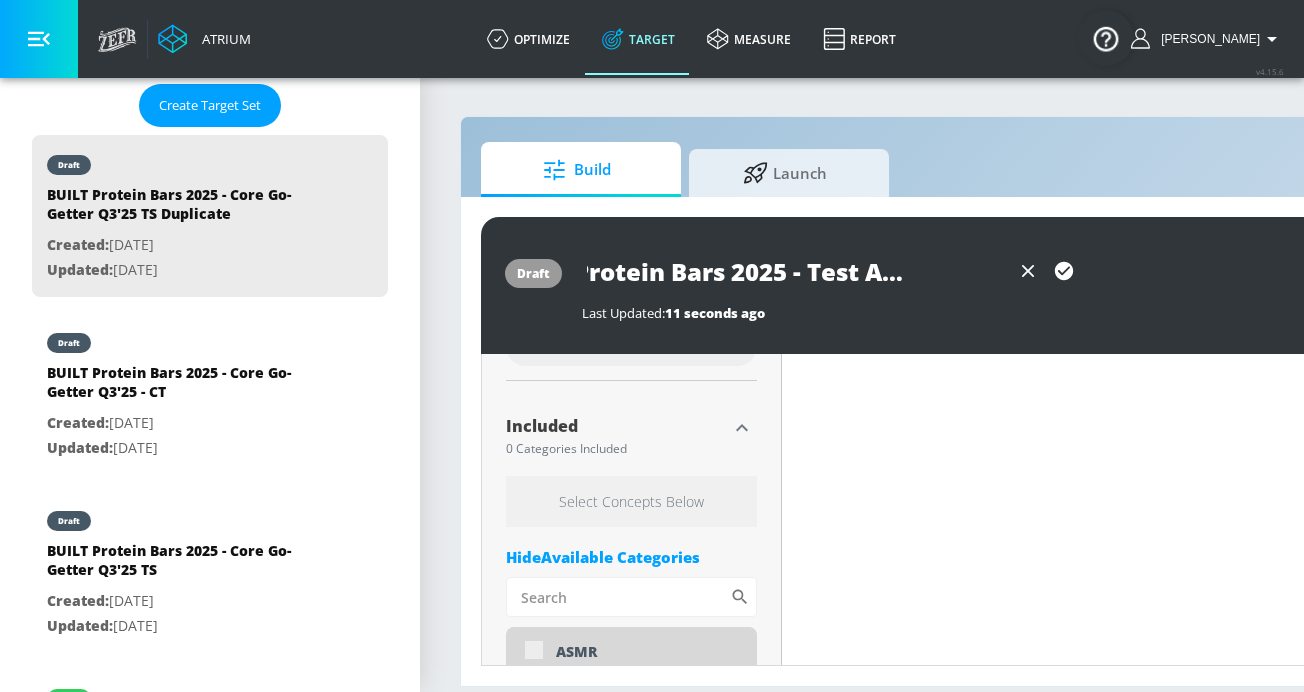 type on "BUILT Protein Bars 2025 - Test Audience Q3" 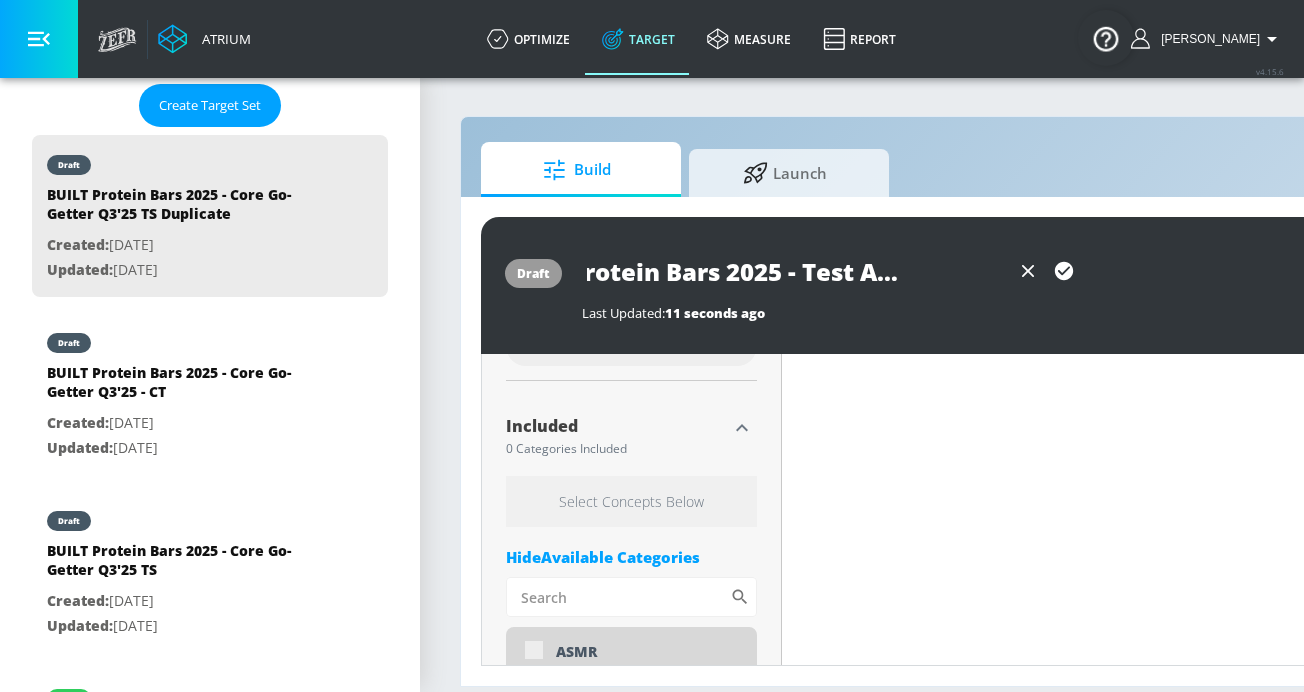 scroll, scrollTop: 0, scrollLeft: 108, axis: horizontal 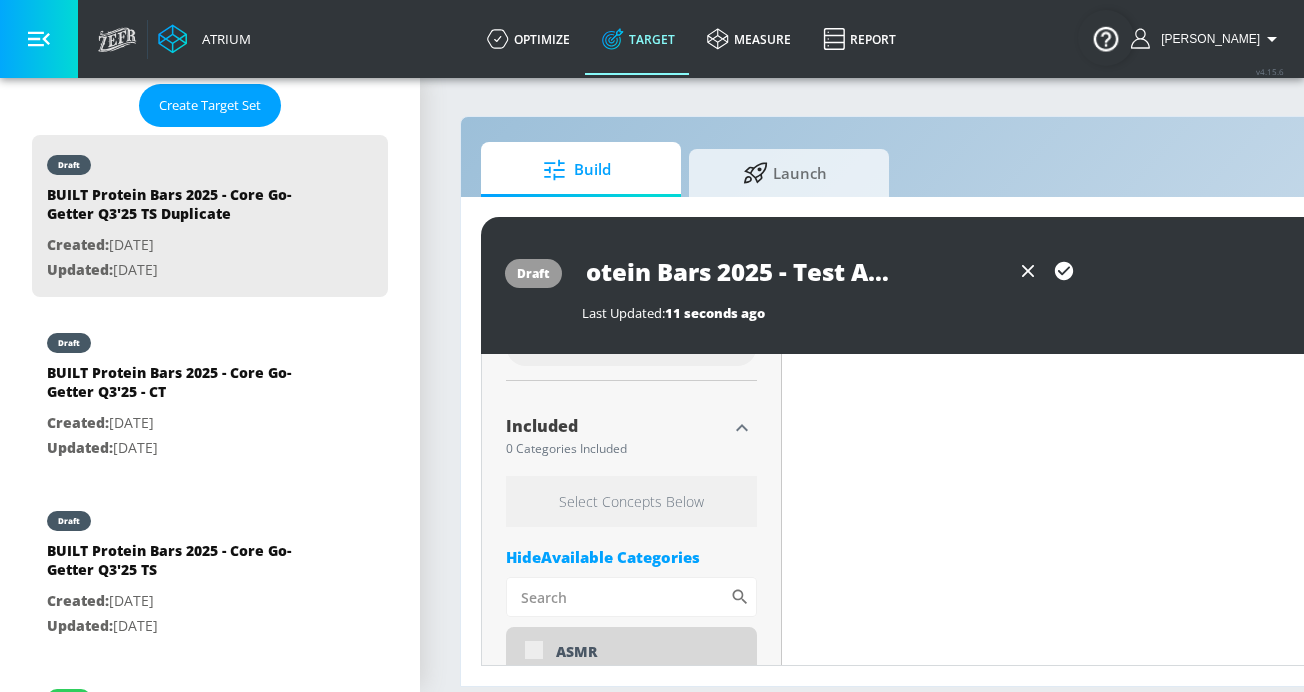 type on "0.29" 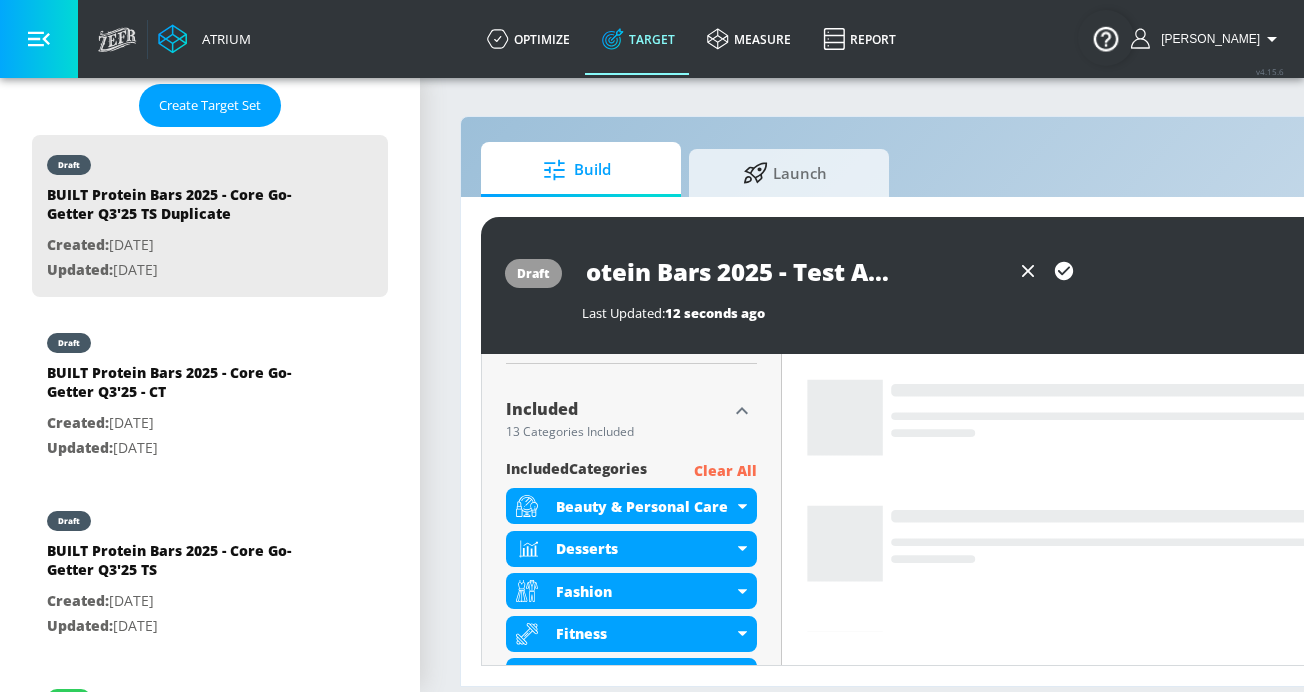 scroll, scrollTop: 474, scrollLeft: 0, axis: vertical 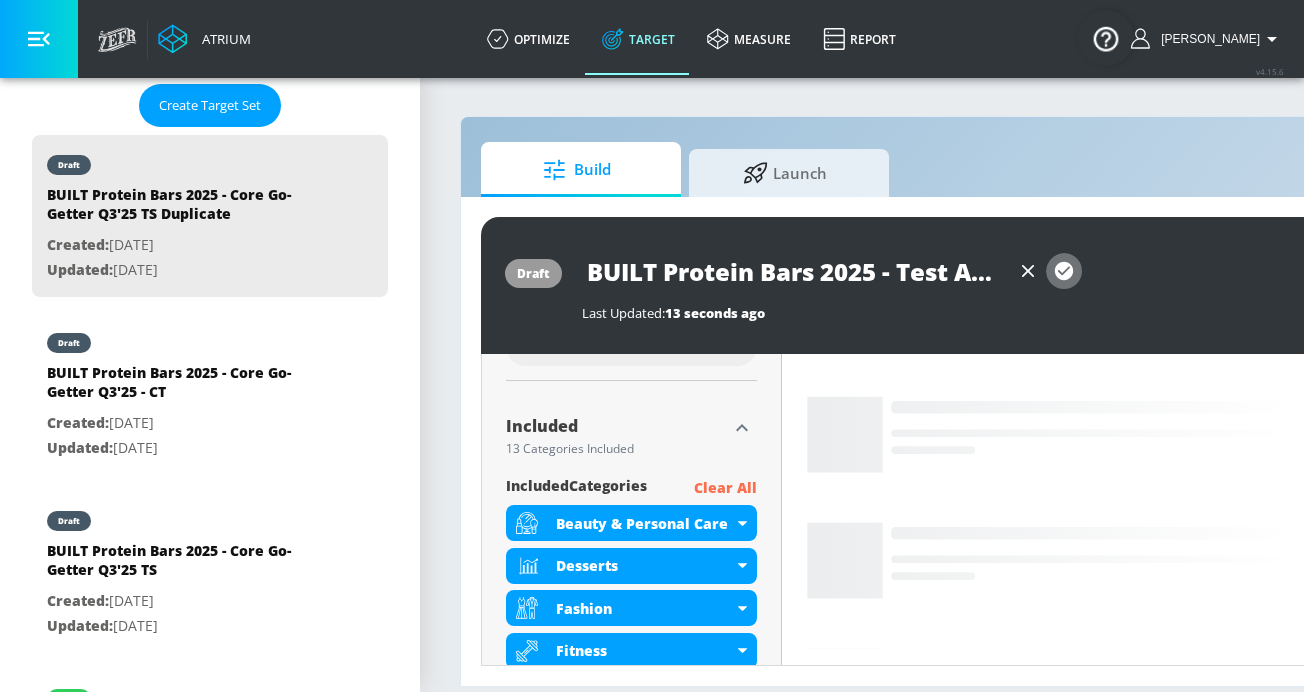 click 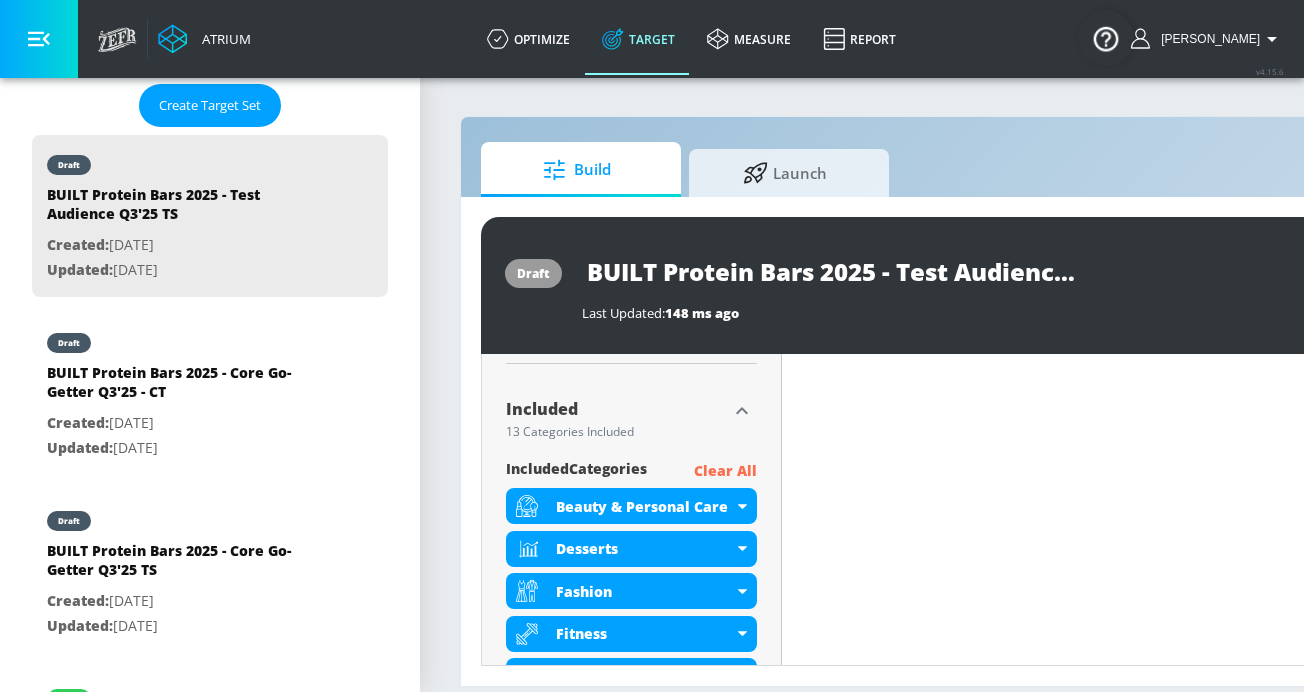 scroll, scrollTop: 474, scrollLeft: 0, axis: vertical 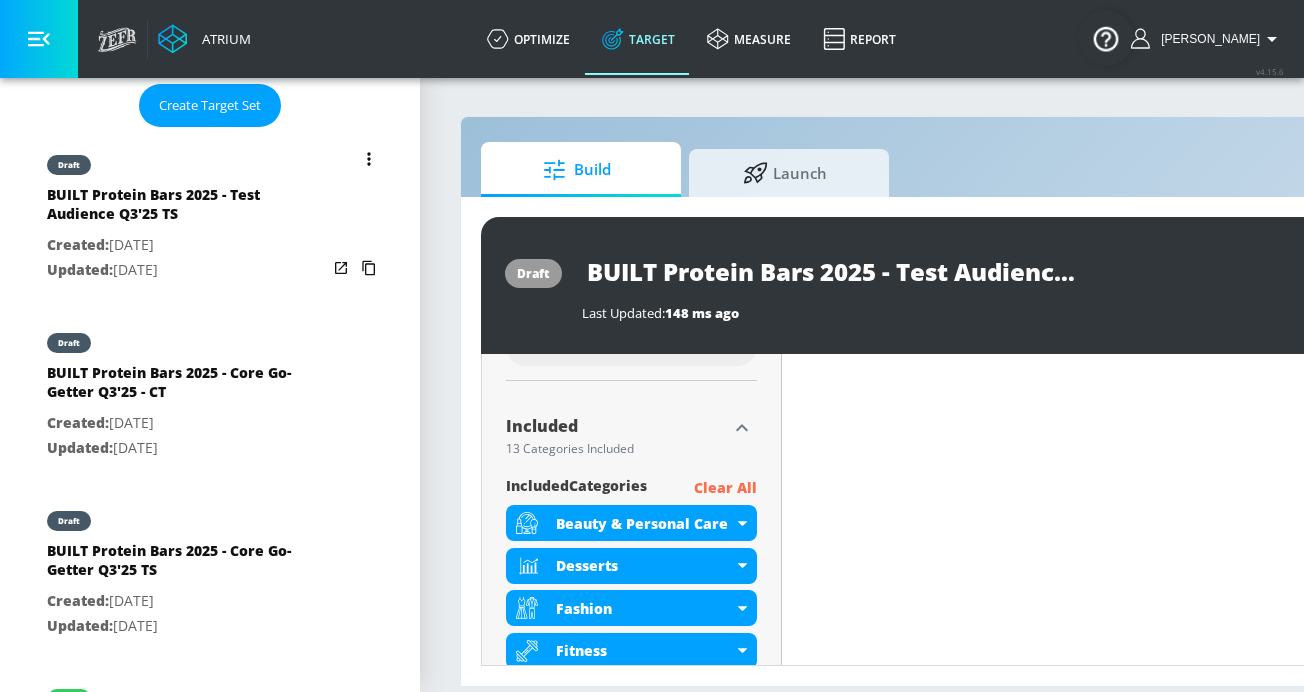 click 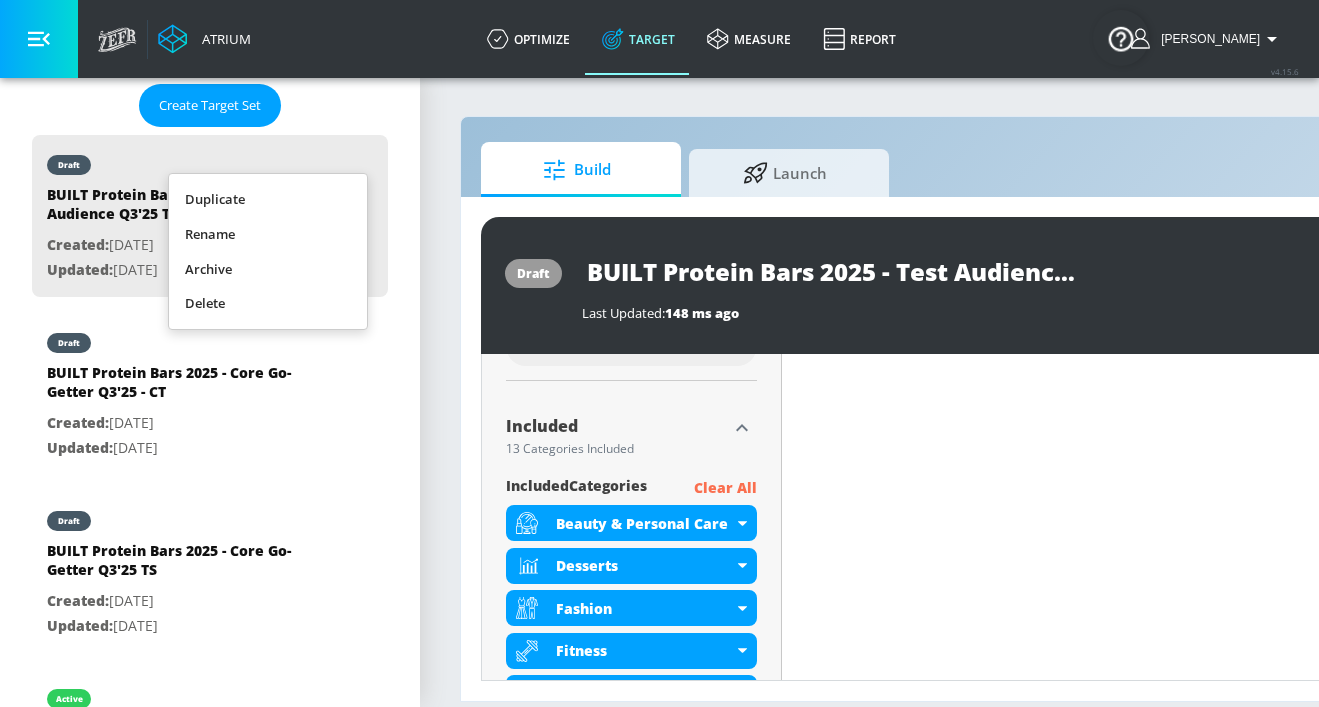 click on "Duplicate" at bounding box center (268, 199) 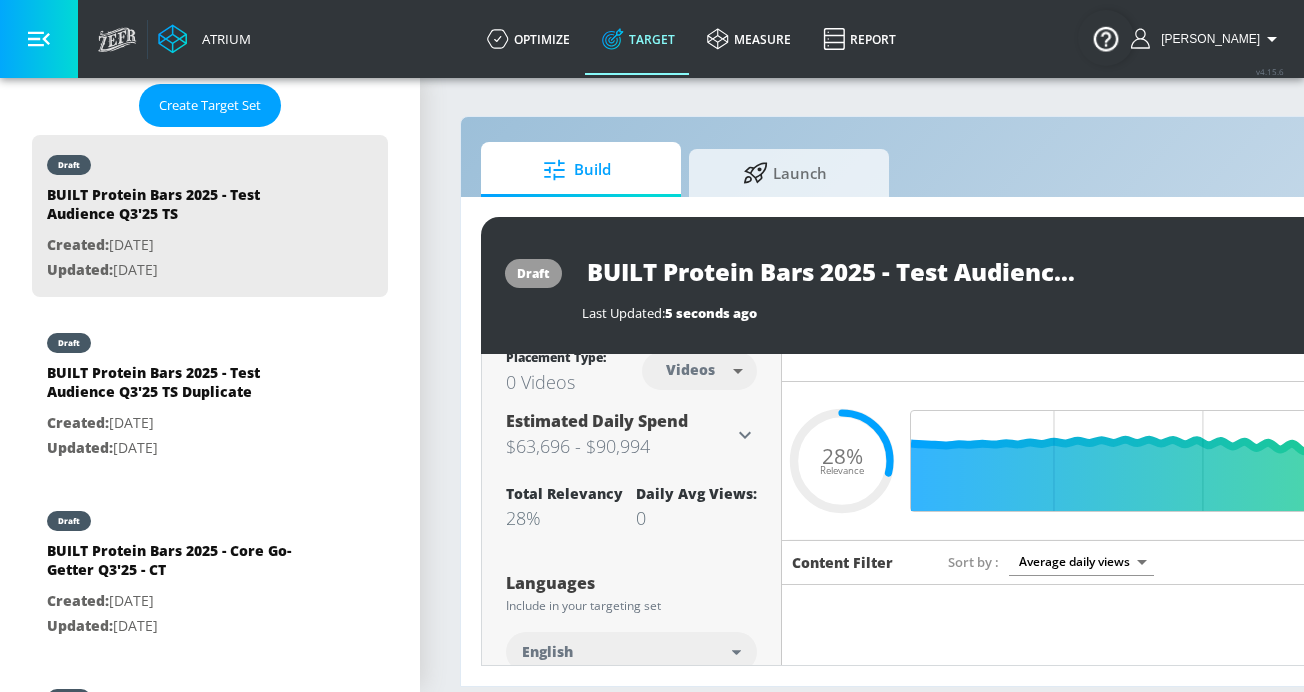 scroll, scrollTop: 8, scrollLeft: 0, axis: vertical 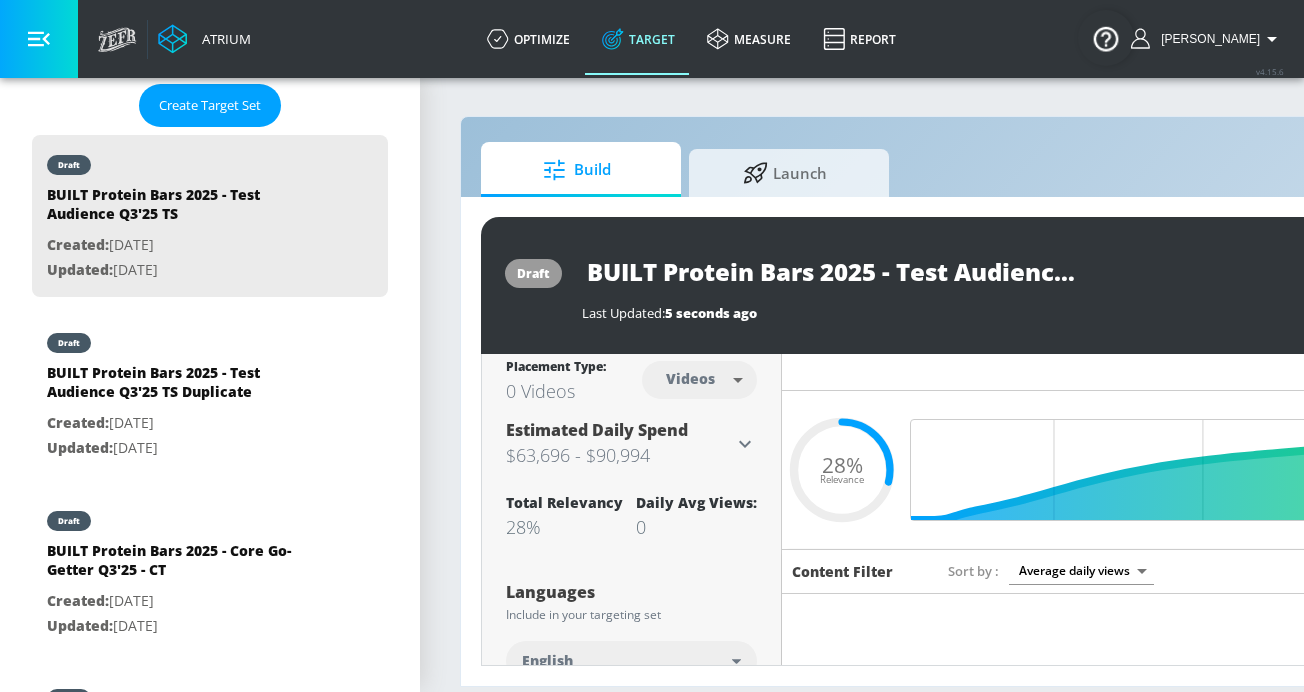 click on "BUILT Protein Bars 2025 - Test Audience Q3'25 TS" at bounding box center [832, 271] 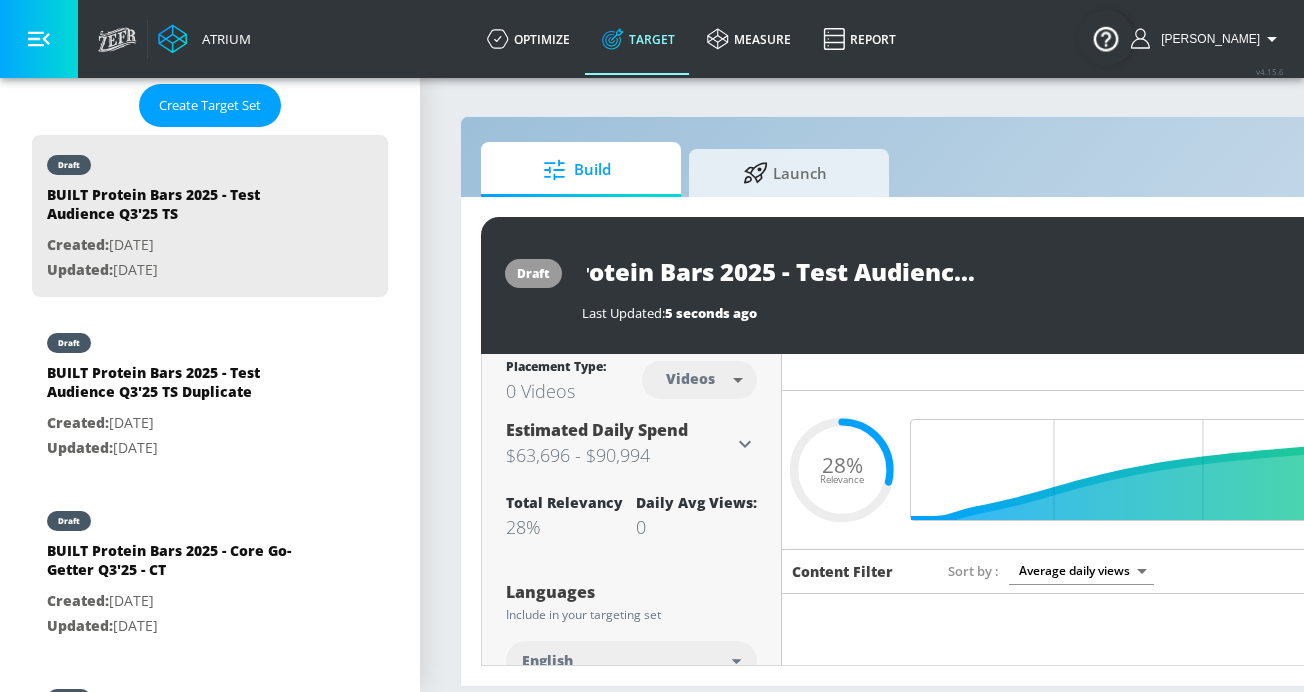 scroll, scrollTop: 0, scrollLeft: 105, axis: horizontal 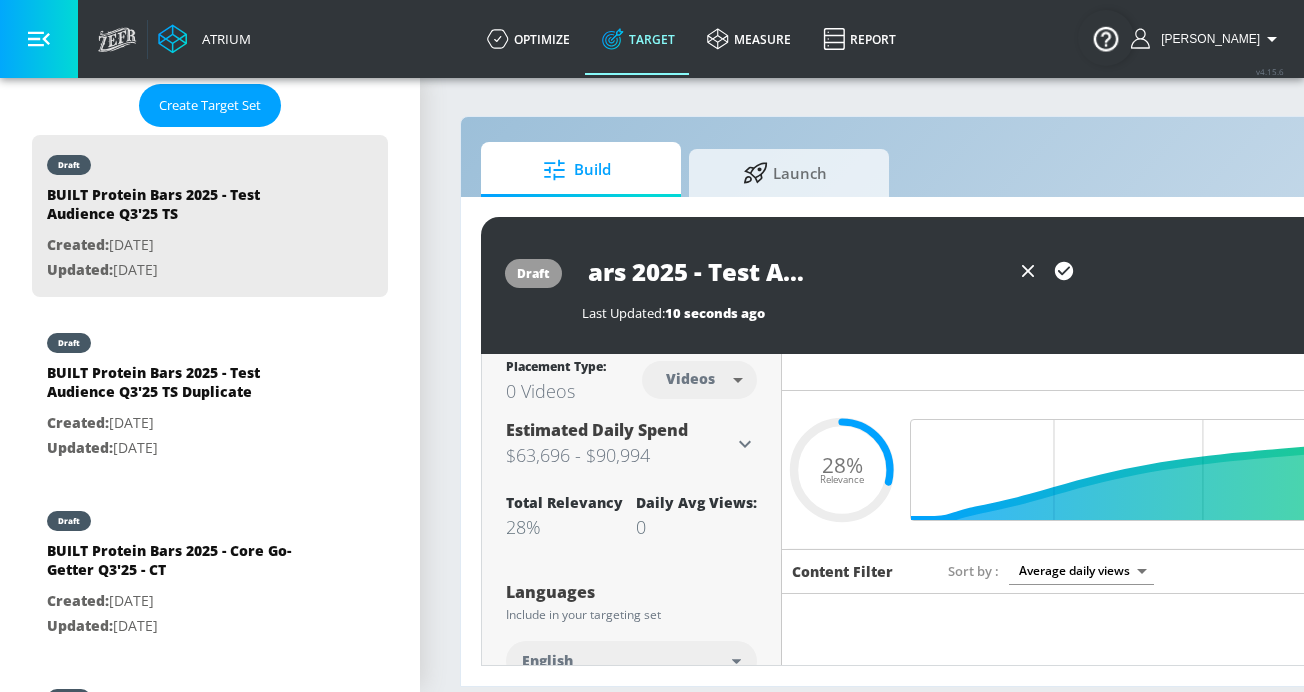 type on "BUILT Protein Bars 2025 - Test Audience Q3'25 - CT" 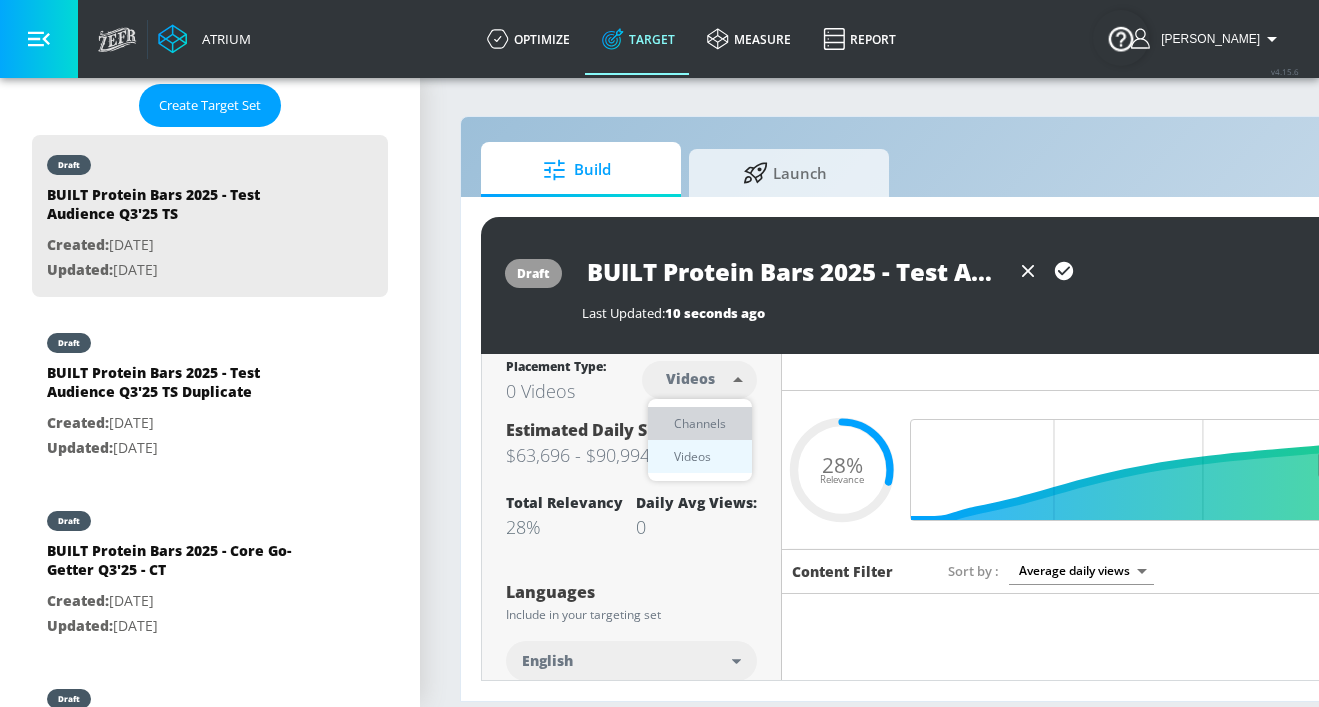 click on "Channels" at bounding box center [700, 423] 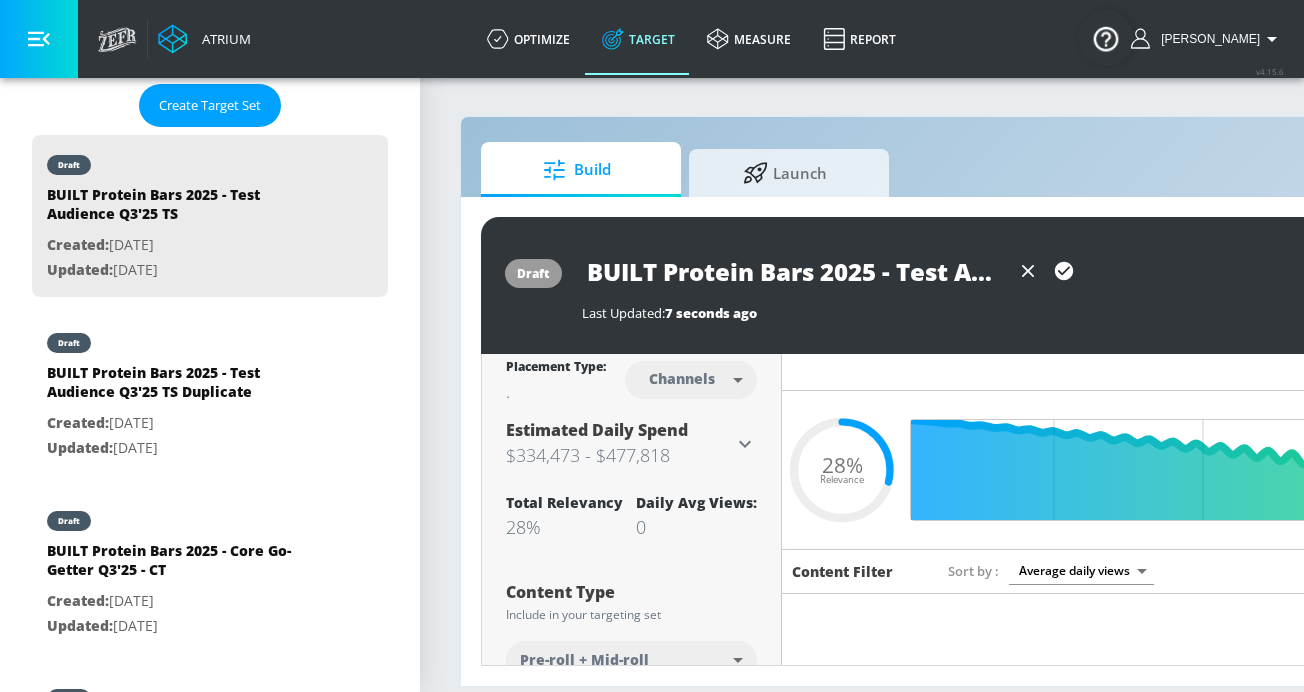 scroll, scrollTop: 0, scrollLeft: 193, axis: horizontal 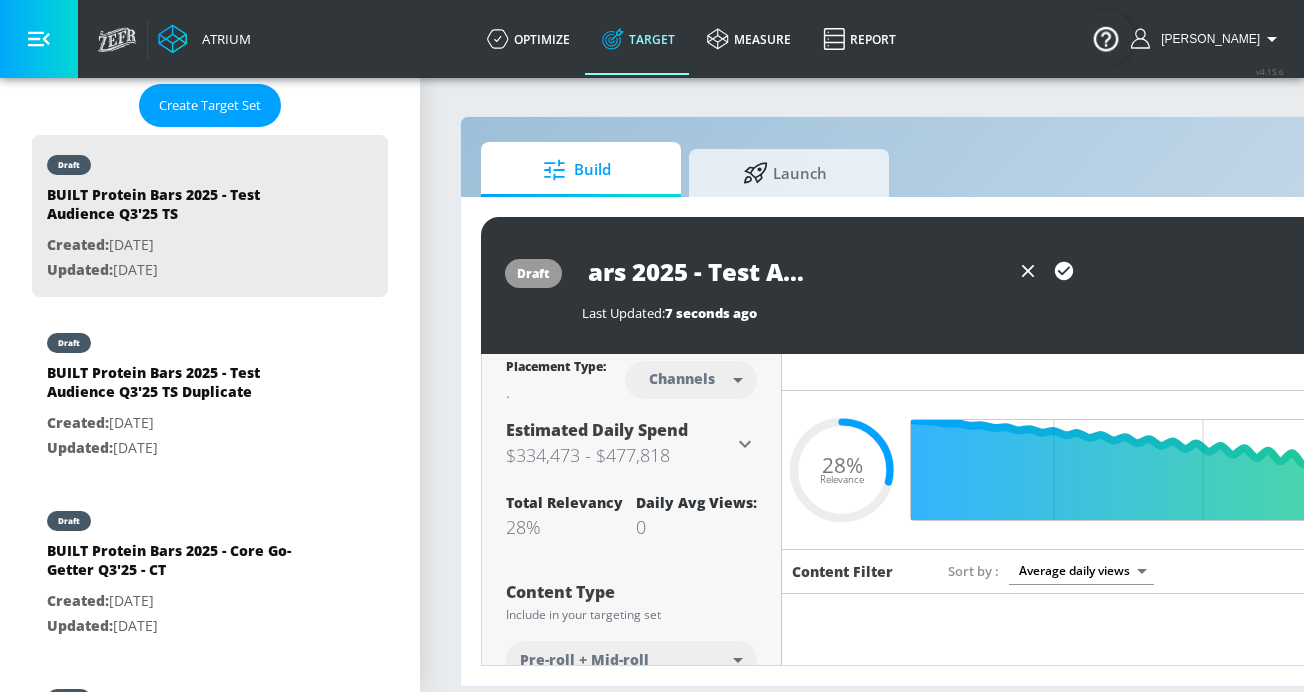 drag, startPoint x: 587, startPoint y: 276, endPoint x: 1075, endPoint y: 295, distance: 488.36975 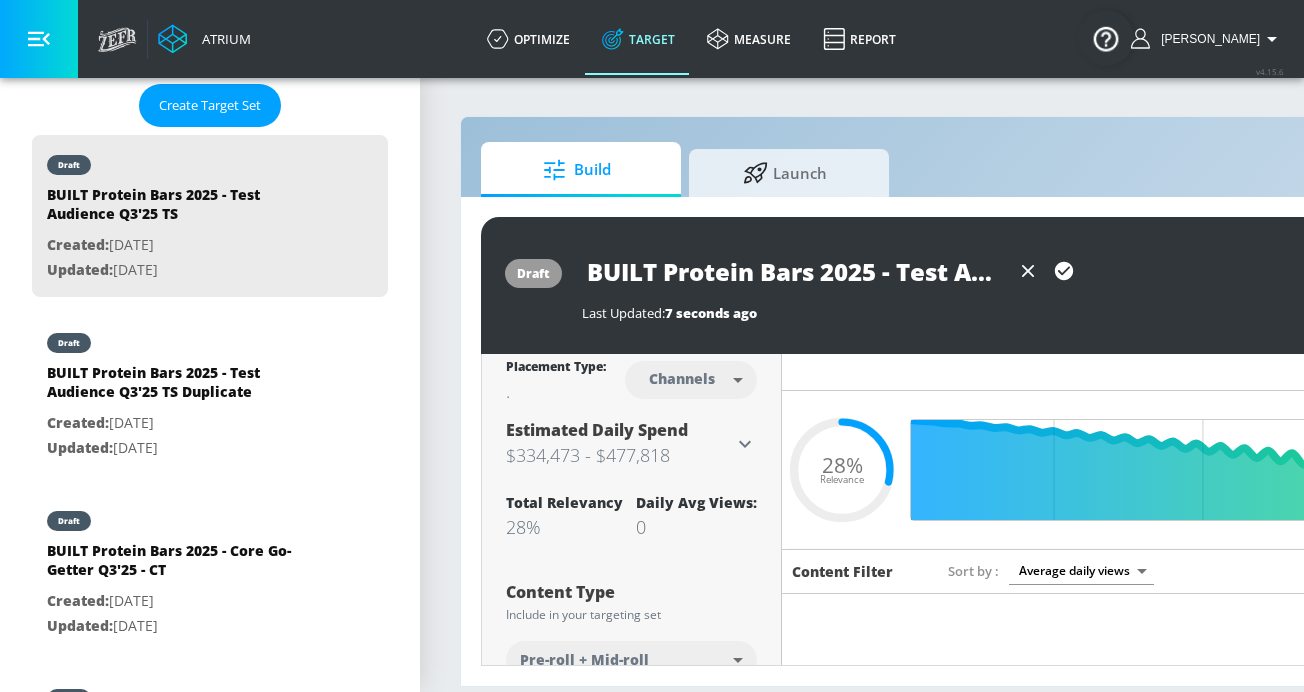 click on "BUILT Protein Bars 2025 - Test Audience Q3'25 - CT" at bounding box center [796, 271] 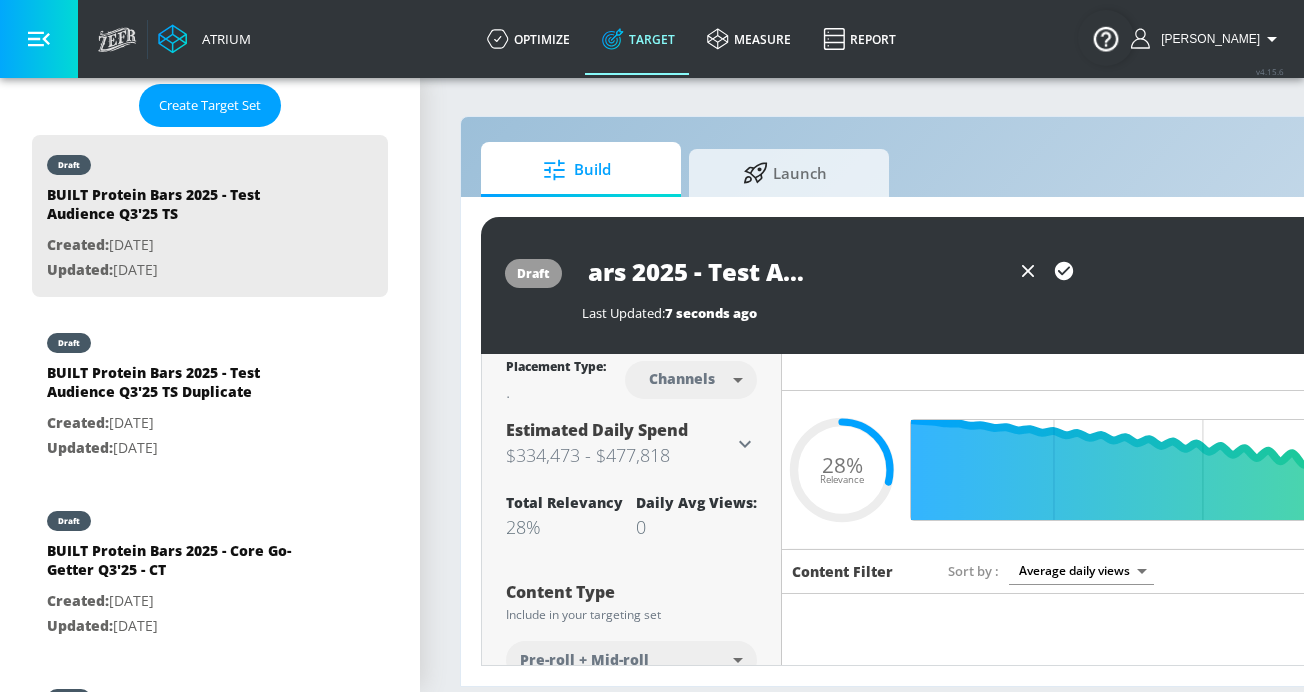 drag, startPoint x: 956, startPoint y: 271, endPoint x: 1064, endPoint y: 280, distance: 108.37435 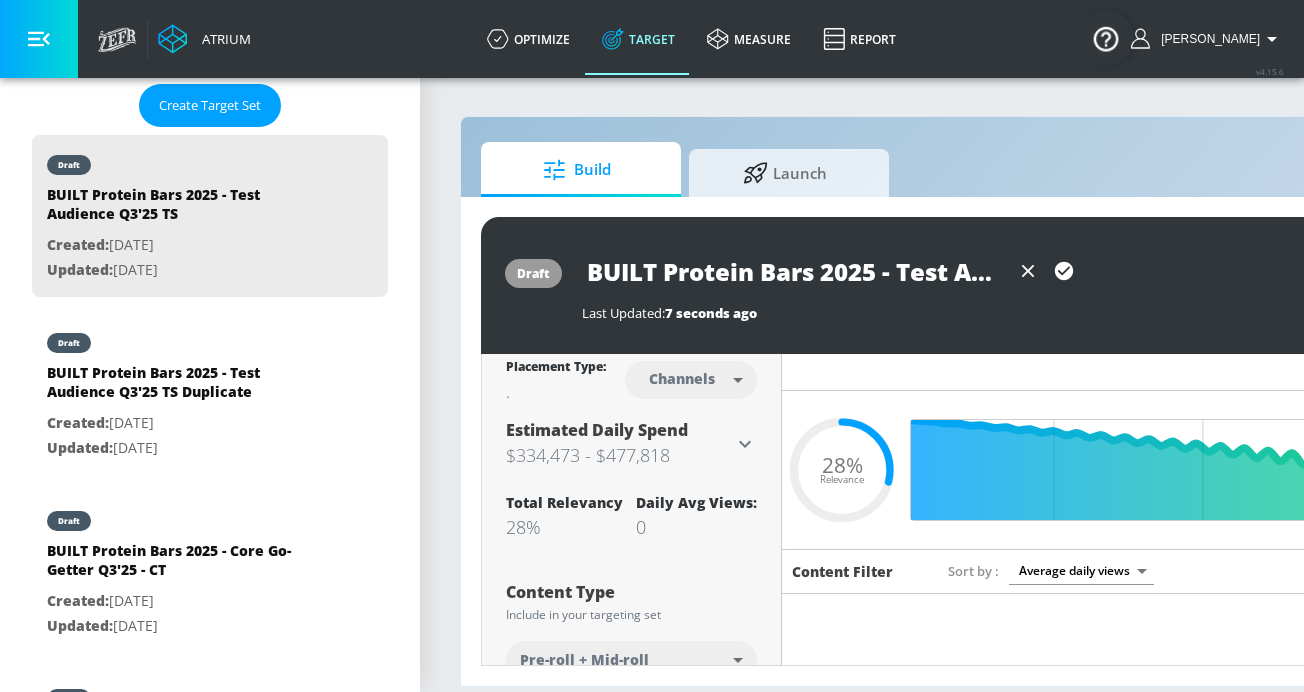 click 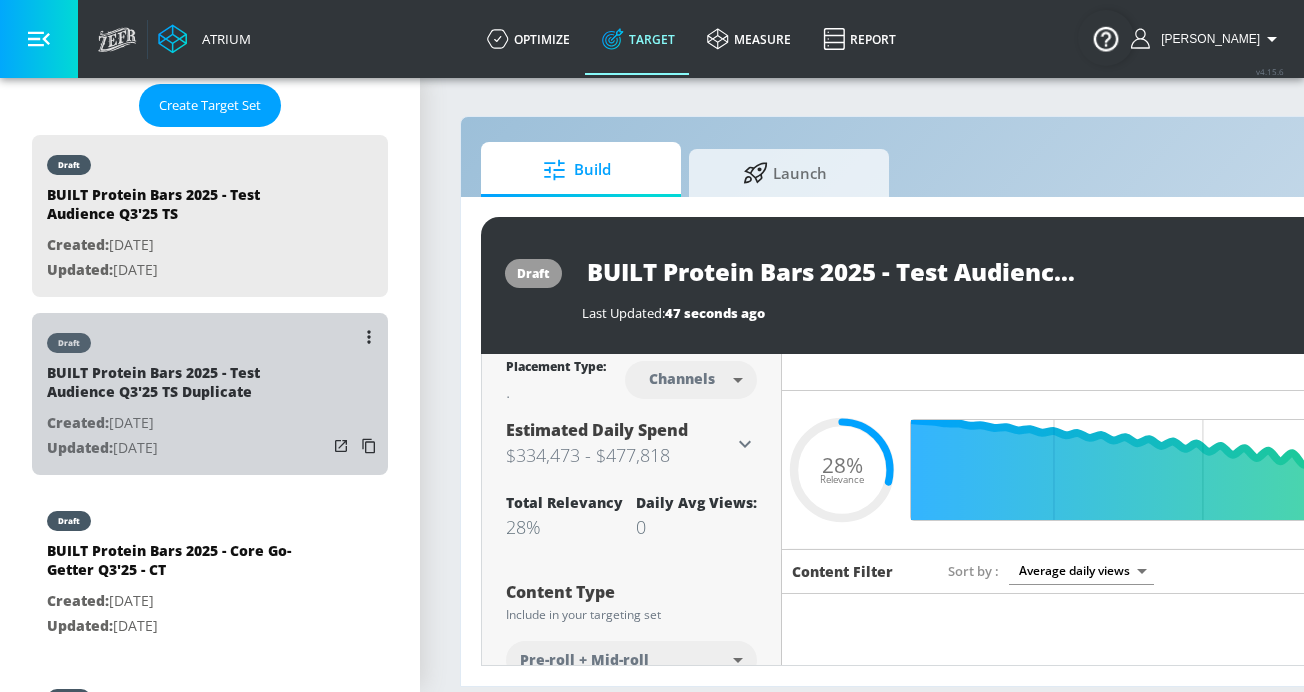 click on "Created:  [DATE]" at bounding box center (187, 423) 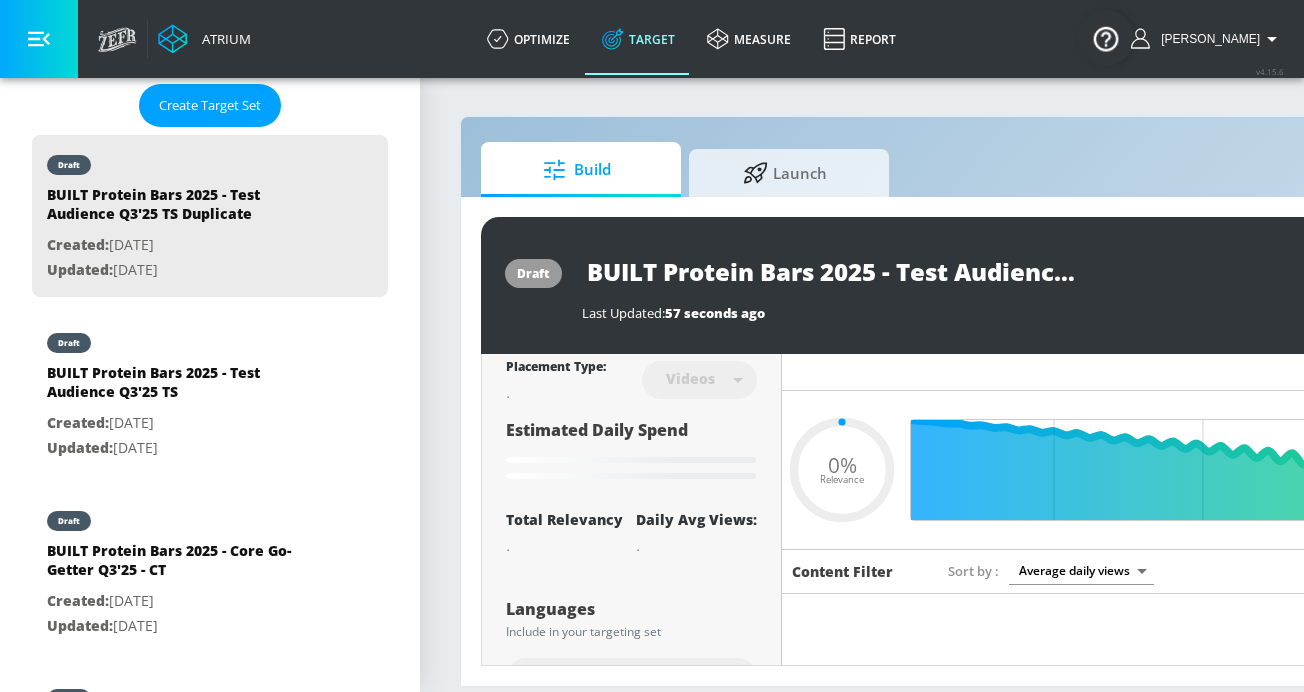 click on "BUILT Protein Bars 2025 - Test Audience Q3'25 TS Duplicate" at bounding box center [832, 271] 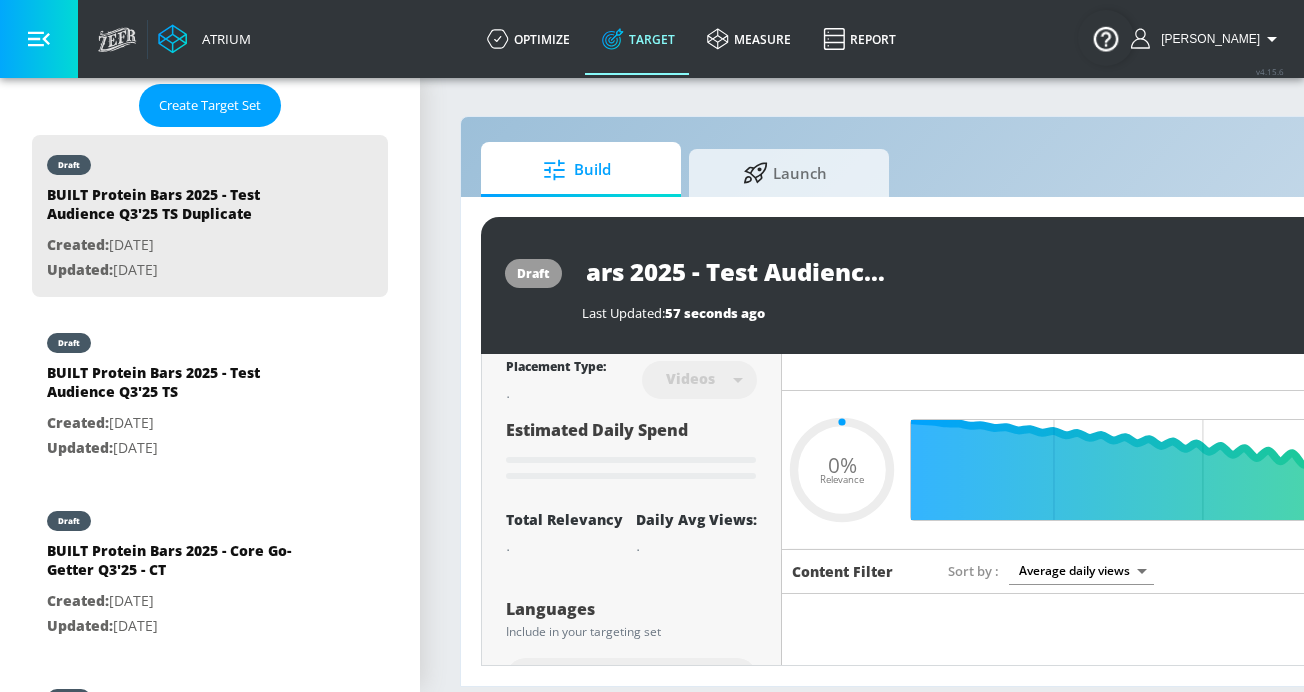 drag, startPoint x: 862, startPoint y: 270, endPoint x: 1063, endPoint y: 273, distance: 201.02238 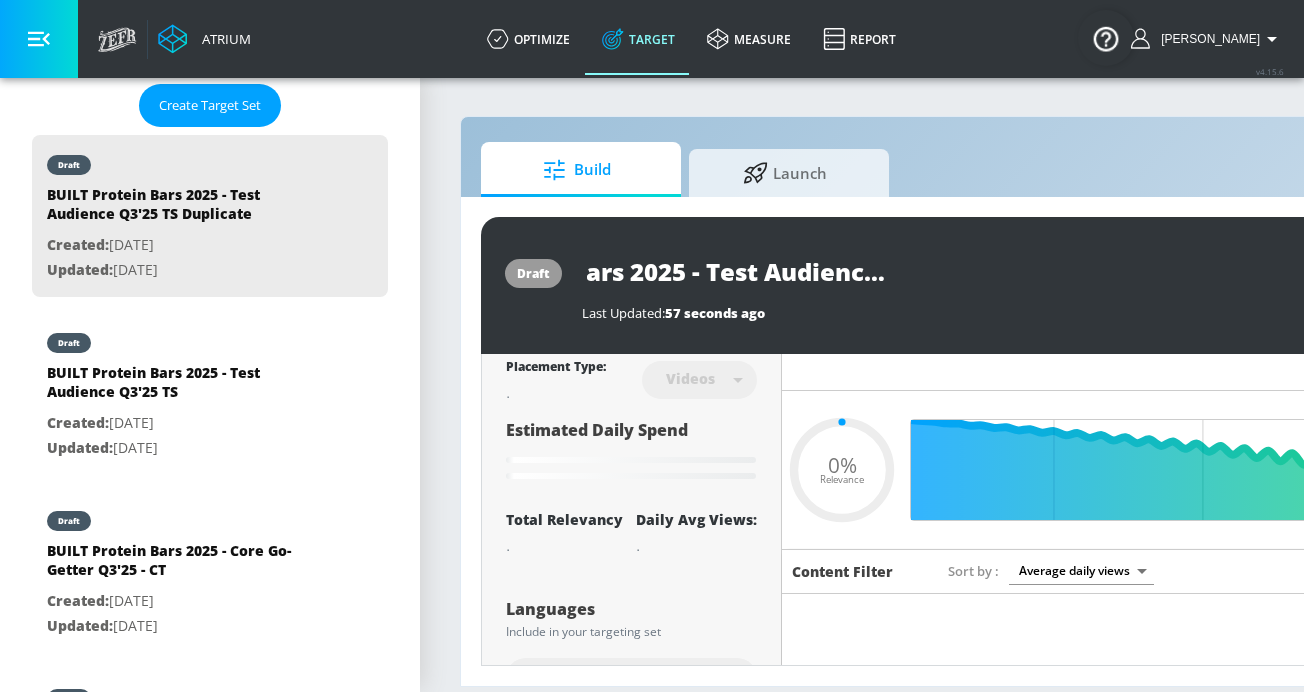 scroll, scrollTop: 0, scrollLeft: 206, axis: horizontal 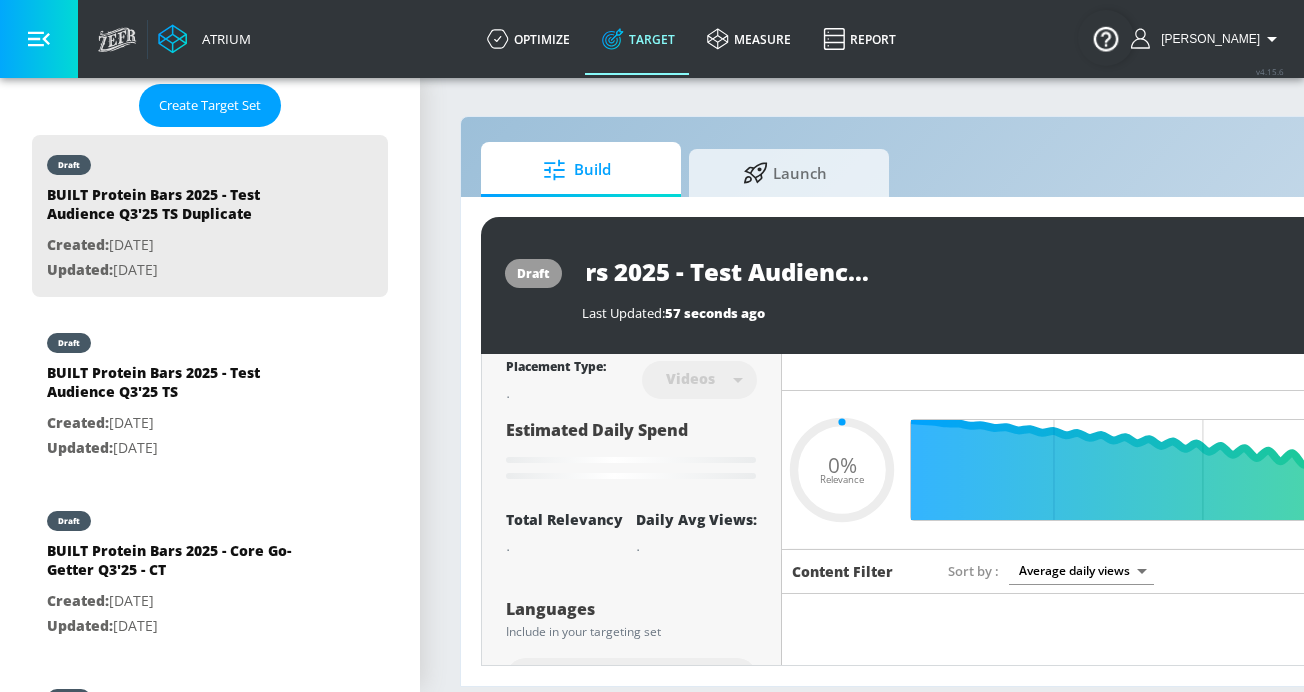 click on "BUILT Protein Bars 2025 - Test Audience Q3'25 TS Duplicate" at bounding box center (832, 271) 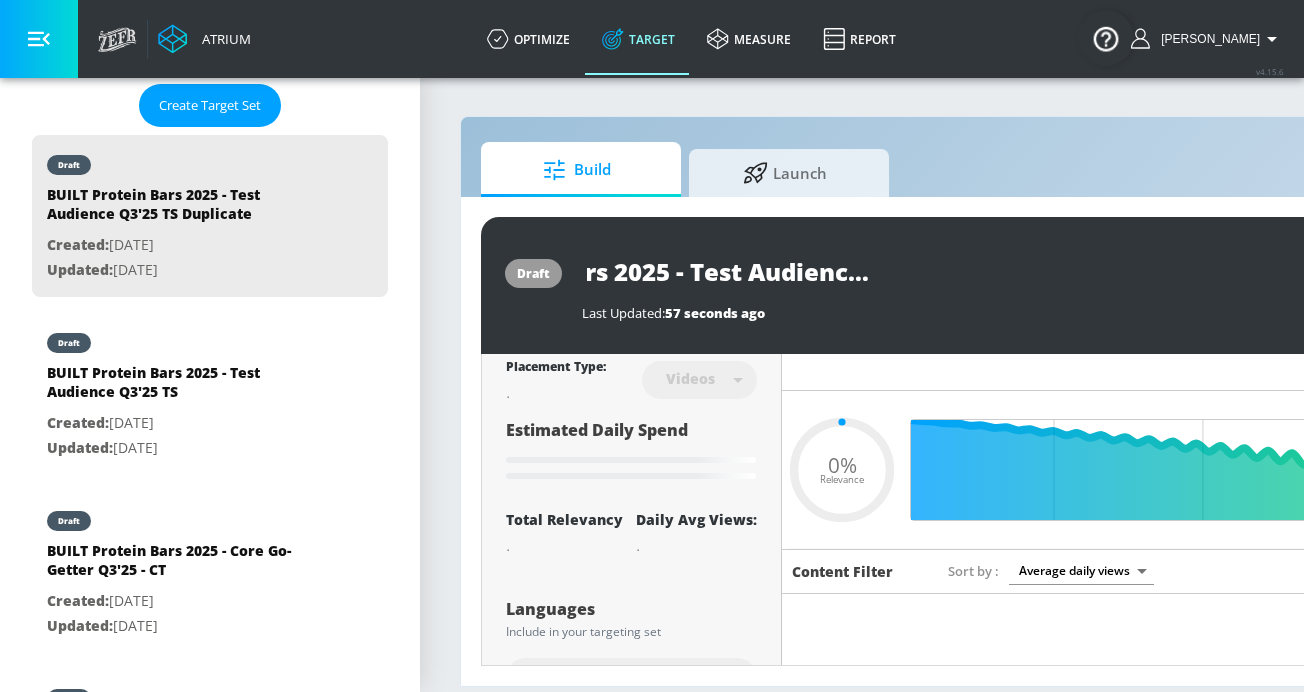 type on "0.29" 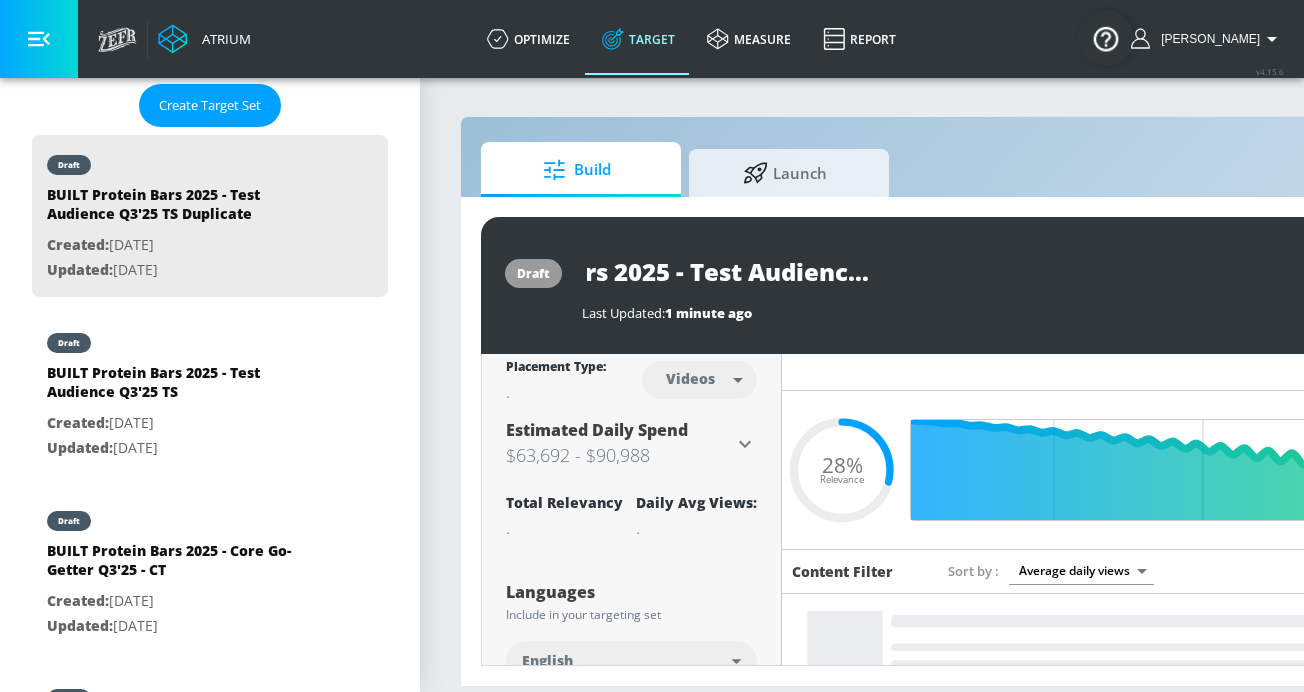 click on "BUILT Protein Bars 2025 - Test Audience Q3'25 TS Duplicate" at bounding box center [832, 271] 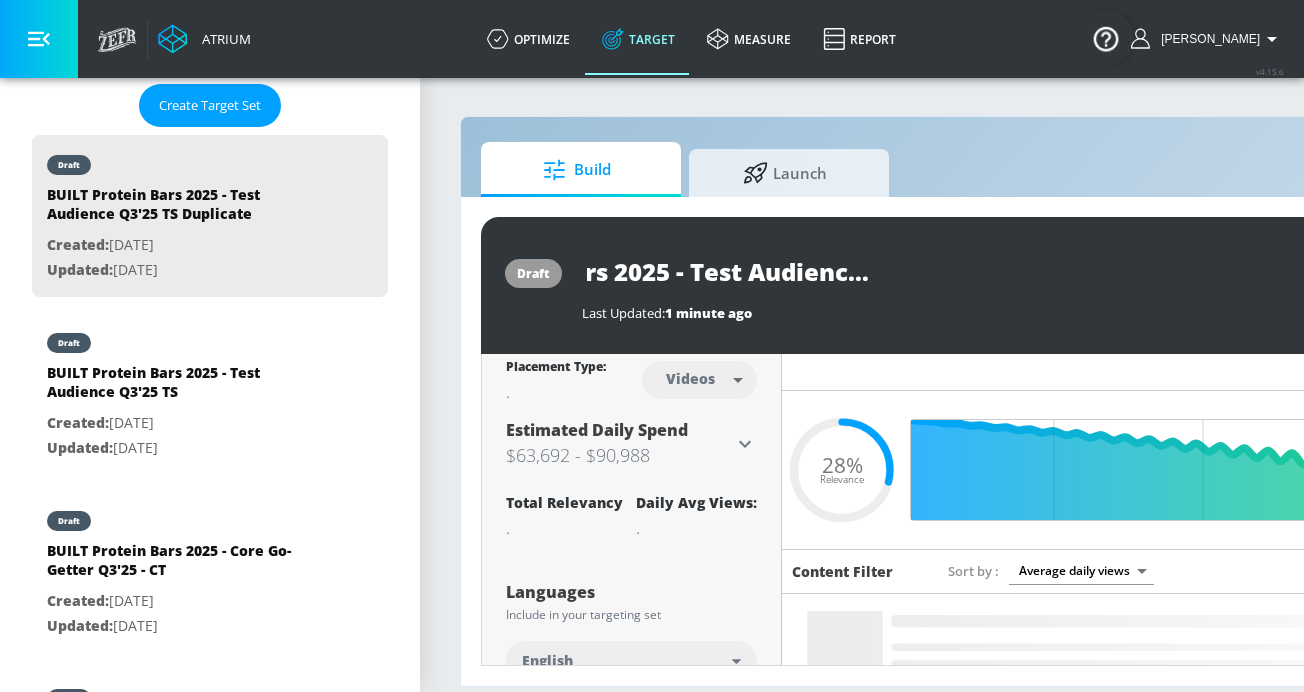 drag, startPoint x: 985, startPoint y: 276, endPoint x: 974, endPoint y: 276, distance: 11 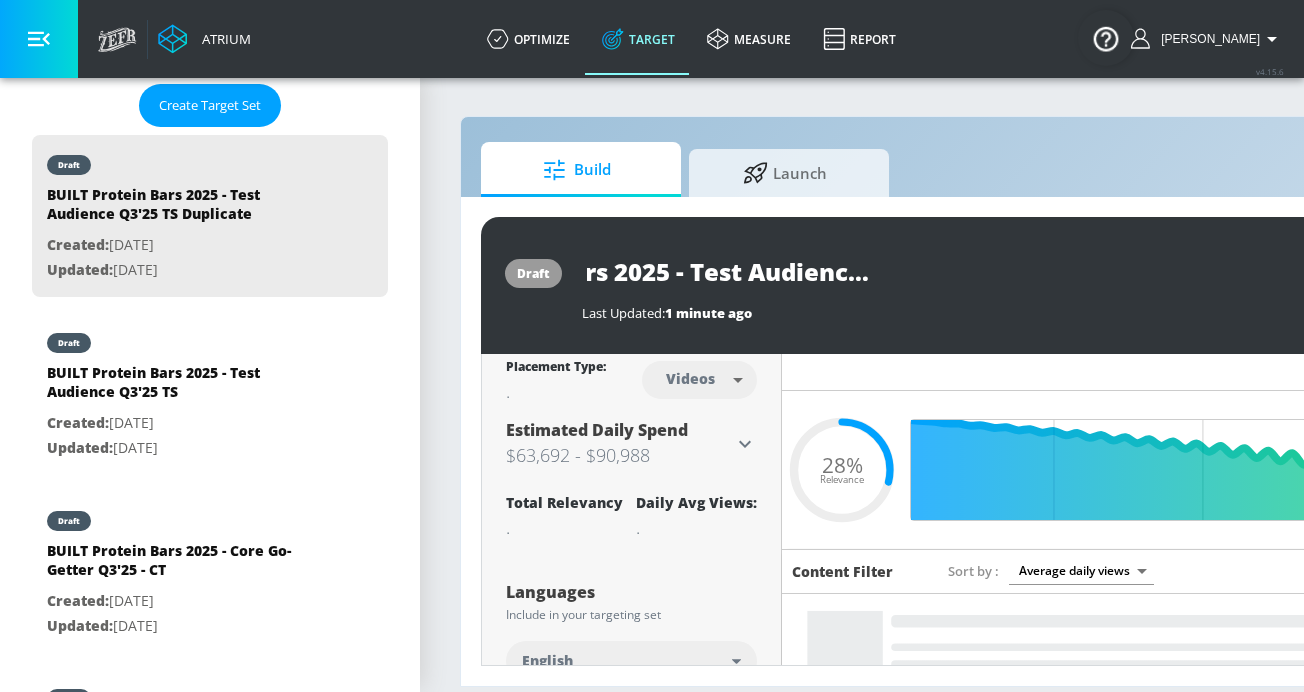 click on "BUILT Protein Bars 2025 - Test Audience Q3'25 TS Duplicate" at bounding box center (832, 271) 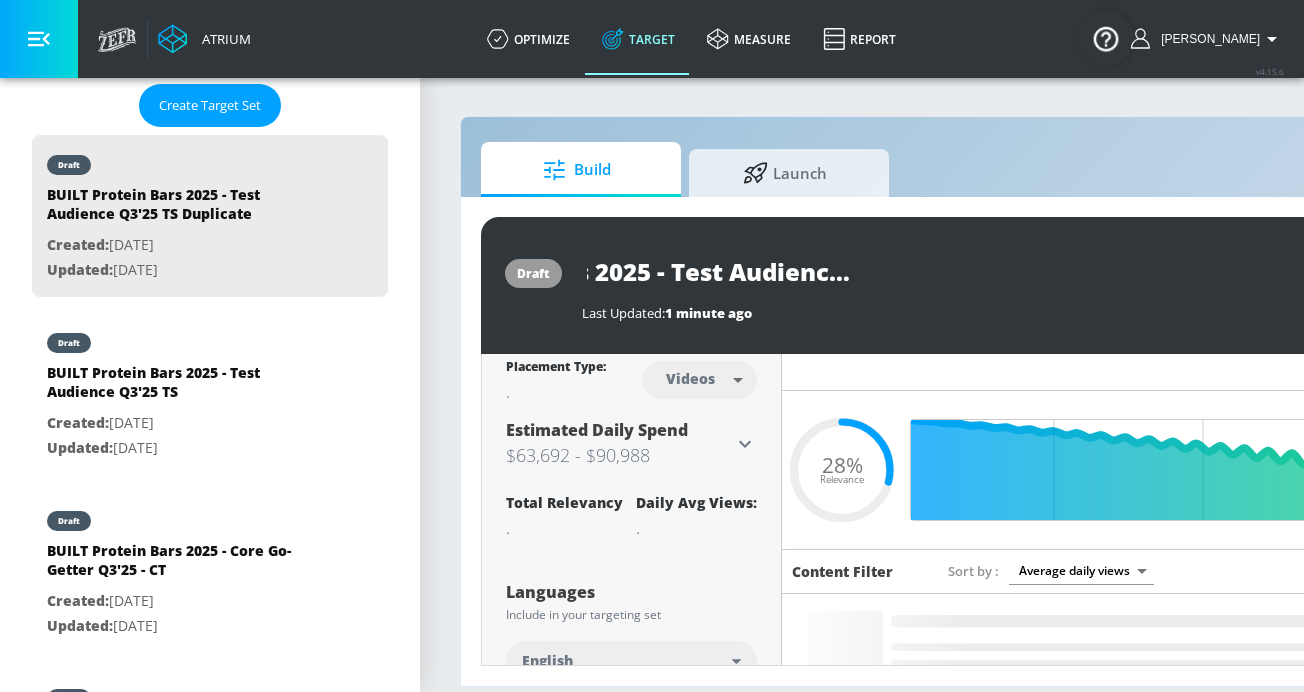 drag, startPoint x: 948, startPoint y: 275, endPoint x: 1193, endPoint y: 276, distance: 245.00204 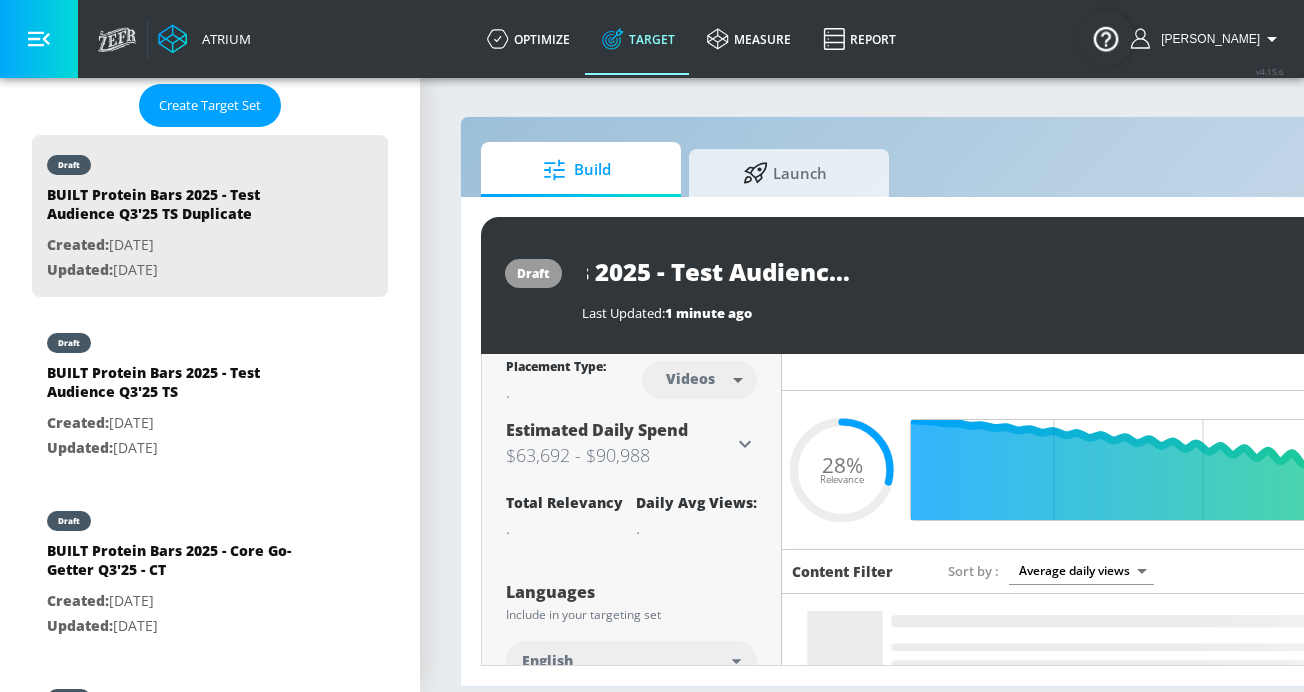 click on "BUILT Protein Bars 2025 - Test Audience Q3'25 TS Duplicate" at bounding box center [1014, 271] 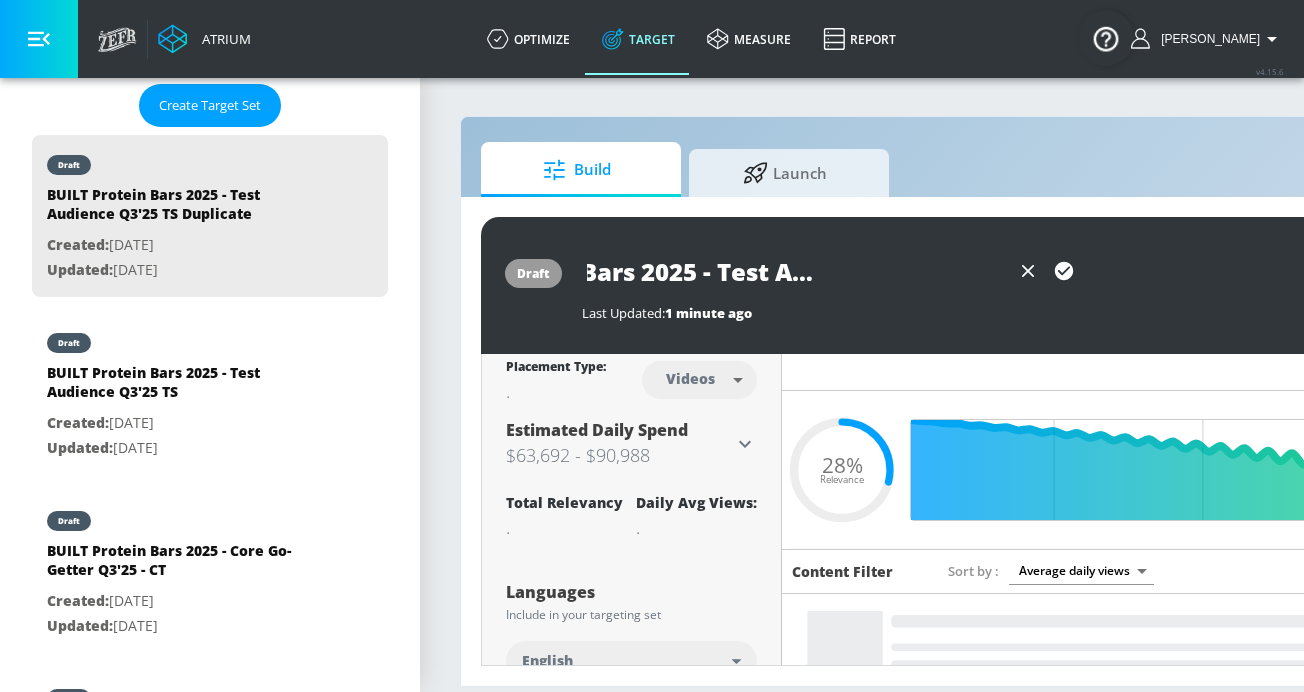scroll, scrollTop: 0, scrollLeft: 193, axis: horizontal 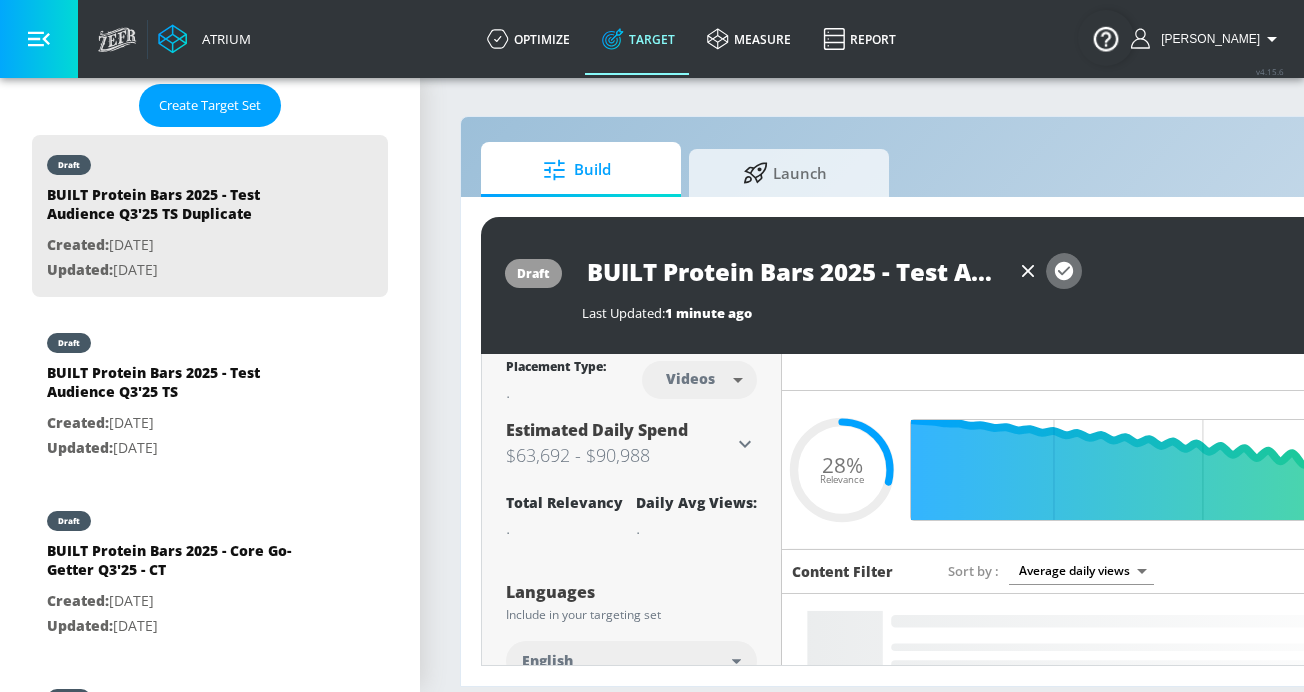 click 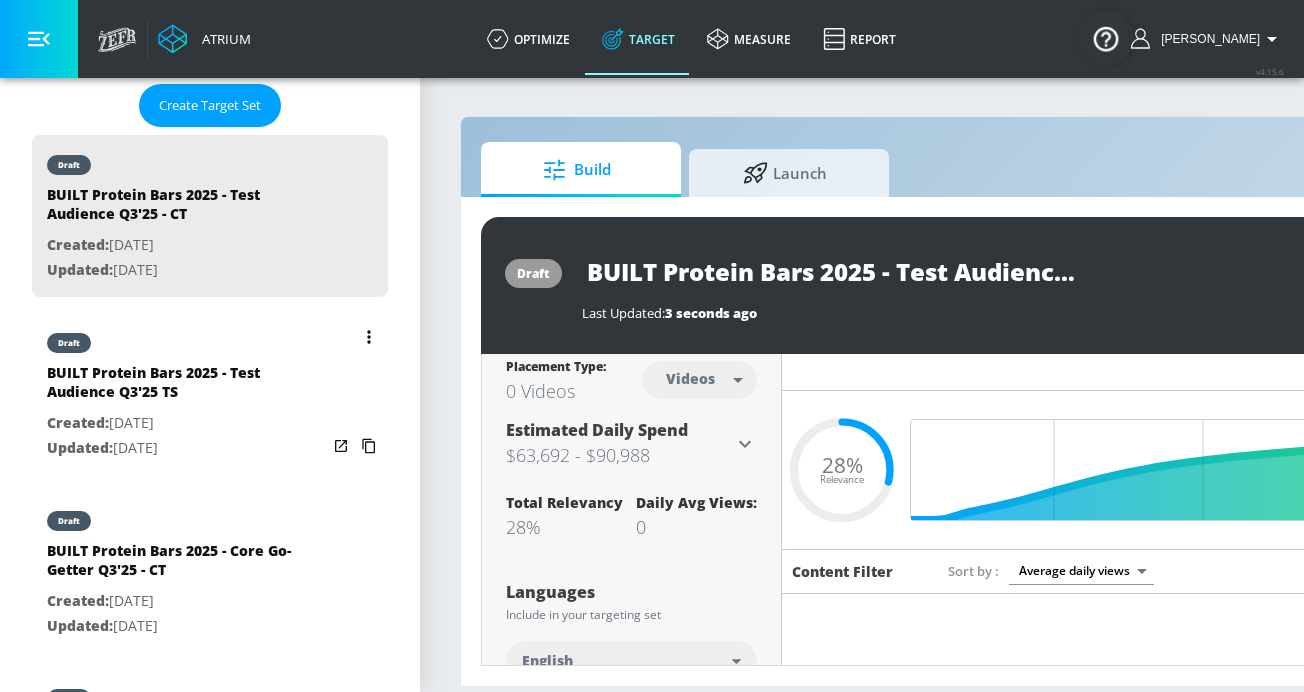 click on "Created:  [DATE]" at bounding box center (187, 423) 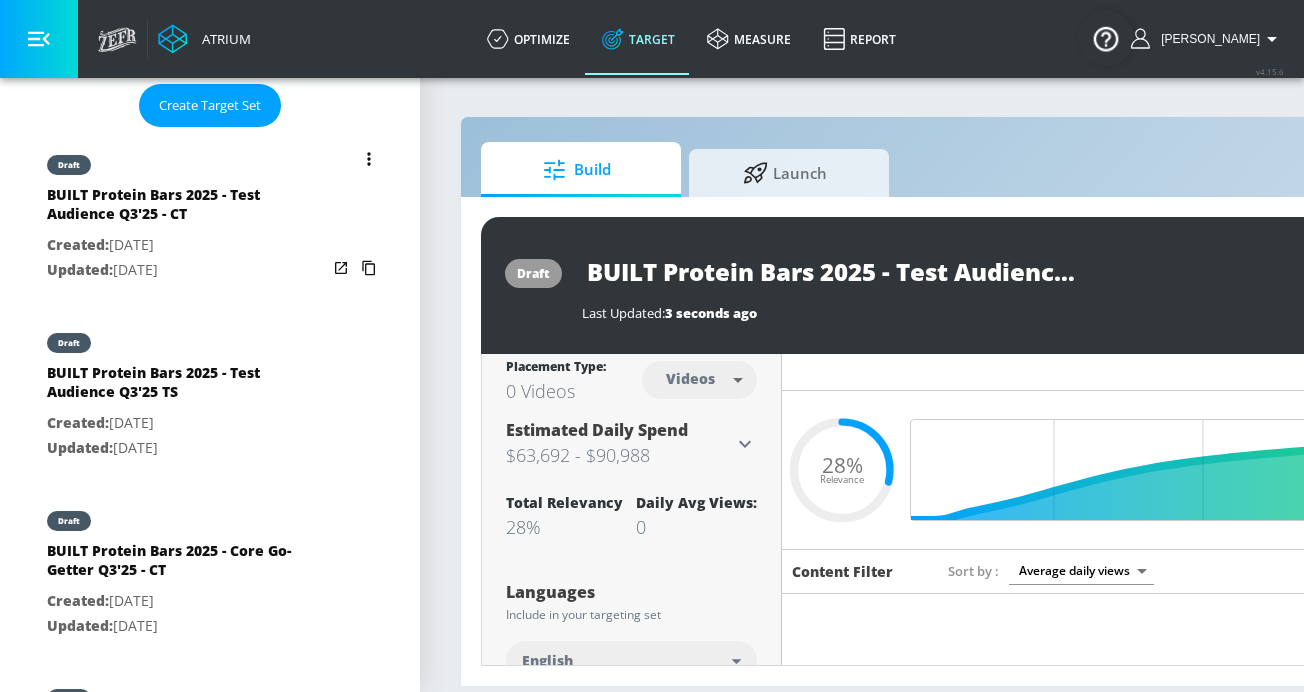 type on "BUILT Protein Bars 2025 - Test Audience Q3'25 TS" 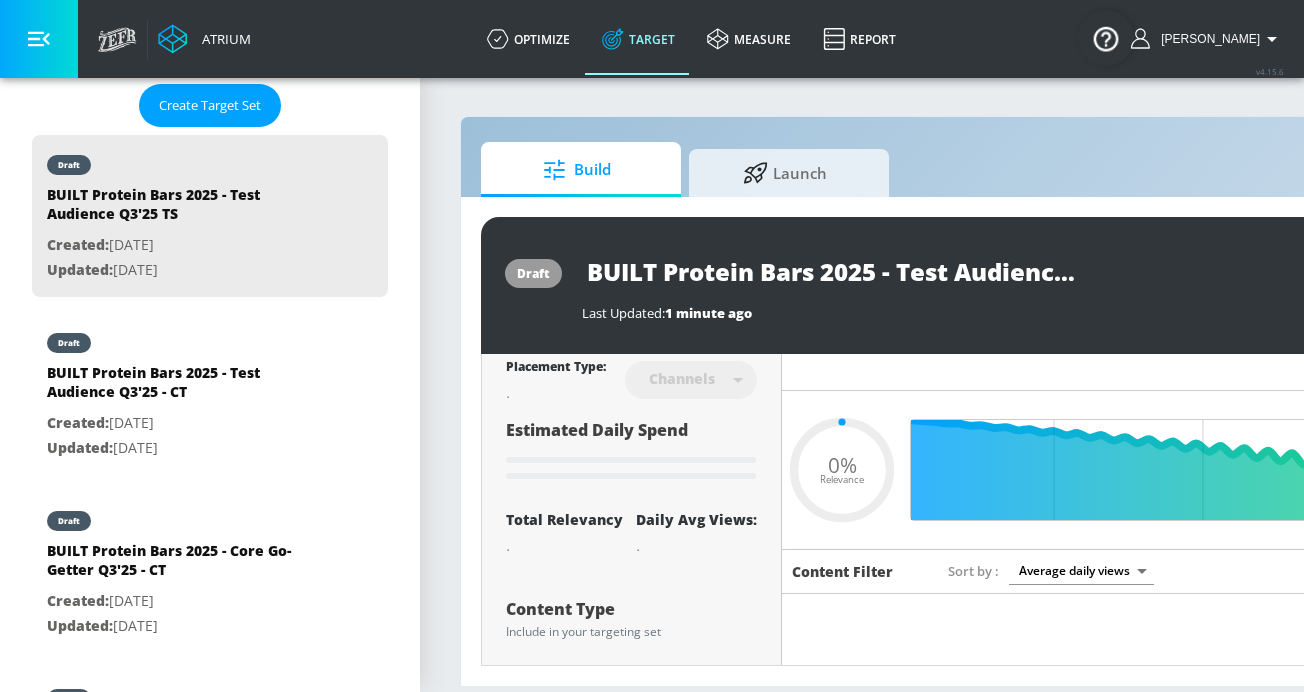 type on "0.29" 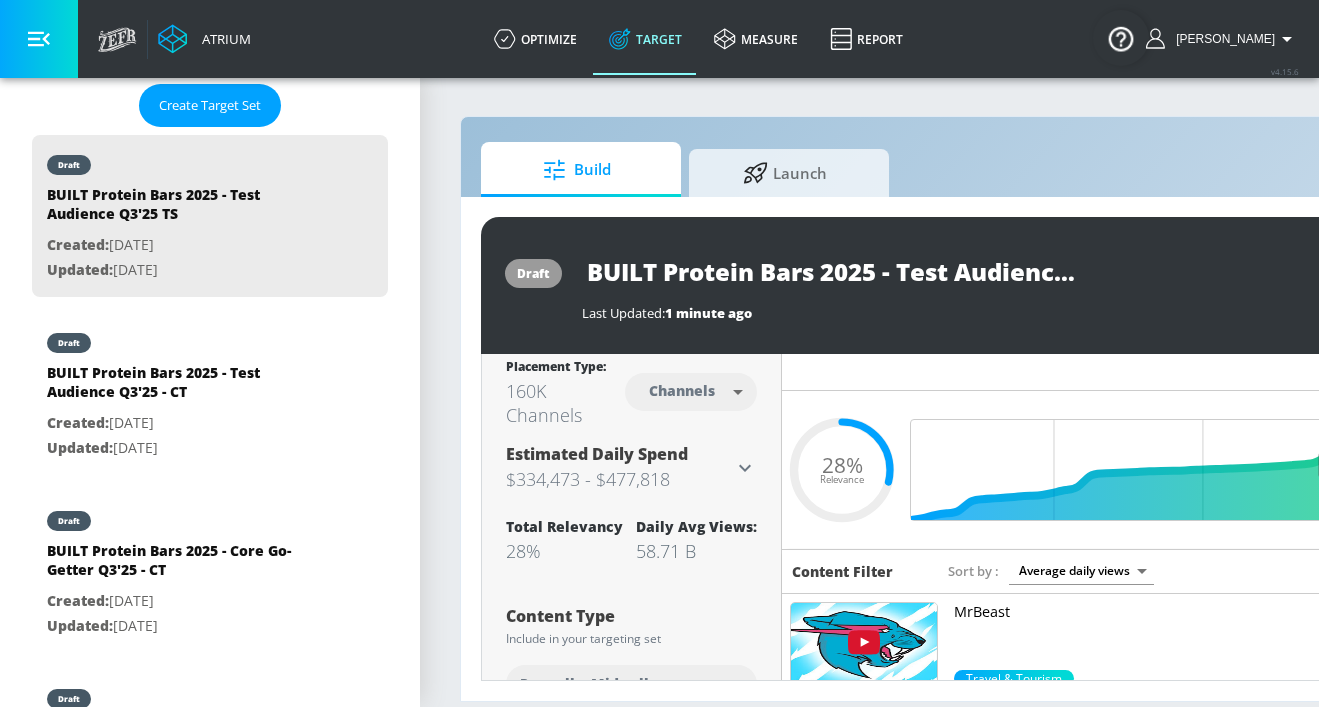 click on "Atrium optimize Target measure Report optimize Target measure Report v 4.15.6 [PERSON_NAME] Platform DV360:   Youtube DV360:   Youtube Advertiser built Sort By A-Z asc ​ Add Account Built Protein Bars Linked as: Built Protein Bars Agency: [PERSON_NAME] Vertical: CPG (Consumer Packaged Goods) PurposeBuilt Brands Linked as: PurposeBuilt Brands US (YouTube) Agency: Horizon Big Vertical: CPG (Consumer Packaged Goods) KZ Test  Linked as: Zefr Demos Agency: Kaitlin test  Vertical: Other [PERSON_NAME] C Test Account Linked as: Zefr Demos Agency: [PERSON_NAME] Vertical: CPG (Consumer Packaged Goods) alicyn test Linked as: Zefr Demos Agency: alicyn test Vertical: Healthcare Parry Test Linked as: Zefr Demos Agency: Parry Test Vertical: Music [PERSON_NAME] Test Account Linked as: Zefr Demos Agency: [PERSON_NAME] Test Agency Vertical: Fashion [PERSON_NAME] TEST Linked as: Zefr Demos Agency: [PERSON_NAME] TEST Vertical: Other Test Linked as: Zefr Demos Agency: Test Vertical: Travel Shaq Test Account Linked as: Zefr Demos Agency: Zefr Vertical: Software Benz TEST qa" at bounding box center [659, 353] 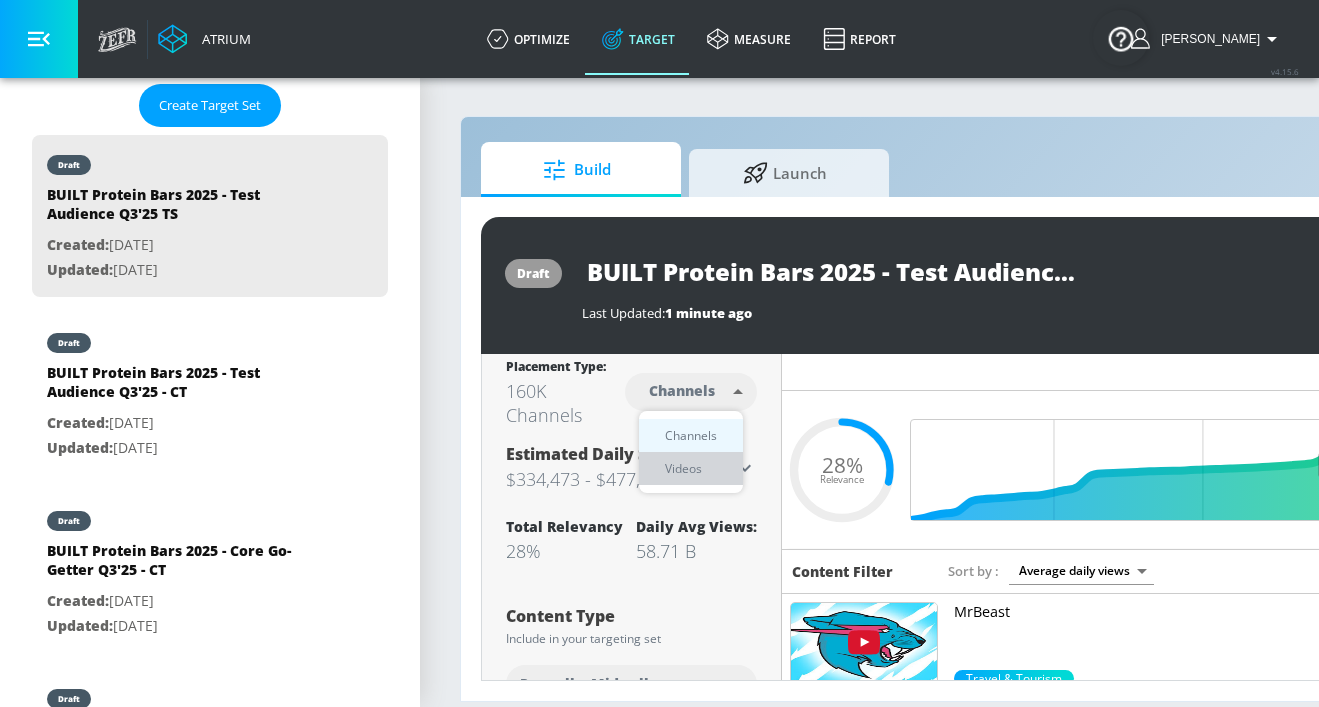 click on "Videos" at bounding box center [683, 468] 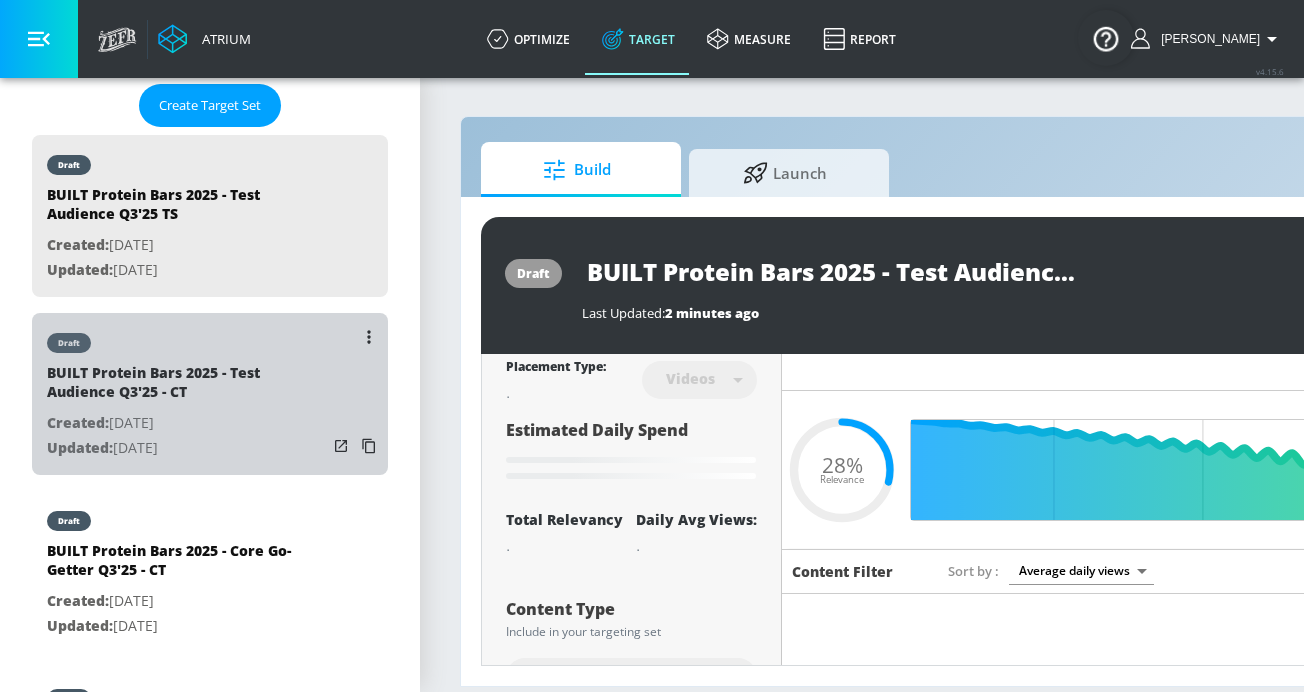 click at bounding box center (355, 391) 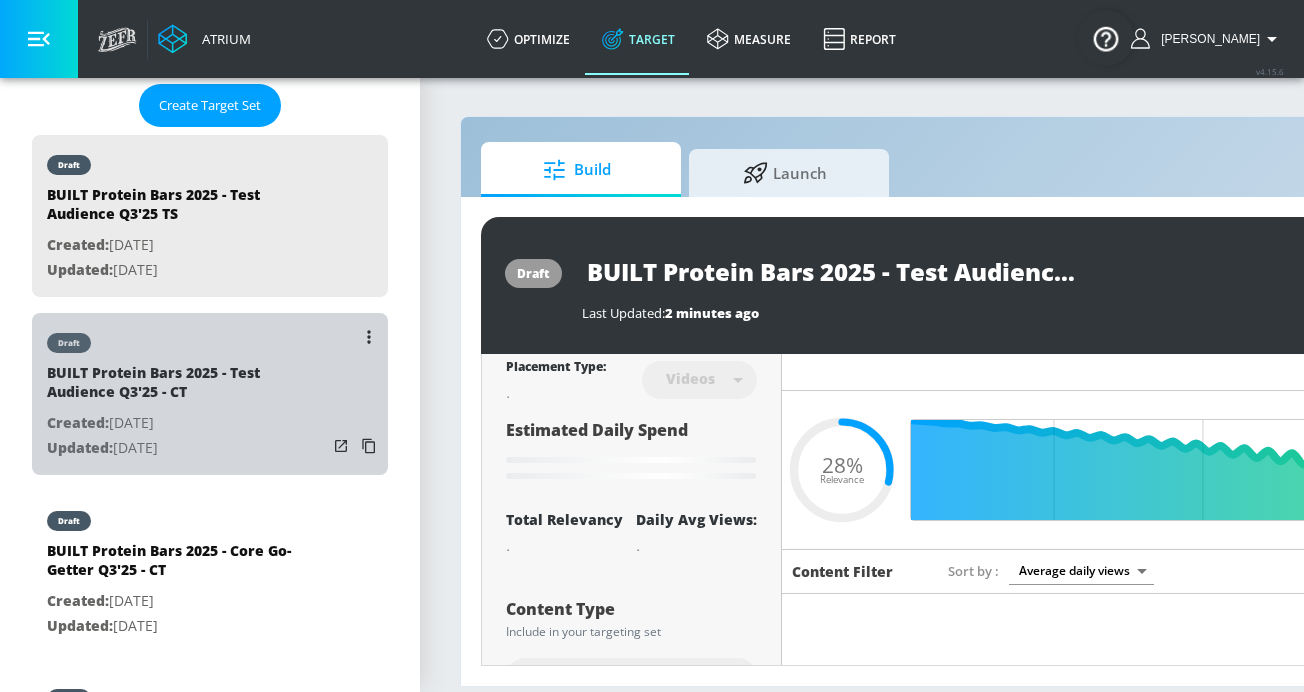 type on "BUILT Protein Bars 2025 - Test Audience Q3'25 - CT" 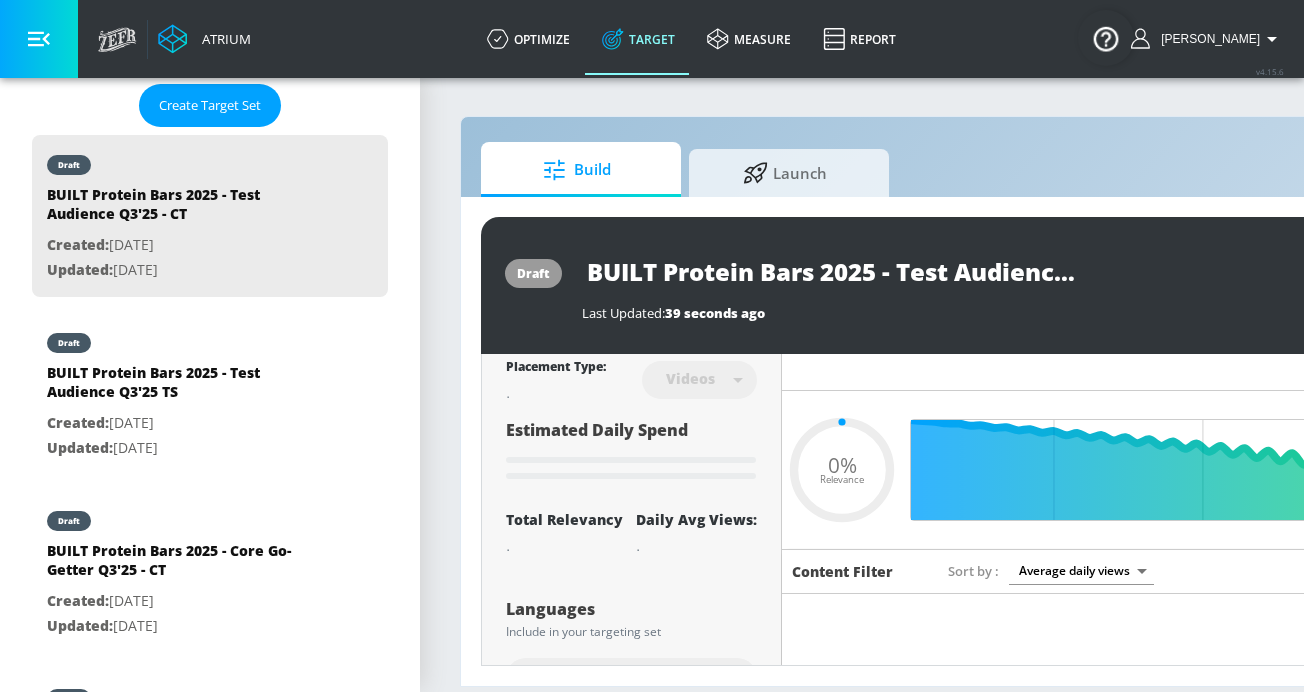 type on "0.29" 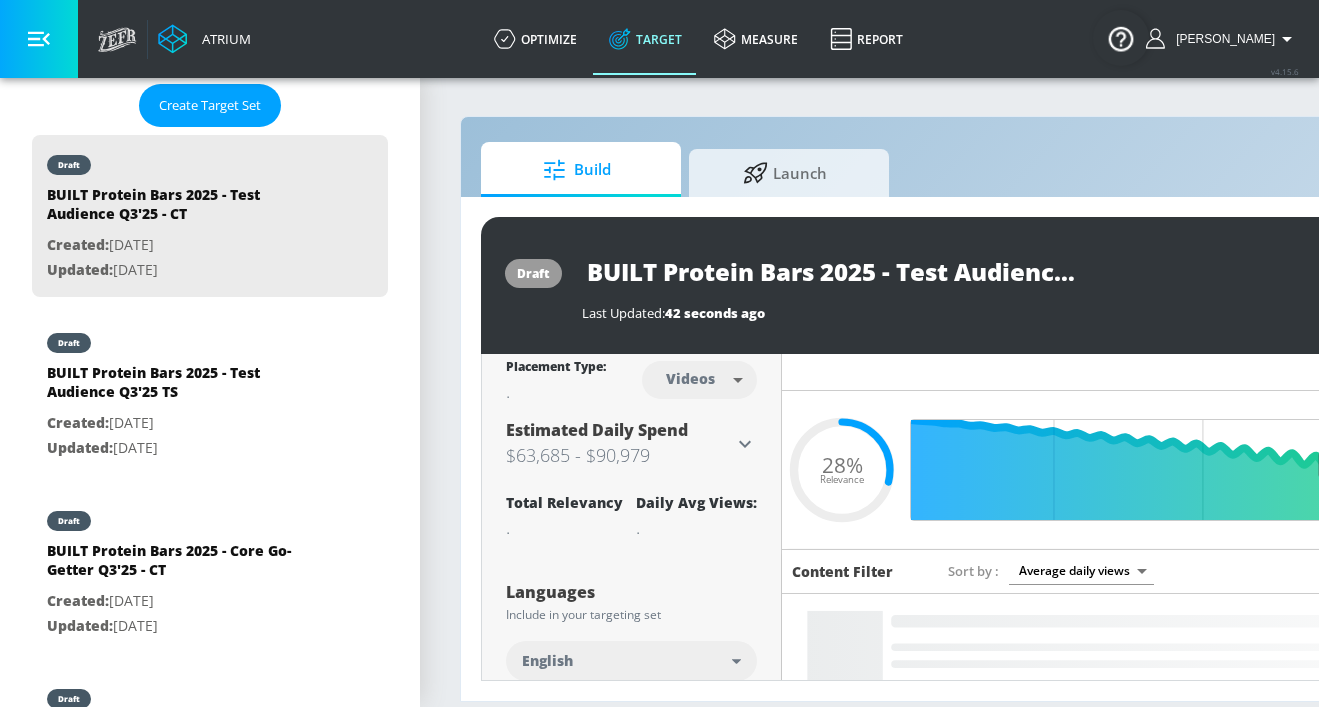 click on "Atrium optimize Target measure Report optimize Target measure Report v 4.15.6 [PERSON_NAME] Platform DV360:   Youtube DV360:   Youtube Advertiser built Sort By A-Z asc ​ Add Account Built Protein Bars Linked as: Built Protein Bars Agency: [PERSON_NAME] Vertical: CPG (Consumer Packaged Goods) PurposeBuilt Brands Linked as: PurposeBuilt Brands US (YouTube) Agency: Horizon Big Vertical: CPG (Consumer Packaged Goods) KZ Test  Linked as: Zefr Demos Agency: Kaitlin test  Vertical: Other [PERSON_NAME] C Test Account Linked as: Zefr Demos Agency: [PERSON_NAME] Vertical: CPG (Consumer Packaged Goods) alicyn test Linked as: Zefr Demos Agency: alicyn test Vertical: Healthcare Parry Test Linked as: Zefr Demos Agency: Parry Test Vertical: Music [PERSON_NAME] Test Account Linked as: Zefr Demos Agency: [PERSON_NAME] Test Agency Vertical: Fashion [PERSON_NAME] TEST Linked as: Zefr Demos Agency: [PERSON_NAME] TEST Vertical: Other Test Linked as: Zefr Demos Agency: Test Vertical: Travel Shaq Test Account Linked as: Zefr Demos Agency: Zefr Vertical: Software Benz TEST qa" at bounding box center [659, 353] 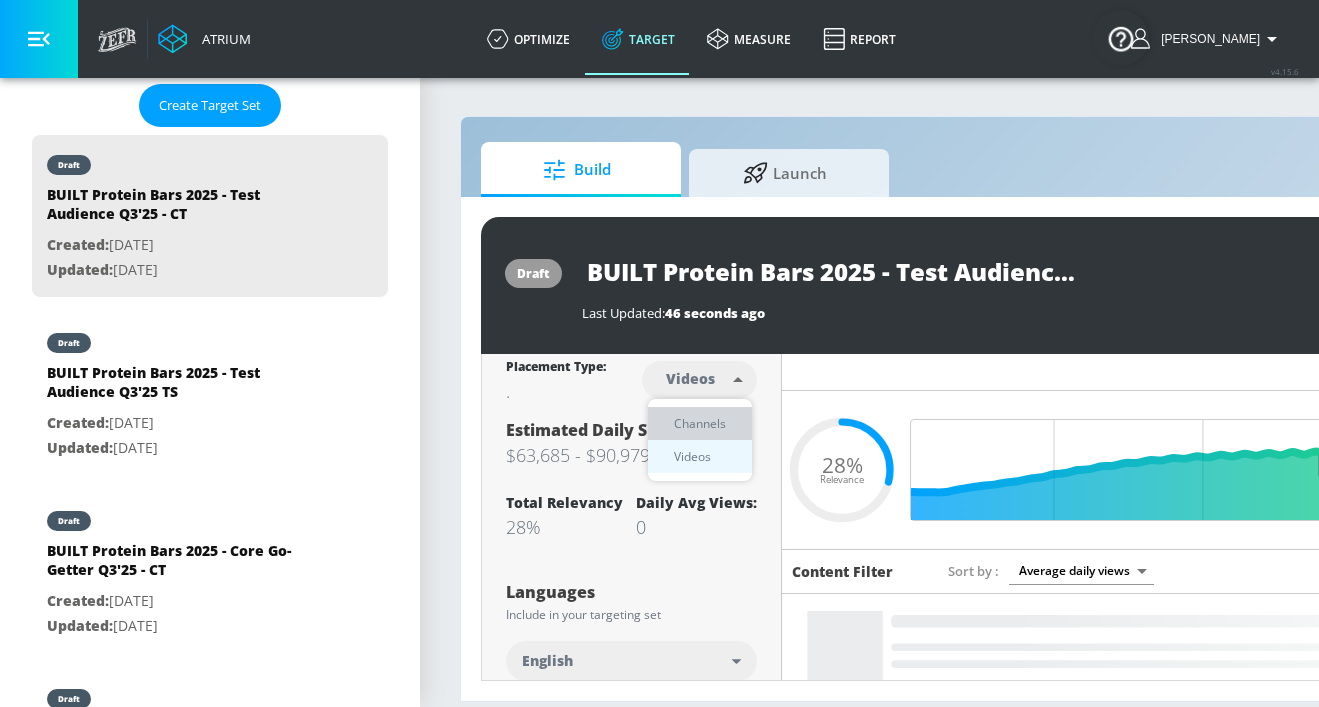 click on "Channels" at bounding box center (700, 423) 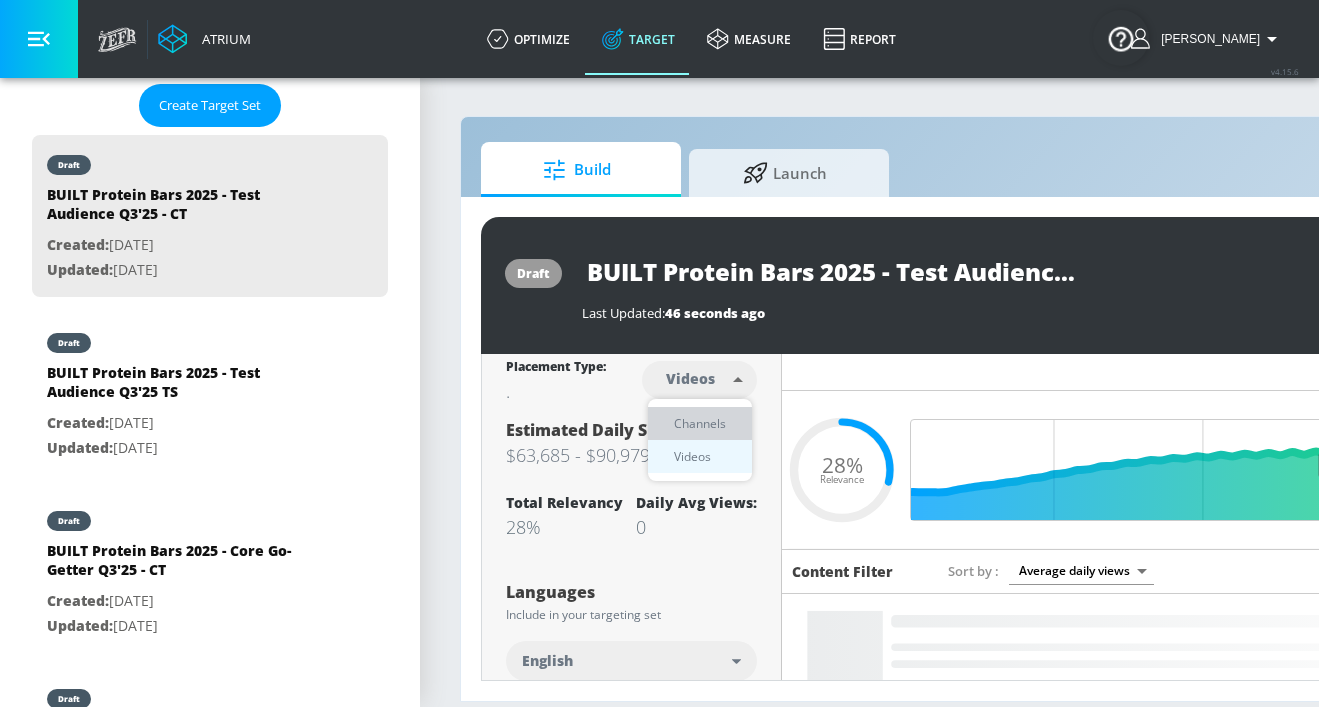 type on "channels" 